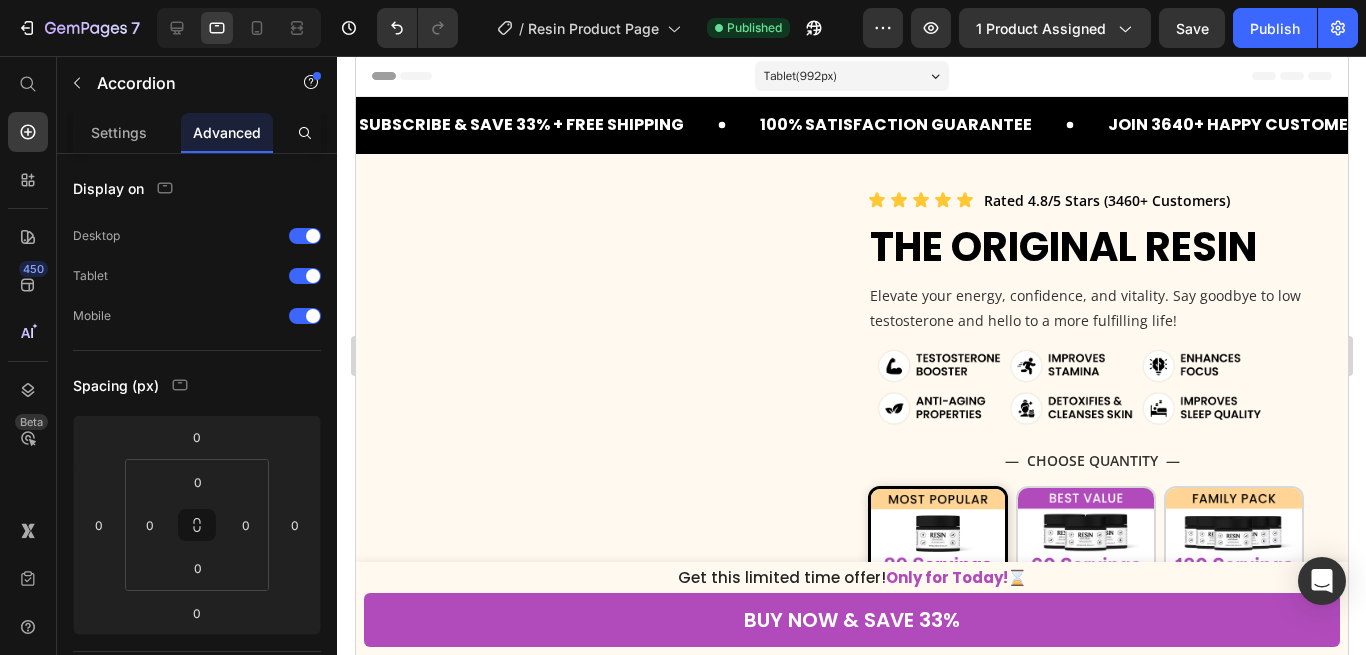 scroll, scrollTop: 0, scrollLeft: 0, axis: both 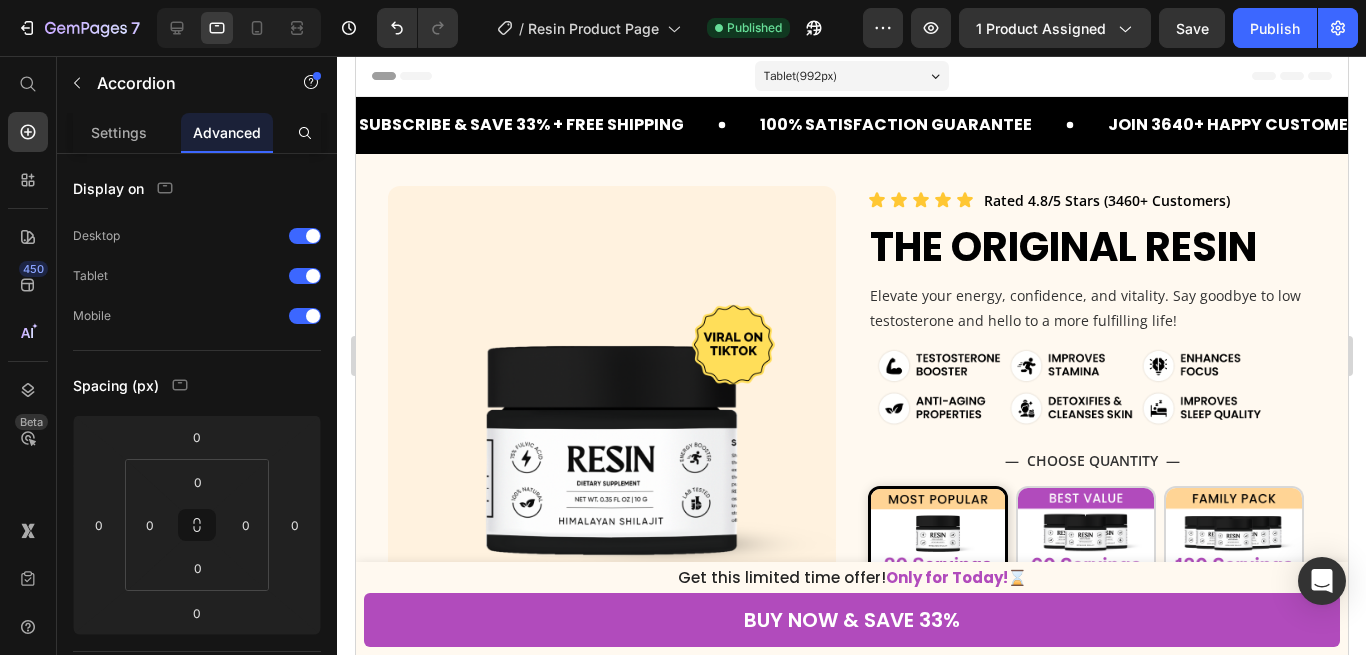 click on "Tablet  ( 992 px)" at bounding box center (851, 76) 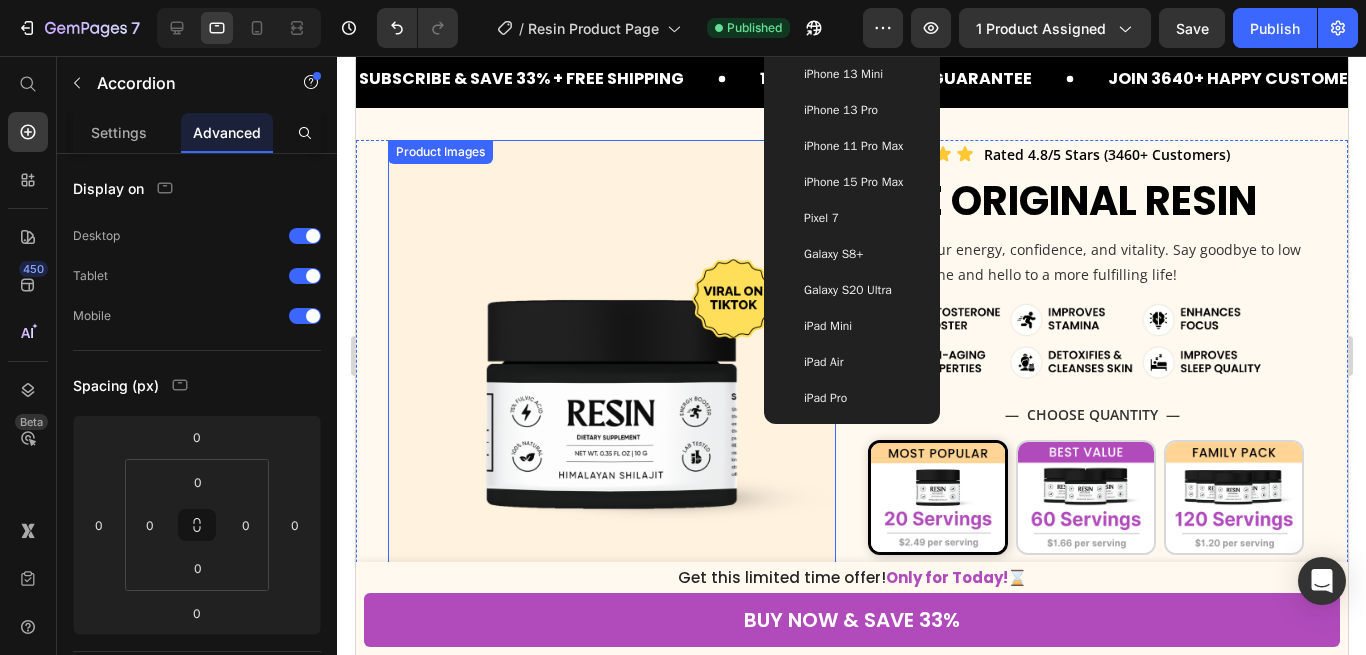 scroll, scrollTop: 0, scrollLeft: 0, axis: both 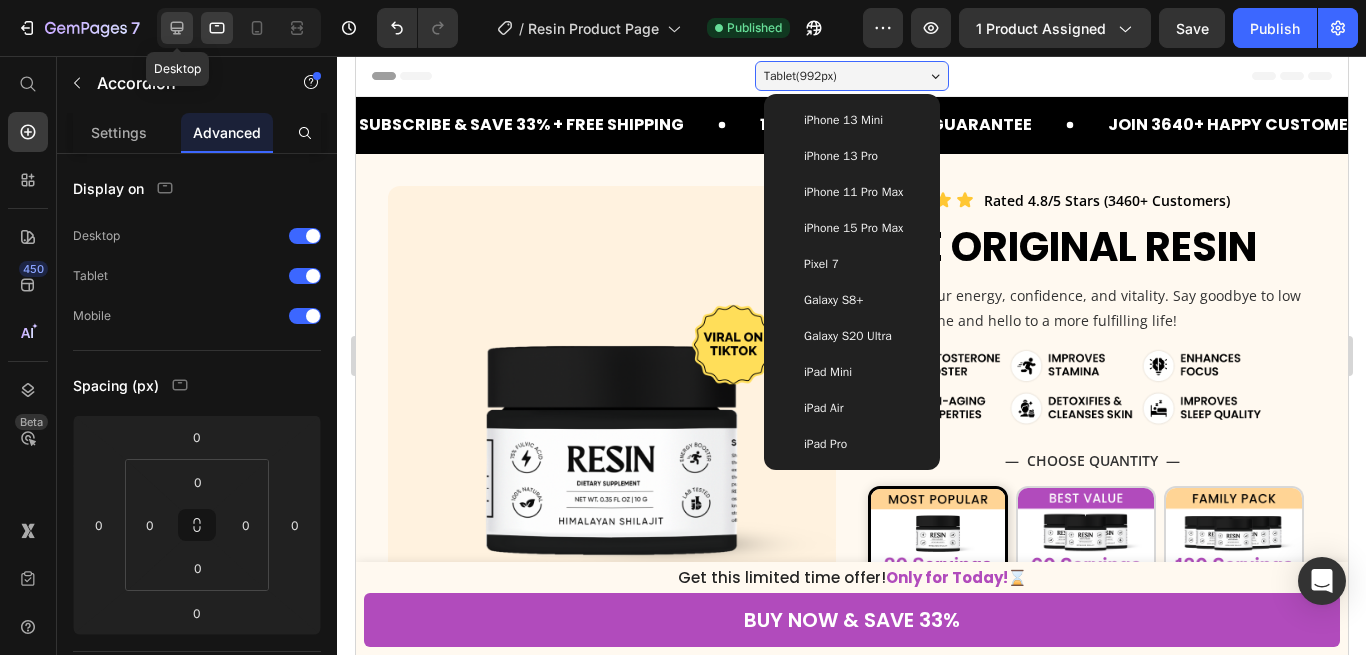 click 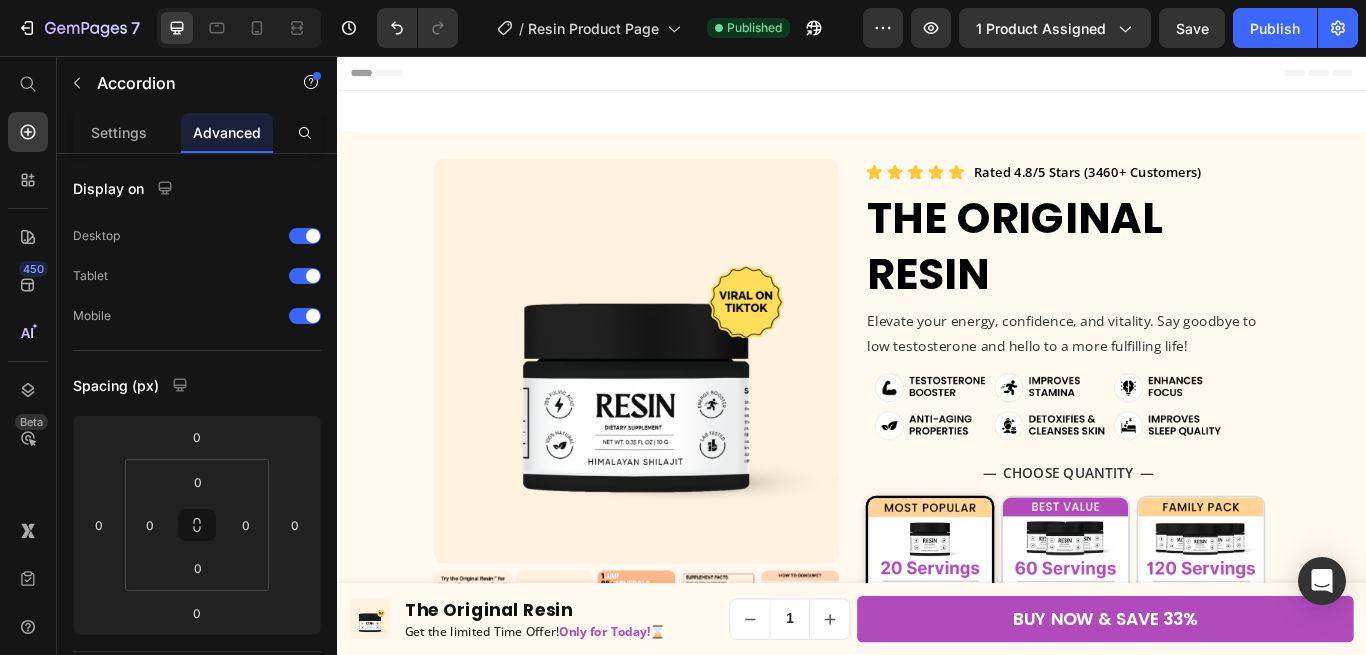 scroll, scrollTop: 829, scrollLeft: 0, axis: vertical 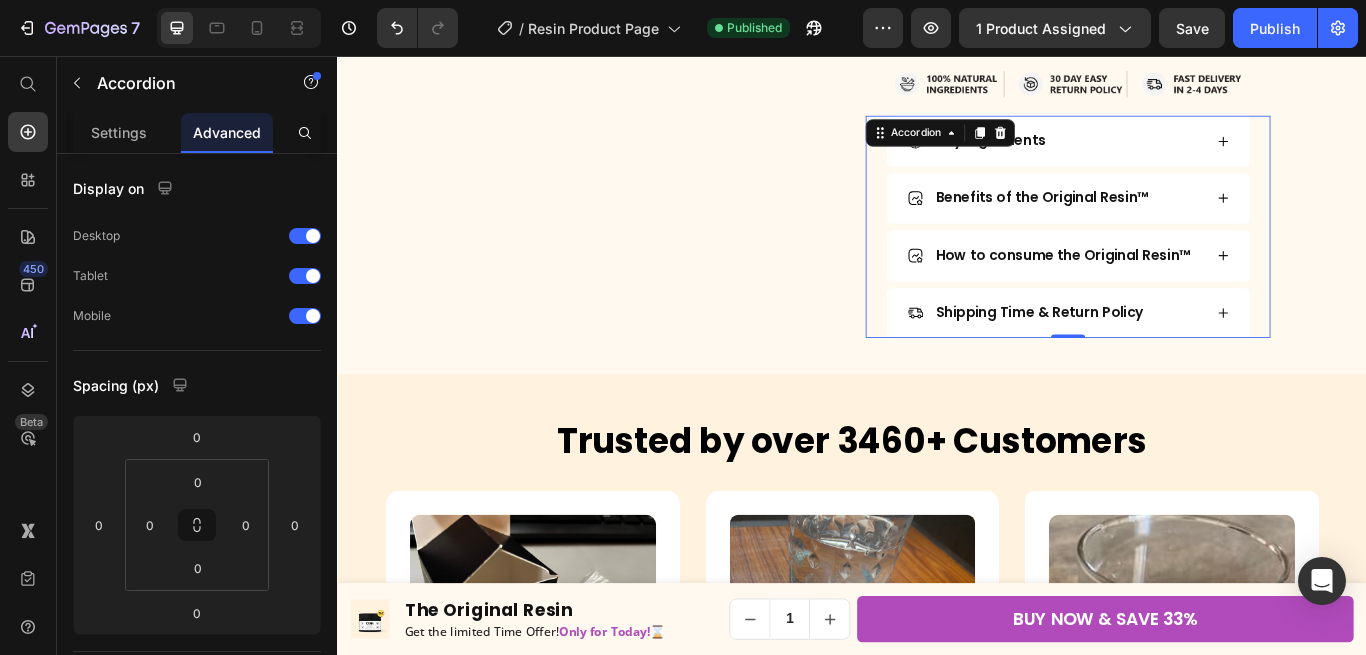 click on "Benefits of the Original Resin™" at bounding box center [1174, 222] 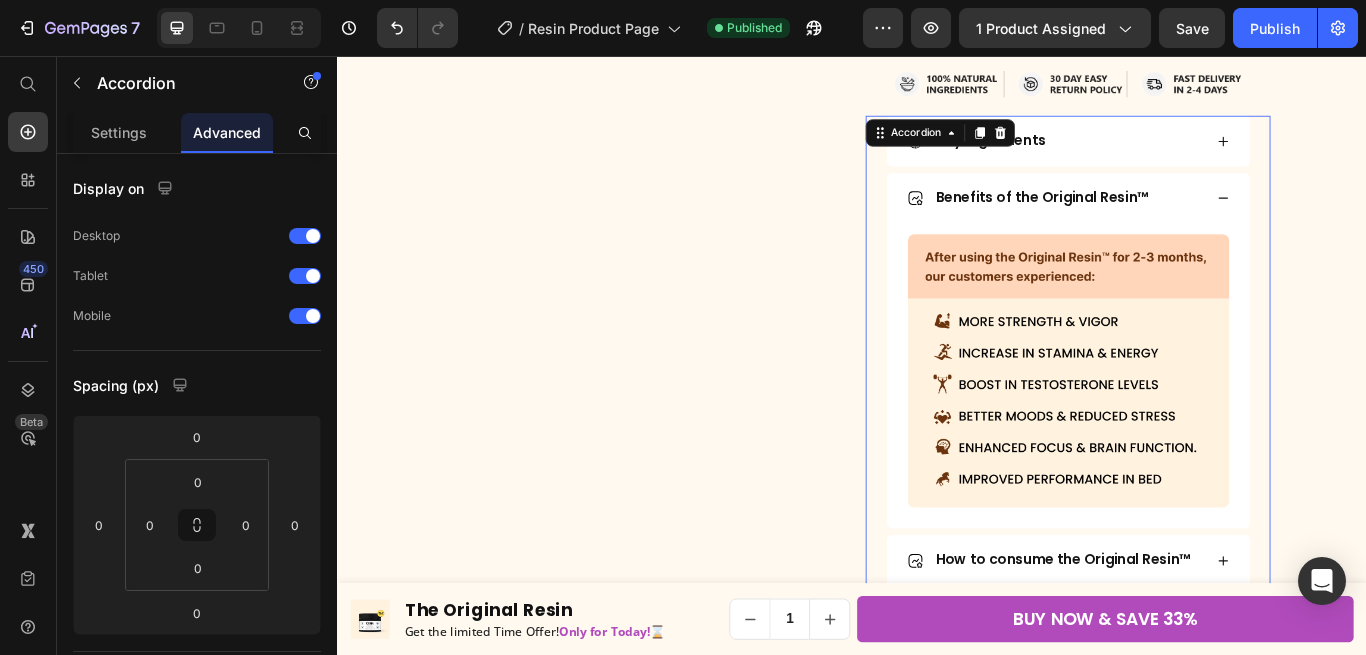 click on "Benefits of the Original Resin™" at bounding box center [1174, 222] 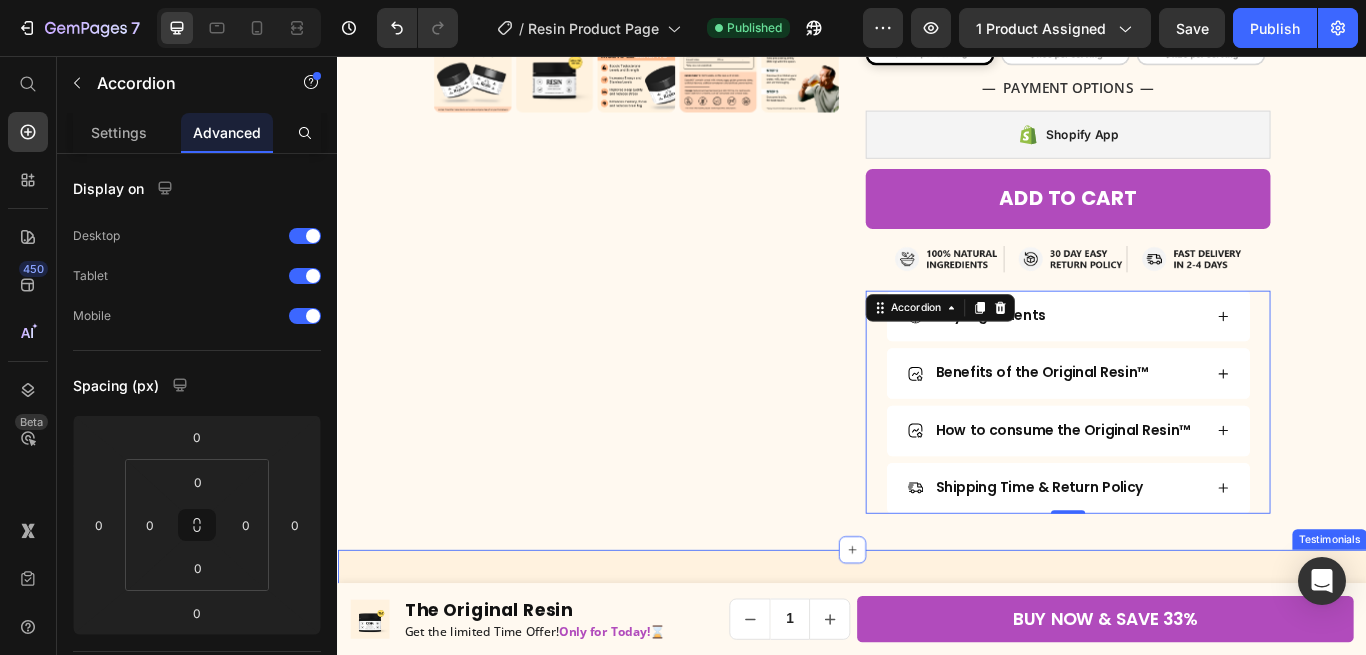 scroll, scrollTop: 12, scrollLeft: 0, axis: vertical 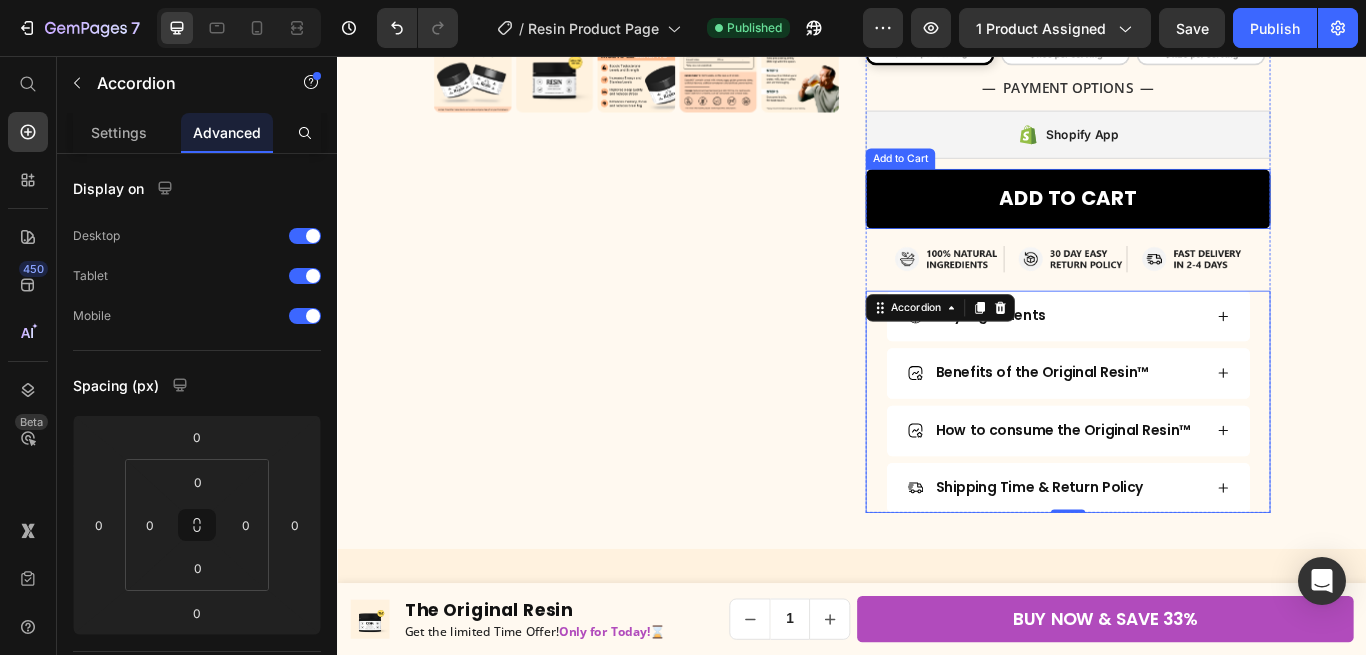 click on "ADD TO CART" at bounding box center [1189, 223] 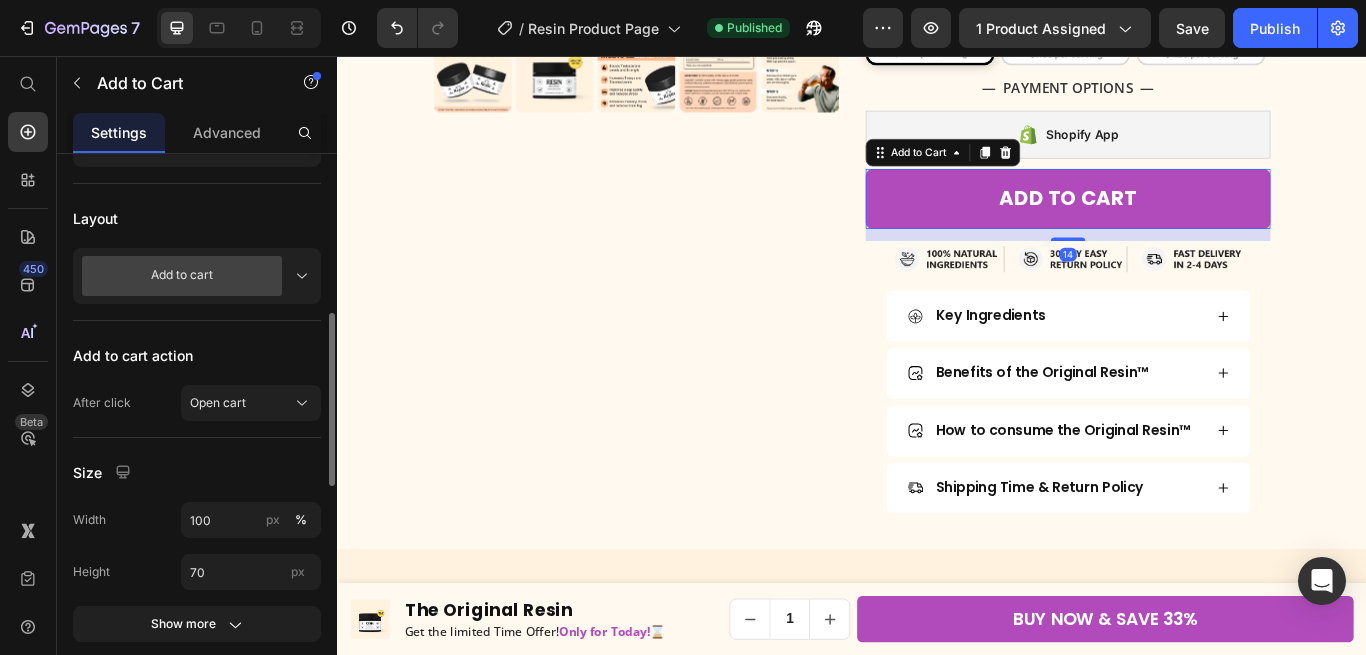 scroll, scrollTop: 918, scrollLeft: 0, axis: vertical 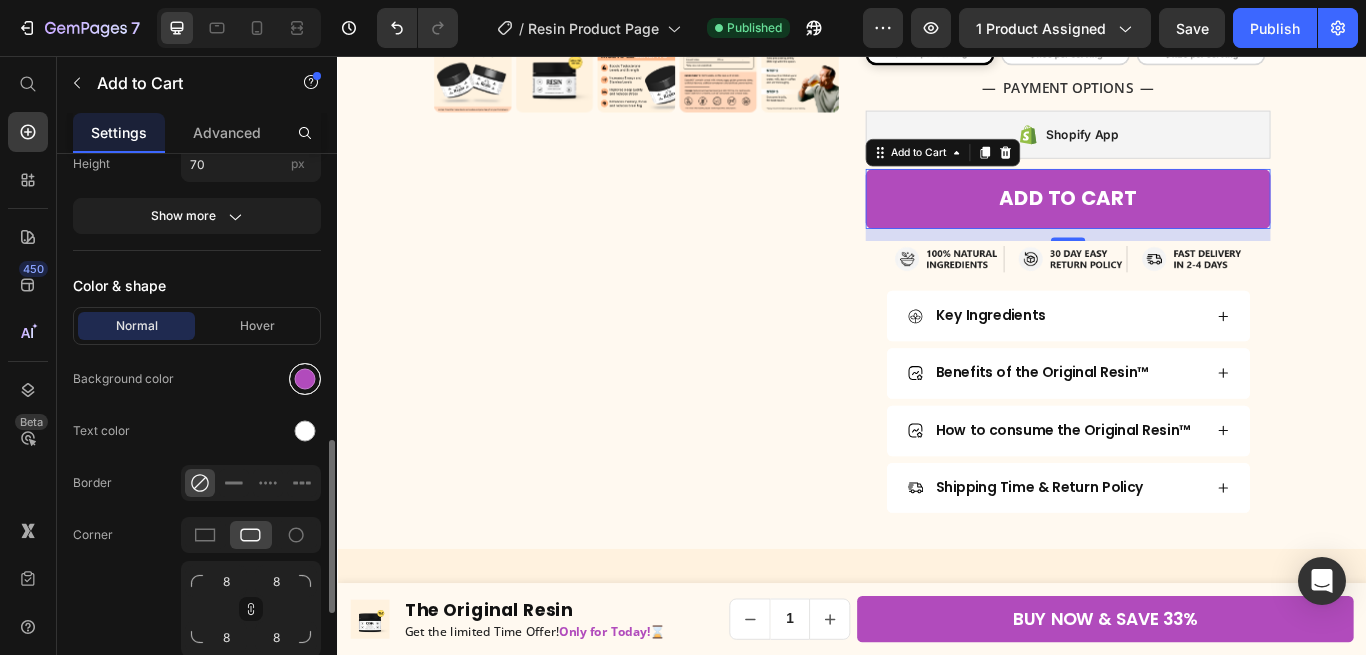 click at bounding box center (305, 379) 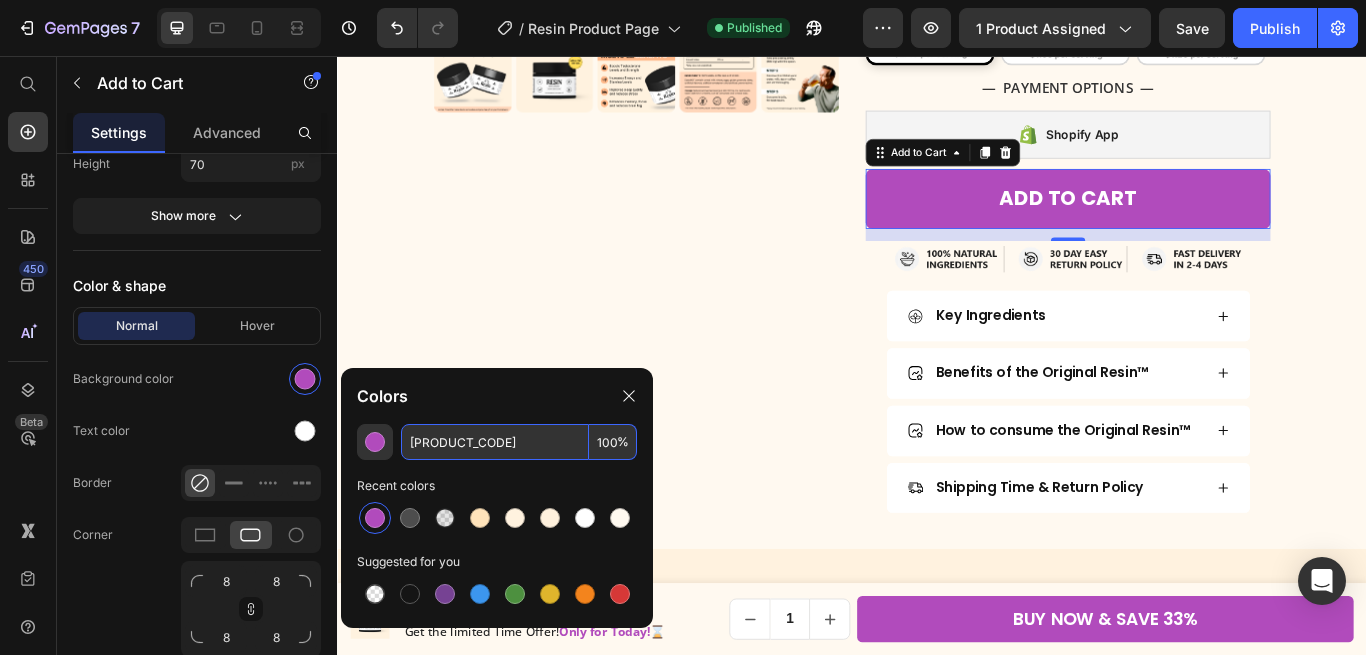 click on "B14BBC" at bounding box center (495, 442) 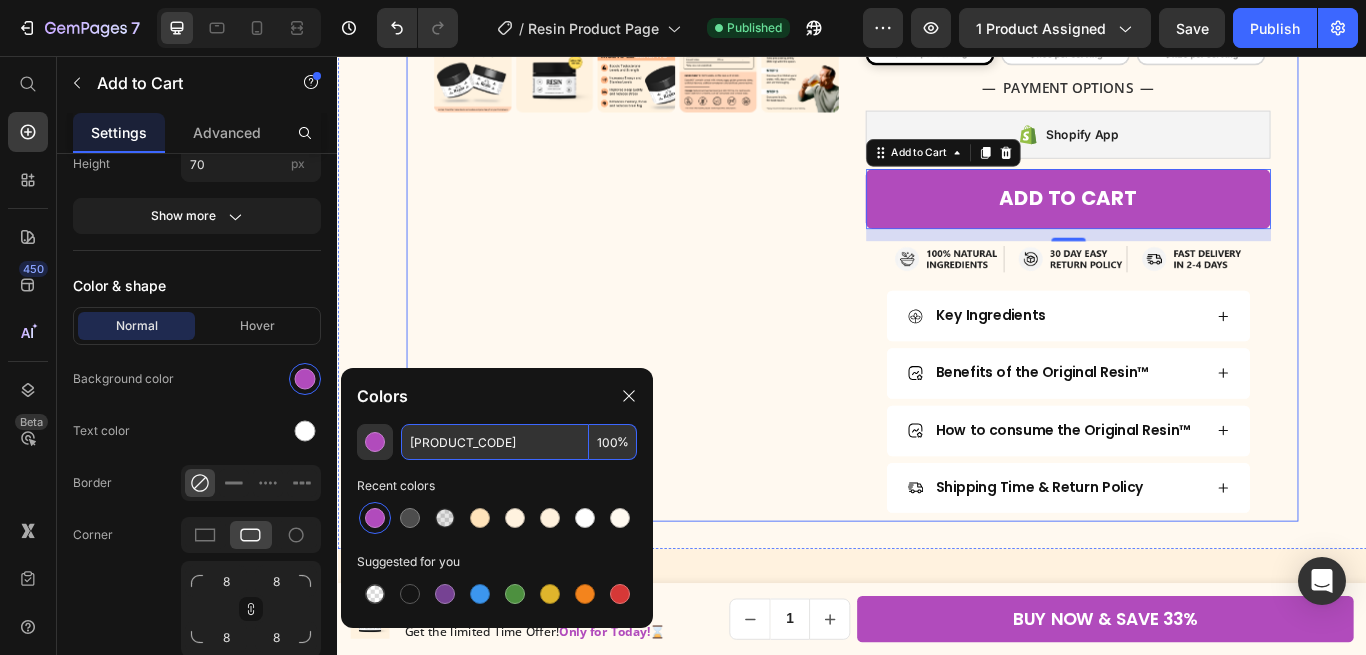 scroll, scrollTop: 421, scrollLeft: 0, axis: vertical 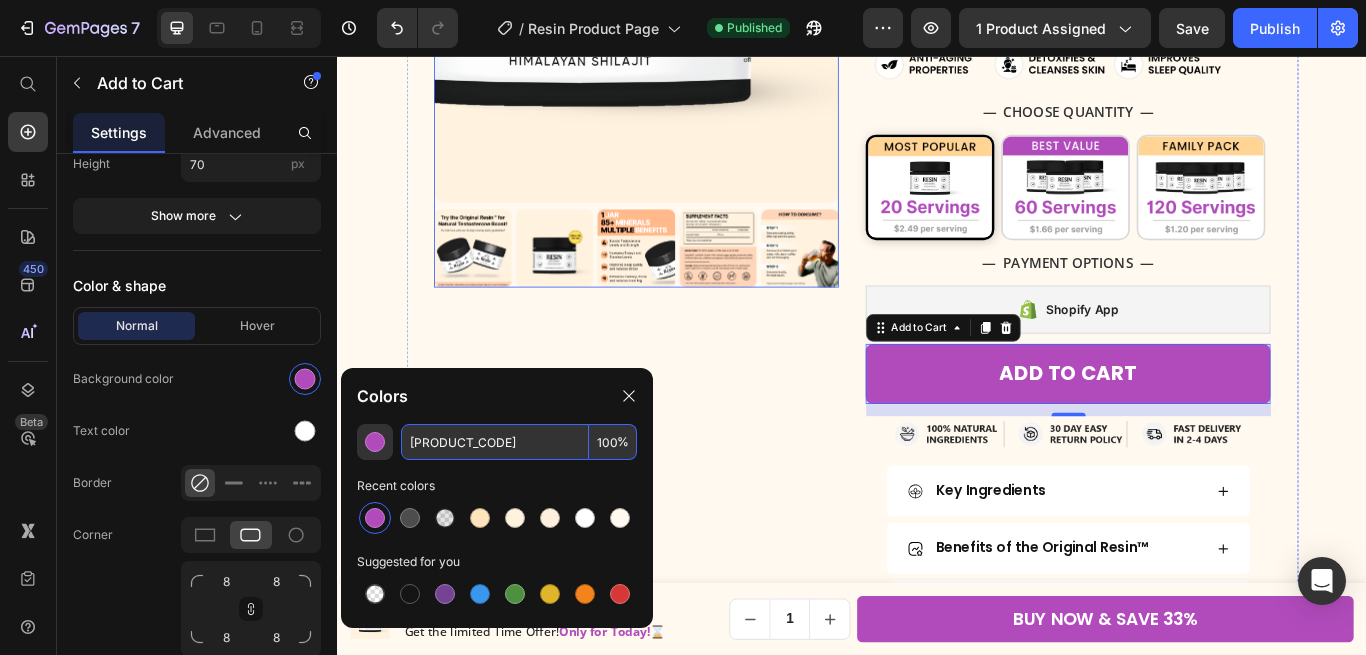 click at bounding box center [685, -9] 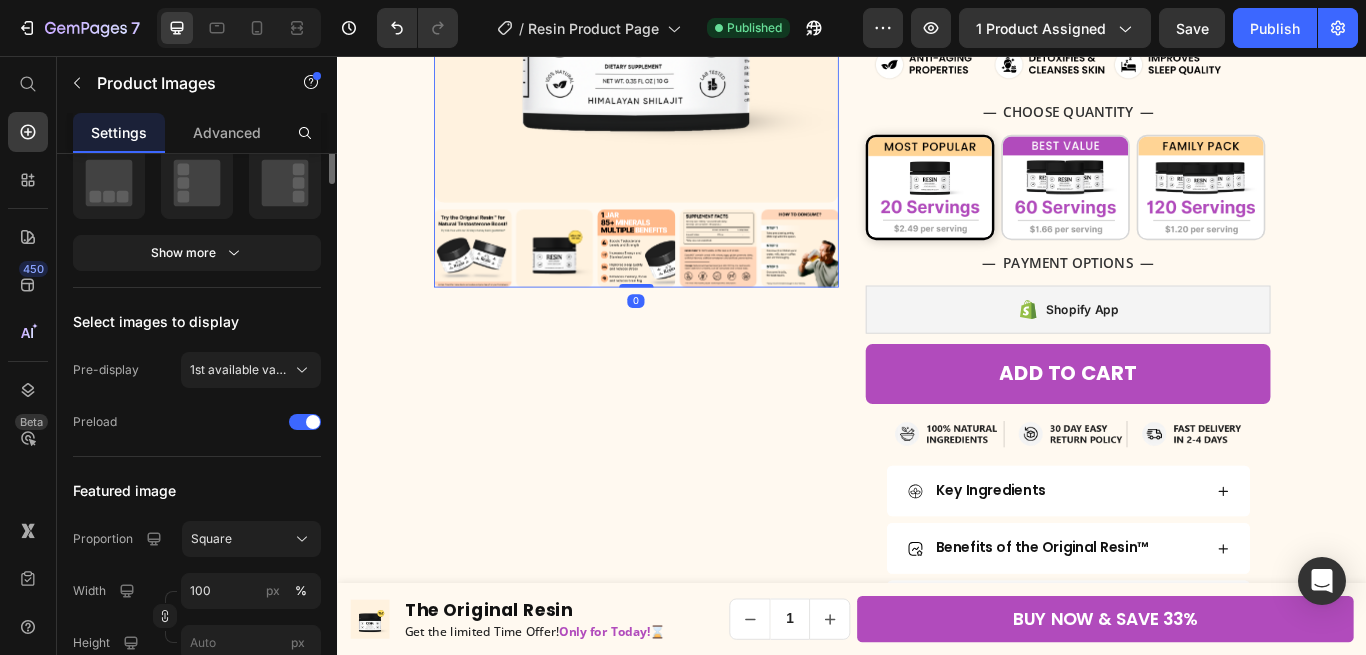 scroll, scrollTop: 510, scrollLeft: 0, axis: vertical 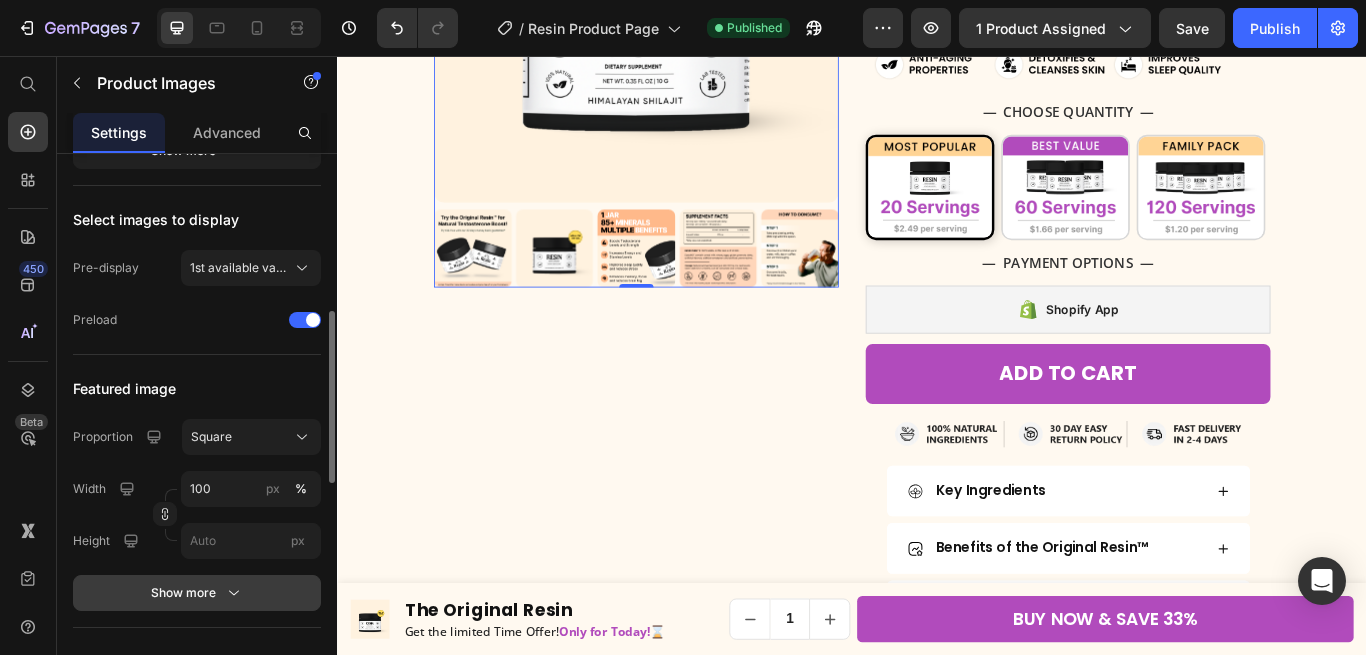 click on "Show more" at bounding box center [197, 593] 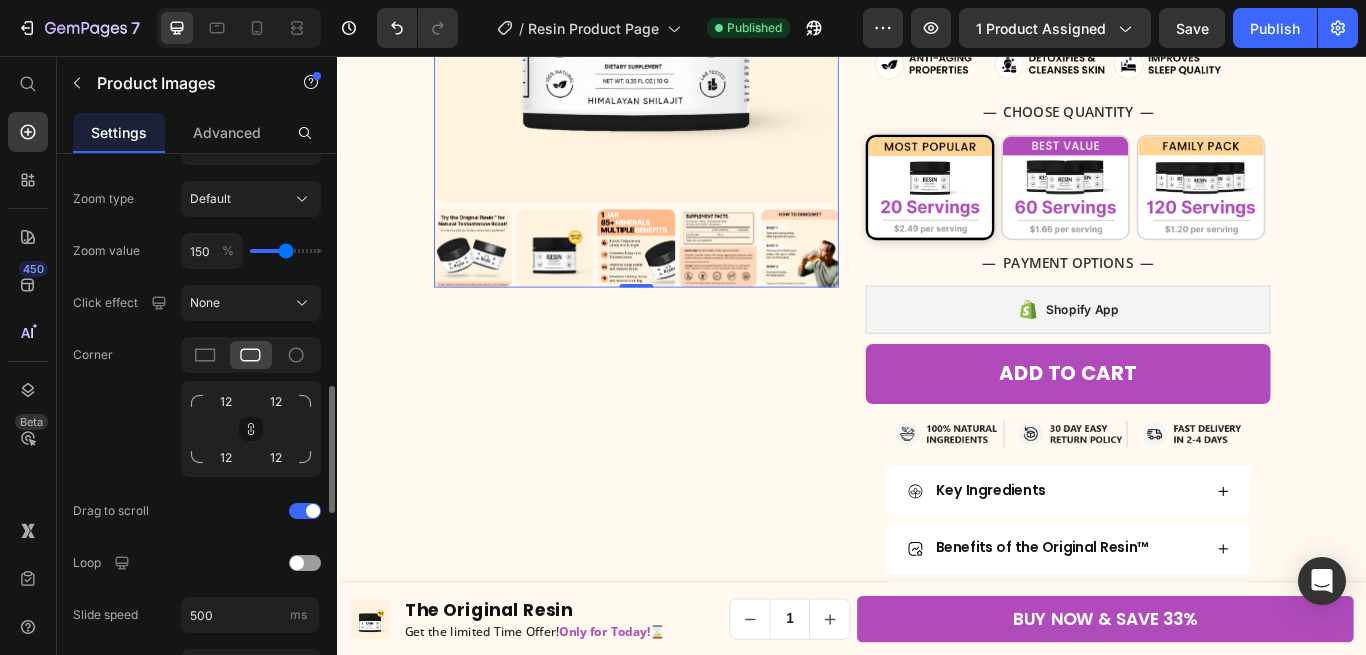 scroll, scrollTop: 1224, scrollLeft: 0, axis: vertical 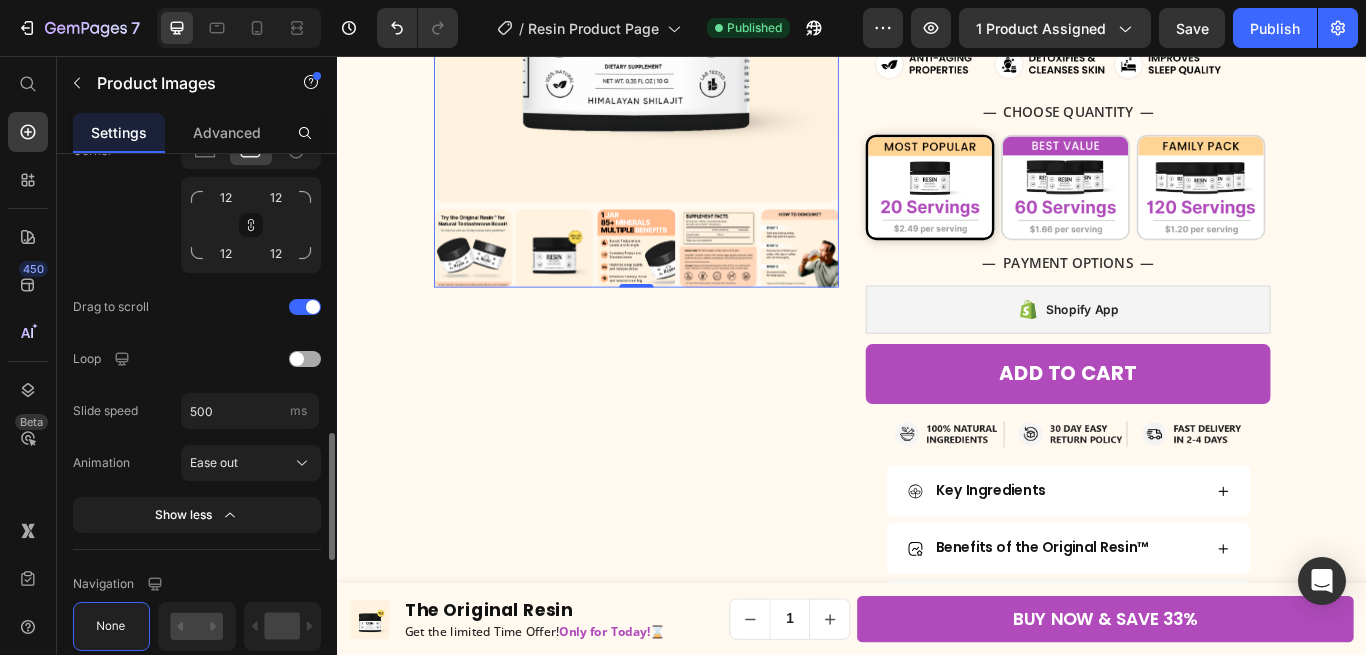 click at bounding box center (305, 359) 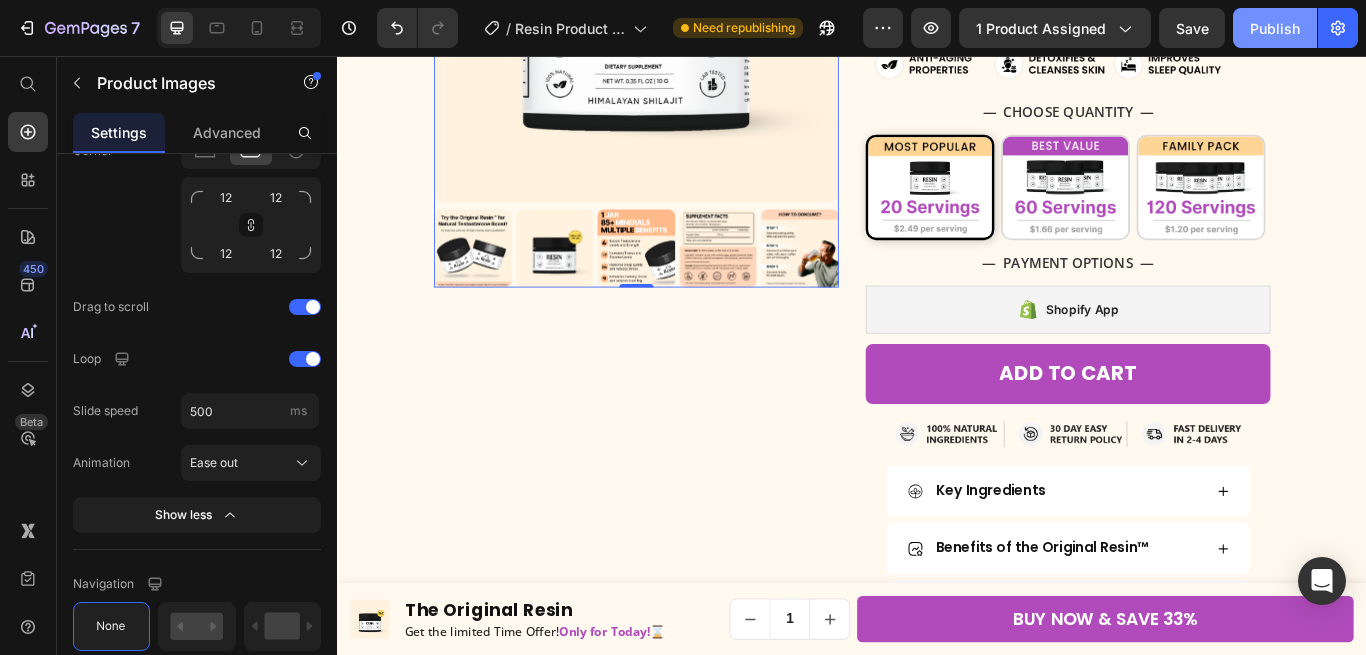 drag, startPoint x: 1269, startPoint y: 25, endPoint x: 910, endPoint y: 394, distance: 514.8223 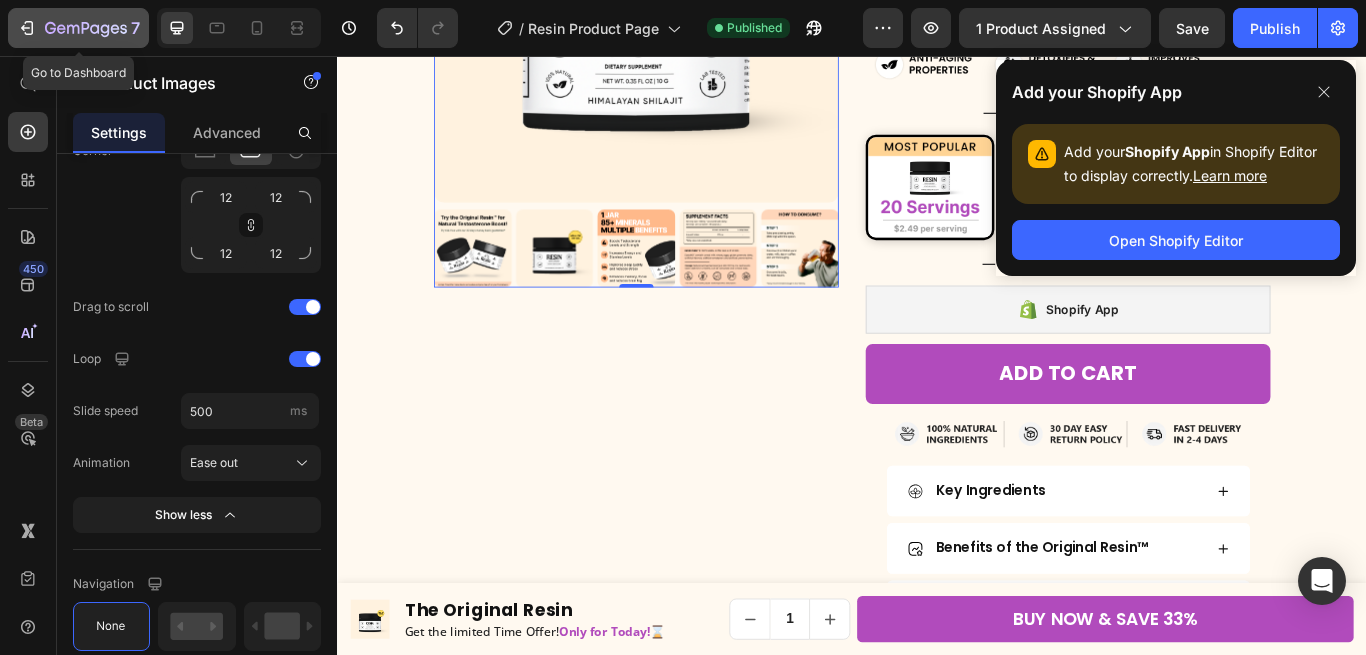 click 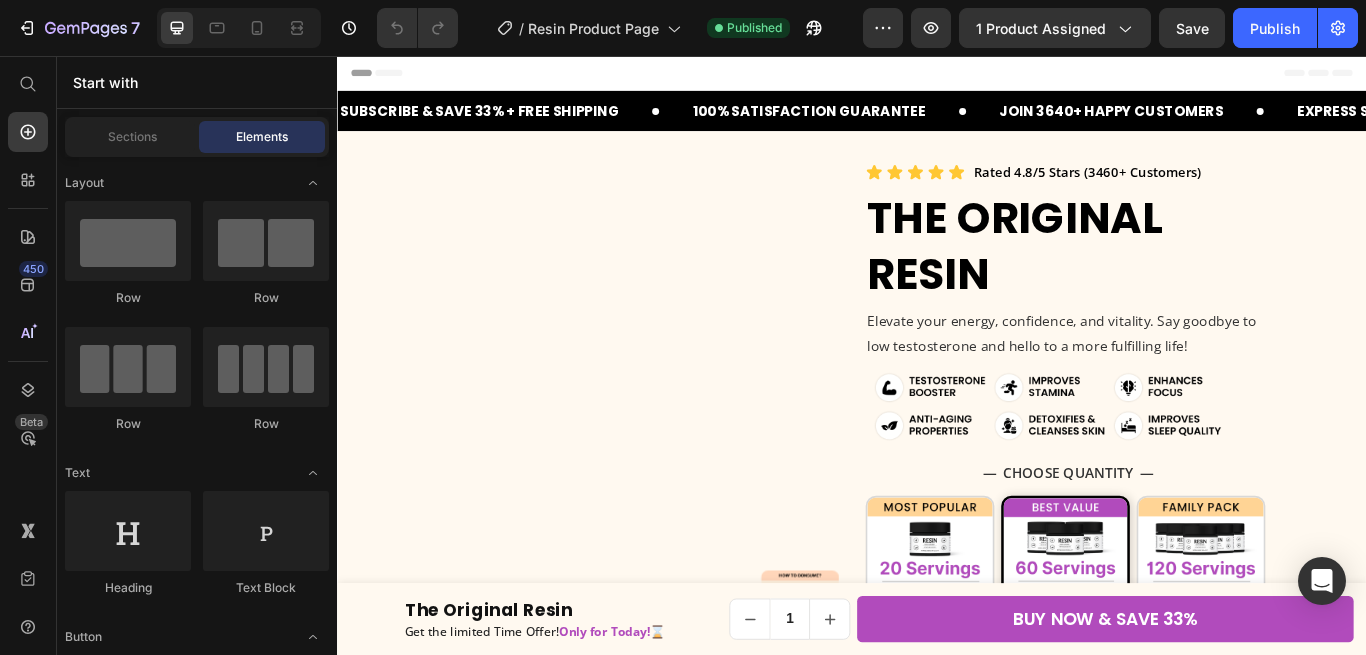 scroll, scrollTop: 0, scrollLeft: 0, axis: both 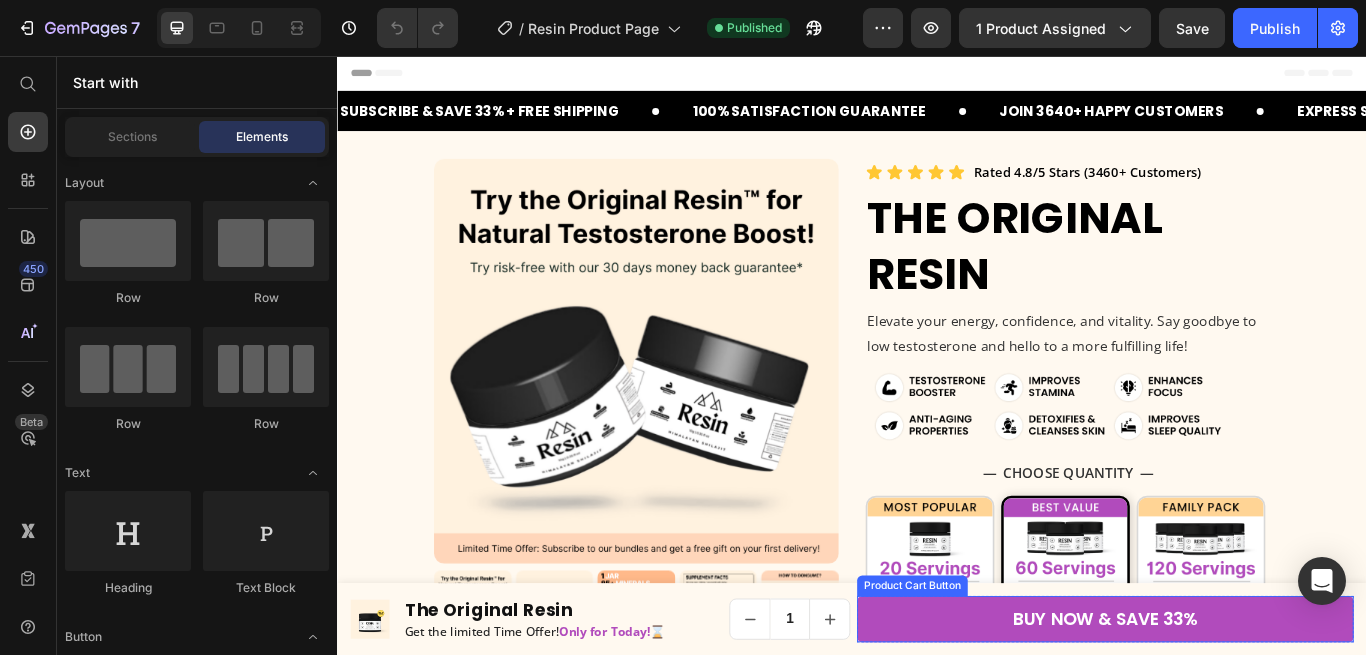click on "BUY NOW & SAVE 33%" at bounding box center (1232, 713) 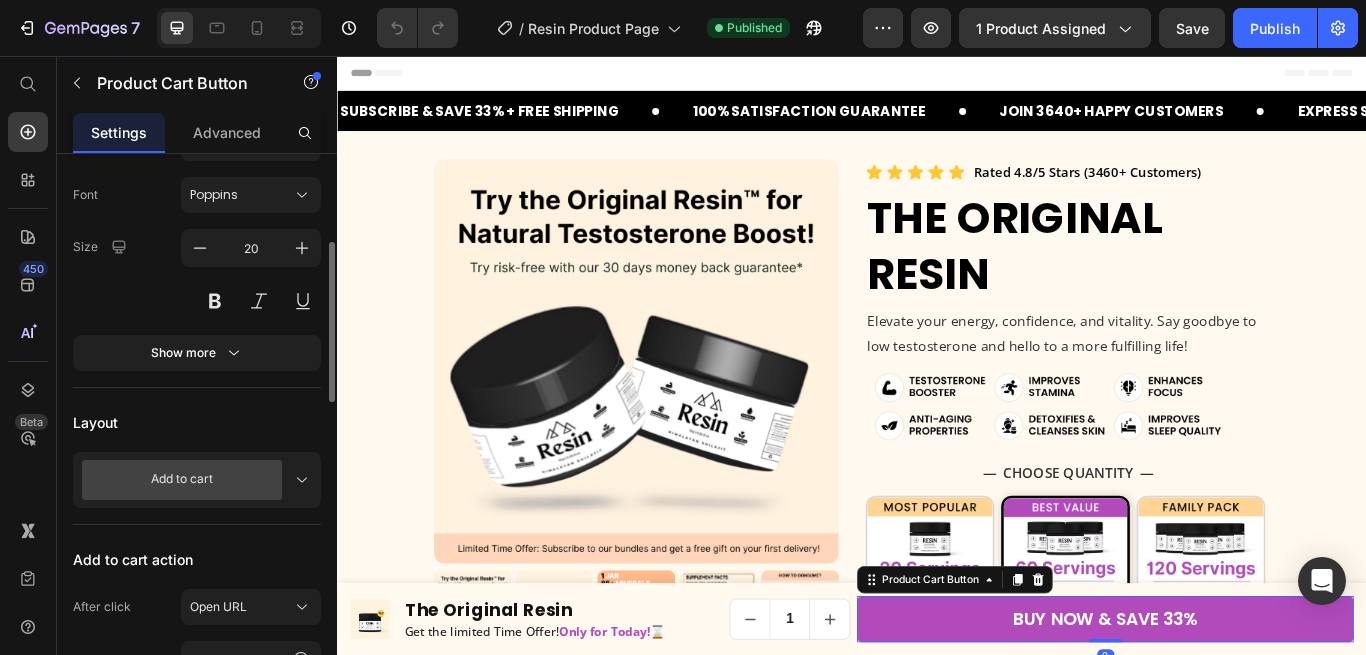 scroll, scrollTop: 510, scrollLeft: 0, axis: vertical 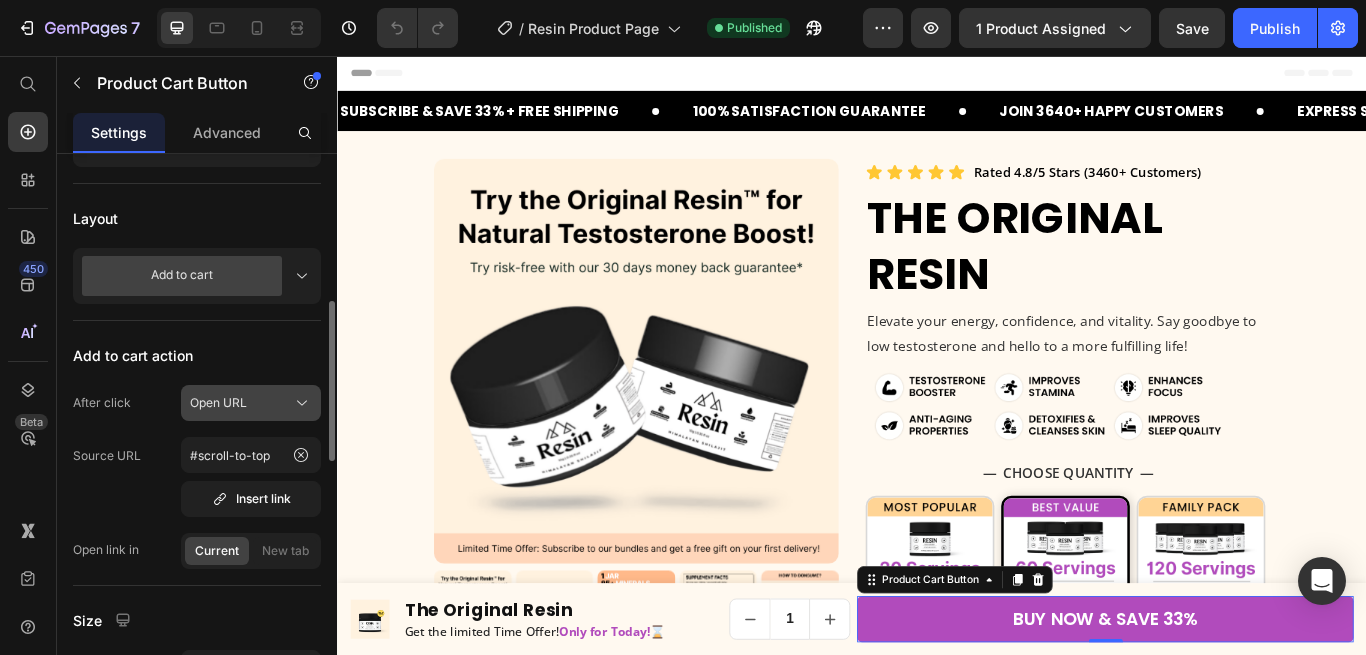 click on "Open URL" 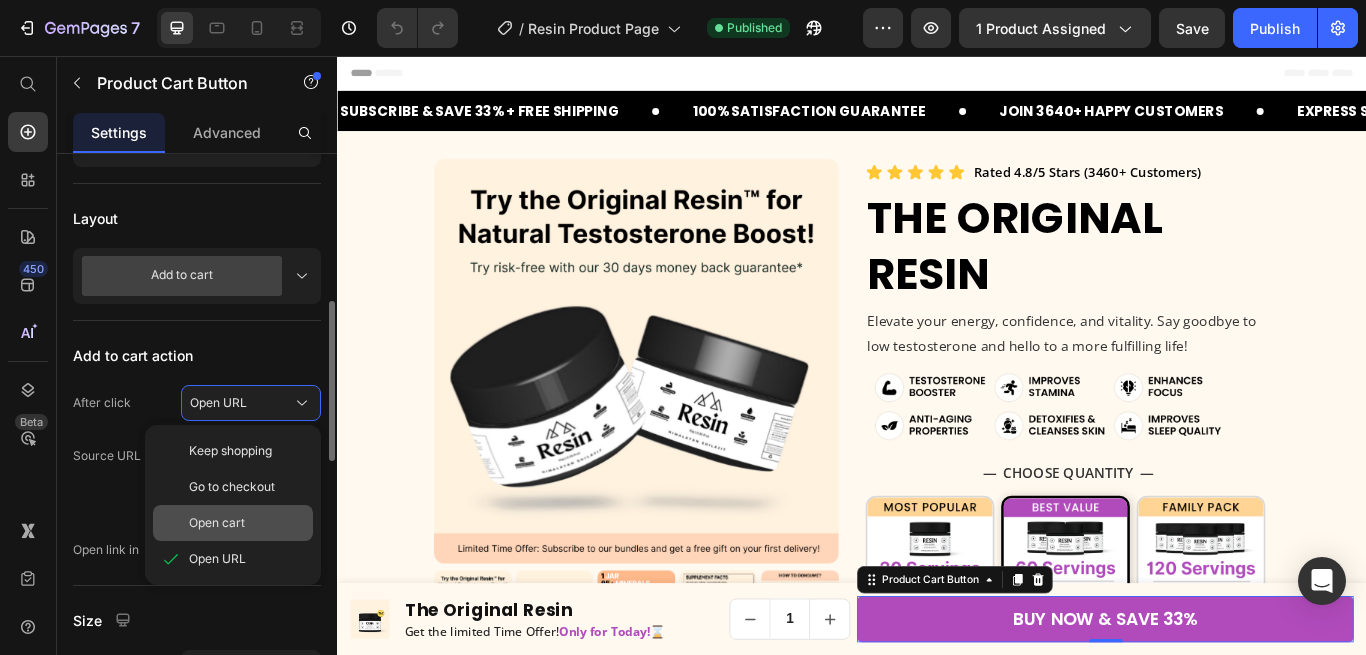 click on "Open cart" at bounding box center (217, 523) 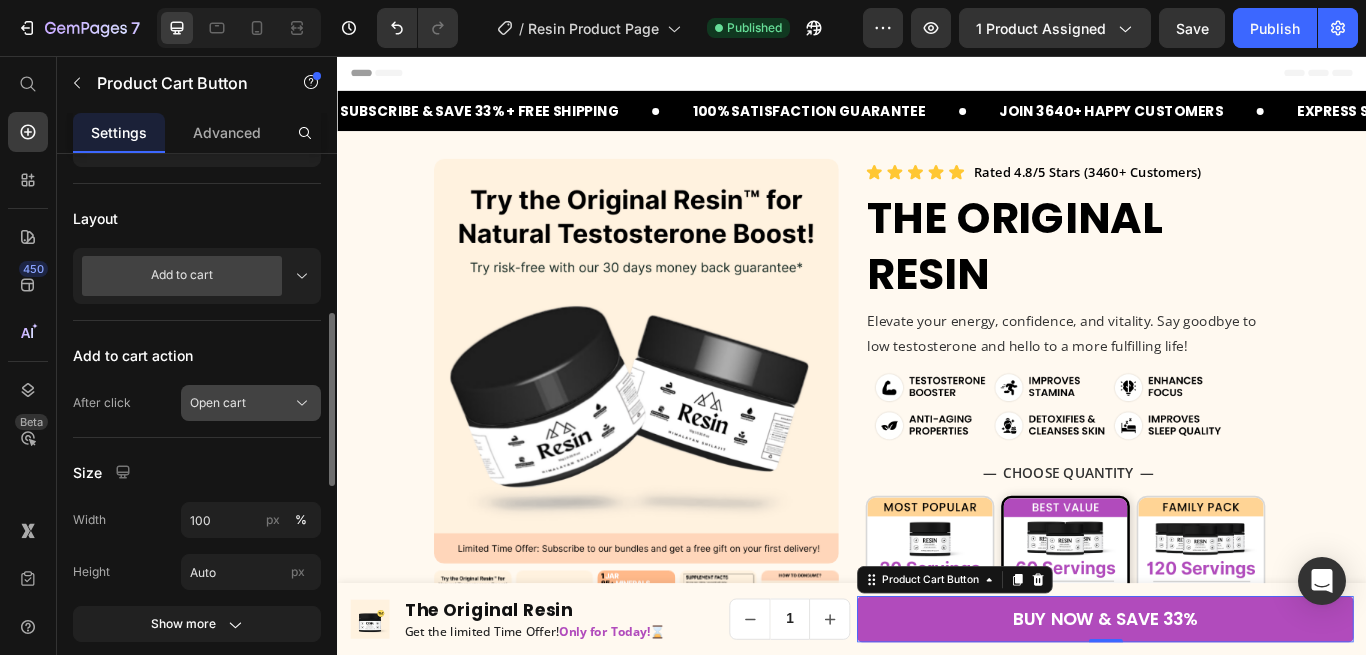 click on "Open cart" at bounding box center [218, 403] 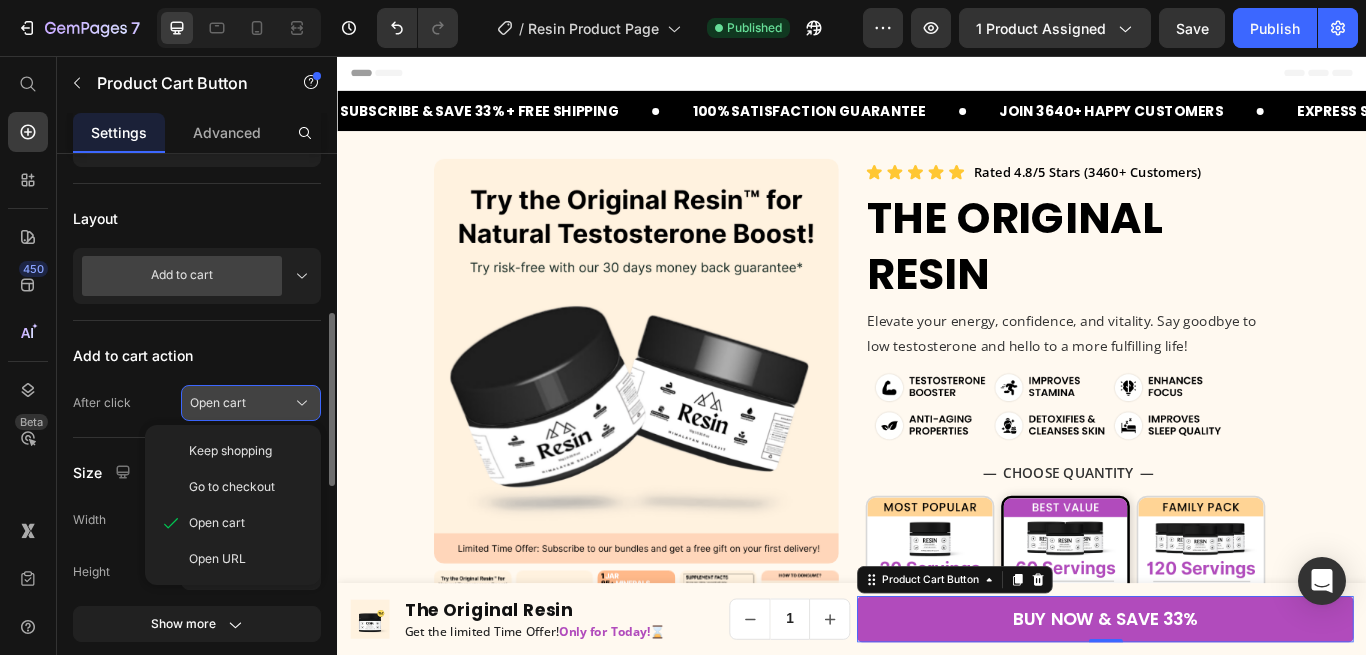 click on "Open cart" at bounding box center (218, 403) 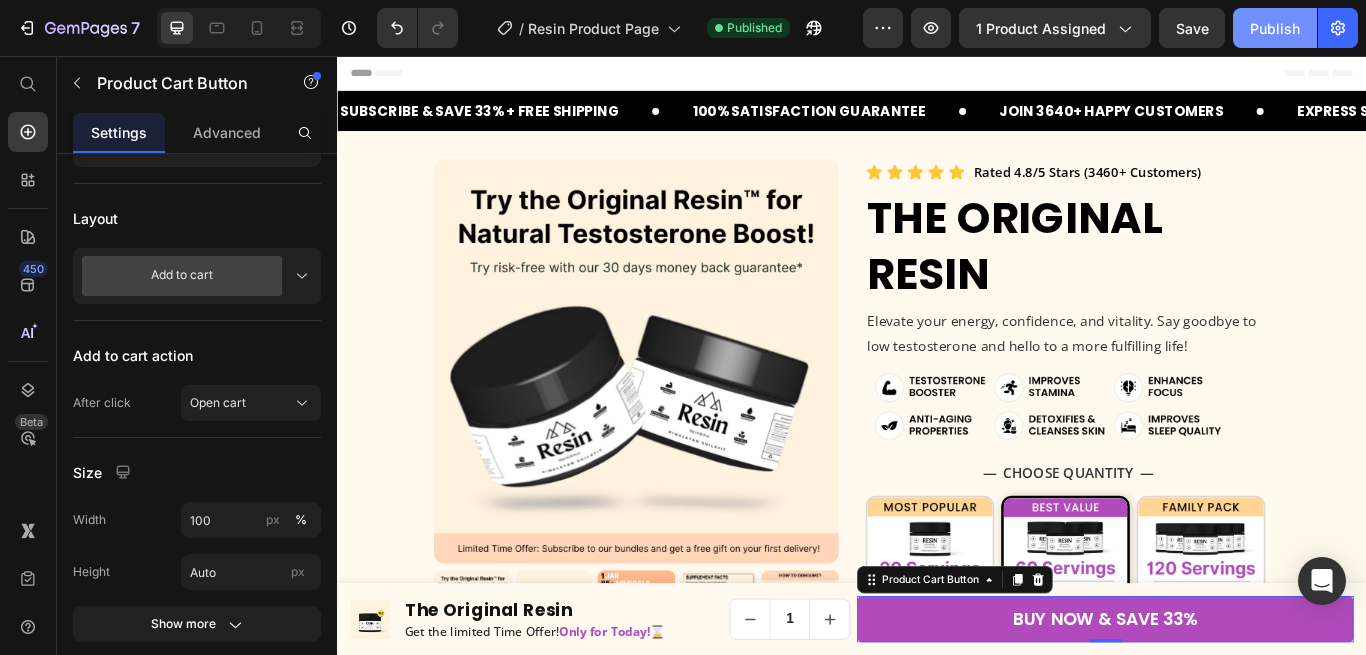 click on "Publish" at bounding box center (1275, 28) 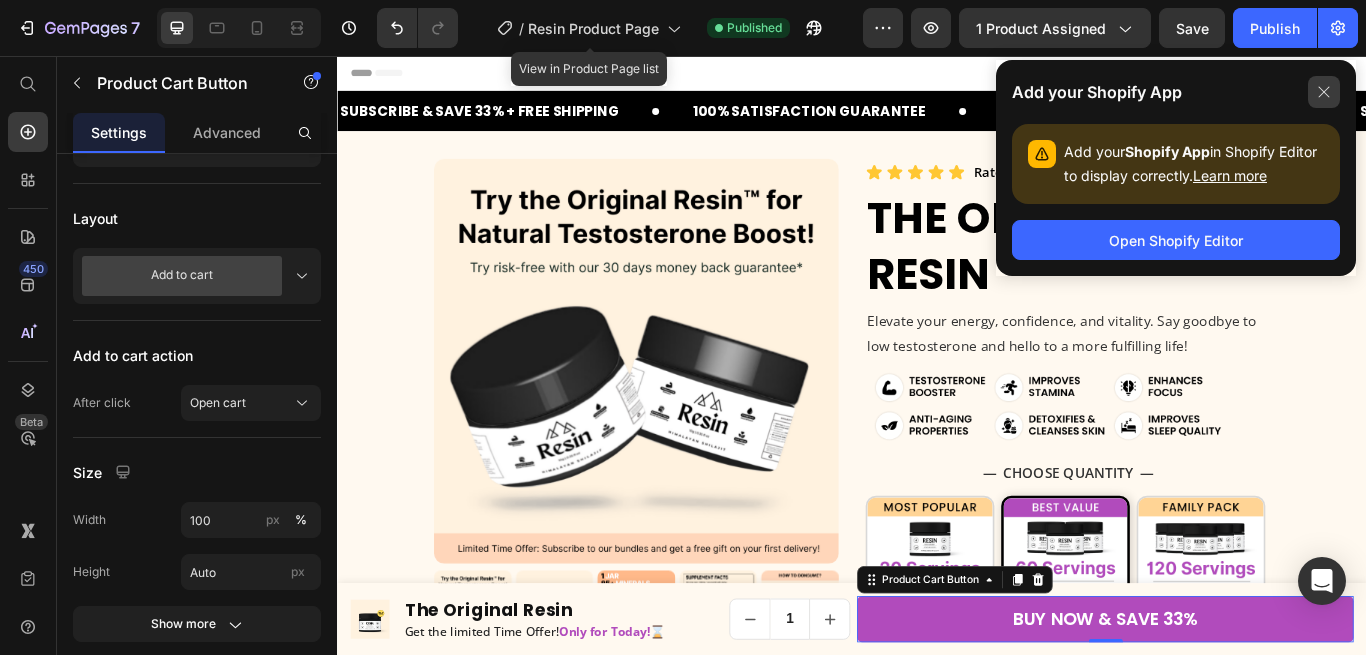 click 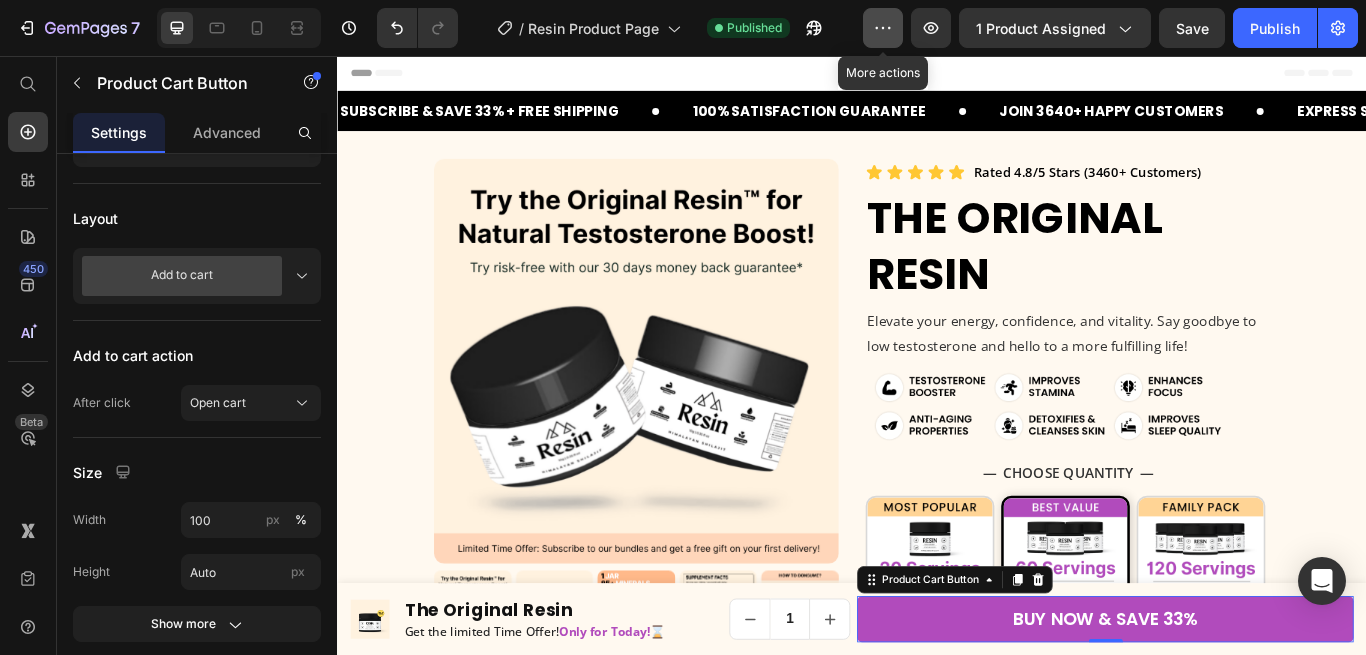 click 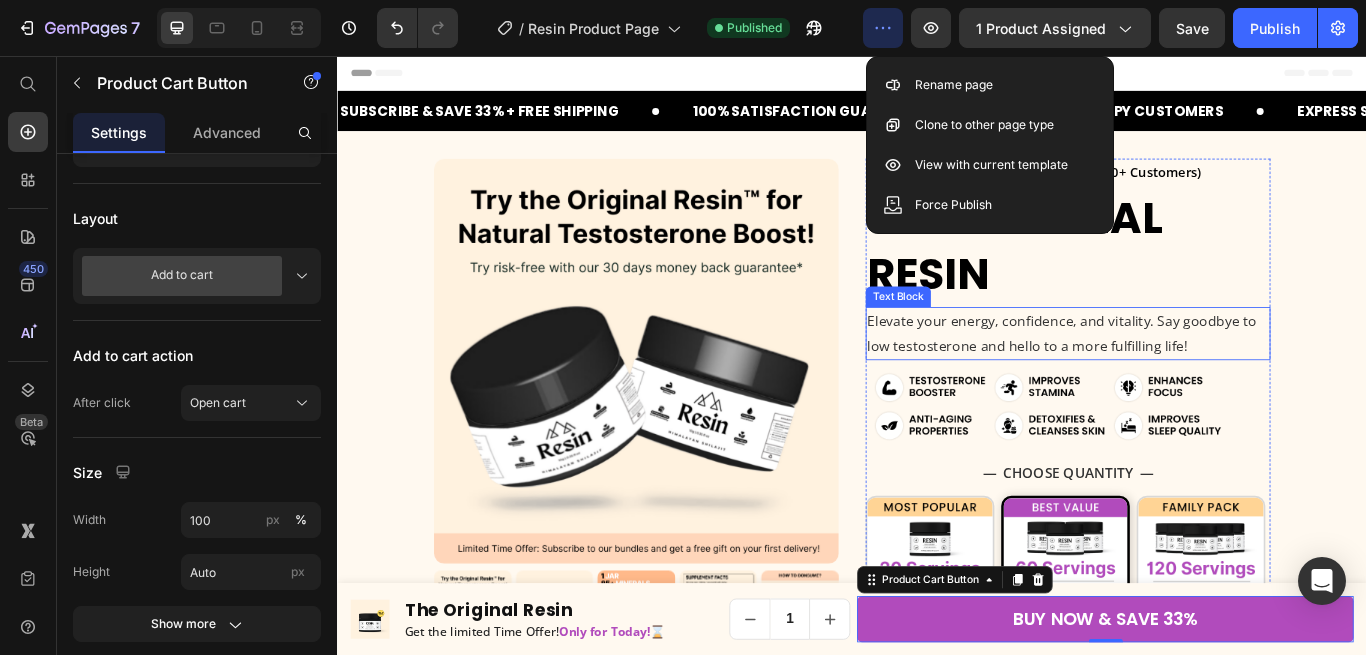 scroll, scrollTop: 101, scrollLeft: 0, axis: vertical 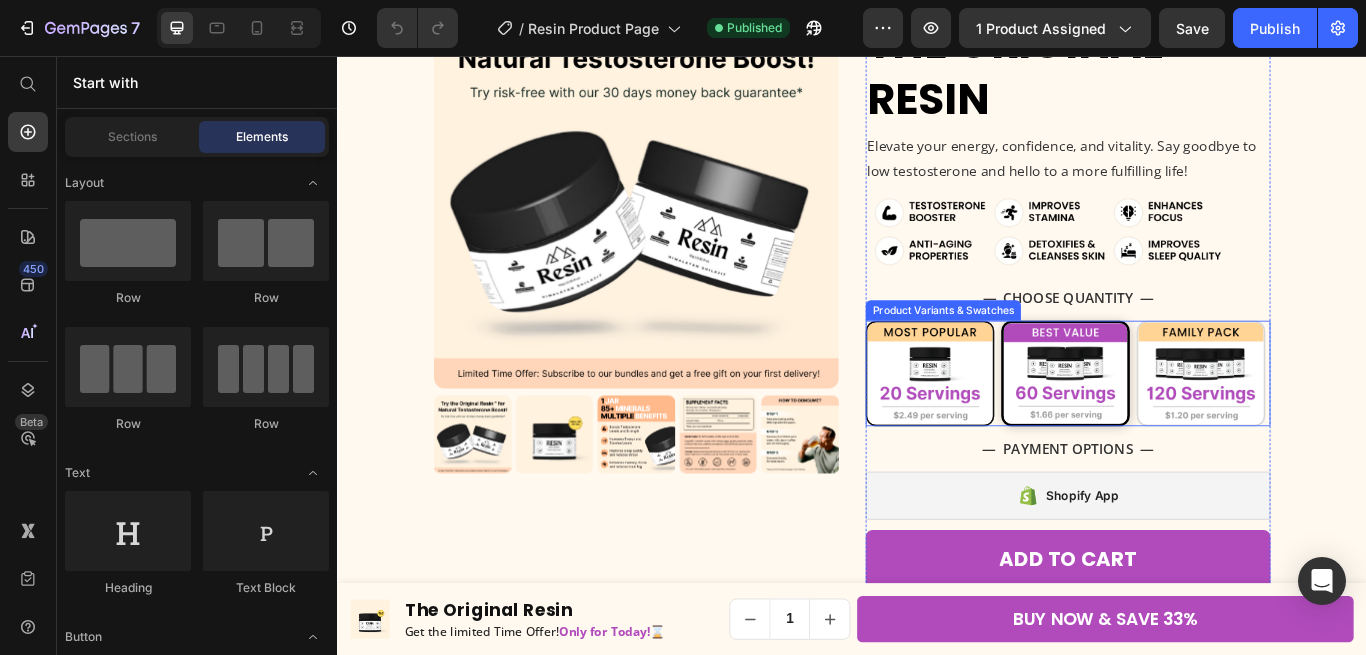 click at bounding box center [1028, 426] 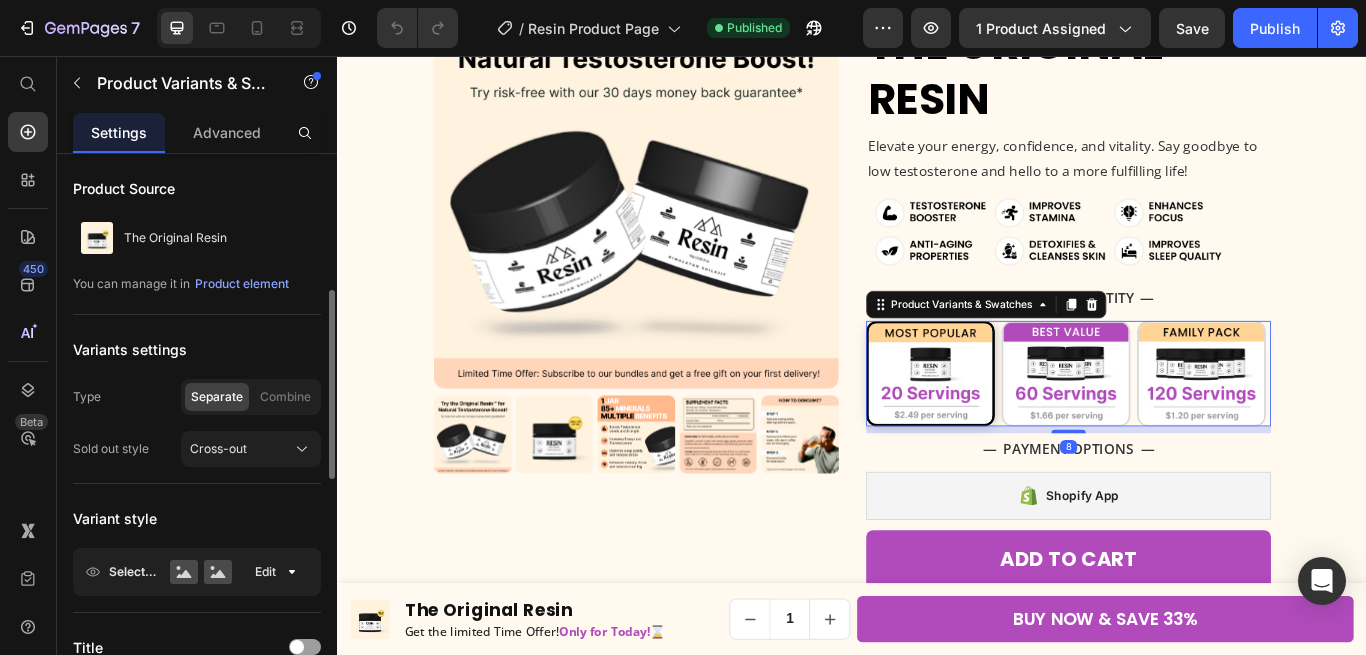 scroll, scrollTop: 102, scrollLeft: 0, axis: vertical 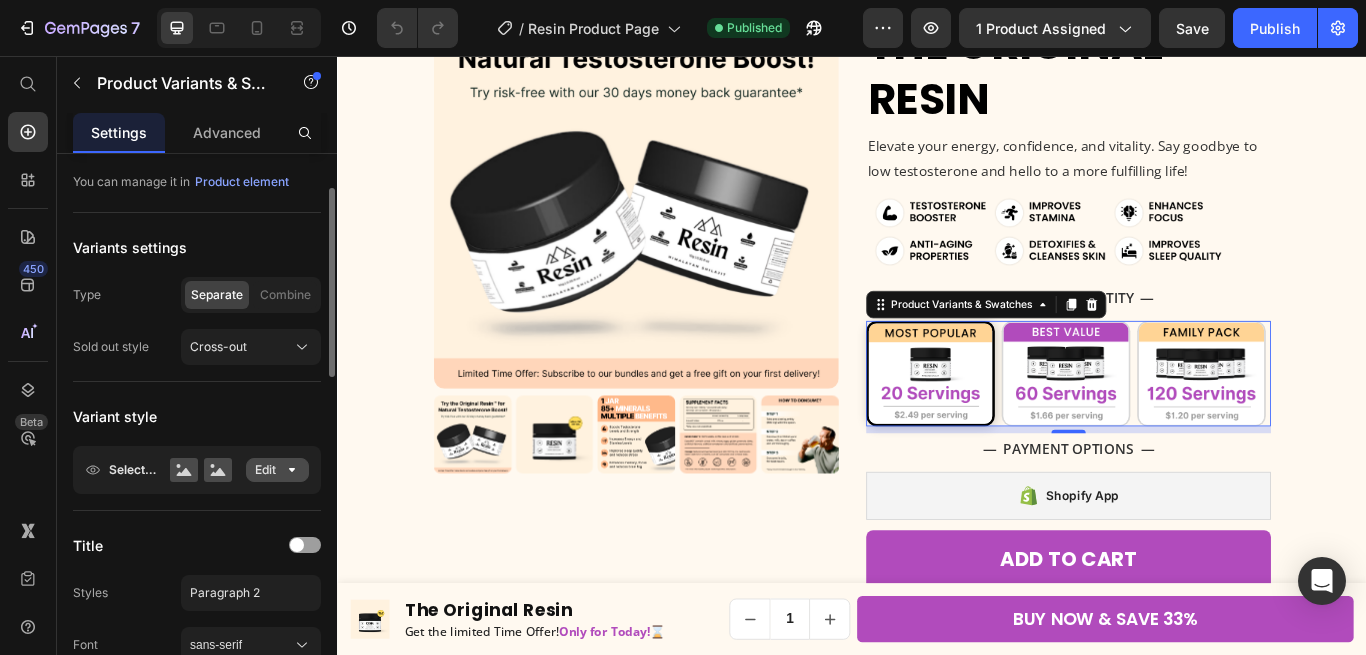 click on "Edit" 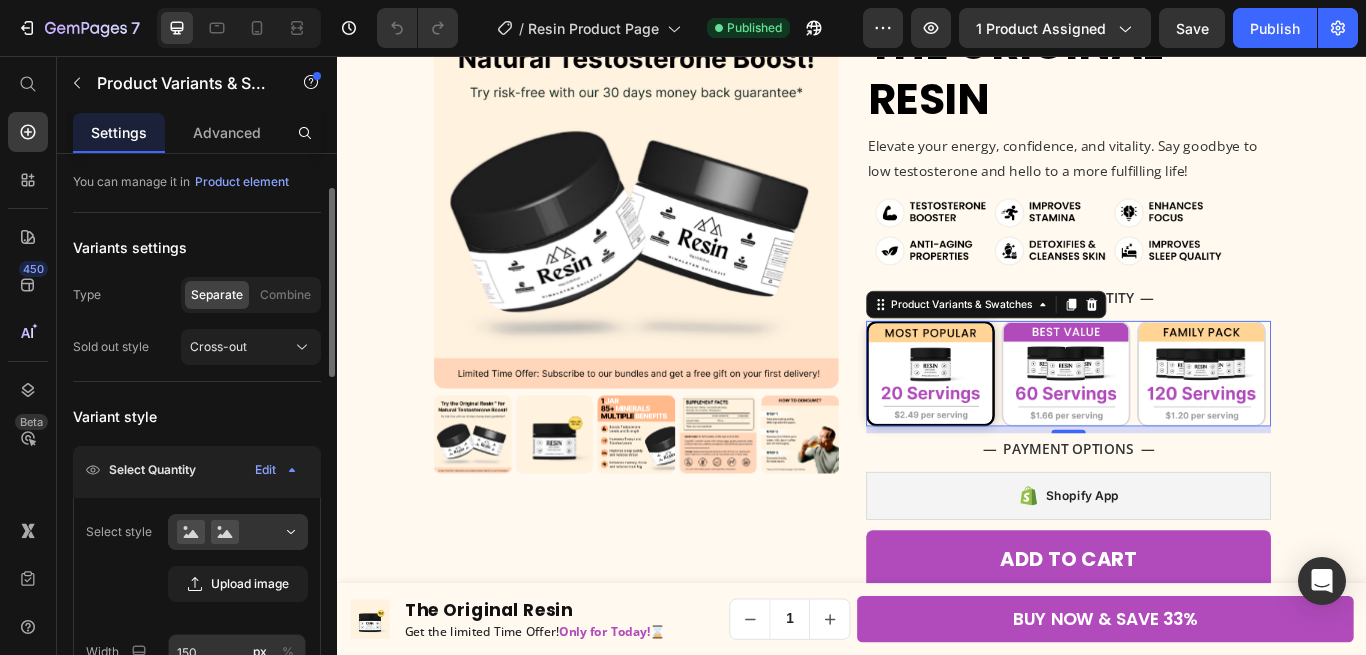 scroll, scrollTop: 306, scrollLeft: 0, axis: vertical 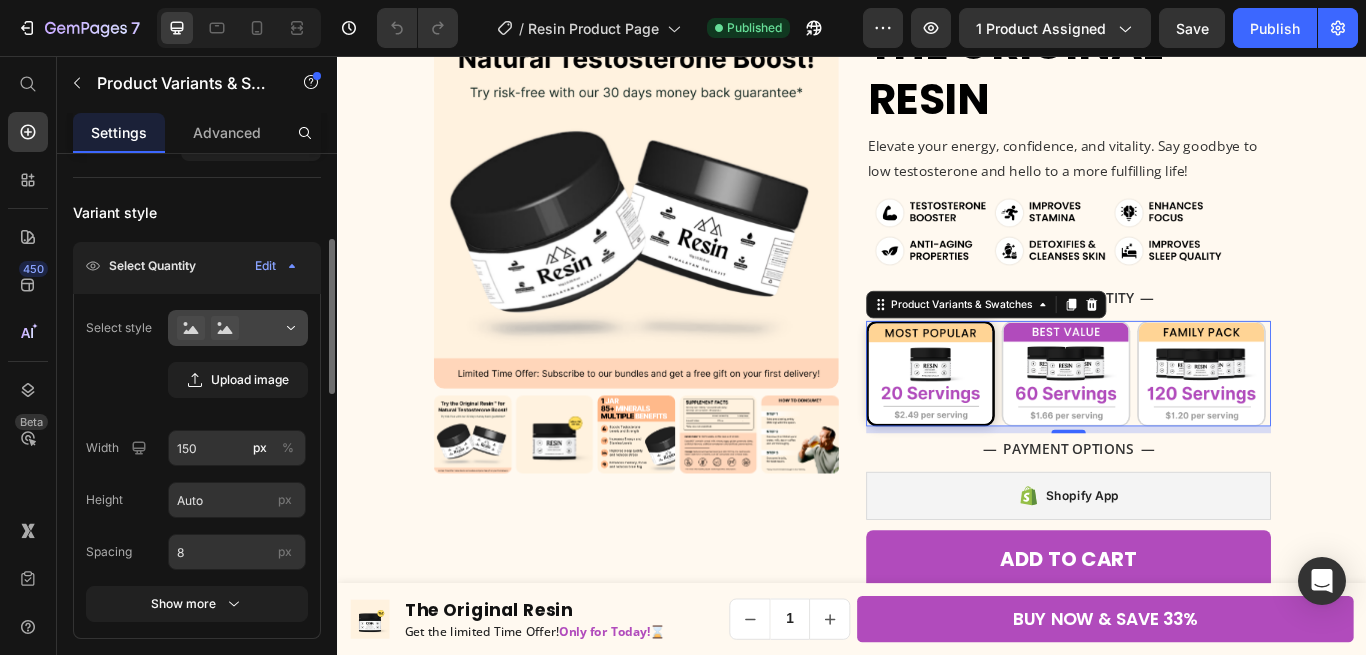 click at bounding box center (238, 328) 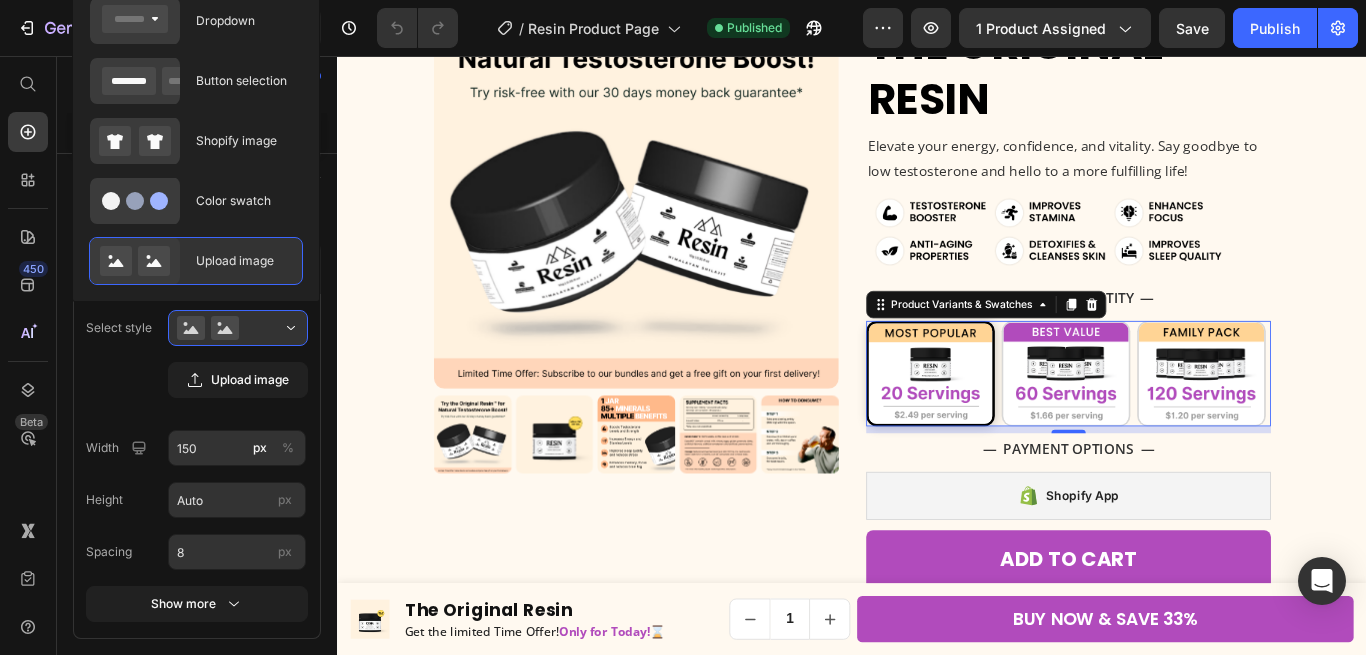 click on "Upload image" at bounding box center [243, 261] 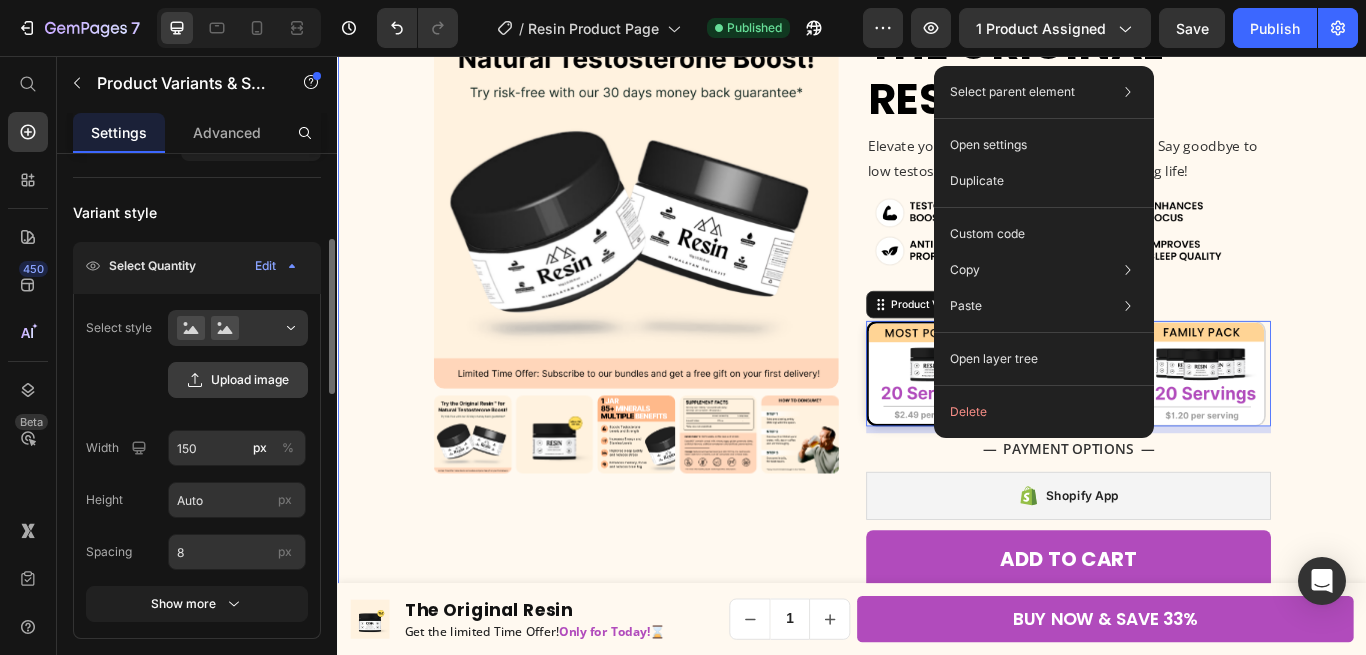 scroll, scrollTop: 306, scrollLeft: 0, axis: vertical 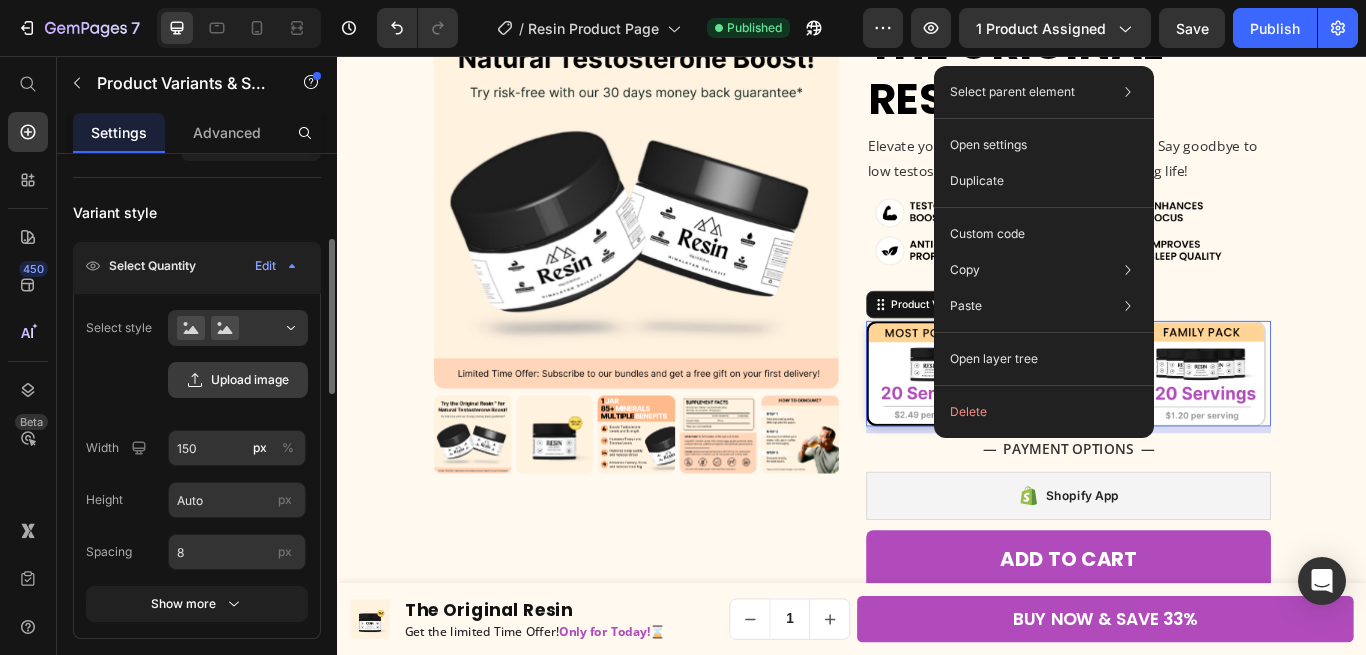 click on "Upload image" 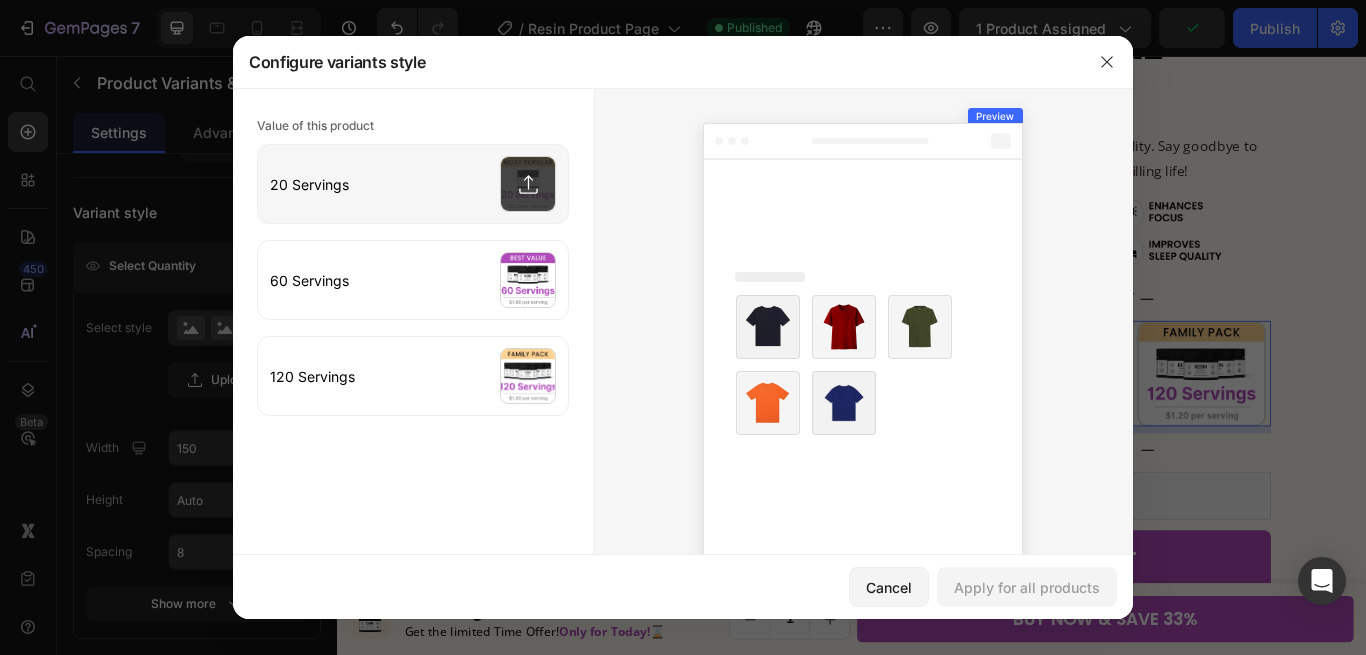 click at bounding box center [413, 184] 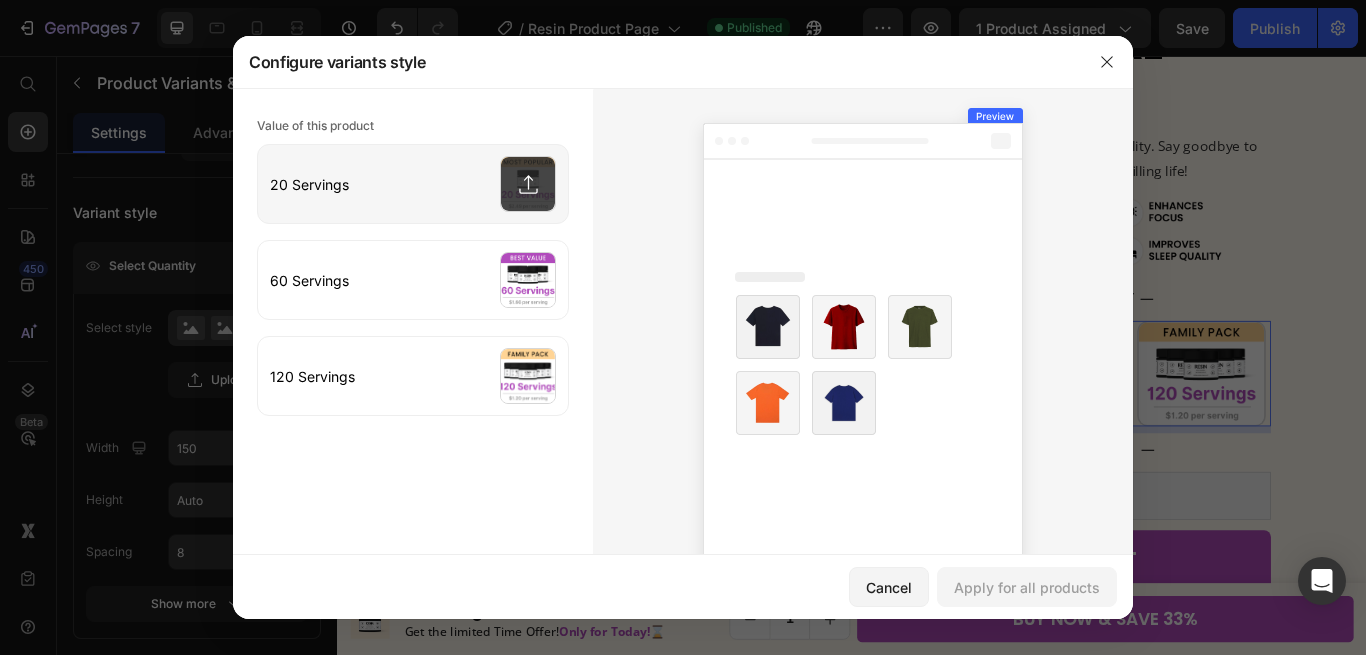 type on "C:\fakepath\Resin Quantity Img 1.webp" 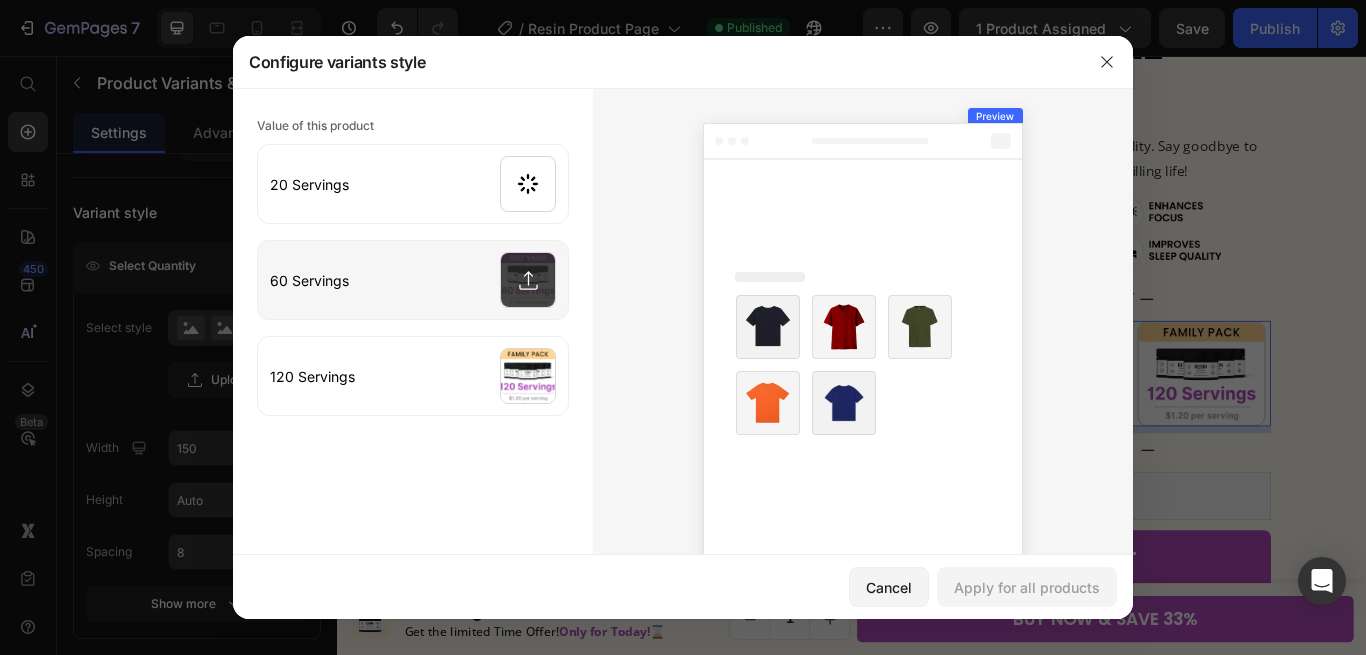 click at bounding box center [413, 280] 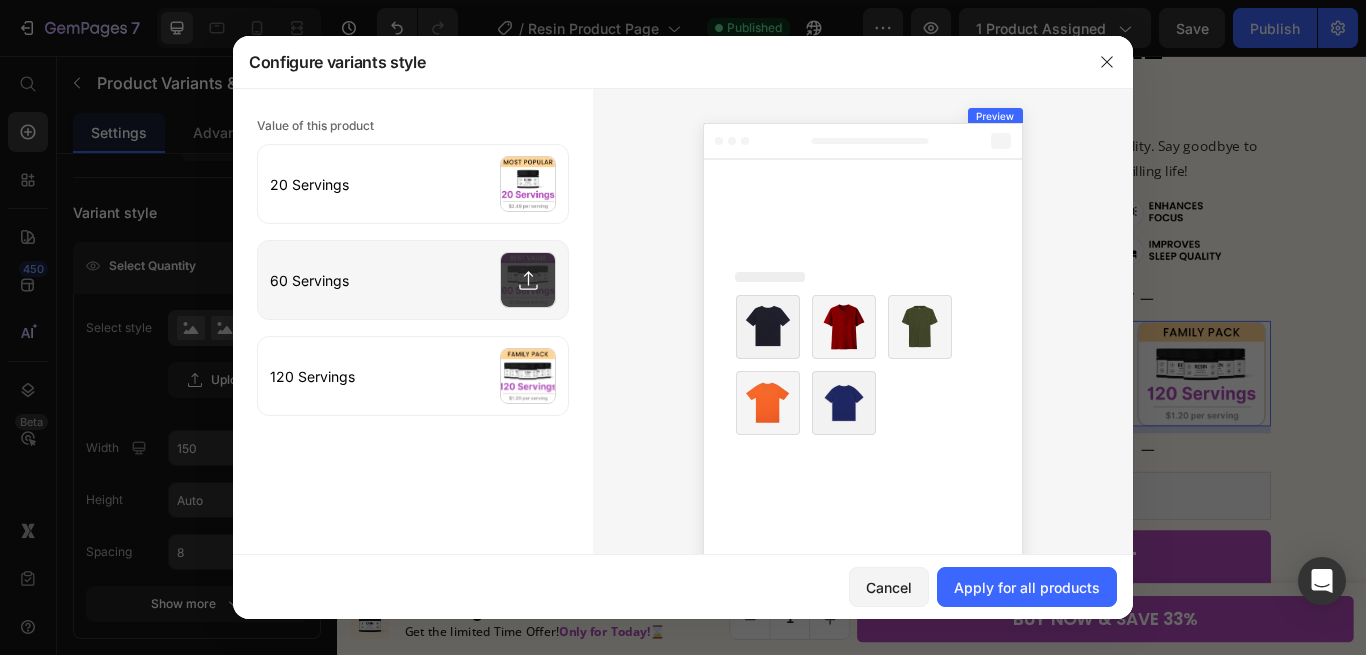type on "C:\fakepath\Resin Quantity Img 2.webp" 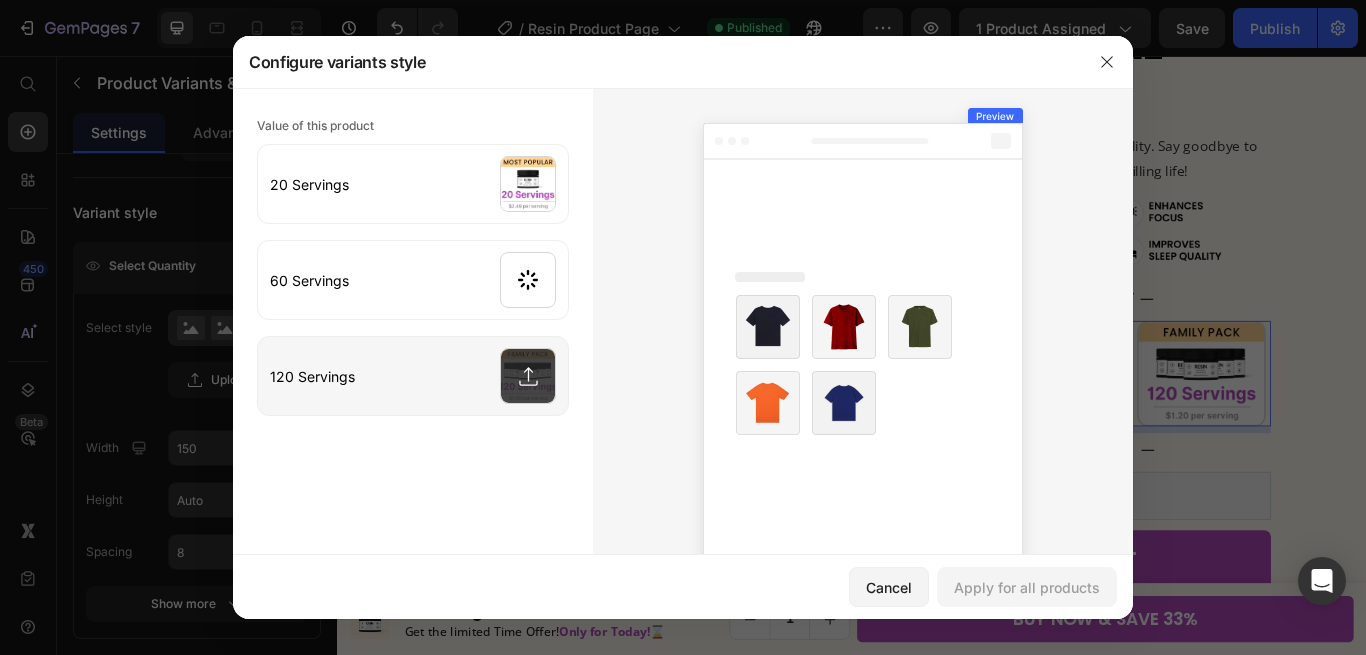 click at bounding box center (413, 376) 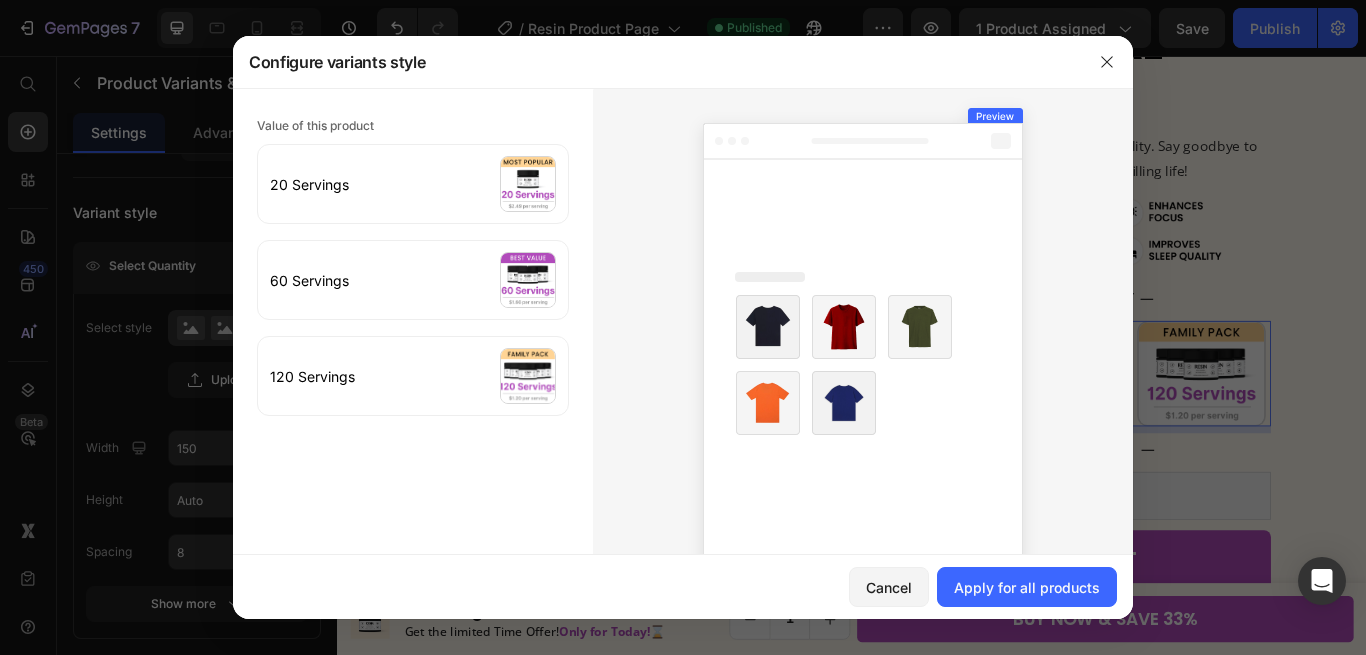 type on "C:\fakepath\Resin Quantity Img 3.webp" 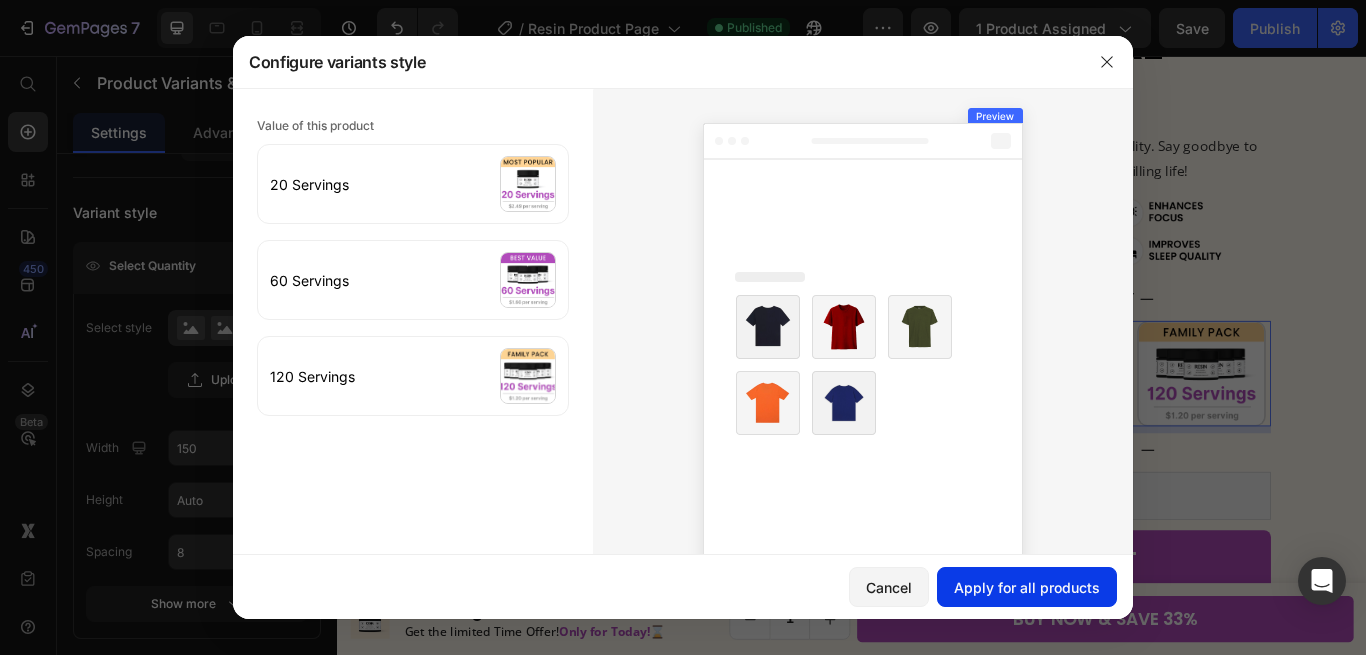 click on "Apply for all products" 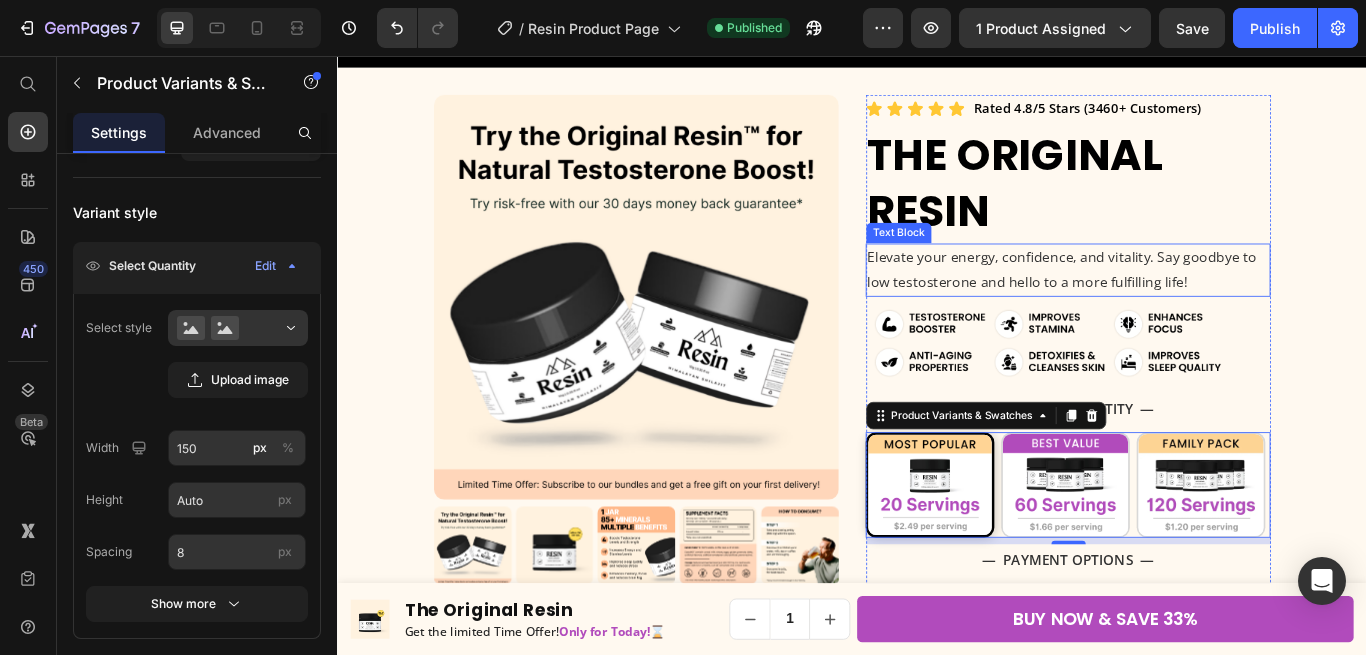 scroll, scrollTop: 0, scrollLeft: 0, axis: both 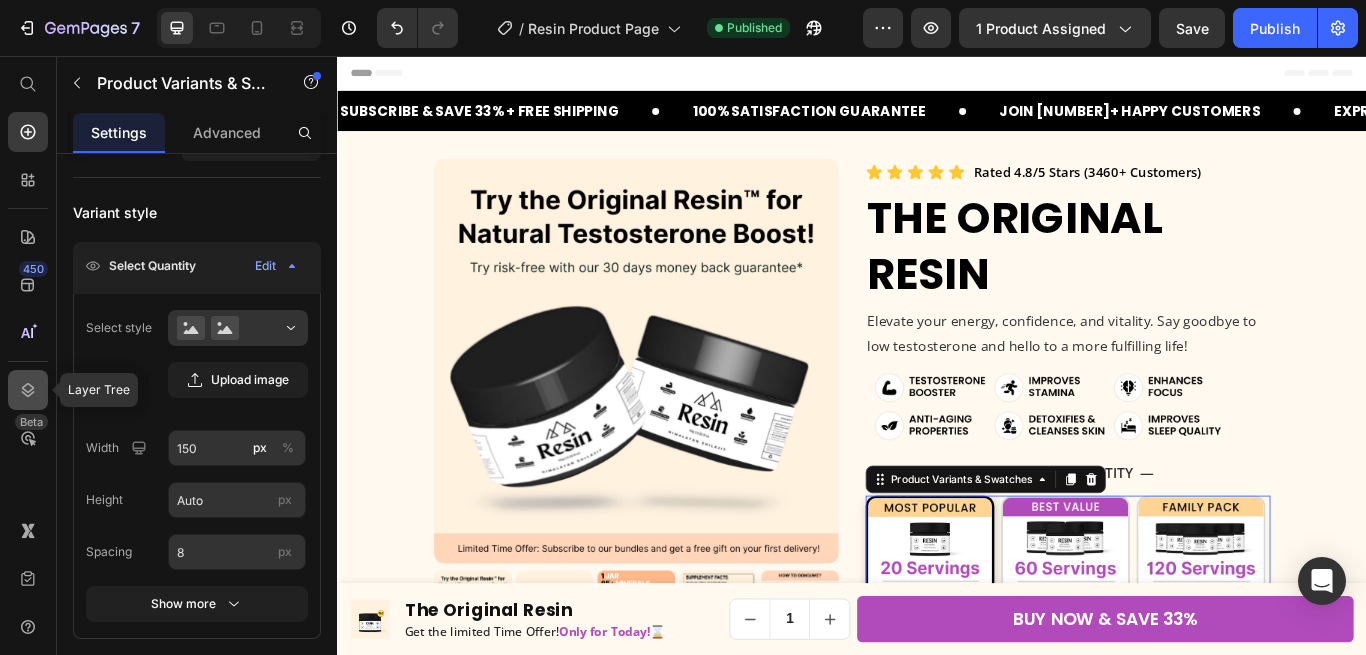 click 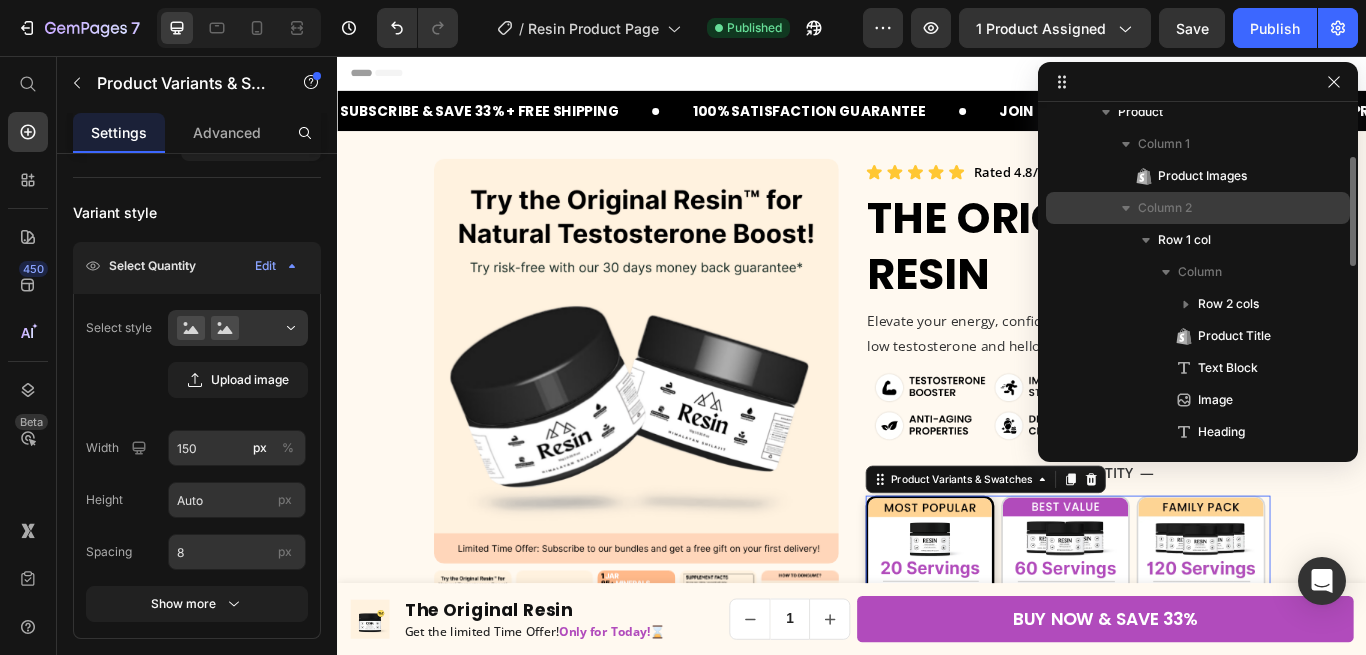 scroll, scrollTop: 40, scrollLeft: 0, axis: vertical 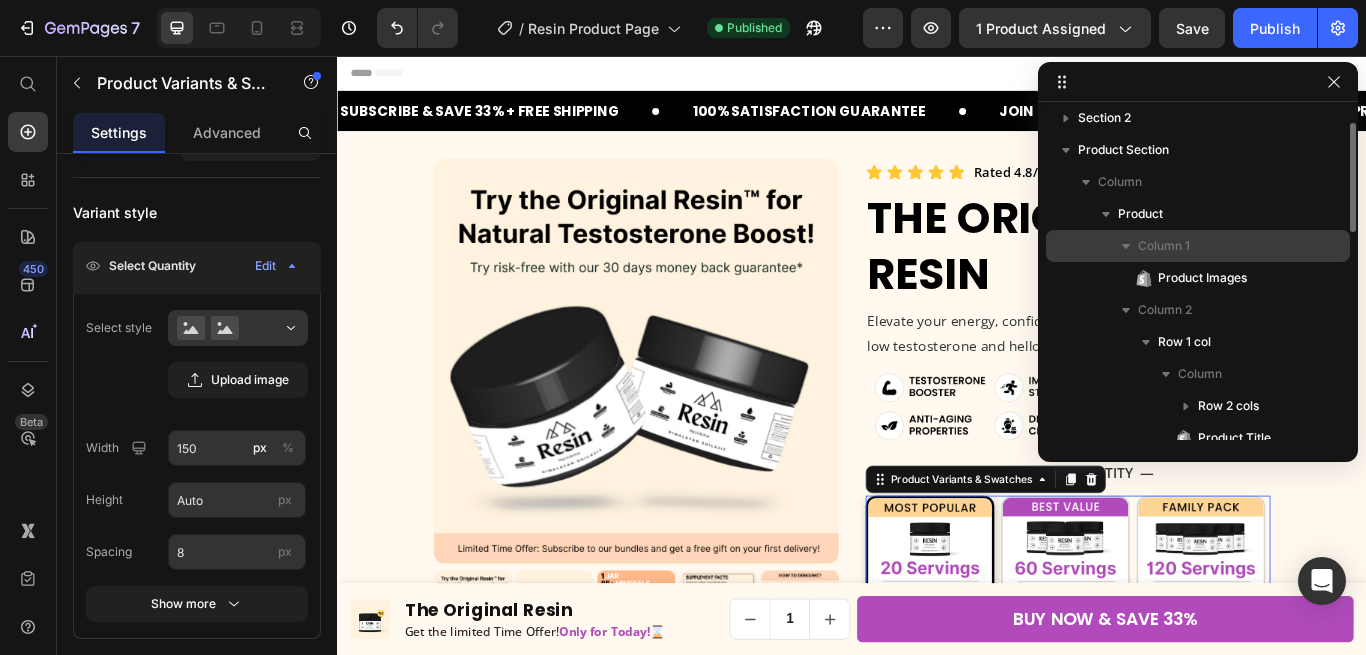 click 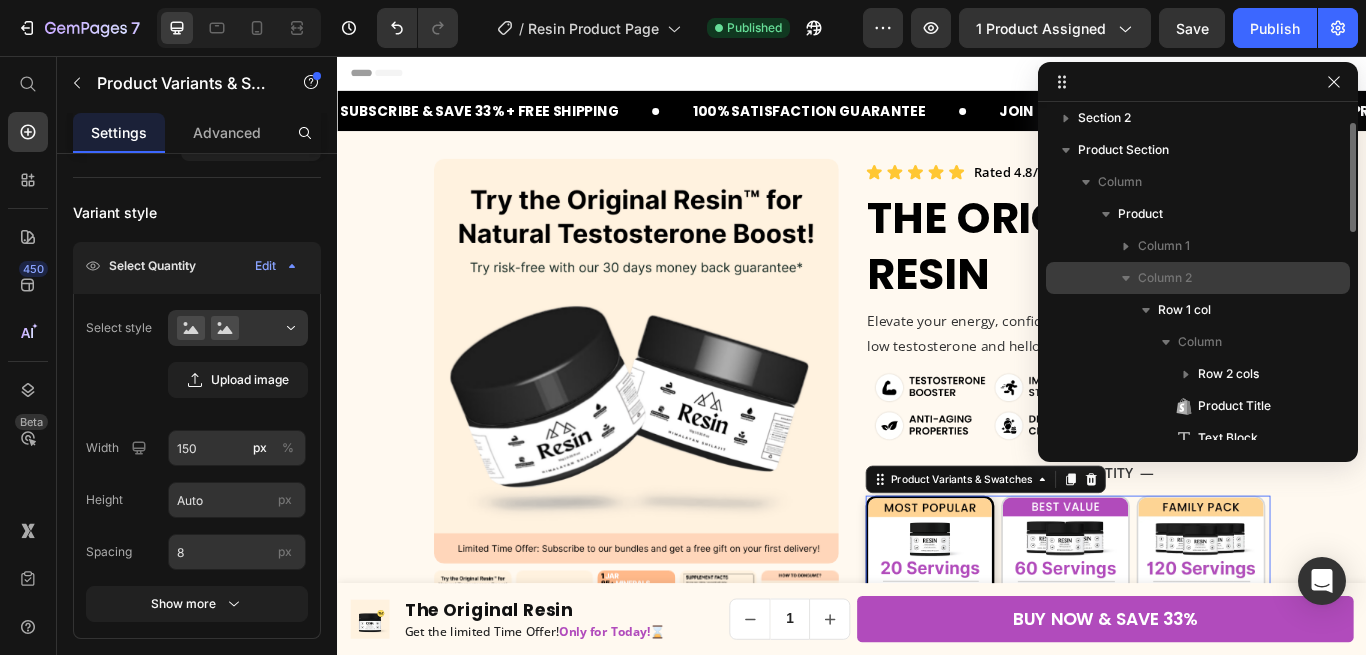 click 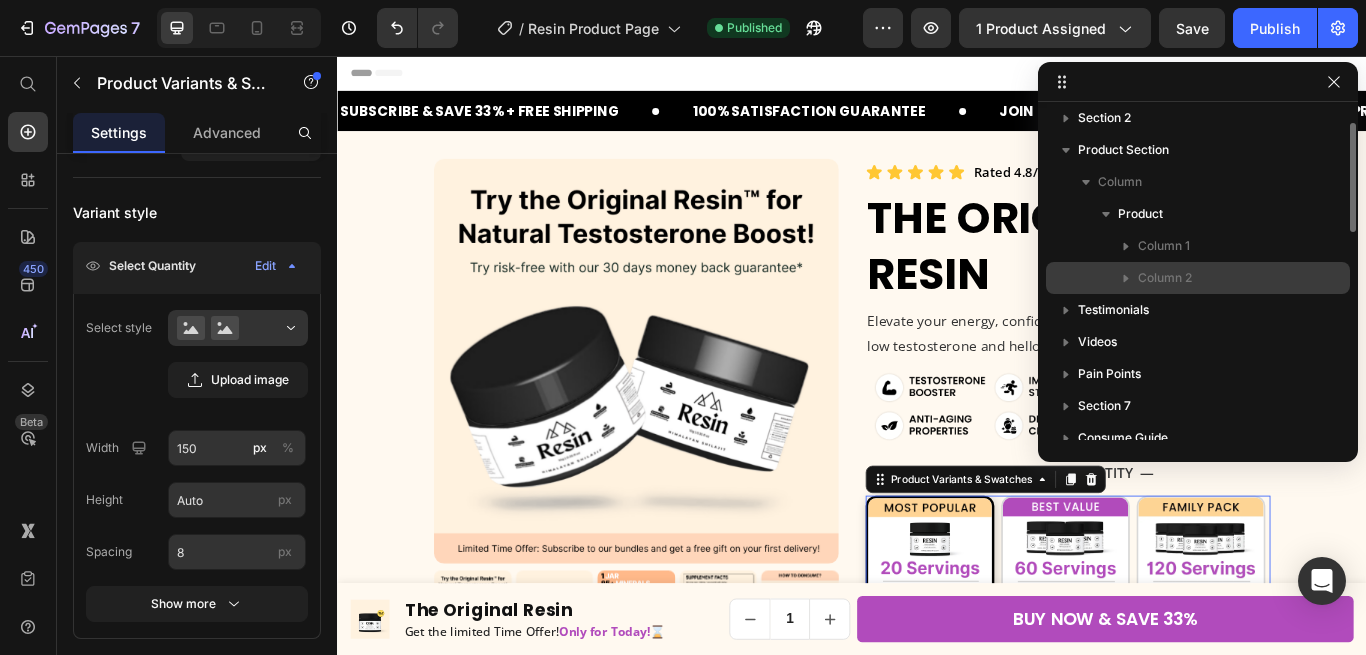click 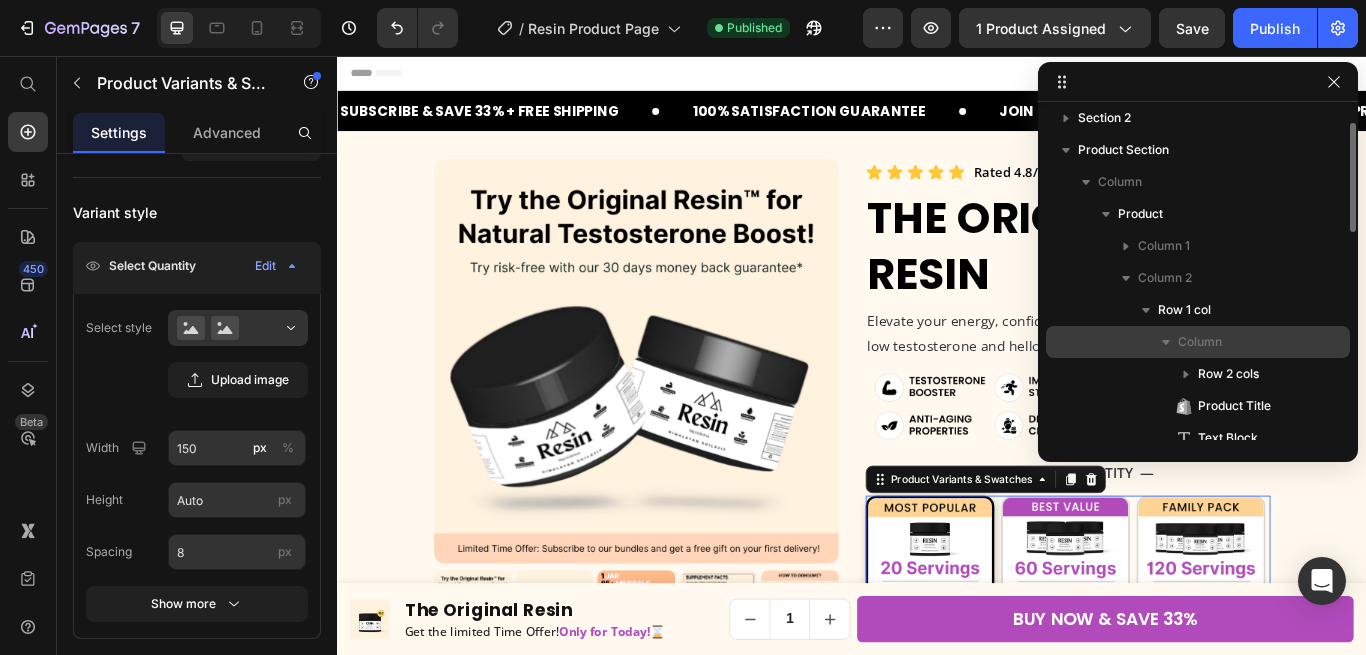 click 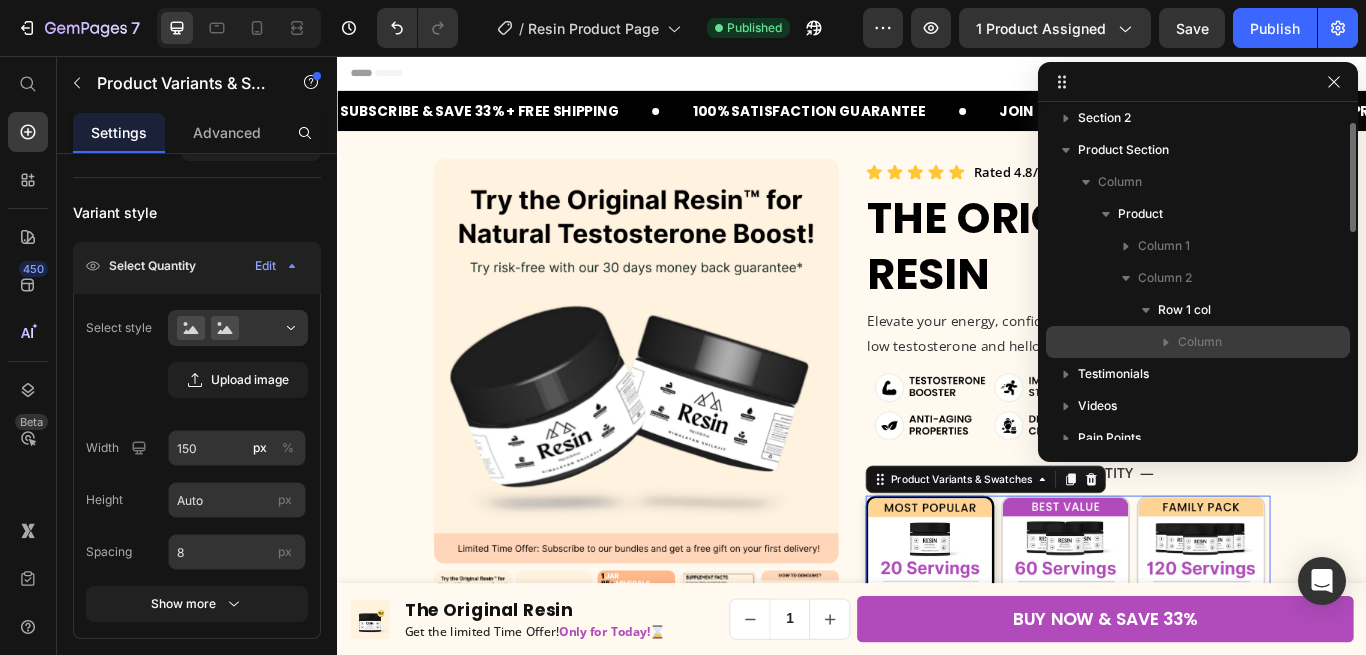 click 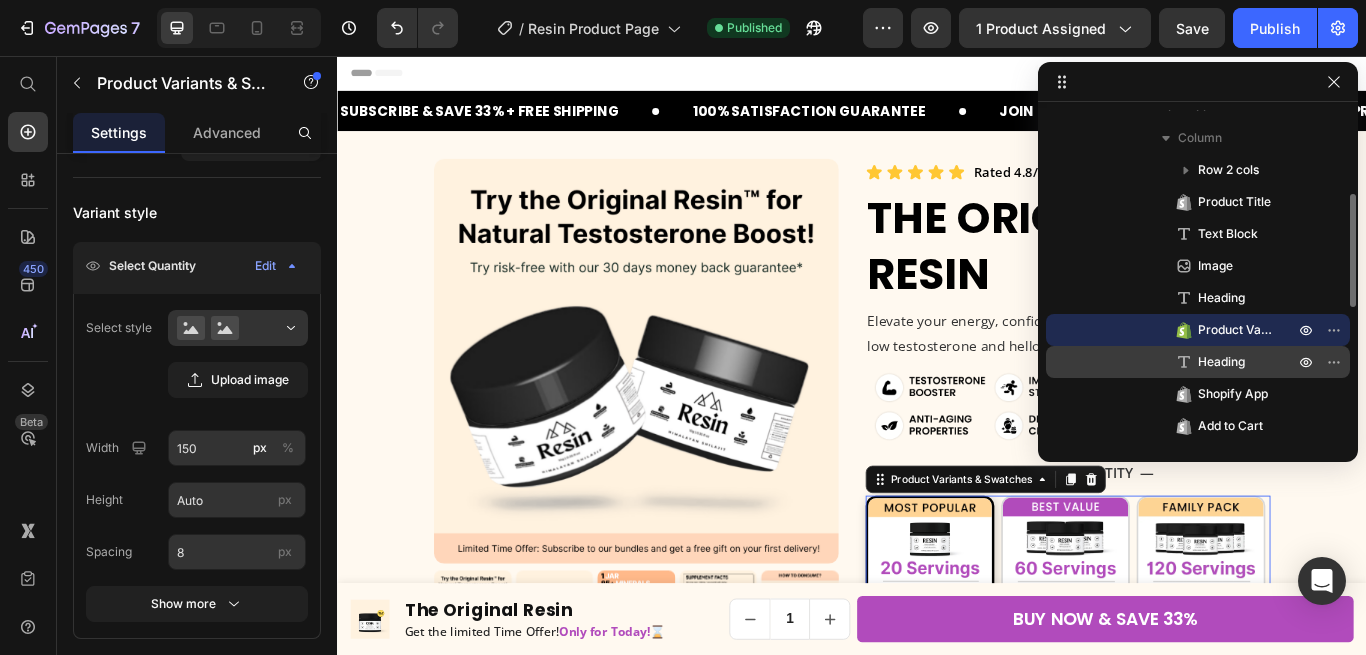 scroll, scrollTop: 346, scrollLeft: 0, axis: vertical 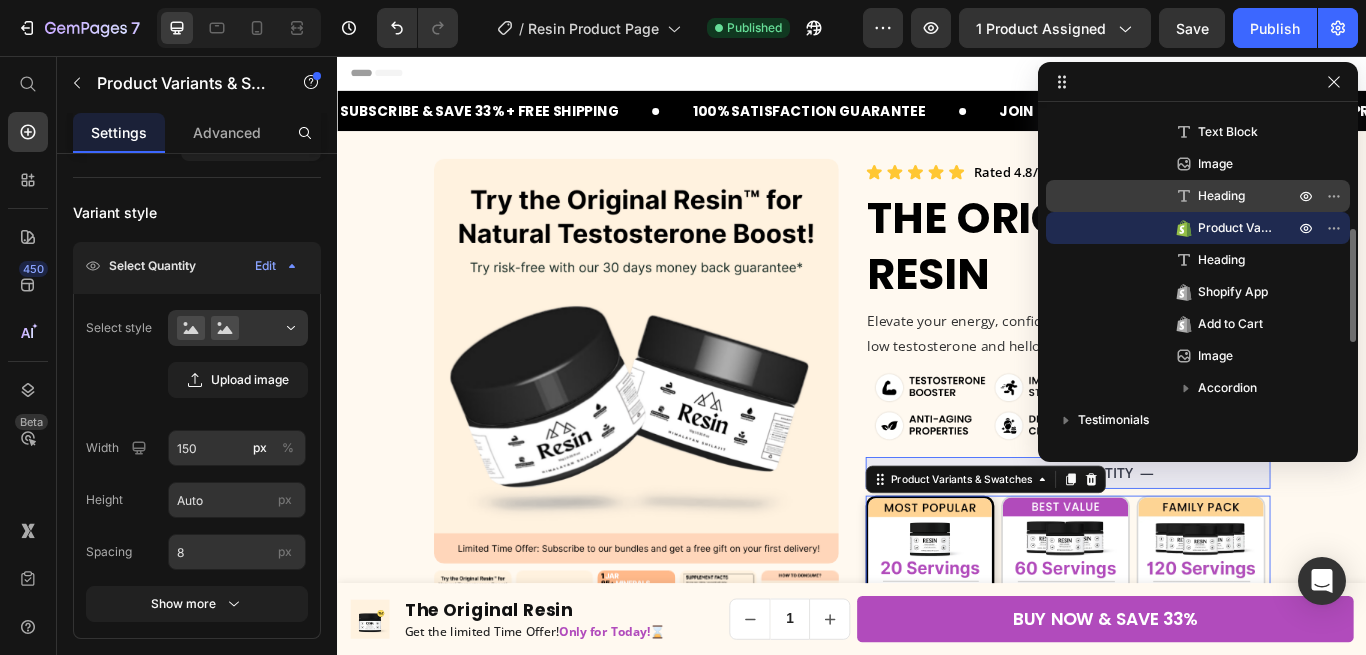 click 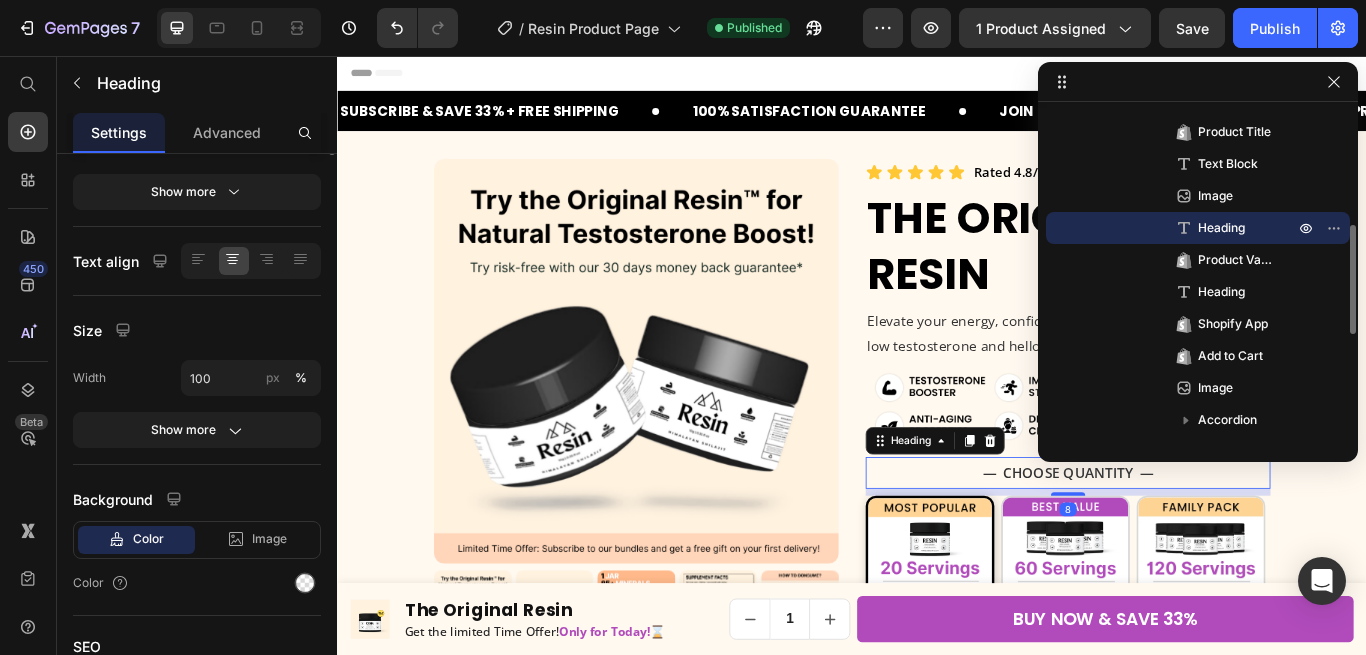 scroll, scrollTop: 0, scrollLeft: 0, axis: both 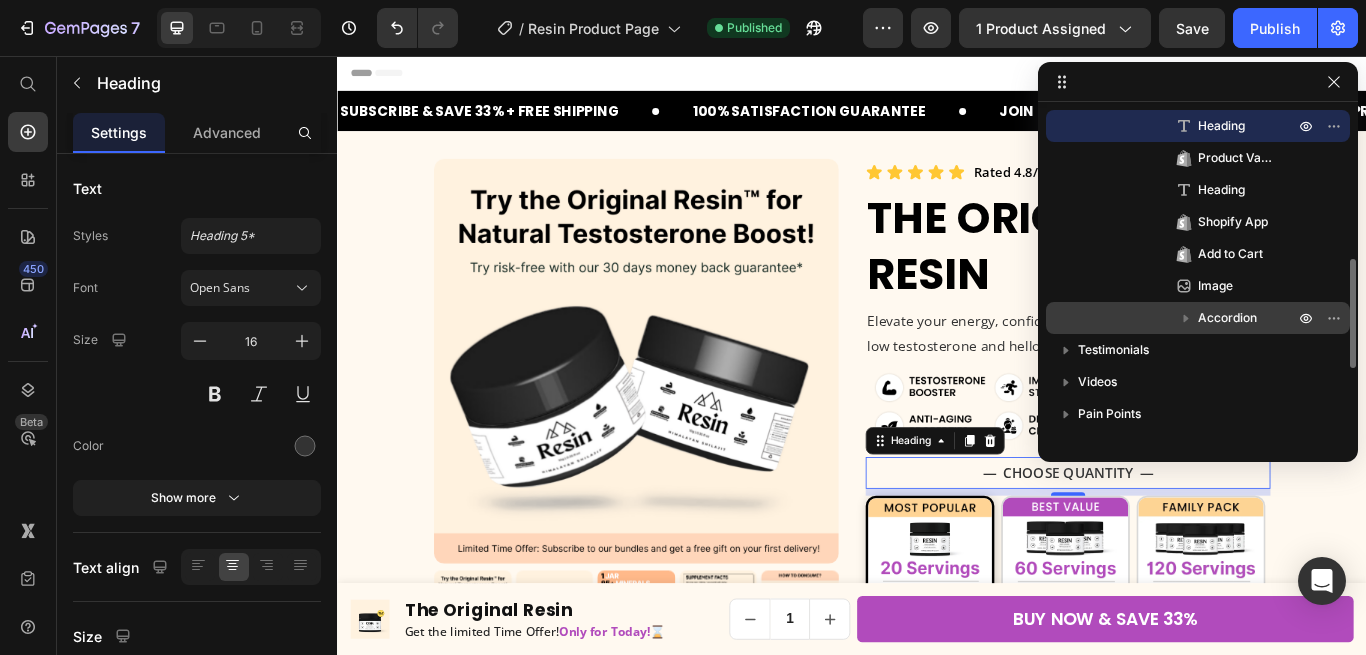 click 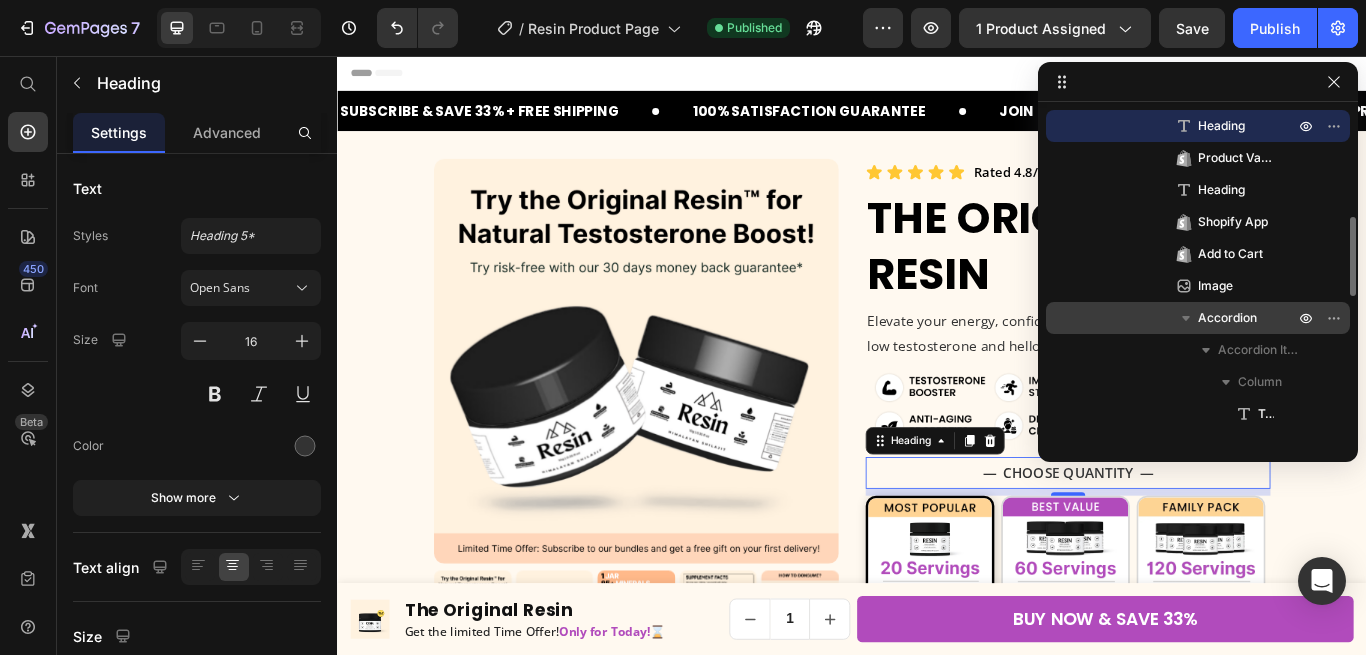 scroll, scrollTop: 550, scrollLeft: 0, axis: vertical 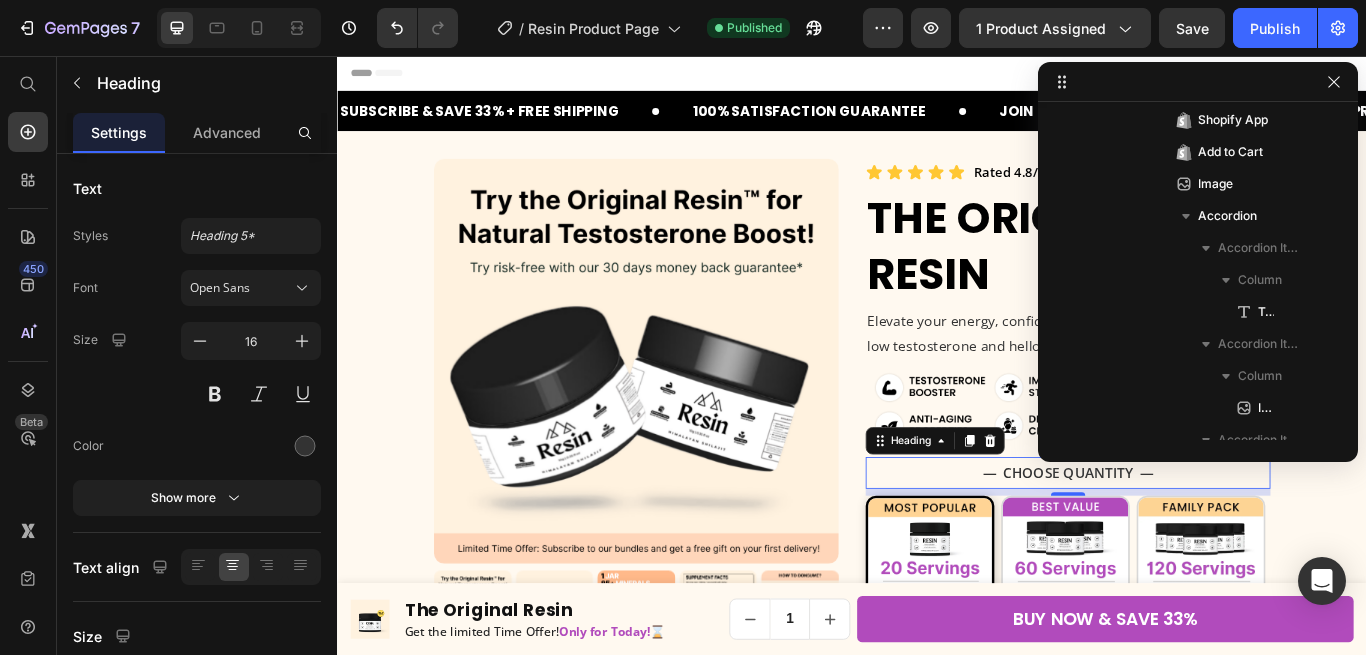 click 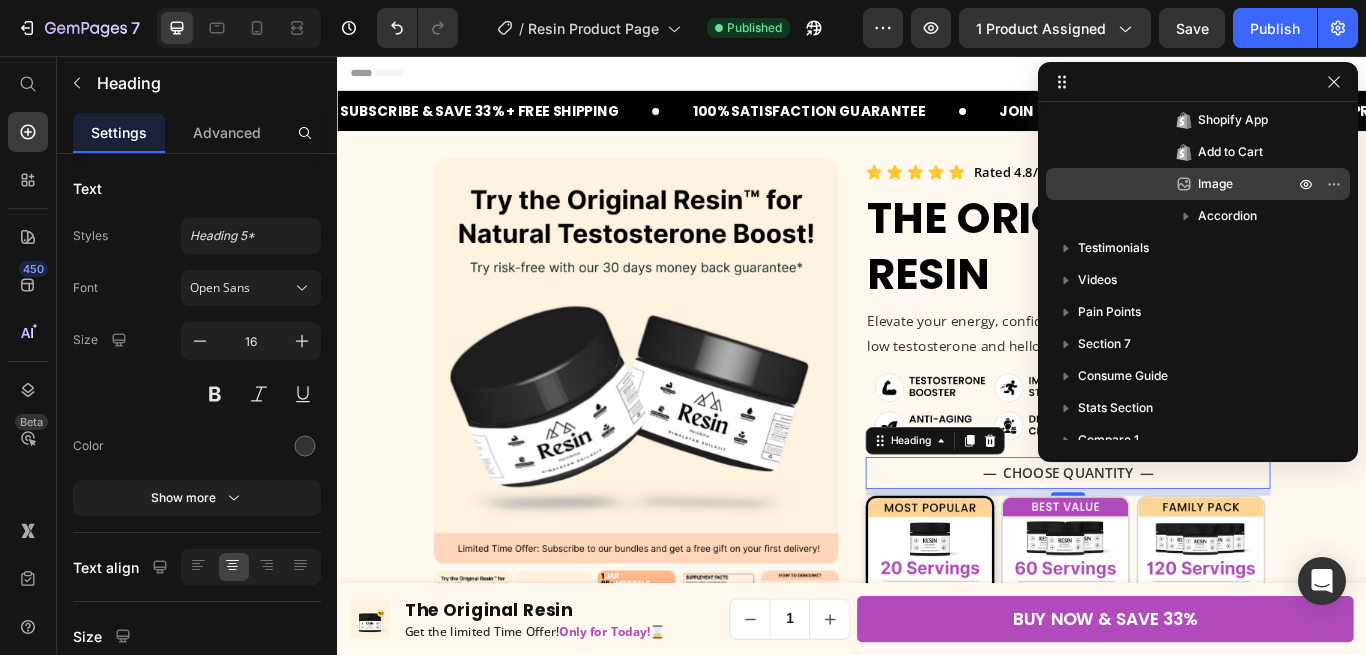 click on "Image" at bounding box center [1215, 184] 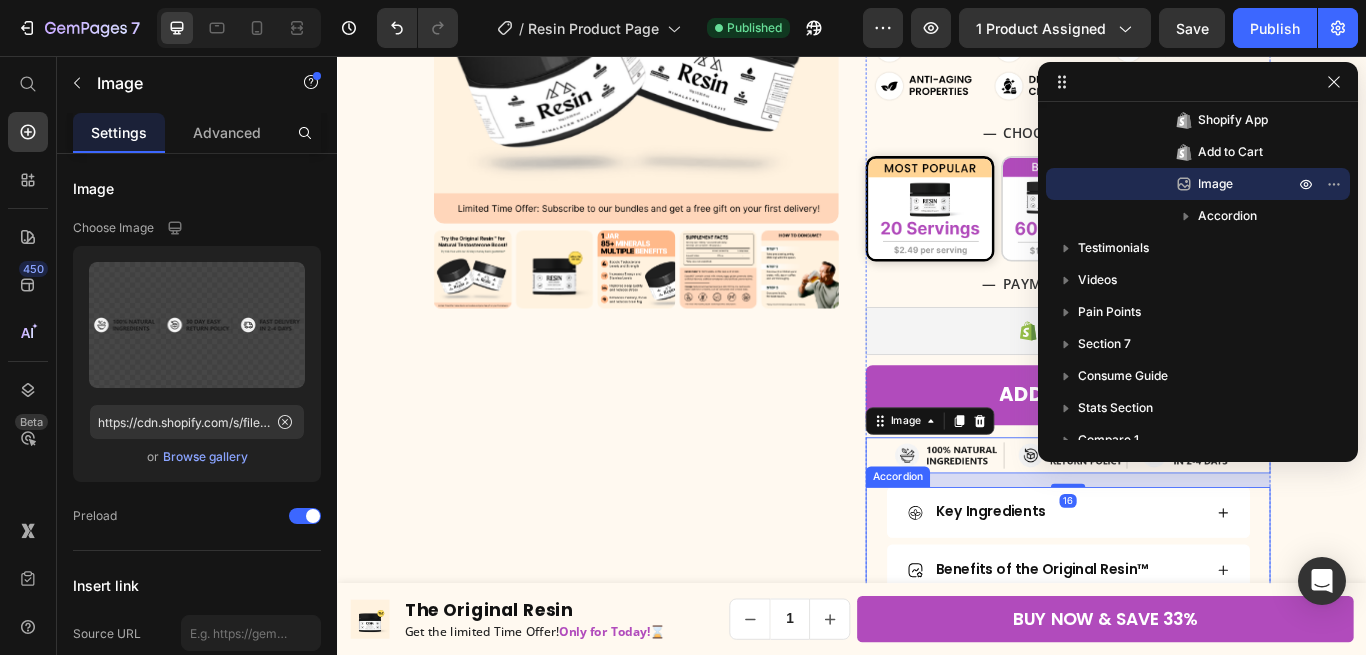 scroll, scrollTop: 361, scrollLeft: 0, axis: vertical 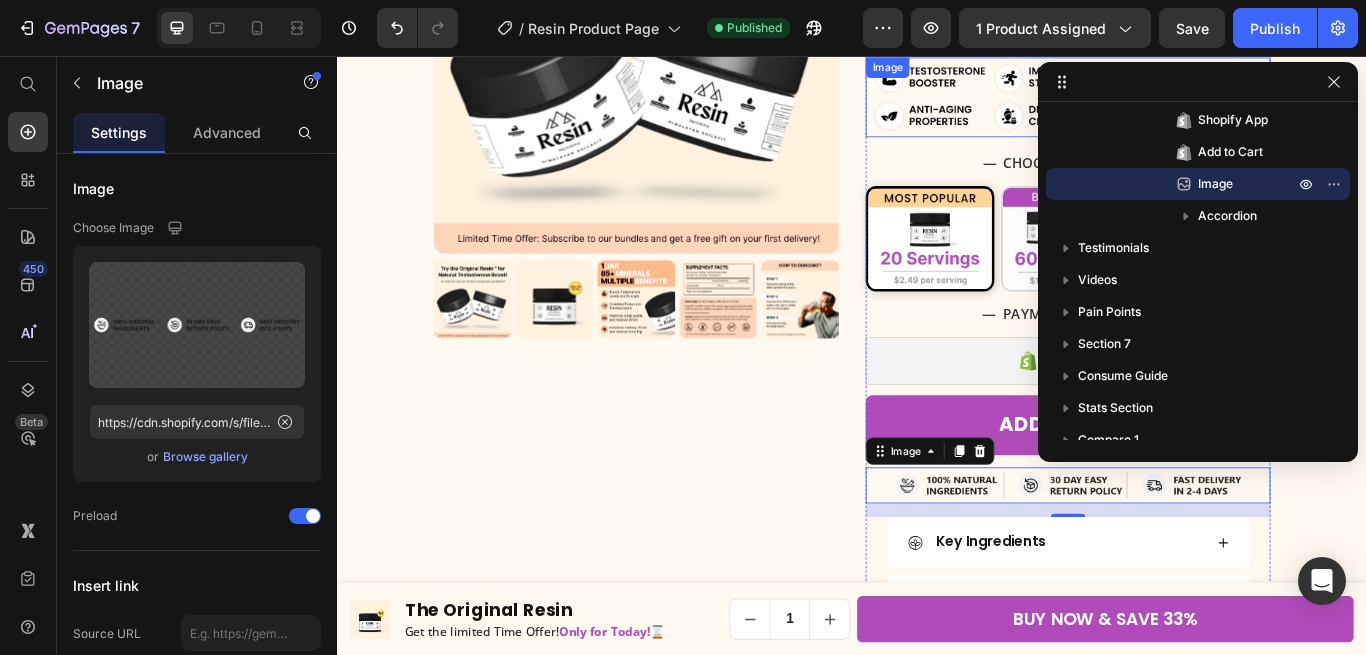 click at bounding box center [1189, 104] 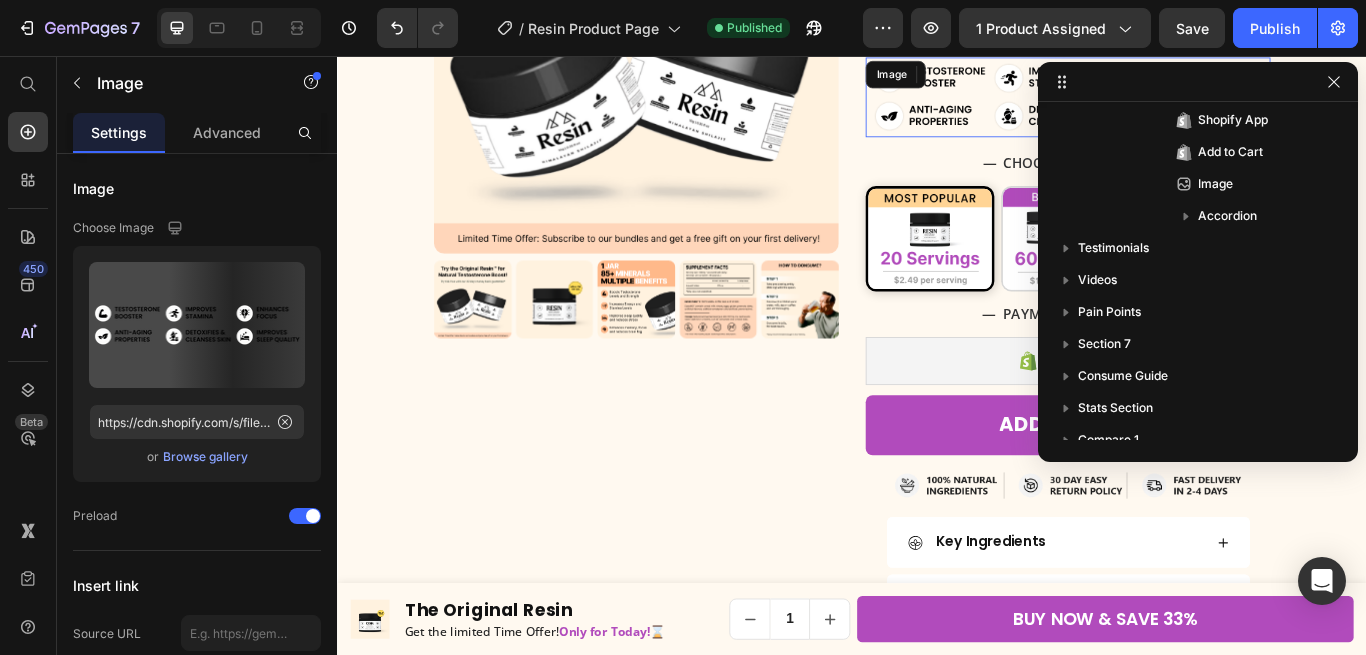 scroll, scrollTop: 282, scrollLeft: 0, axis: vertical 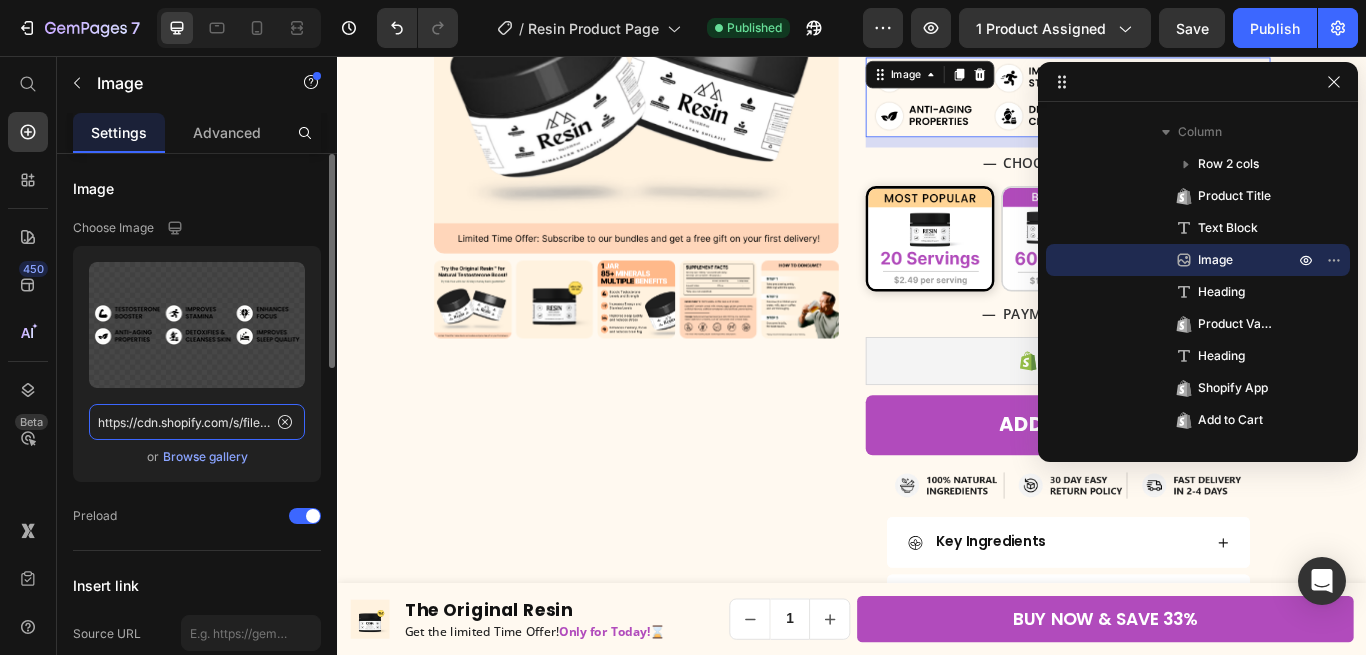 click on "https://cdn.shopify.com/s/files/1/0755/8846/8960/files/gempages_566874438180537253-5fffc007-6a58-4b2c-b95e-8244abb39ce0.png" 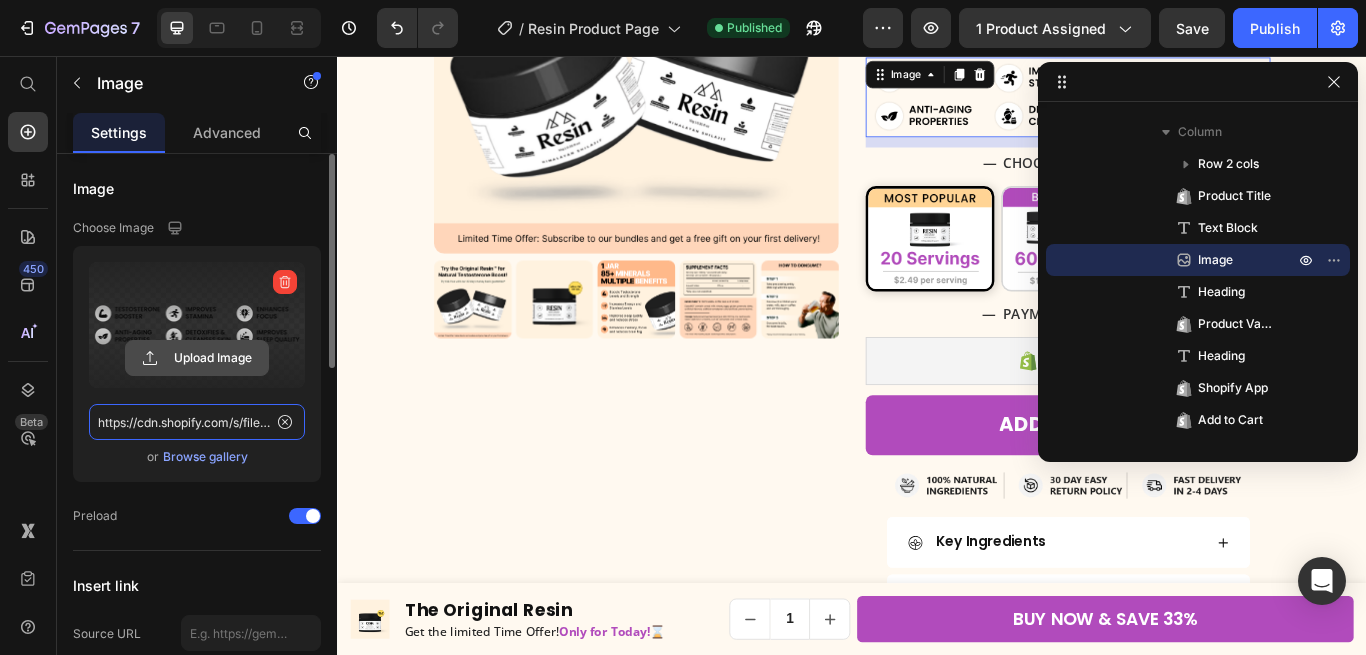 paste on "Product_section_benefits_image.webp?v=1752488219" 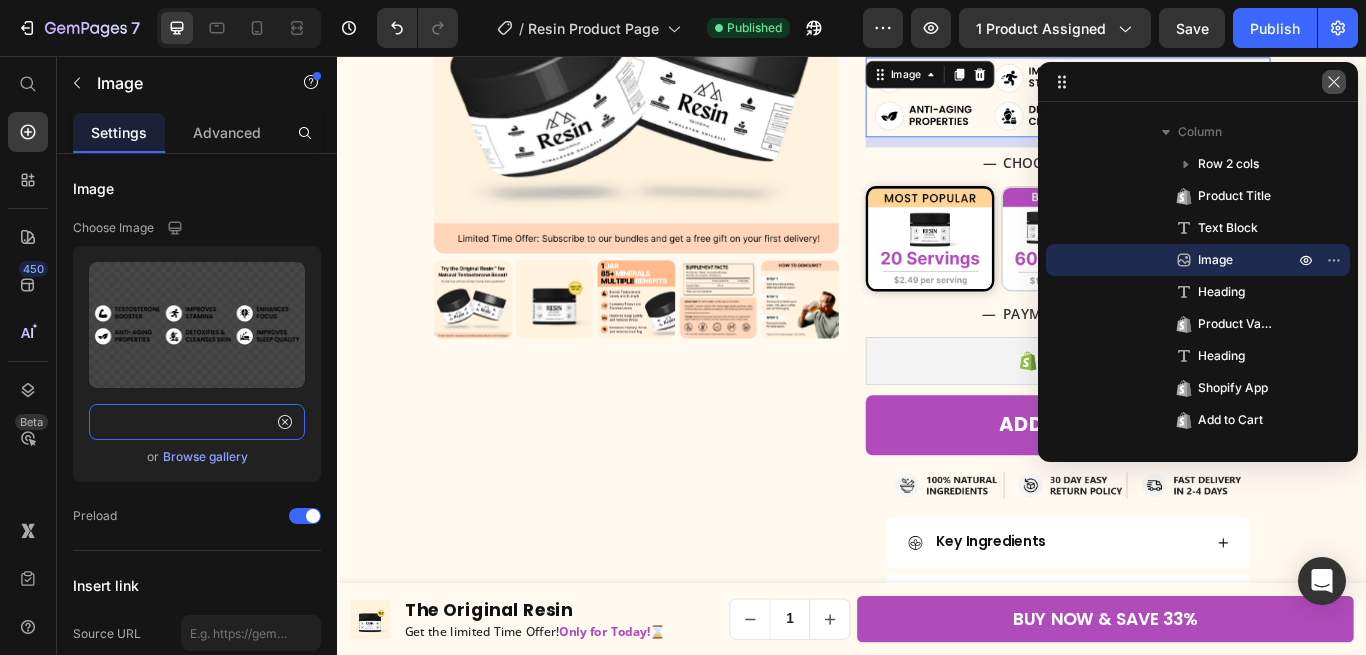 type on "https://cdn.shopify.com/s/files/1/0755/8846/8960/files/Product_section_benefits_image.webp?v=1752488219" 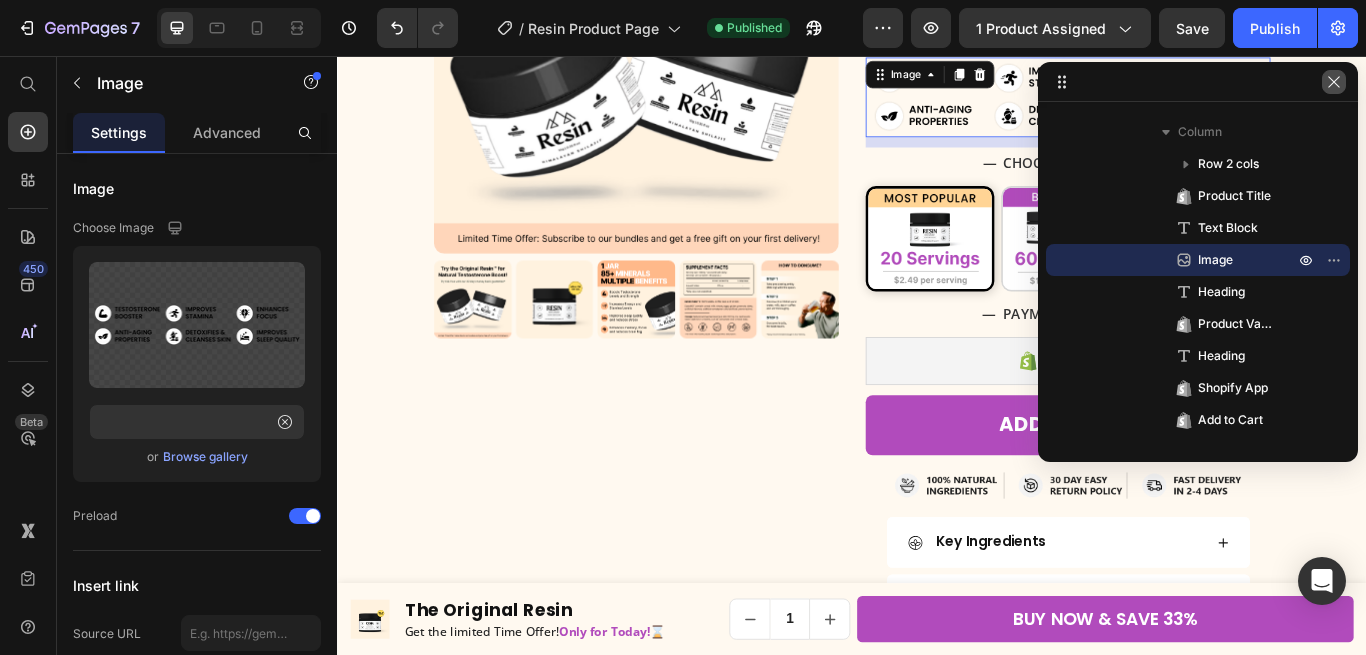 click 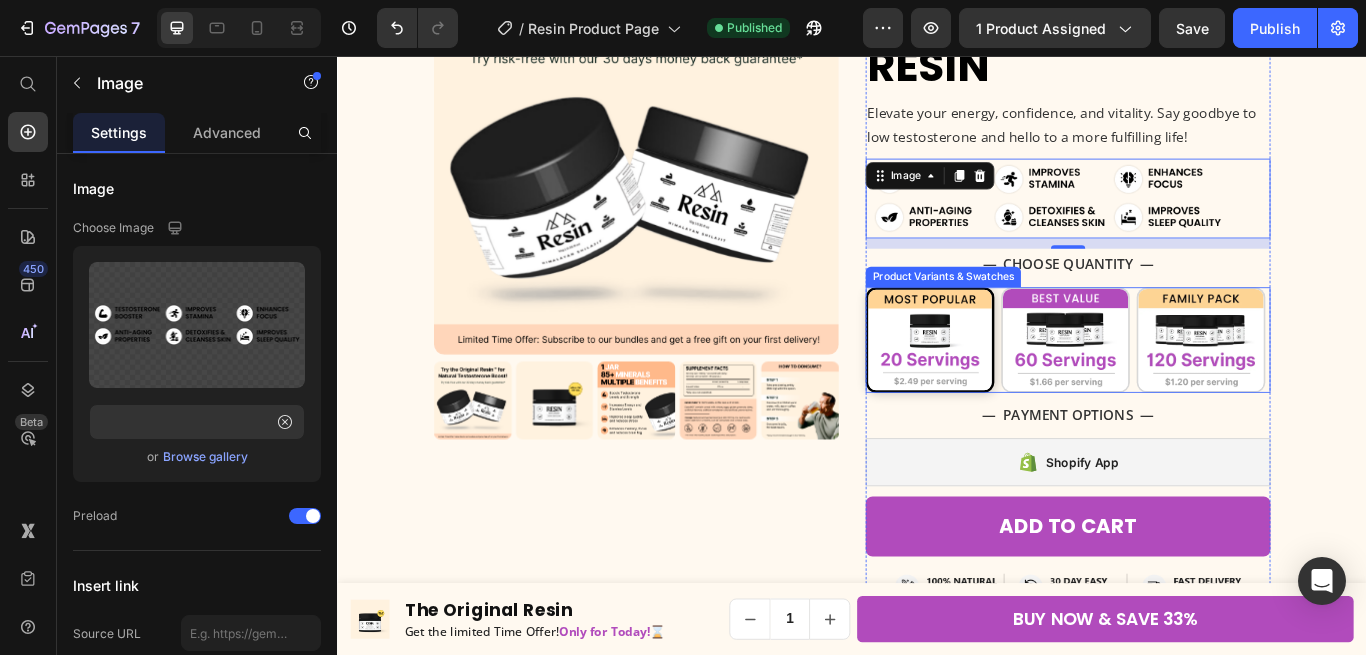 scroll, scrollTop: 157, scrollLeft: 0, axis: vertical 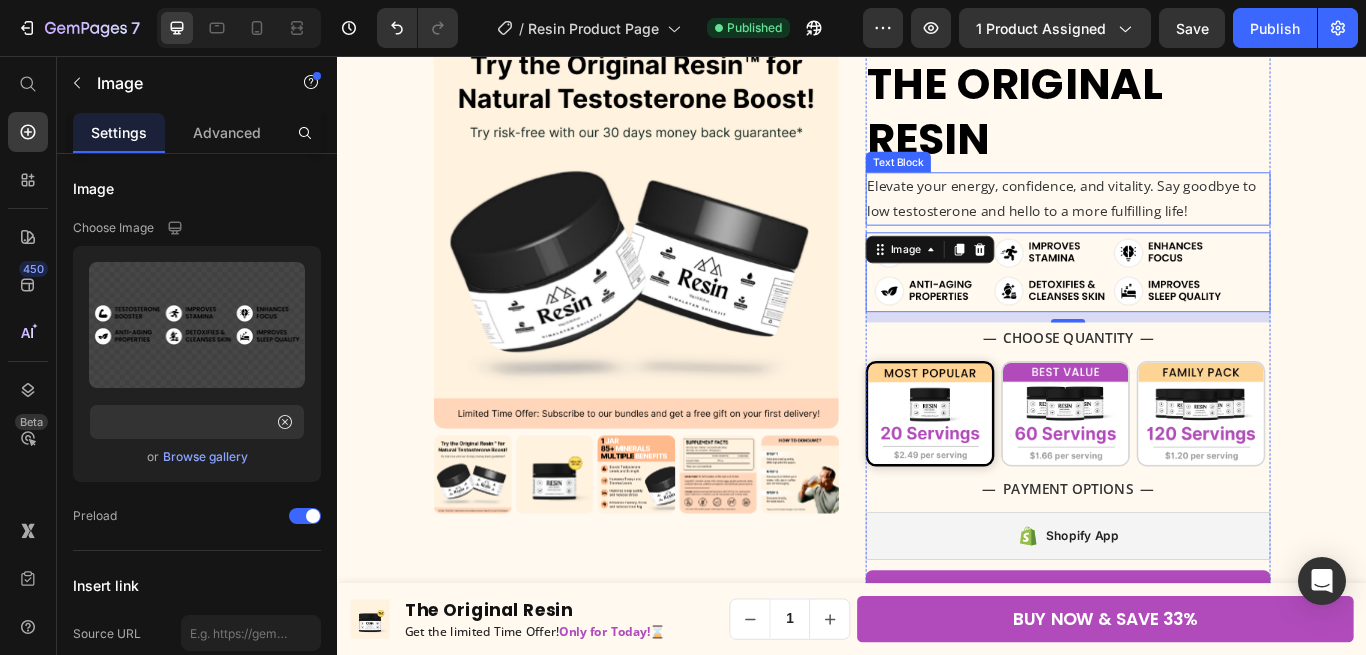 click on "Elevate your energy, confidence, and vitality. Say goodbye to low testosterone and hello to a more fulfilling life!" at bounding box center (1189, 223) 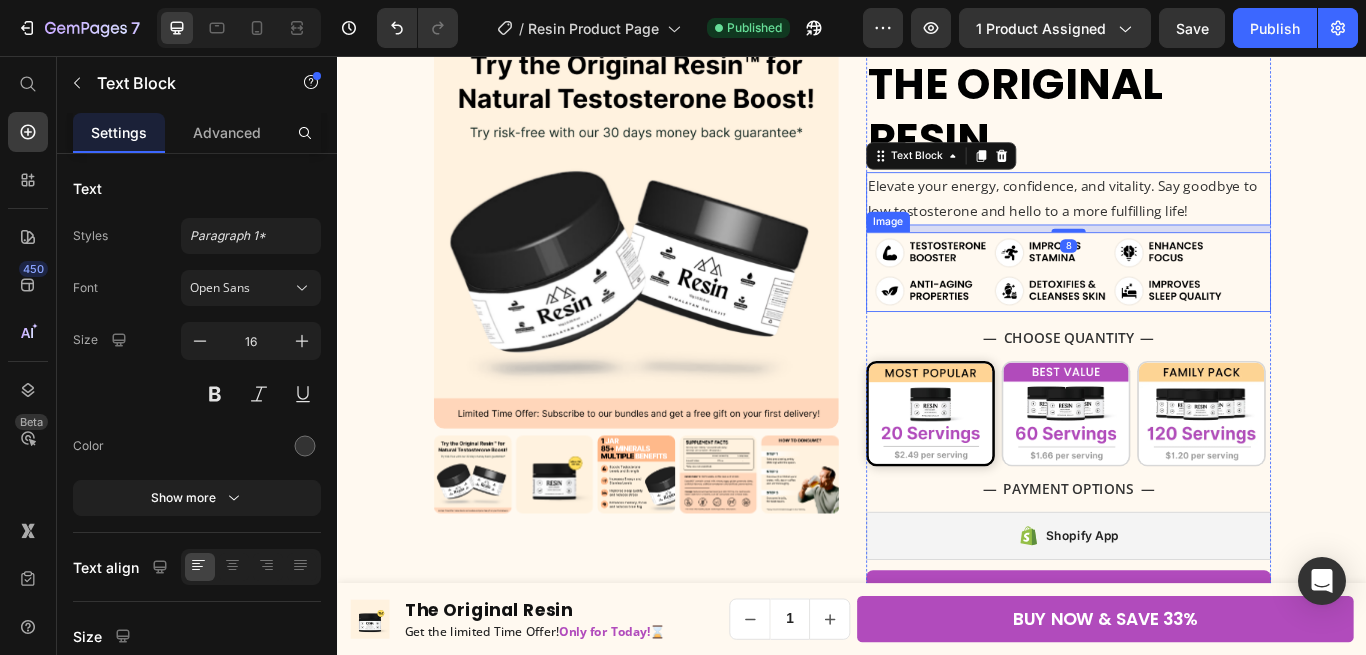 click at bounding box center (1189, 308) 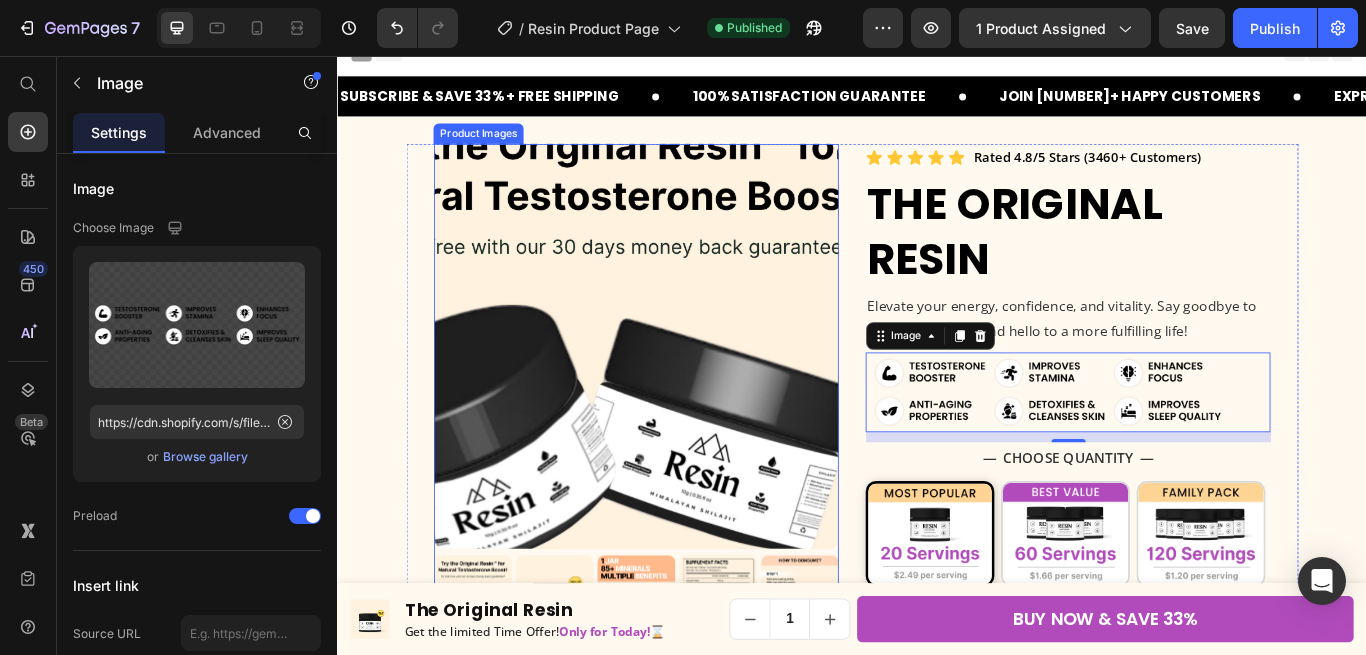 scroll, scrollTop: 0, scrollLeft: 0, axis: both 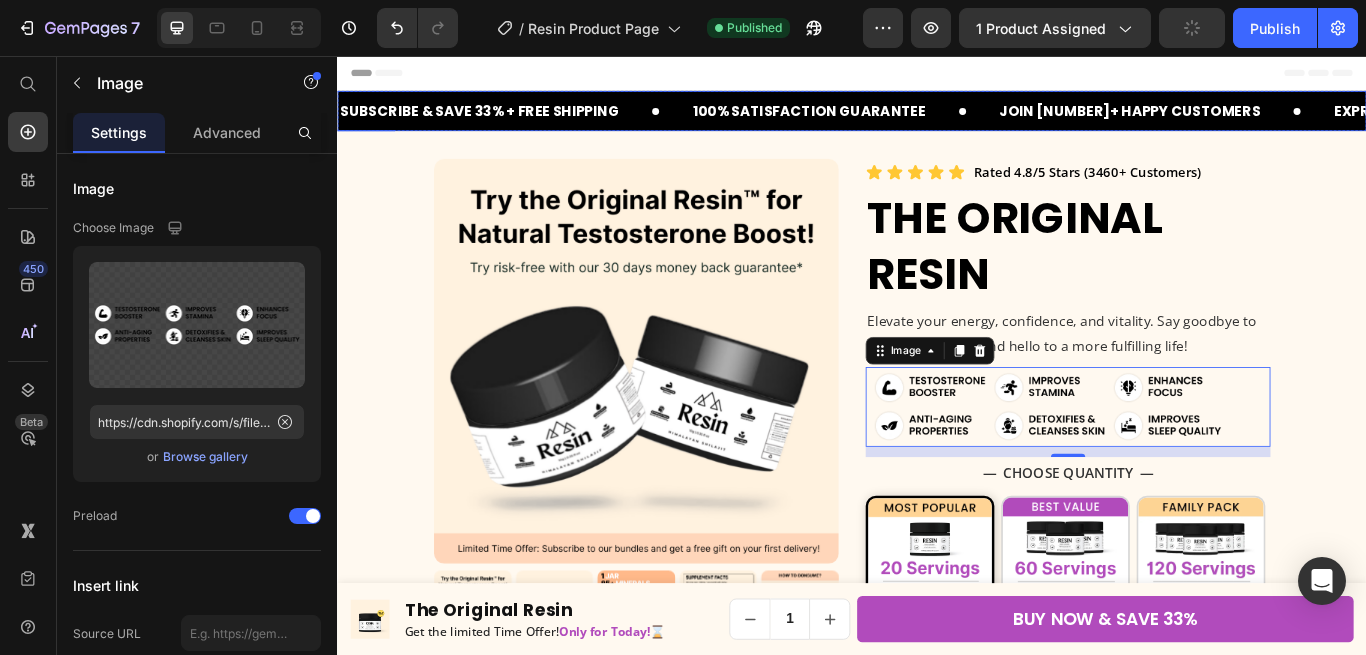 click on "SUBSCRIBE & SAVE 33% + FREE SHIPPING Text" at bounding box center [543, 120] 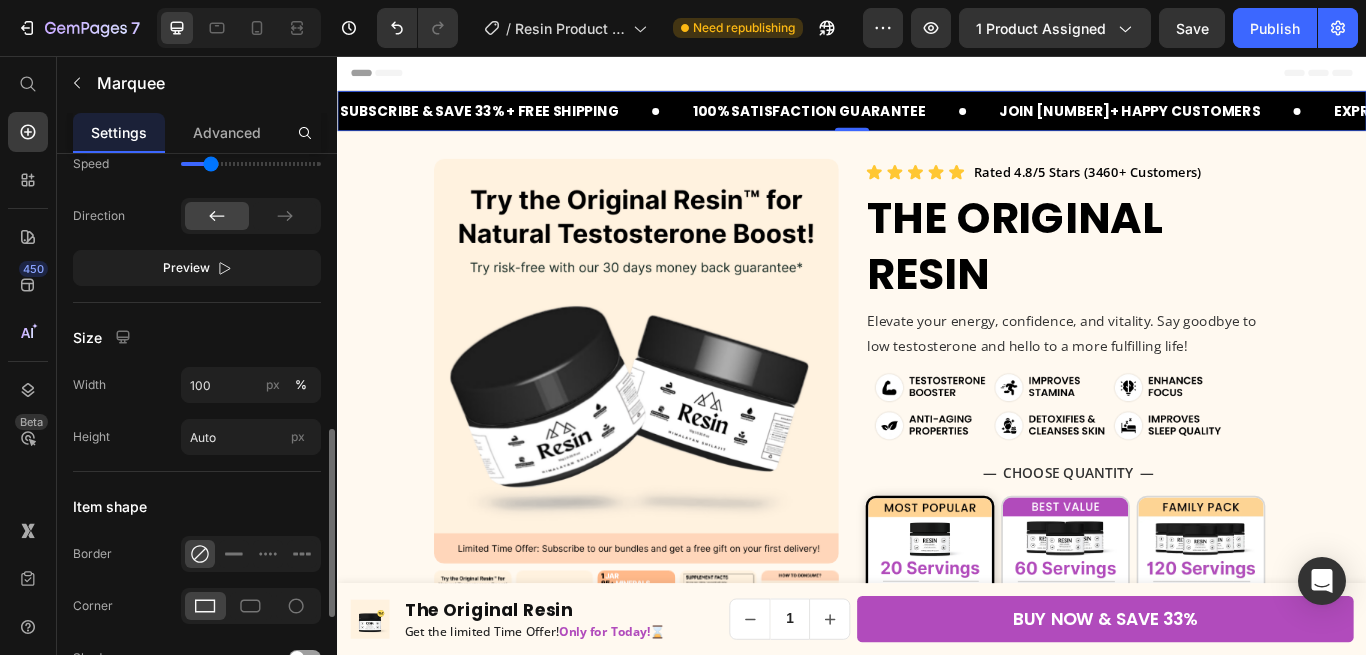 scroll, scrollTop: 1097, scrollLeft: 0, axis: vertical 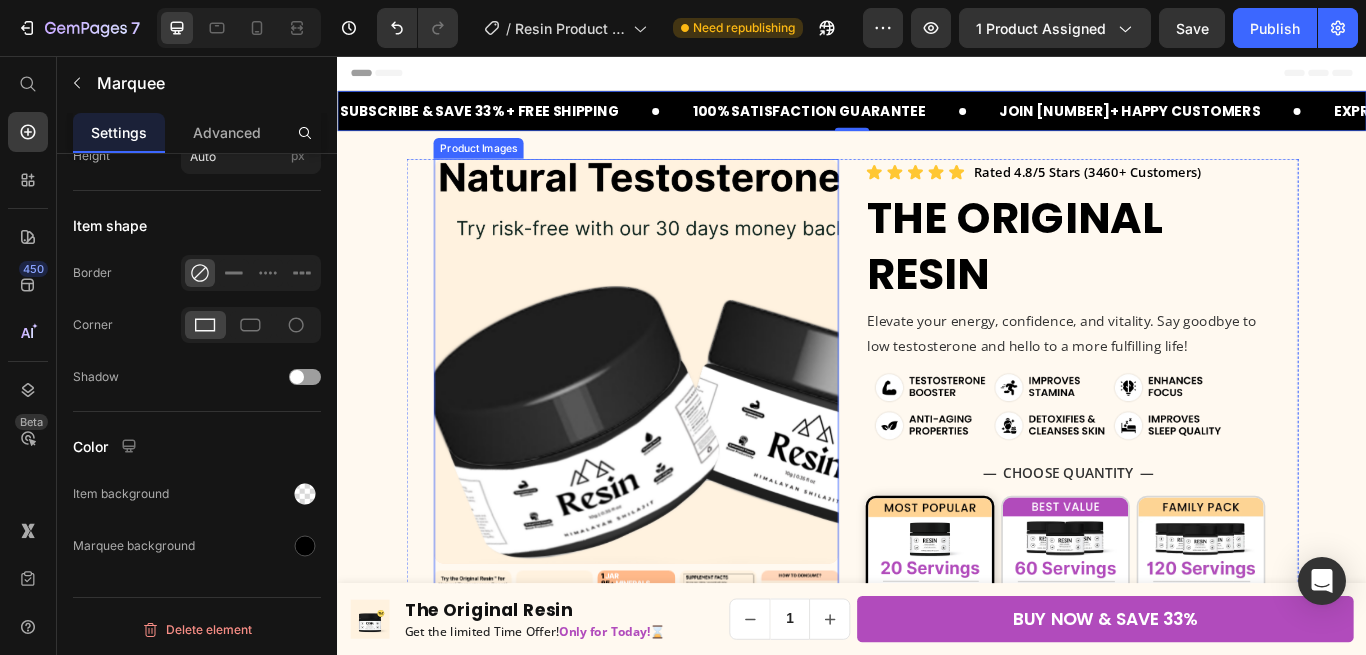 click at bounding box center [685, 412] 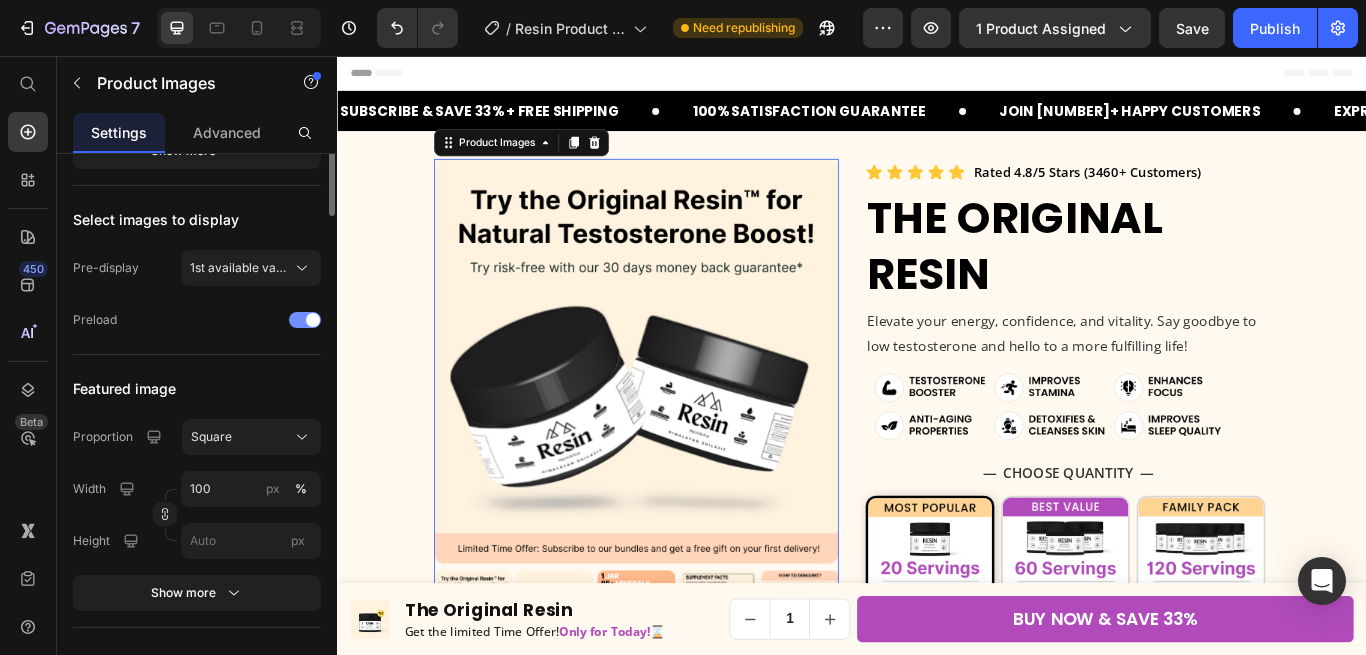 scroll, scrollTop: 306, scrollLeft: 0, axis: vertical 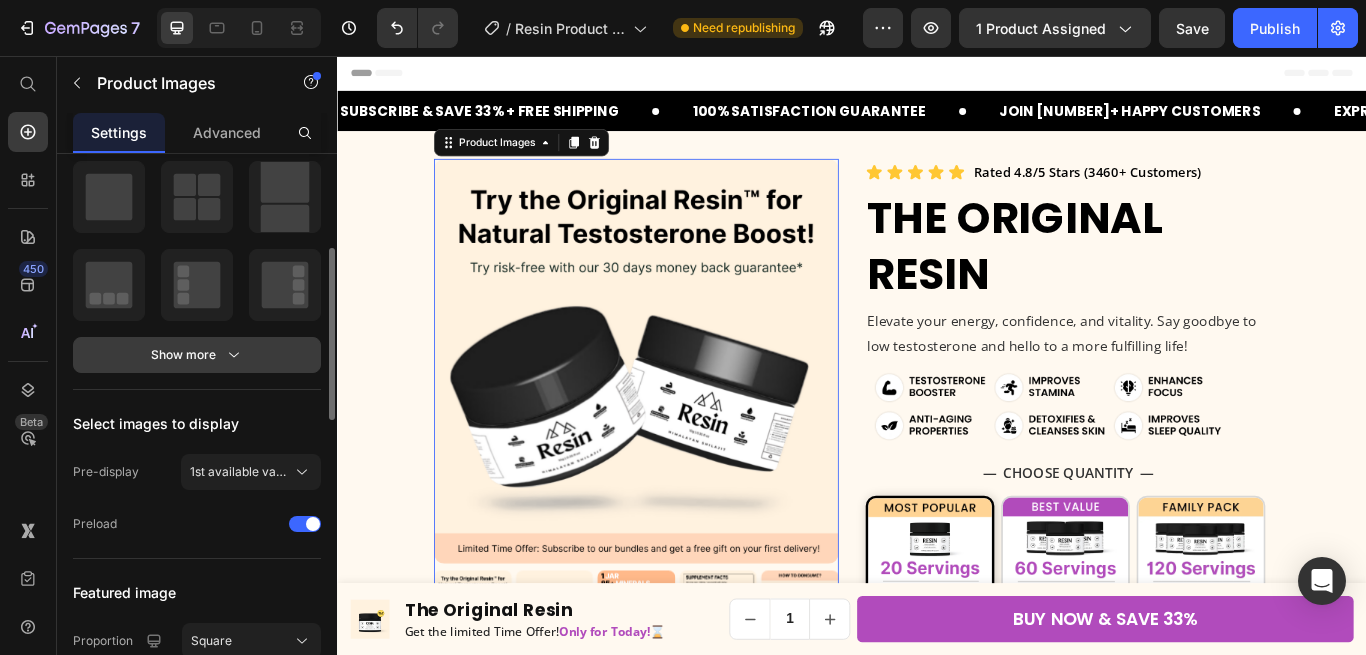 click on "Show more" at bounding box center (197, 355) 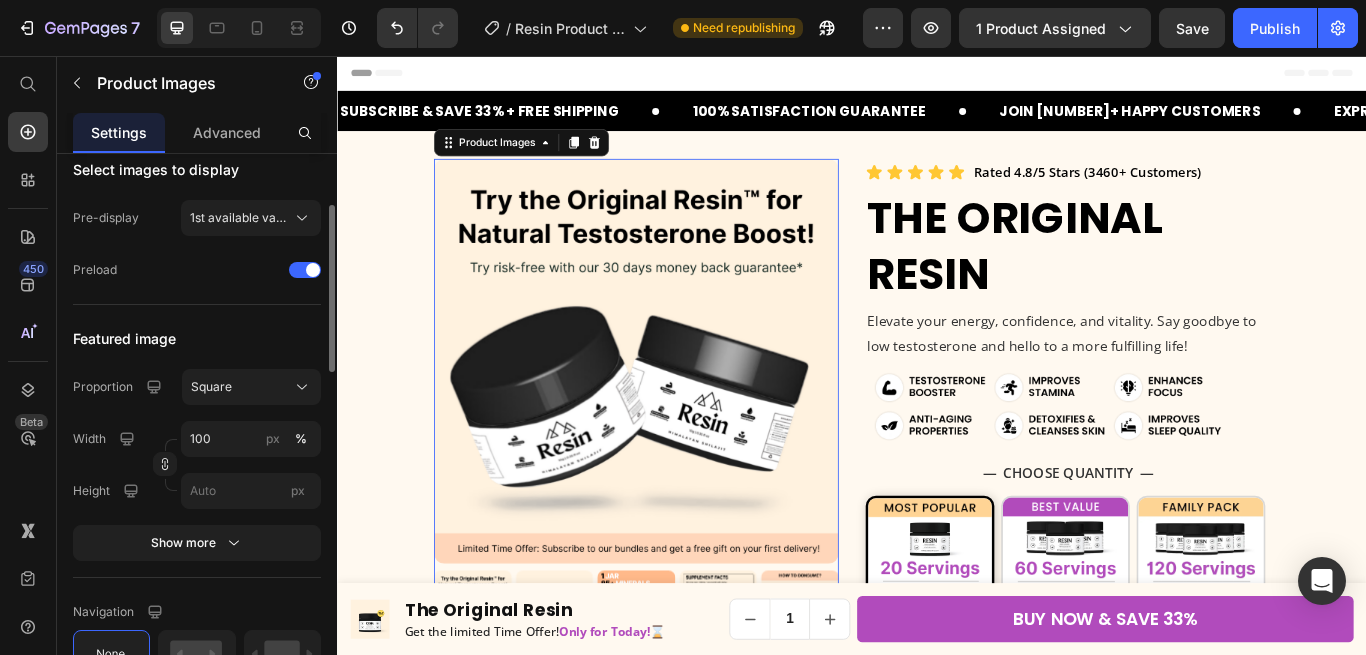 scroll, scrollTop: 510, scrollLeft: 0, axis: vertical 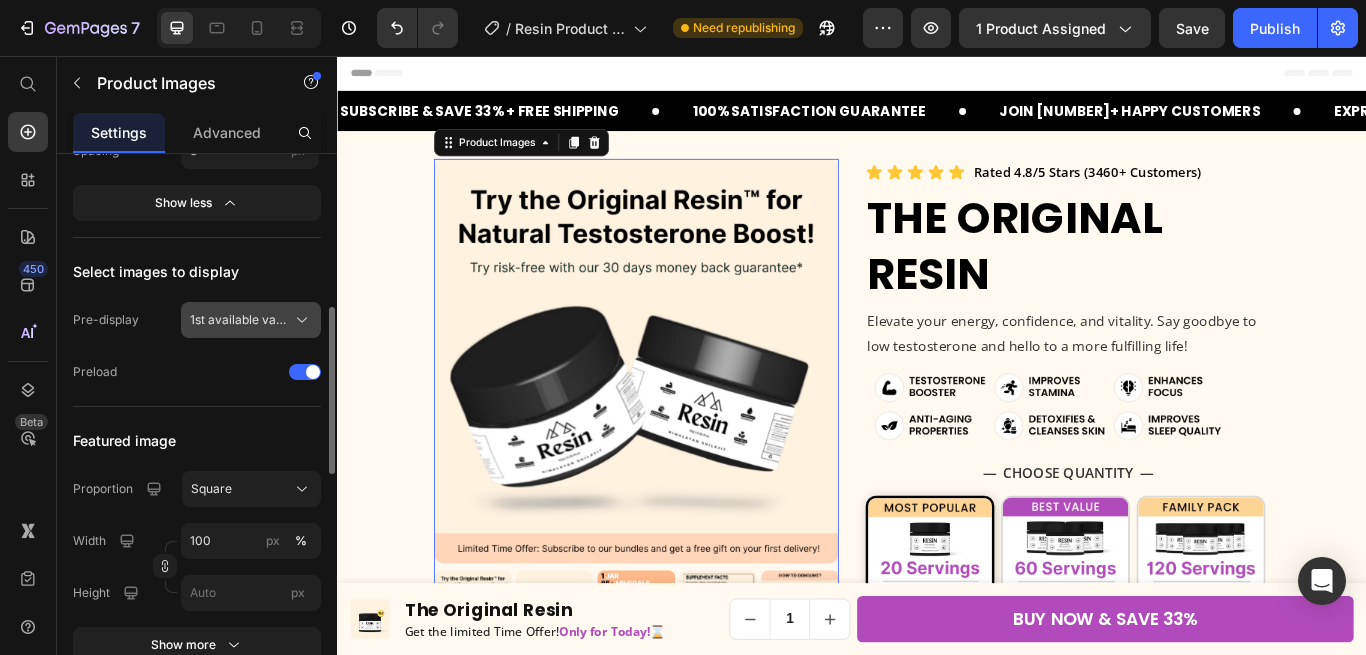 click on "1st available variant" at bounding box center (251, 320) 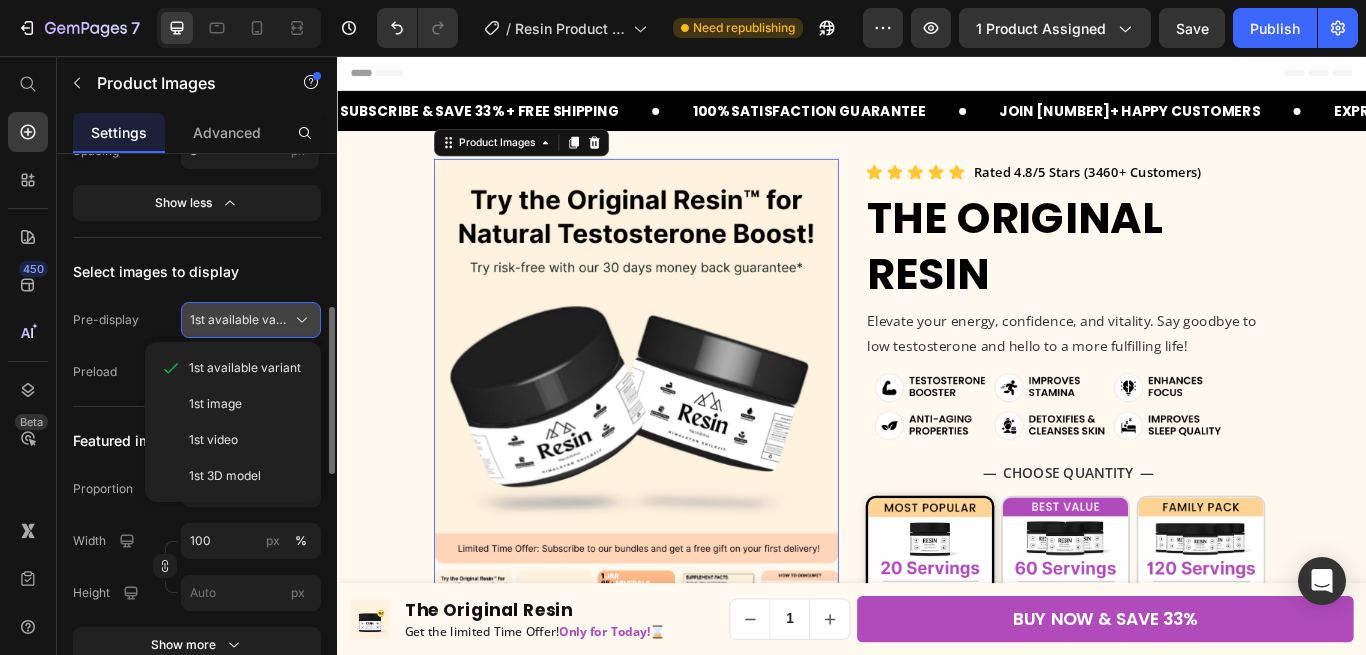click on "1st available variant" at bounding box center (251, 320) 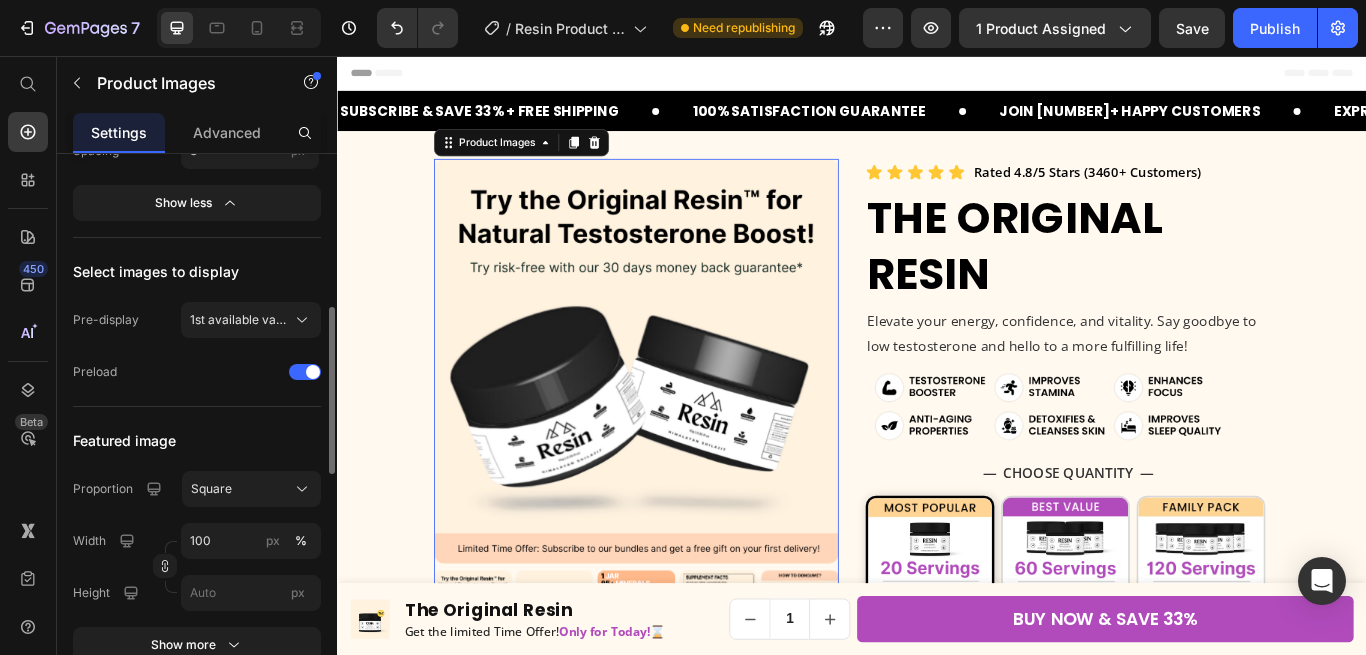 click on "Select images to display Pre-display 1st available variant Preload" 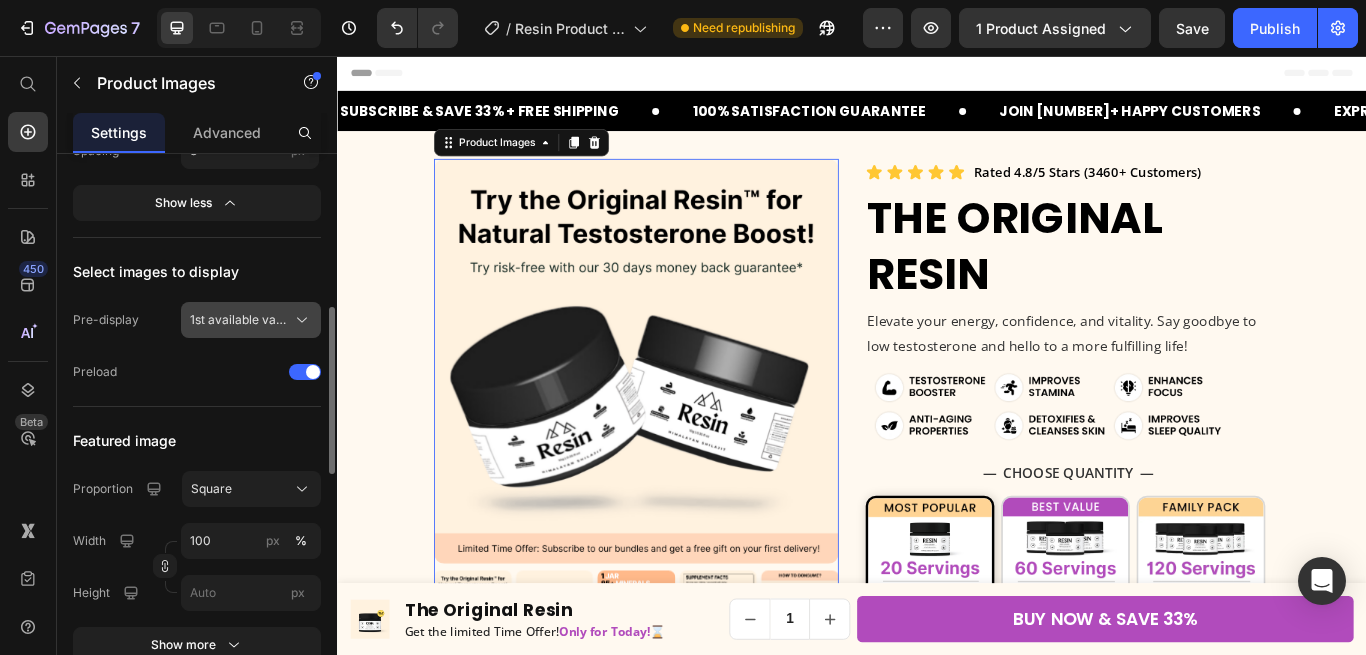 click on "1st available variant" at bounding box center [239, 320] 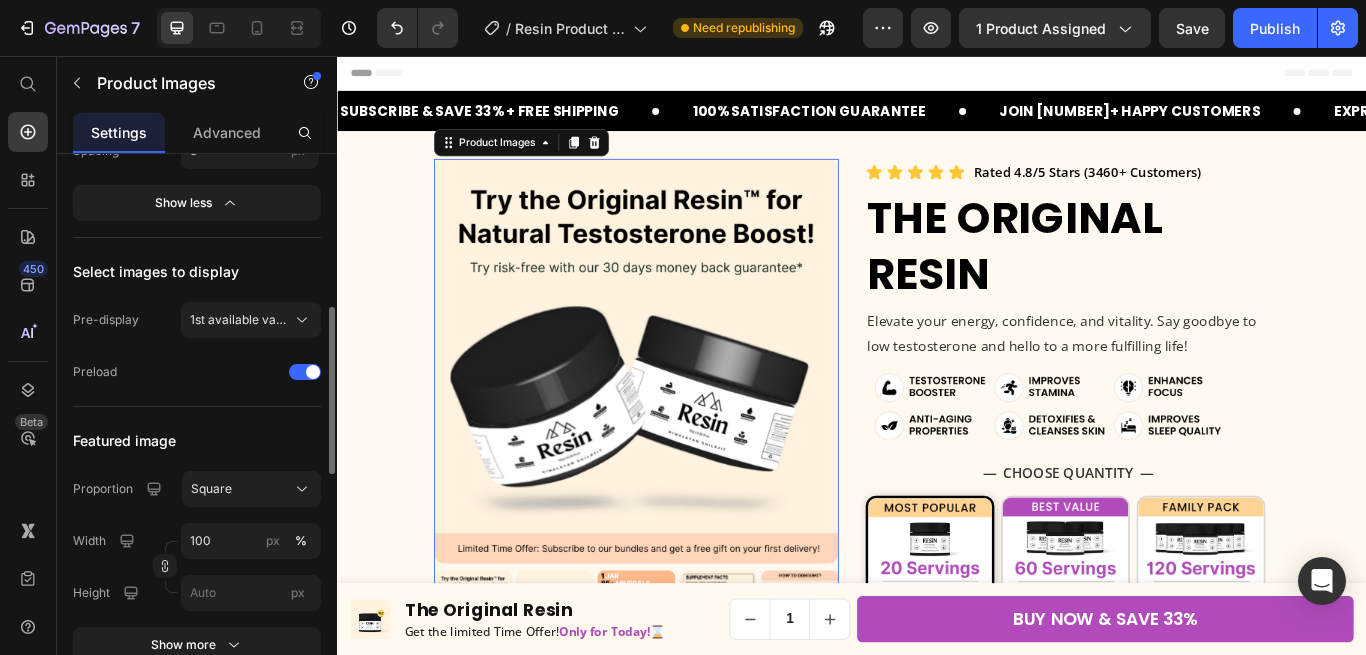 click on "Select images to display Pre-display 1st available variant Preload" 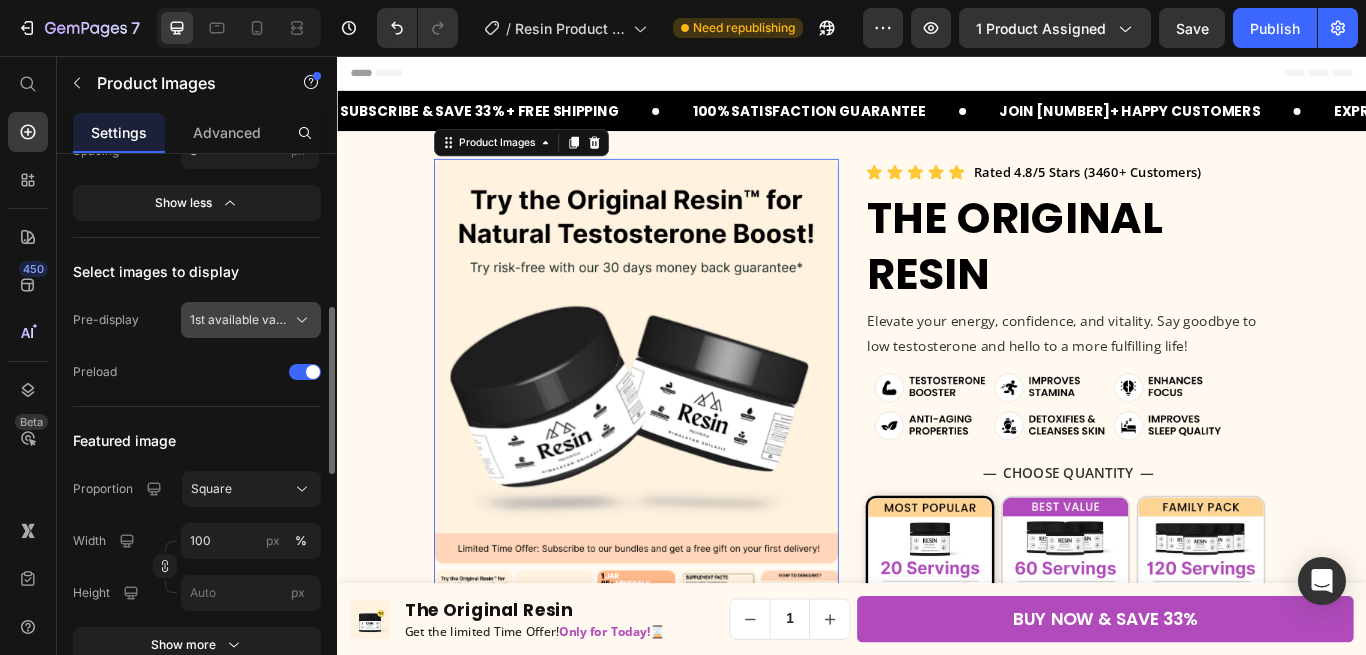 click on "1st available variant" at bounding box center (239, 320) 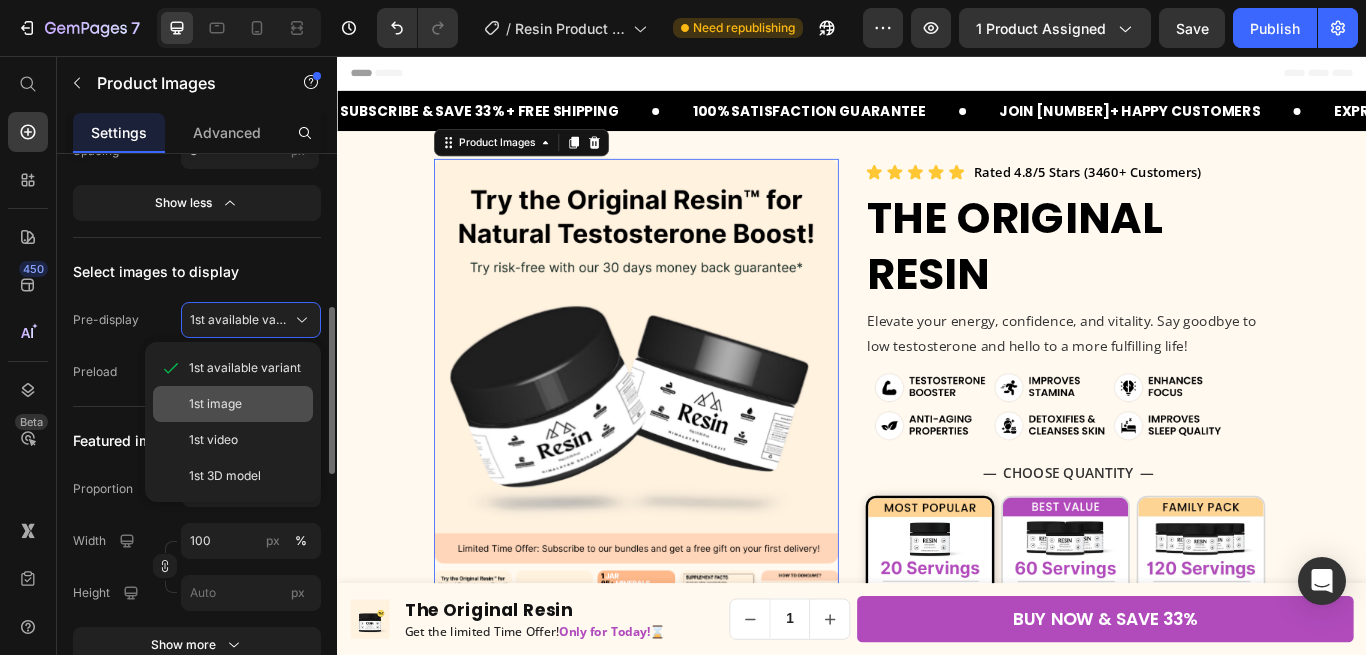 click on "1st image" at bounding box center (215, 404) 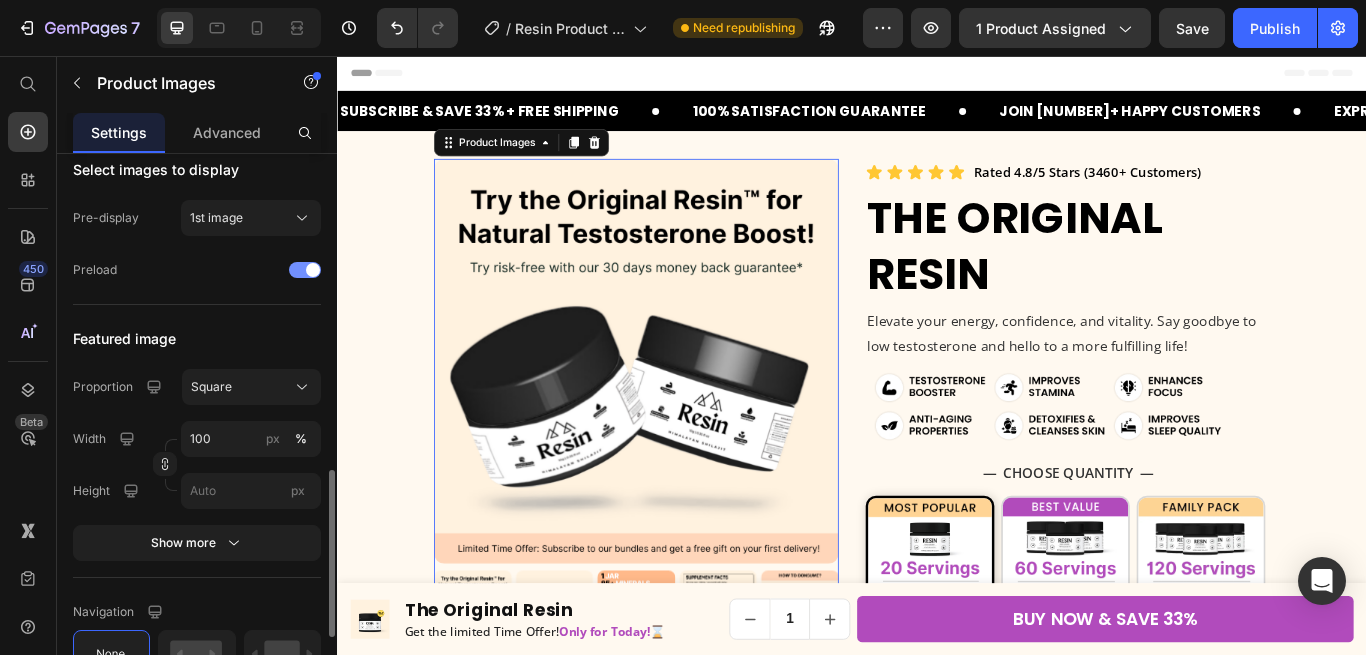 scroll, scrollTop: 714, scrollLeft: 0, axis: vertical 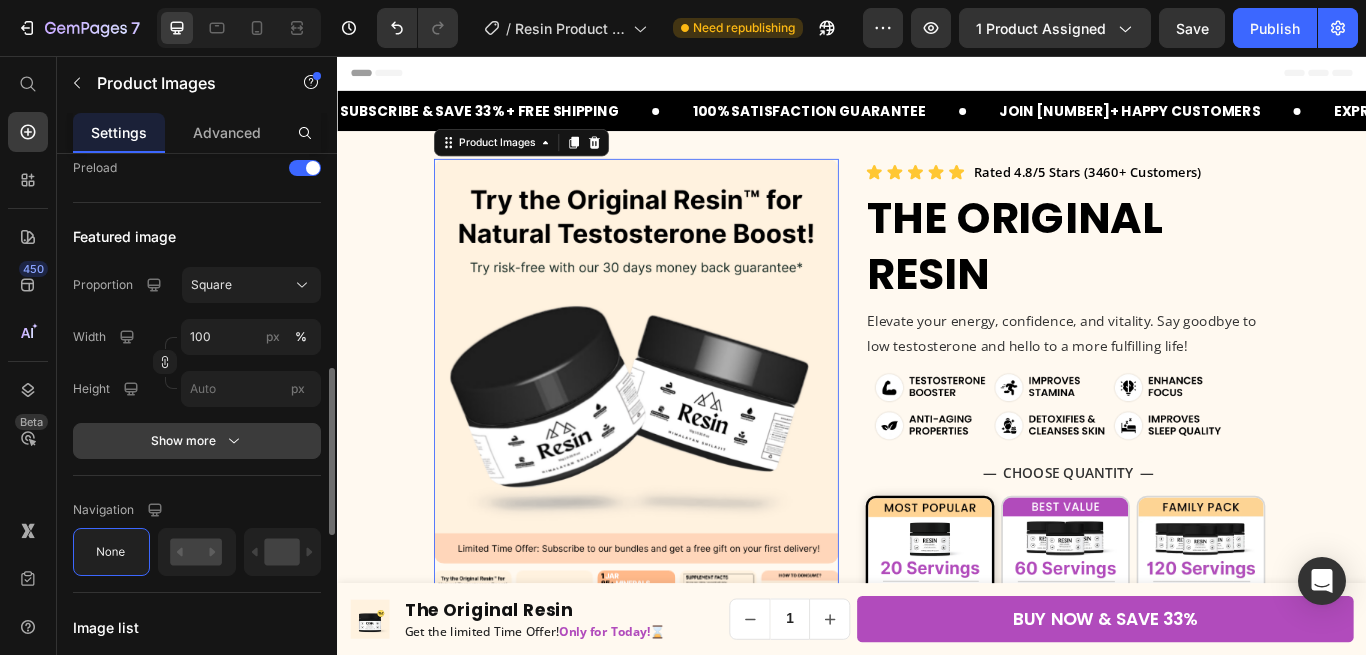 click on "Show more" at bounding box center (197, 441) 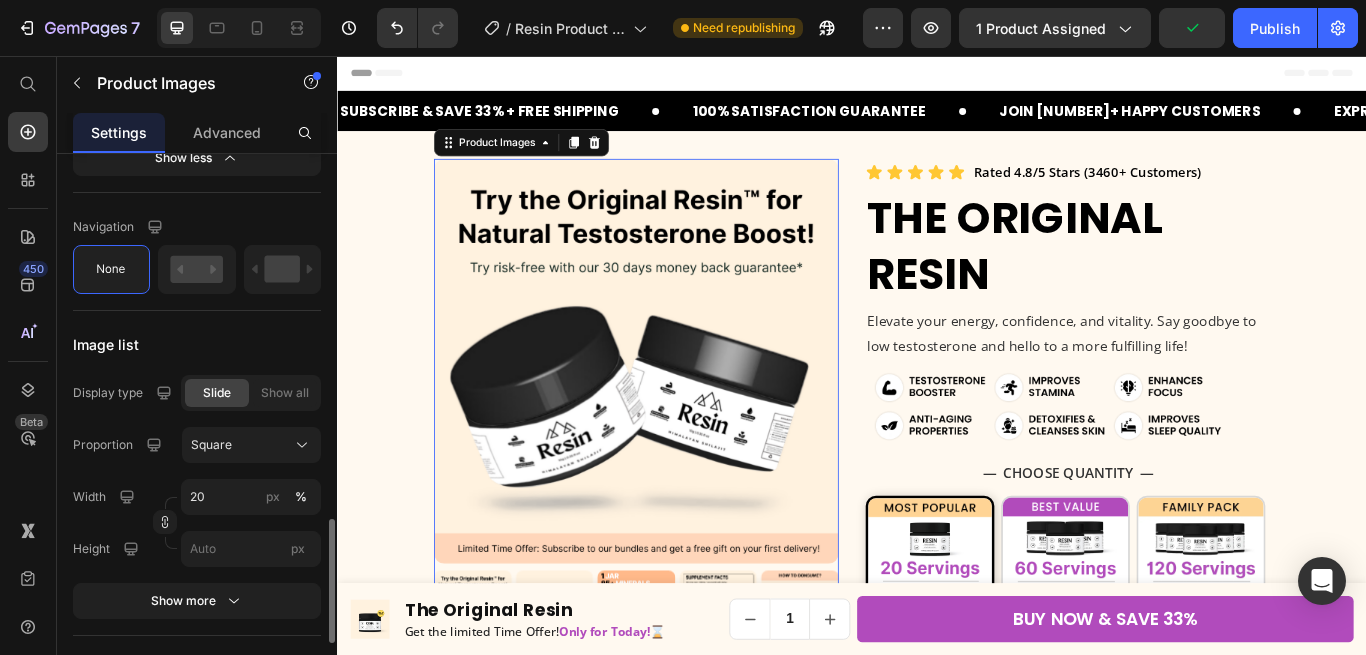 scroll, scrollTop: 1735, scrollLeft: 0, axis: vertical 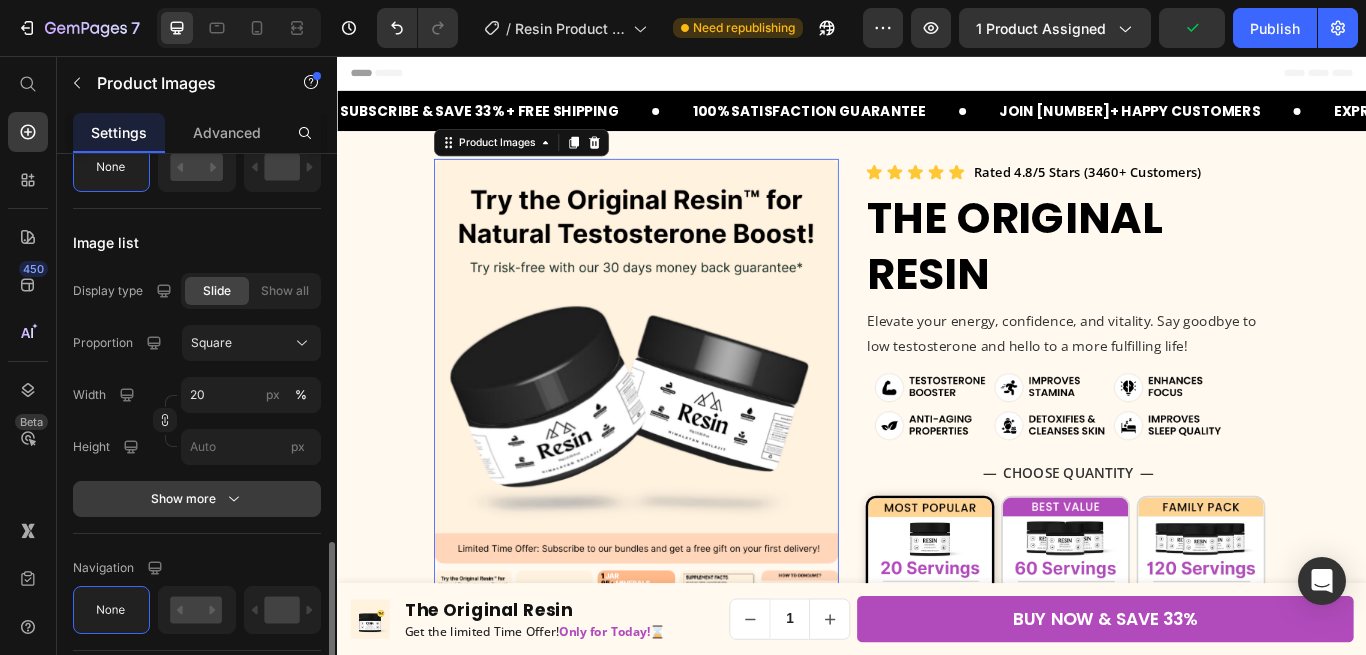 click 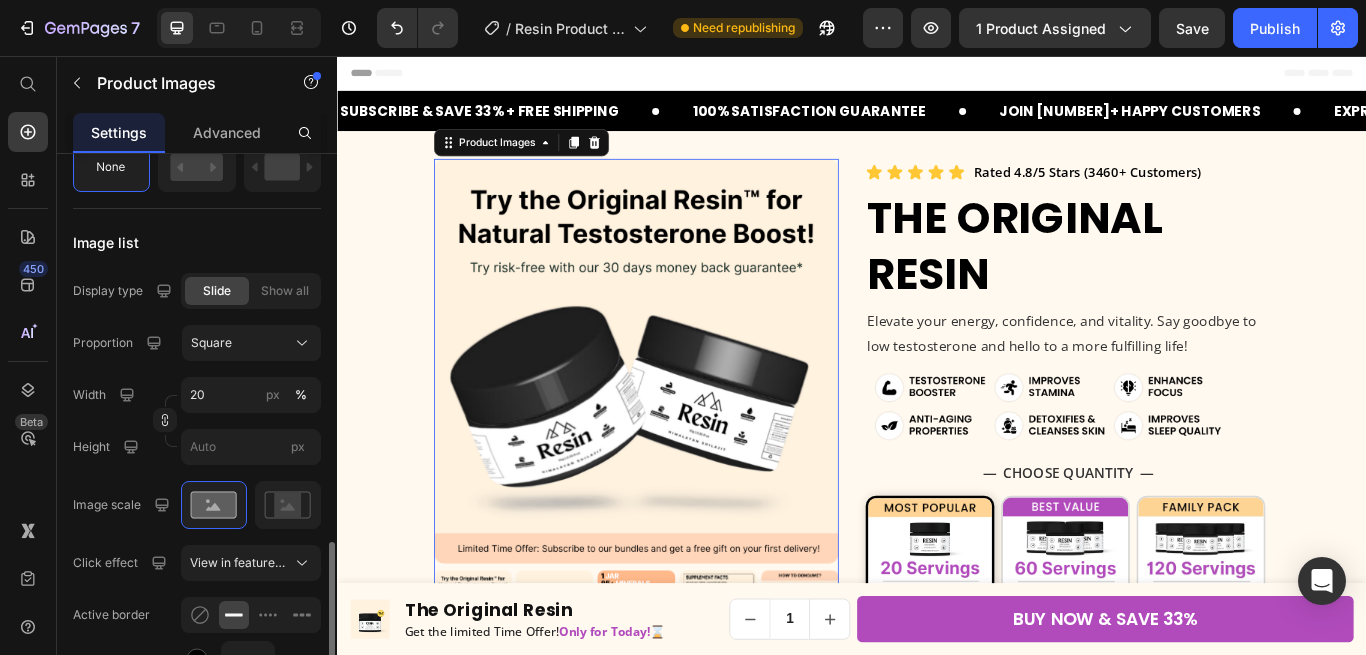 scroll, scrollTop: 1837, scrollLeft: 0, axis: vertical 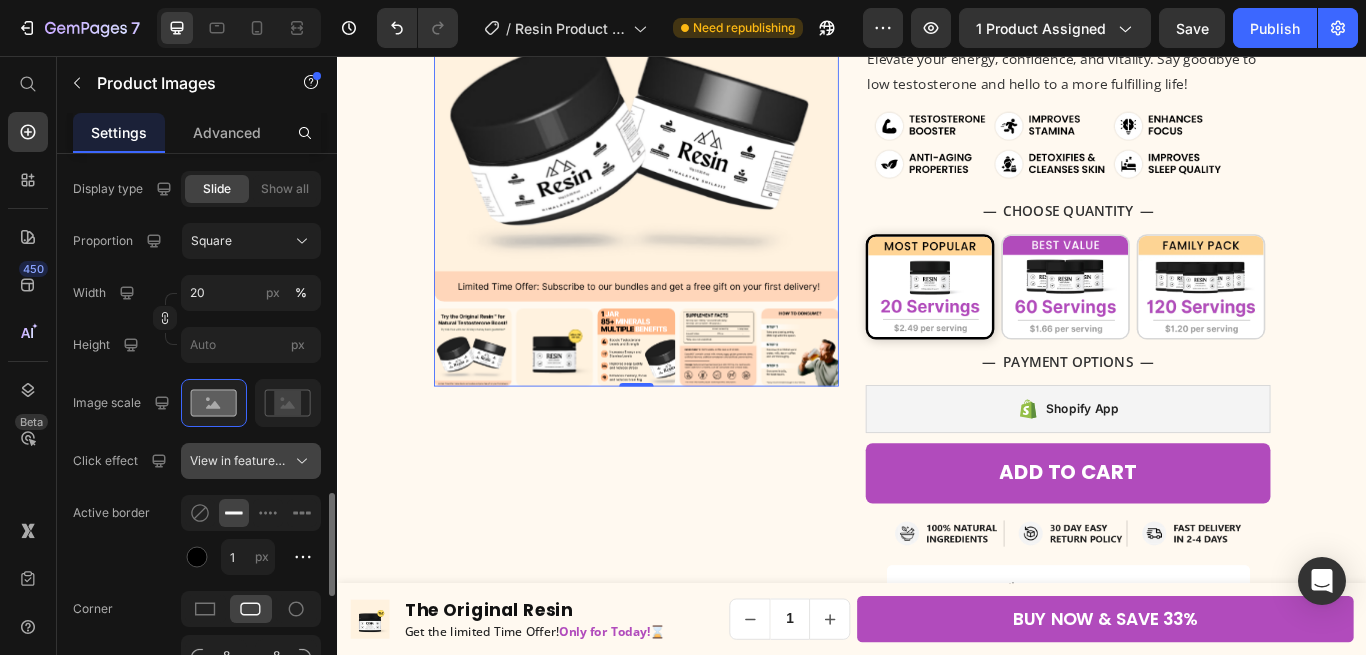click on "View in featured image" at bounding box center (251, 461) 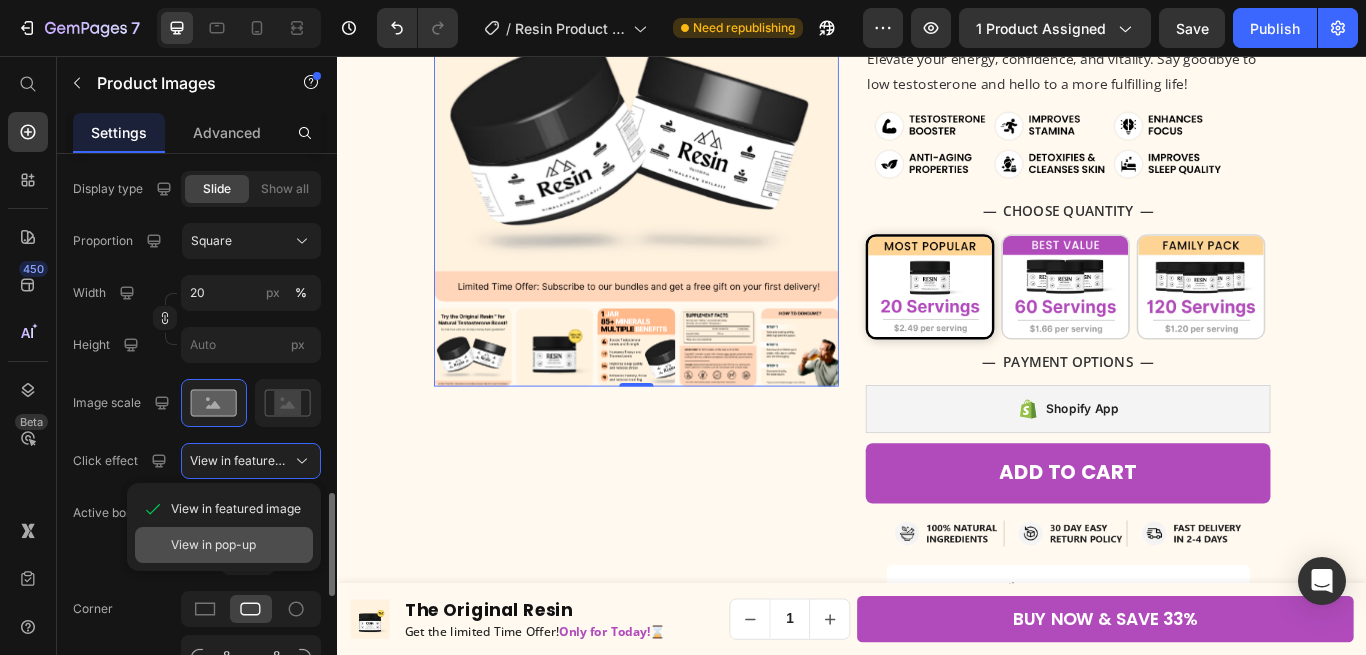 click on "View in pop-up" at bounding box center [213, 545] 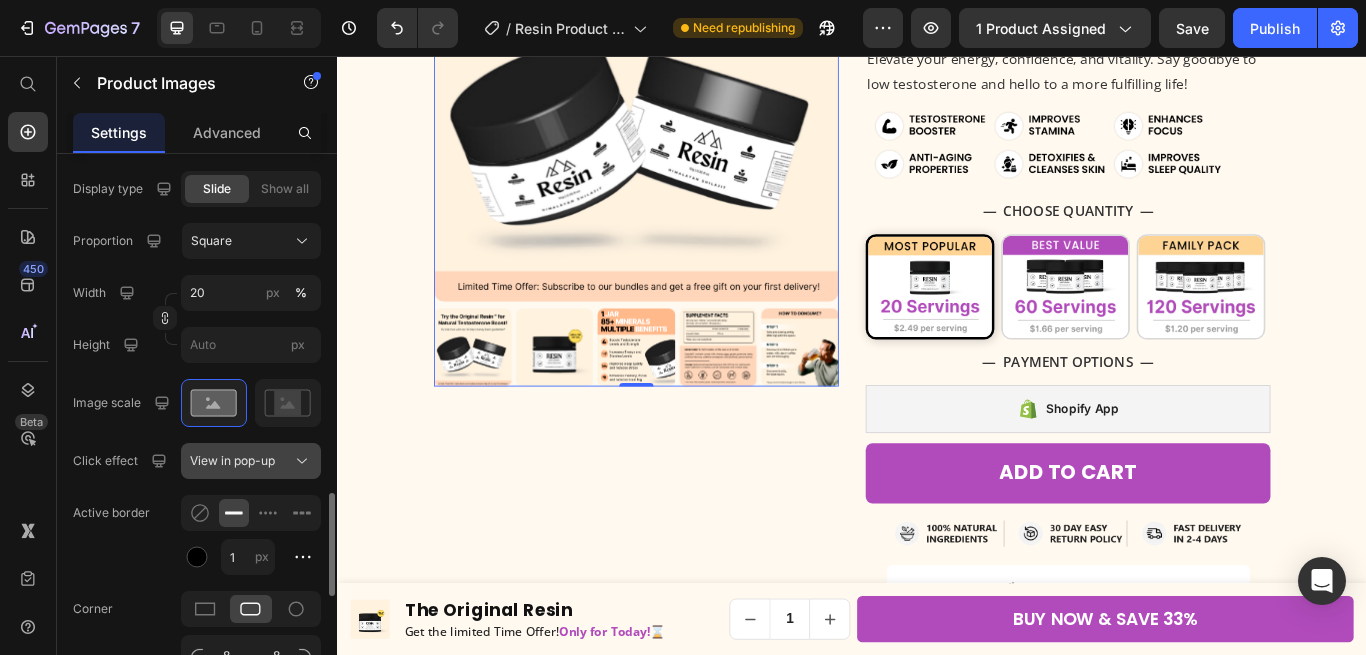 click on "View in pop-up" at bounding box center (251, 461) 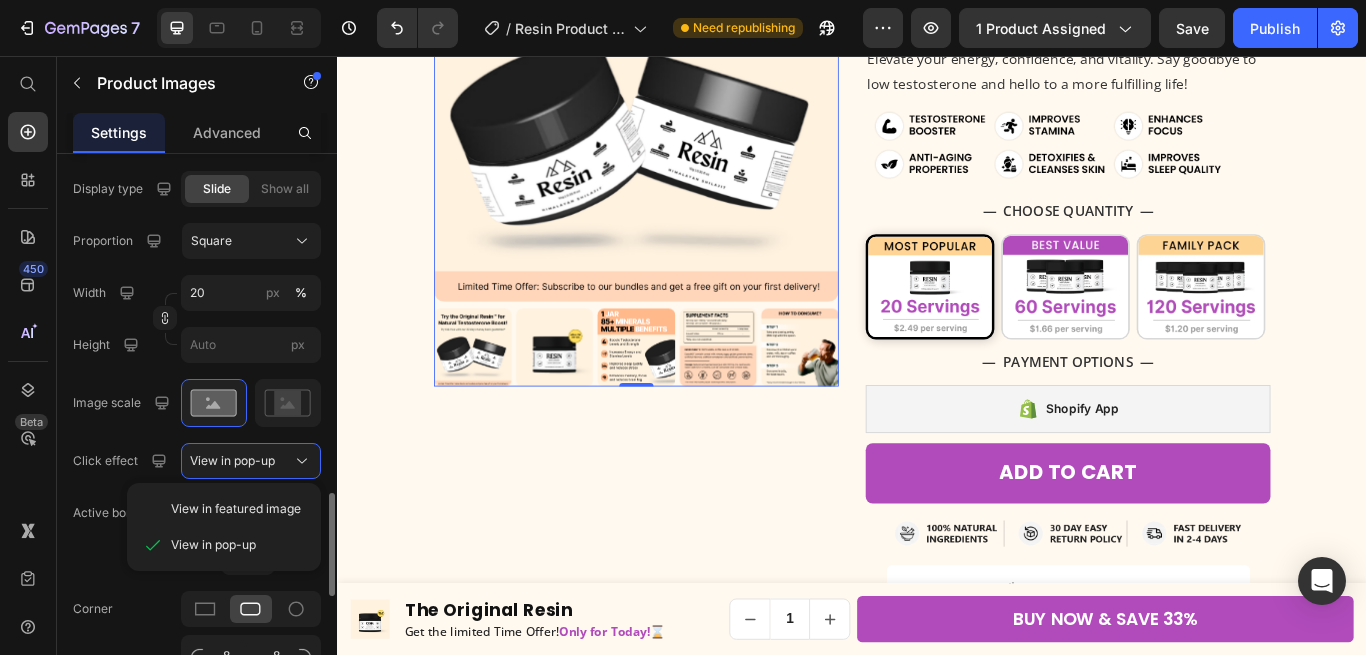 click on "View in featured image View in pop-up" at bounding box center (224, 527) 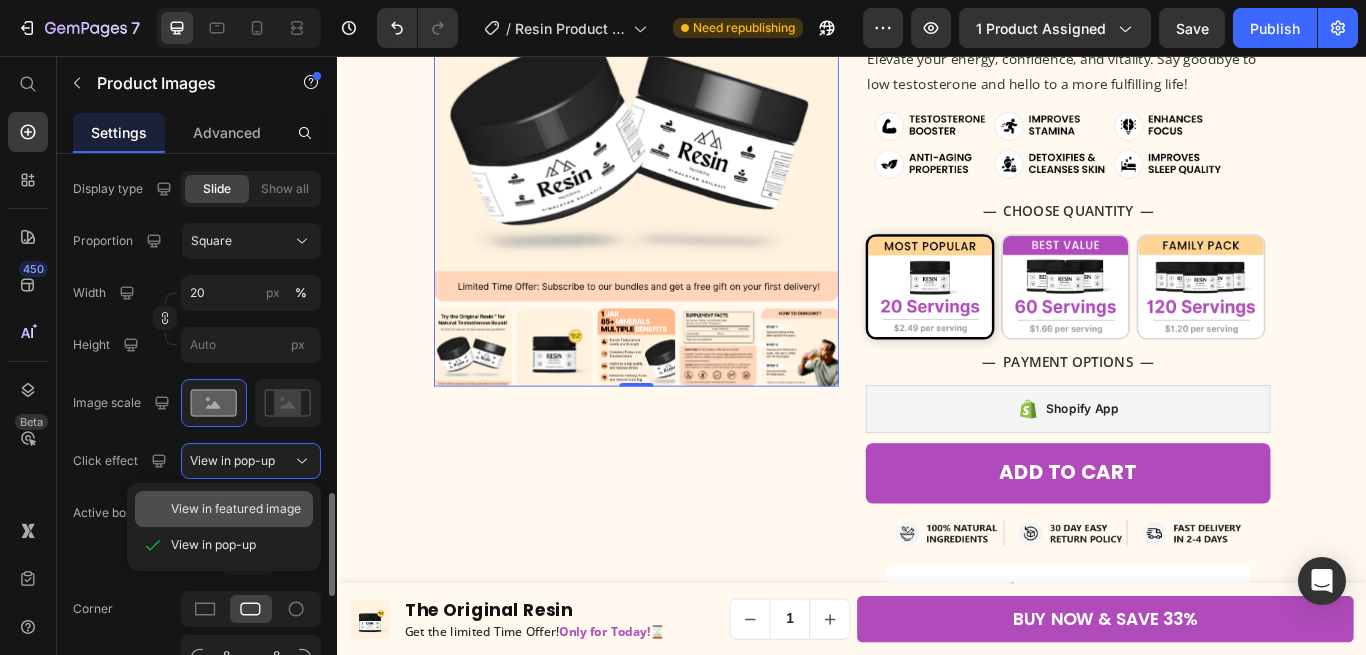 drag, startPoint x: 227, startPoint y: 500, endPoint x: 44, endPoint y: 468, distance: 185.77675 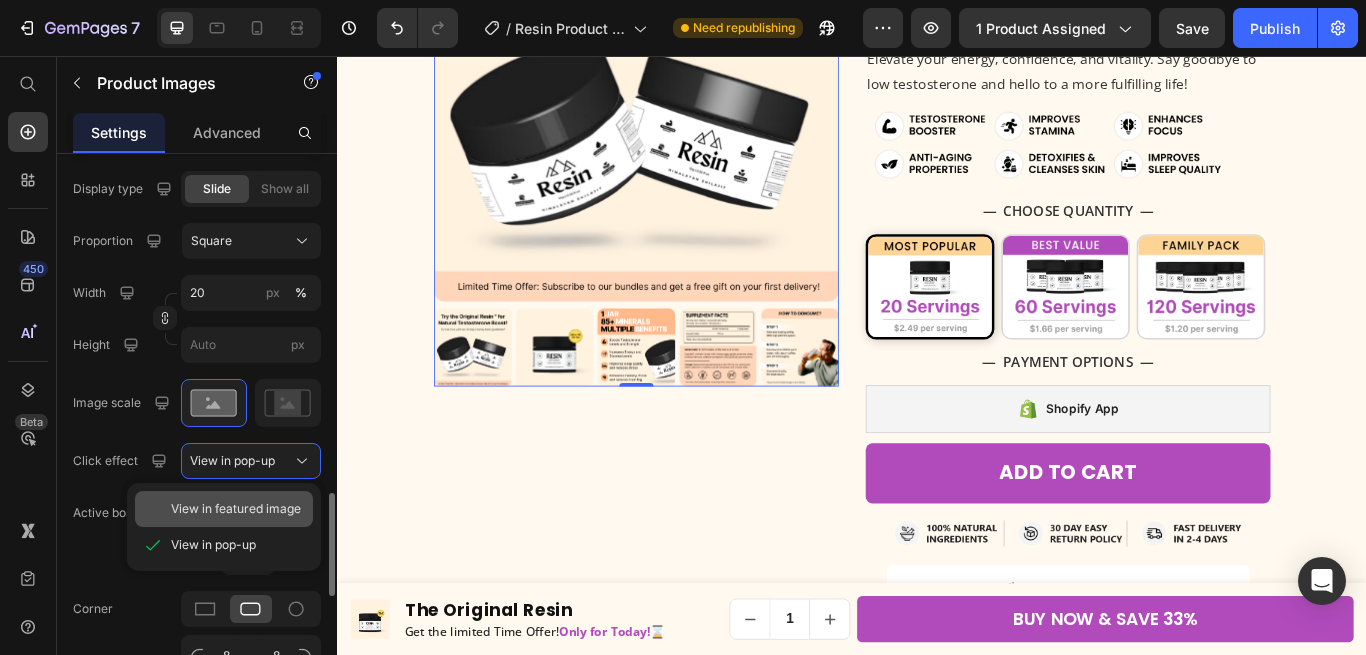 click on "View in featured image" 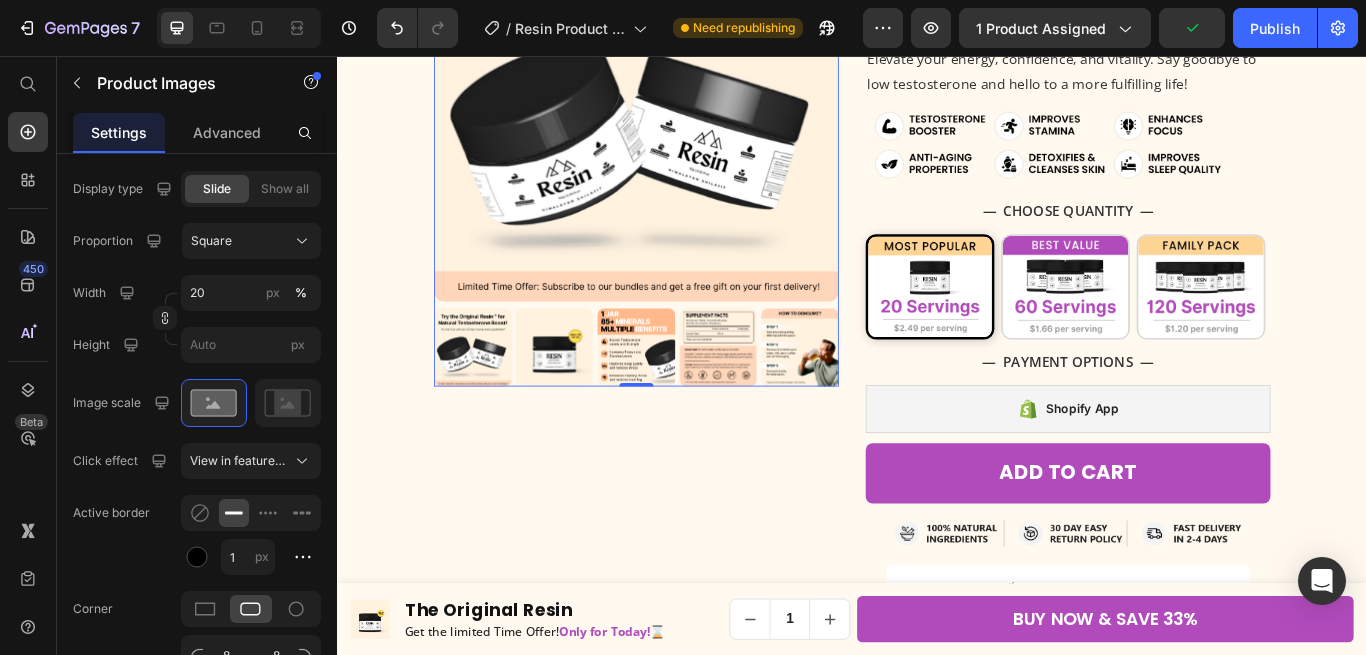 scroll, scrollTop: 2041, scrollLeft: 0, axis: vertical 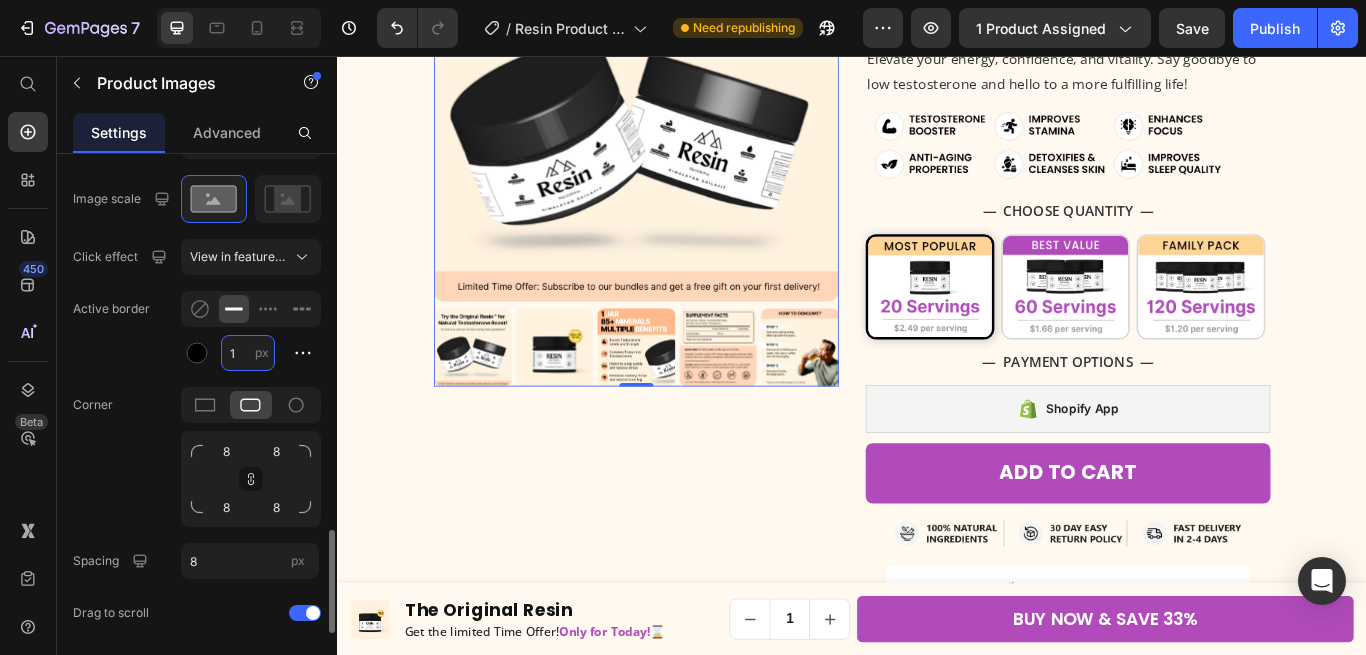 click on "1" at bounding box center [248, 353] 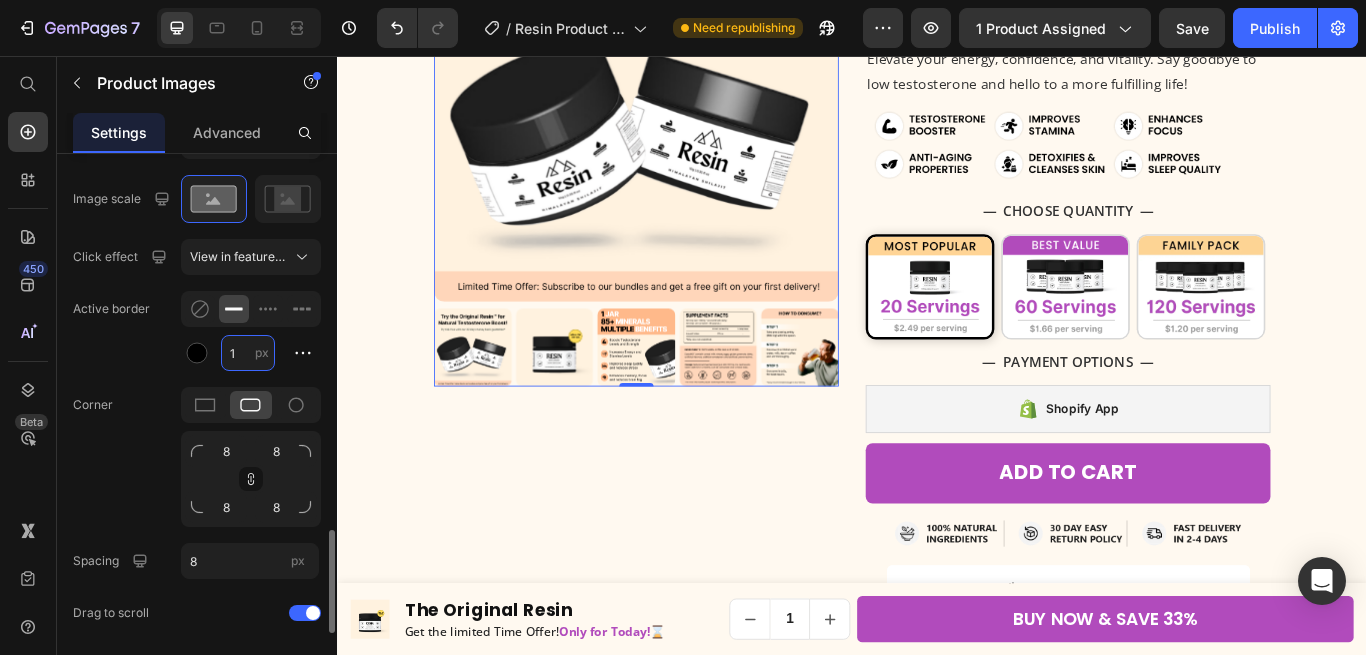 type on "2" 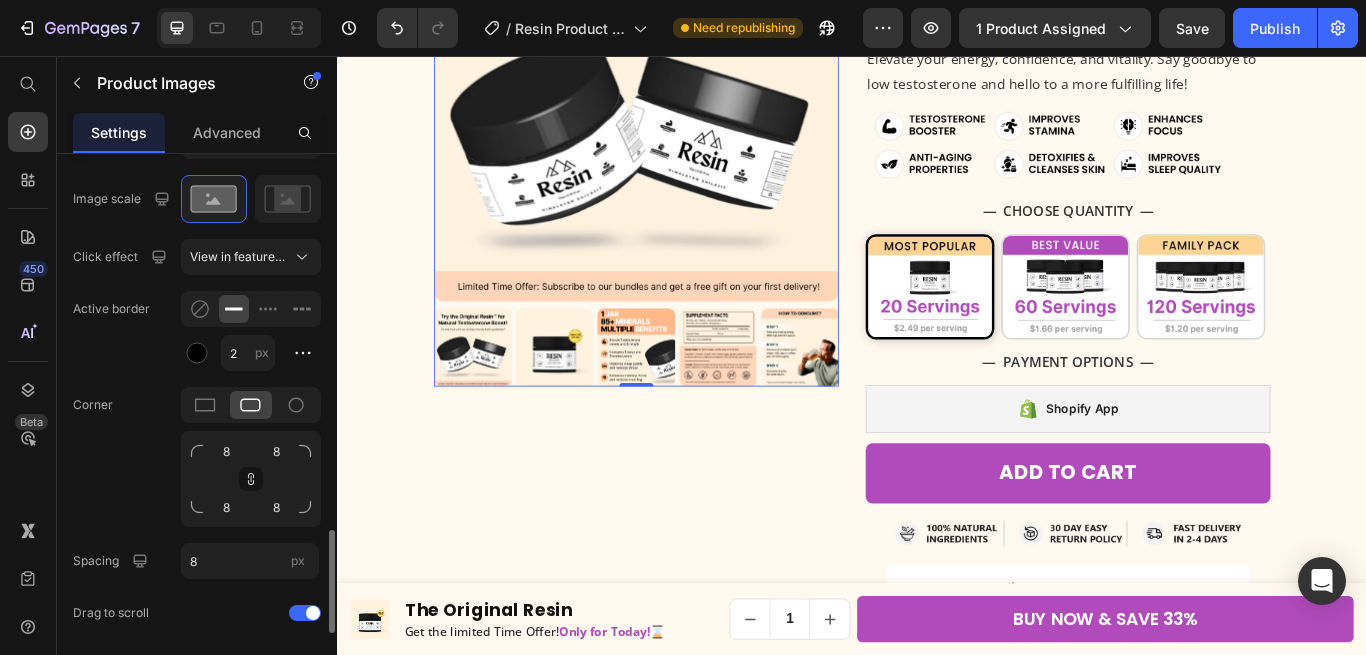 click on "Image list Display type Slide Show all Proportion Square Width 20 px % Height px Image scale Click effect View in featured image Active border 2 px Corner 8 8 8 8 Spacing 8 px Drag to scroll Loop Show less" 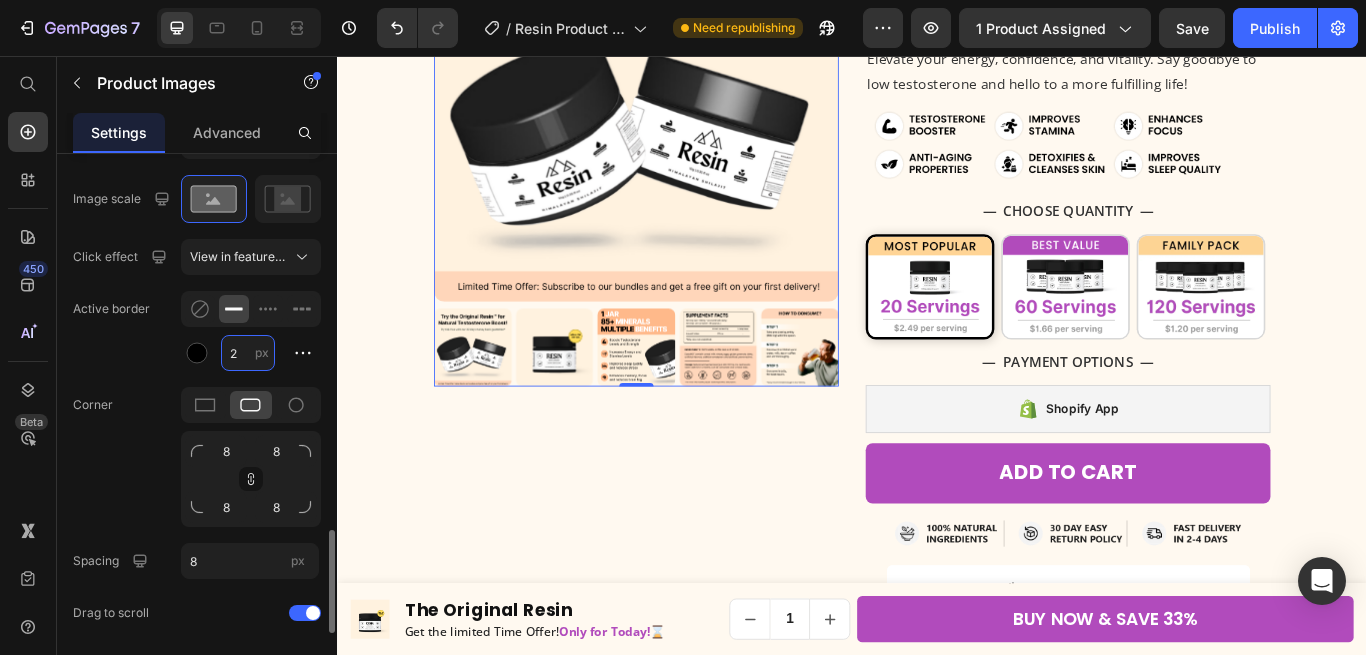 click on "2" at bounding box center (248, 353) 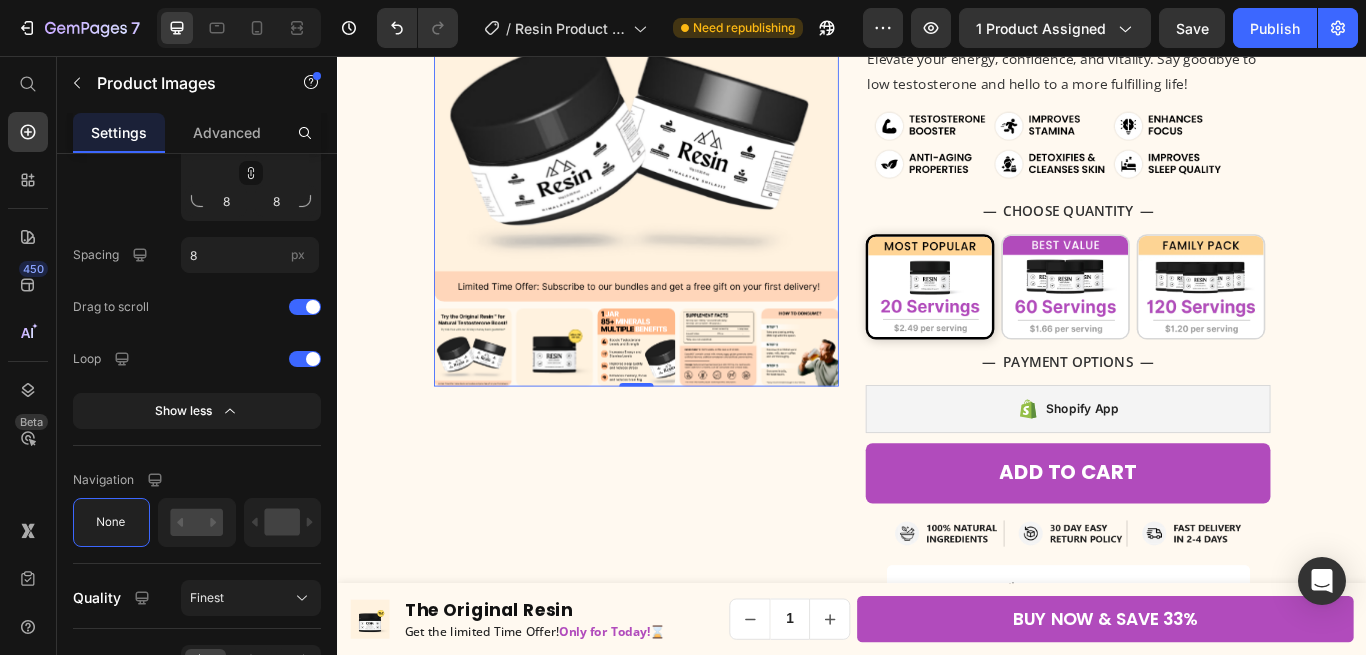 scroll, scrollTop: 2464, scrollLeft: 0, axis: vertical 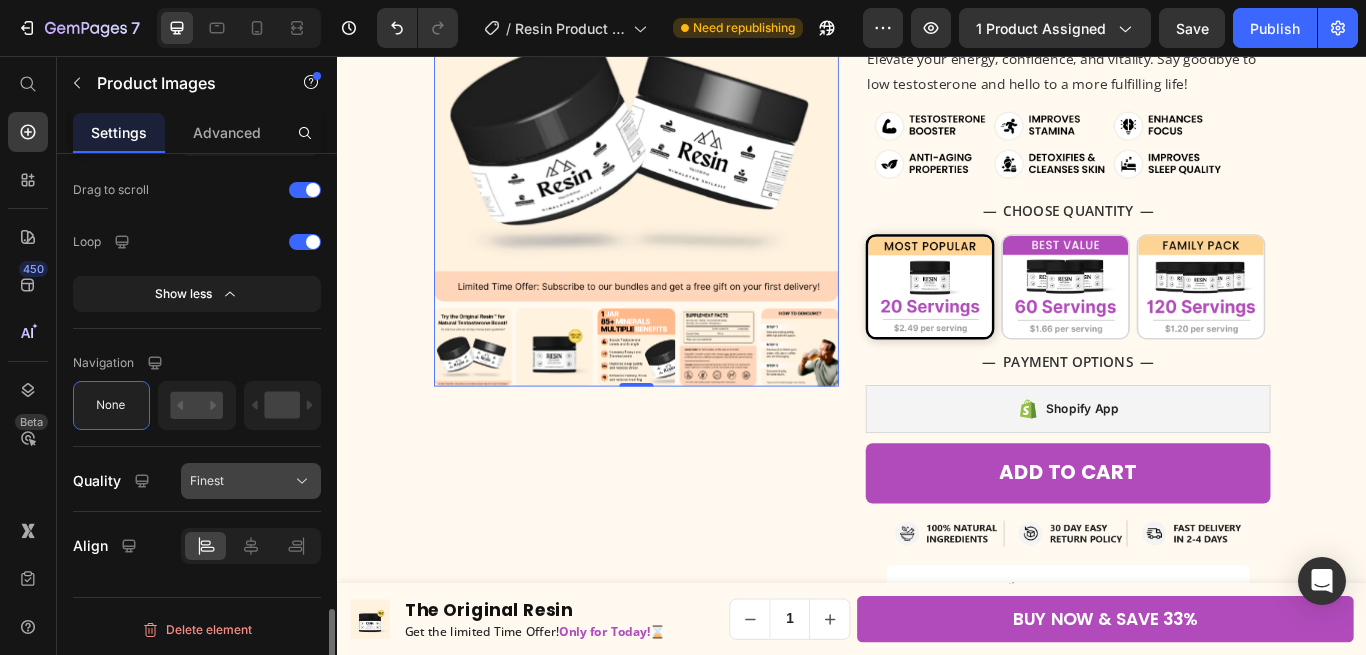 click on "Finest" at bounding box center (251, 481) 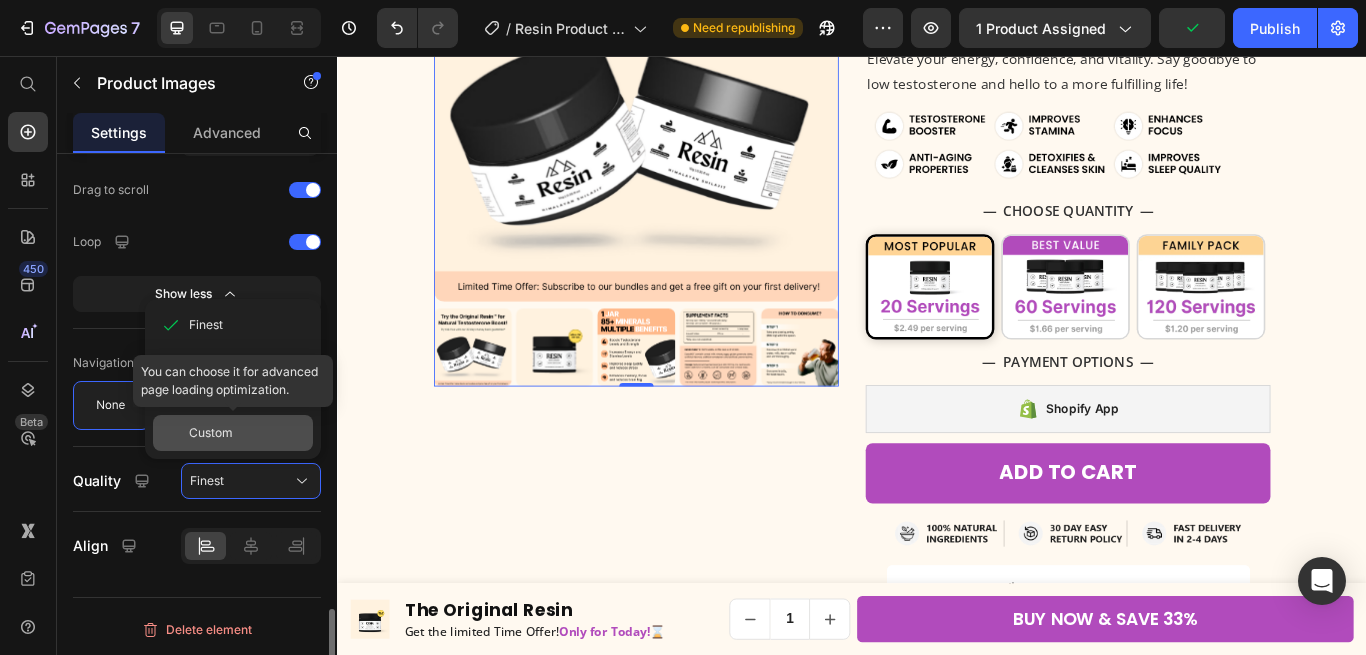 click on "Custom" at bounding box center [211, 433] 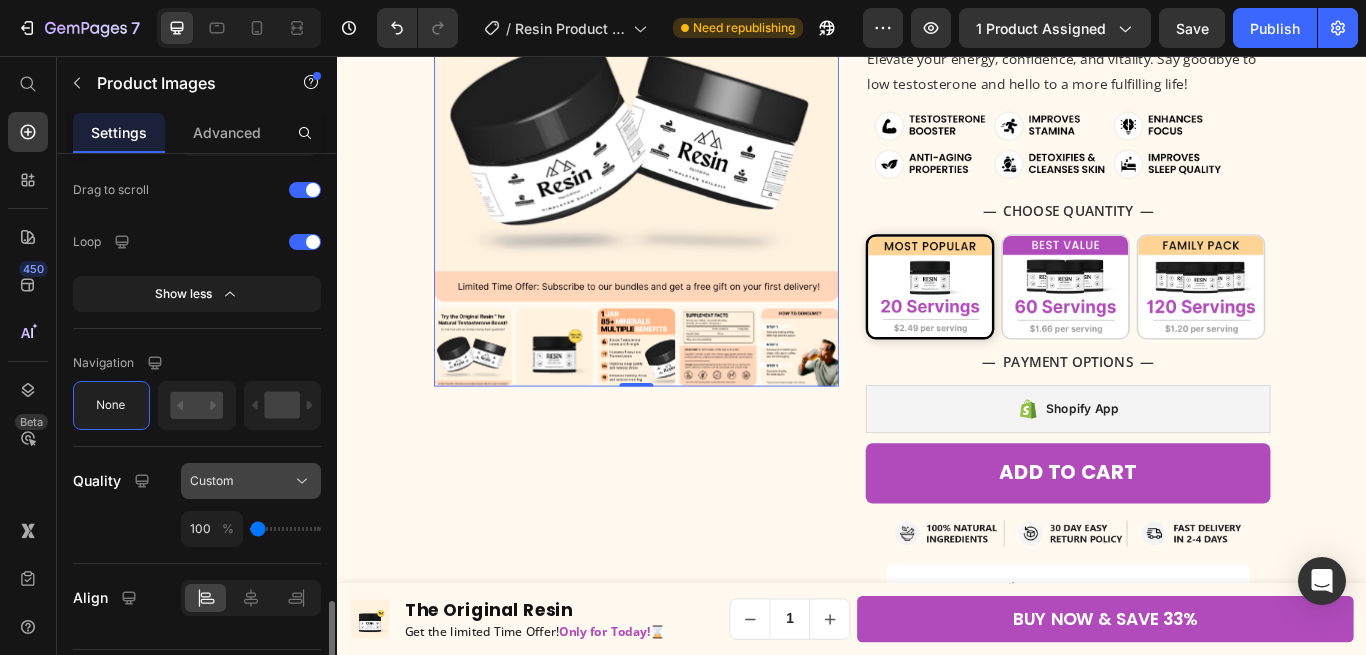 click on "Custom" 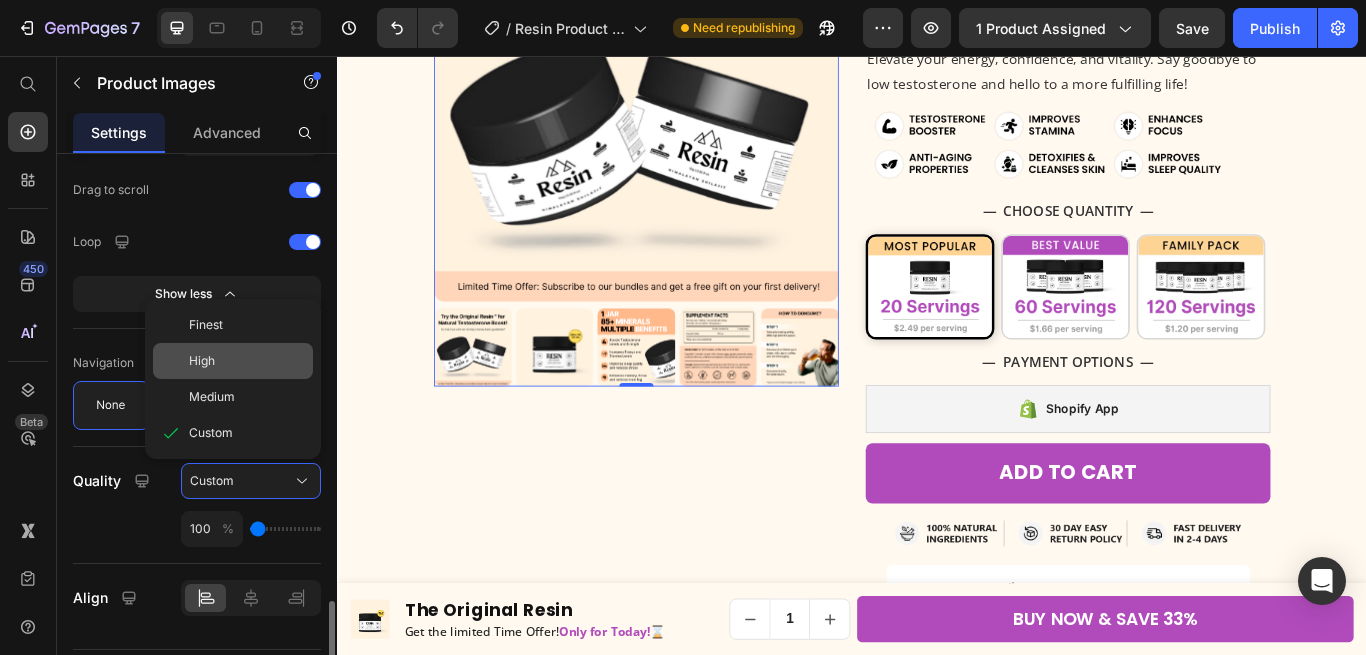 click on "High" at bounding box center [202, 361] 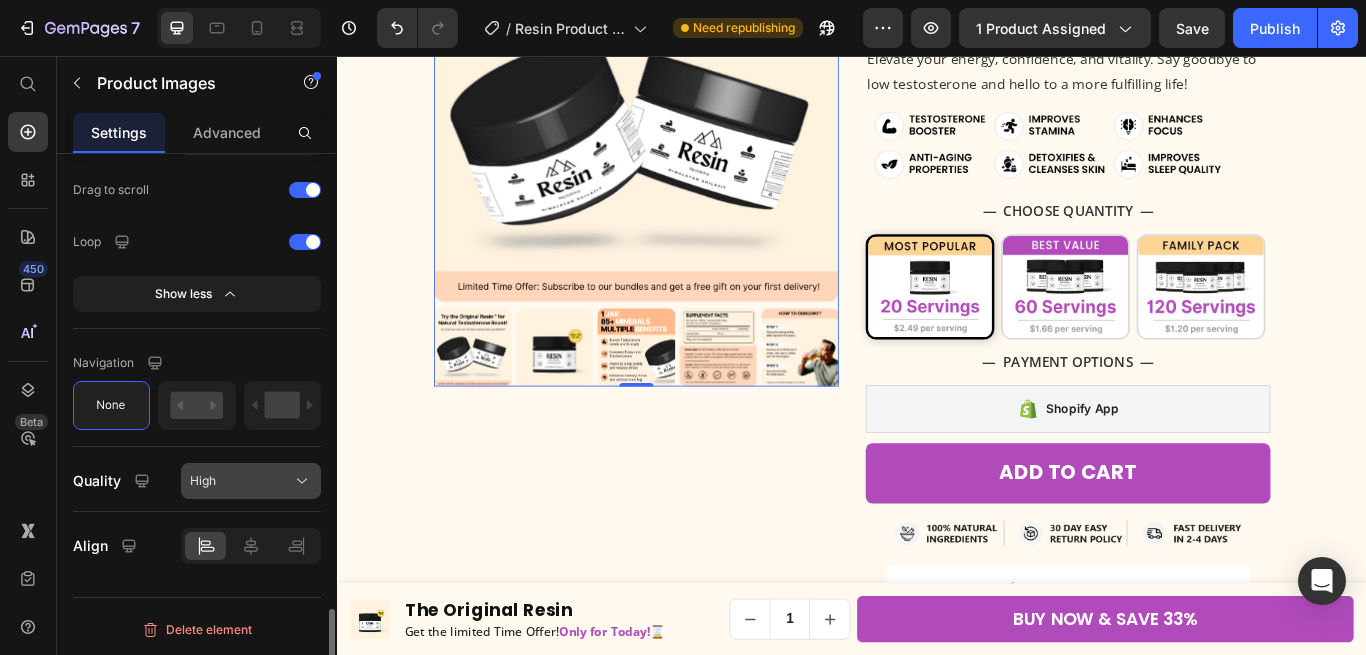 click on "High" at bounding box center (251, 481) 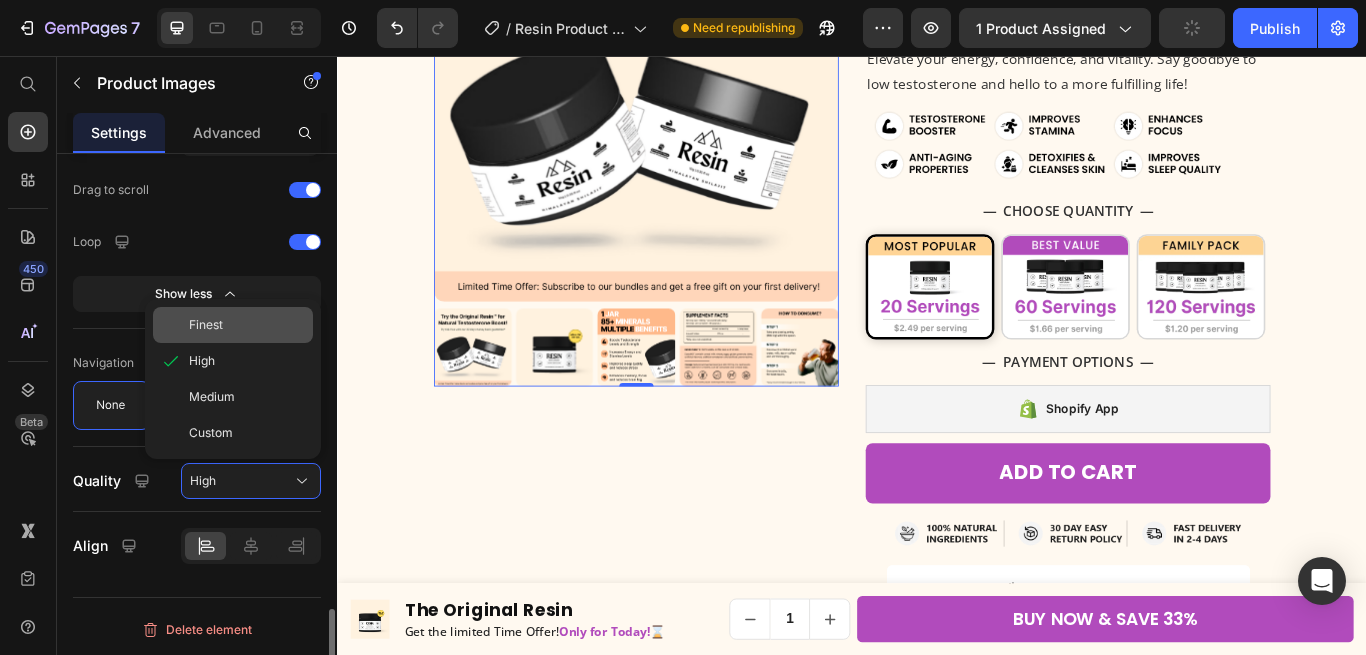 click on "Finest" 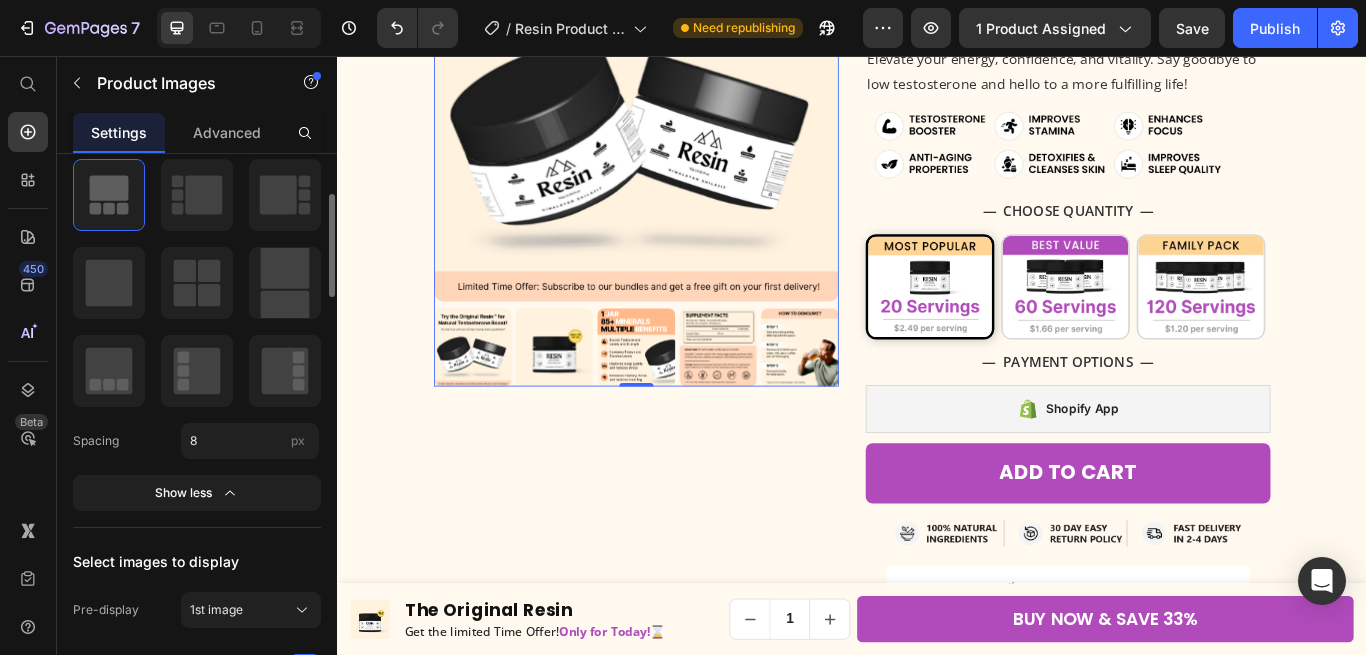 scroll, scrollTop: 0, scrollLeft: 0, axis: both 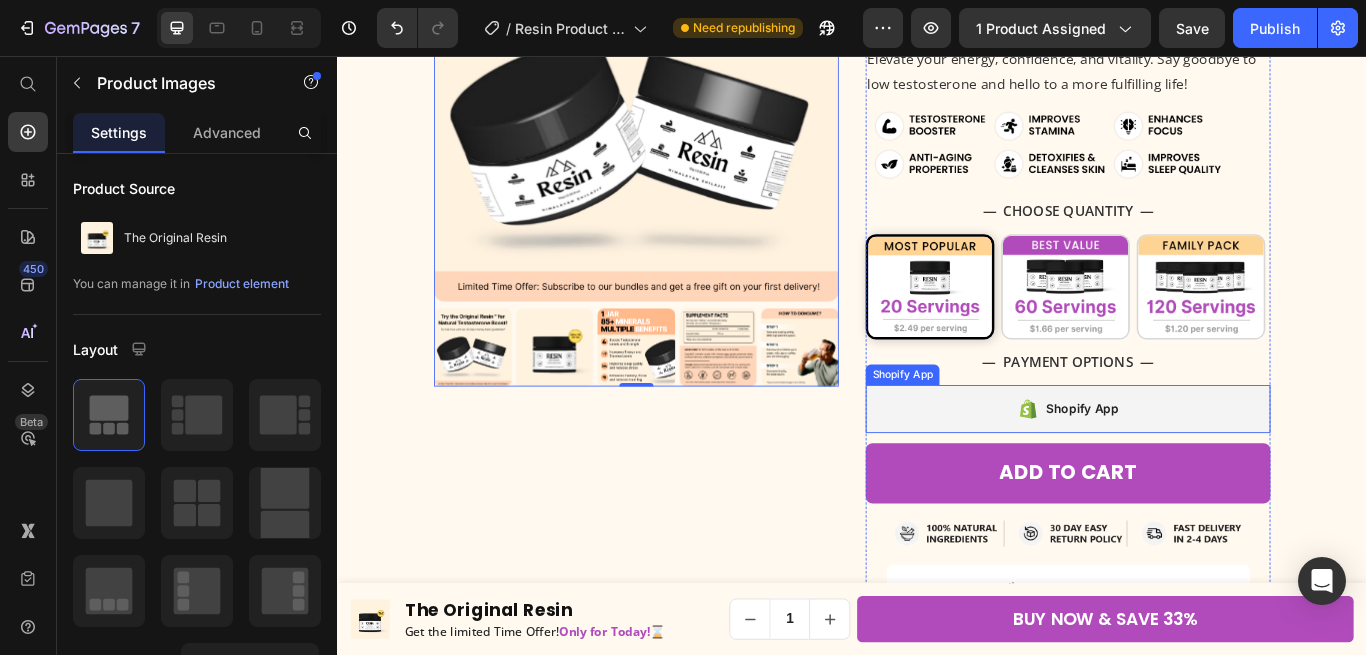 click on "Shopify App" at bounding box center [1189, 468] 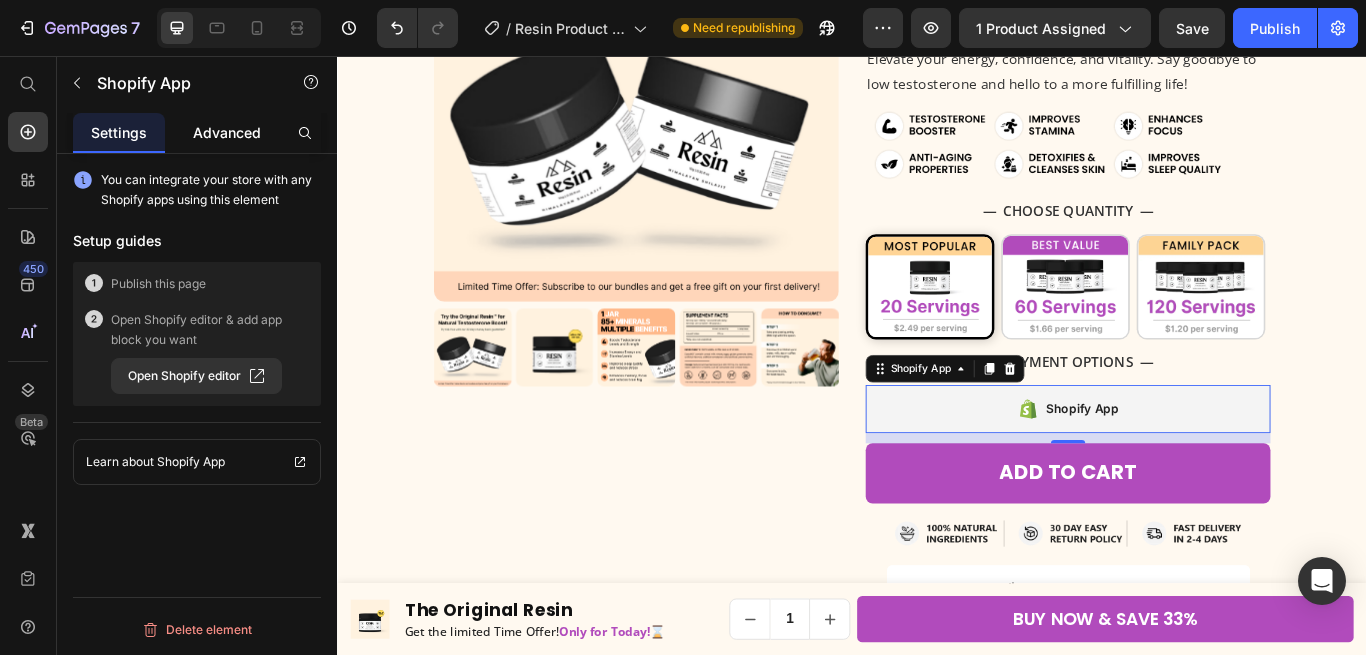 click on "Advanced" 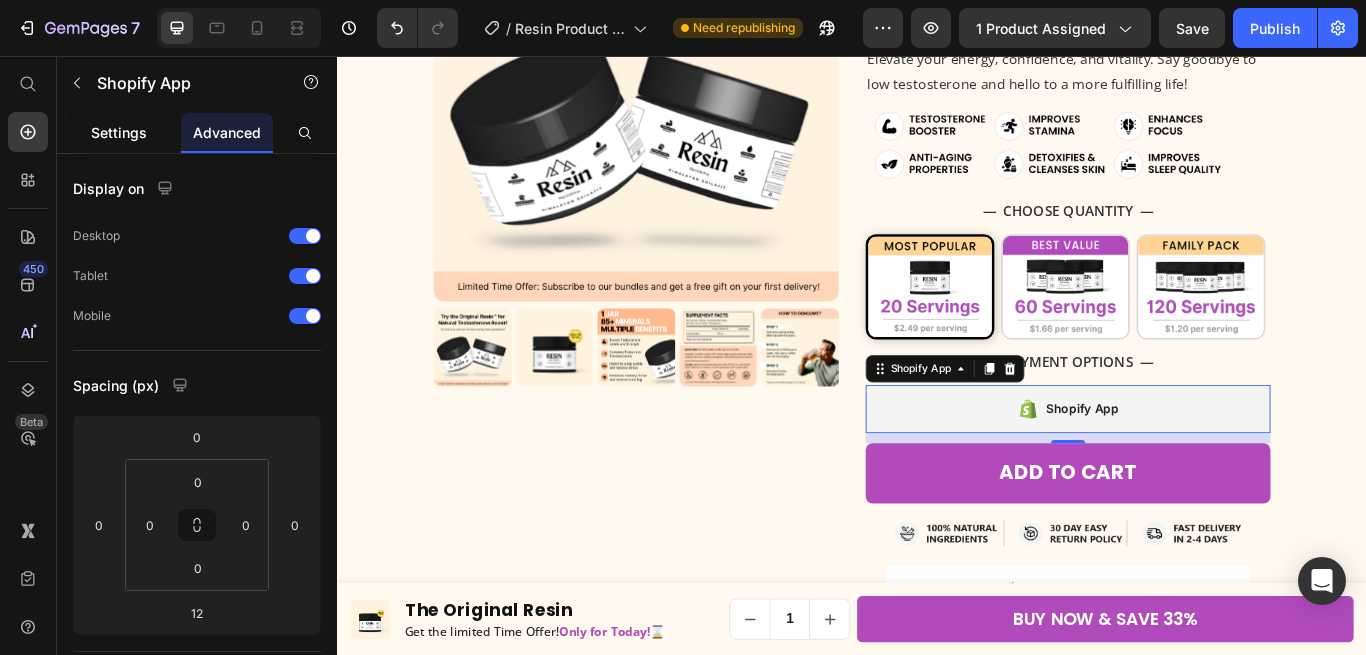 click on "Settings" at bounding box center (119, 132) 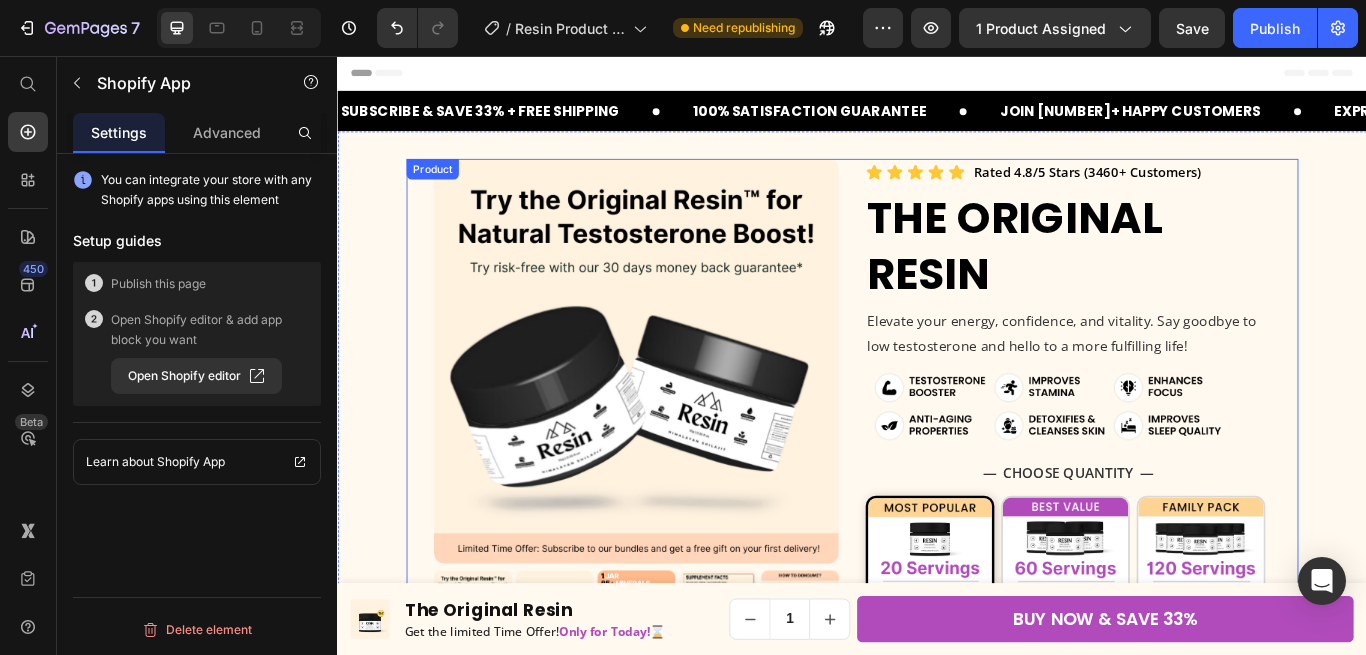 scroll, scrollTop: 0, scrollLeft: 0, axis: both 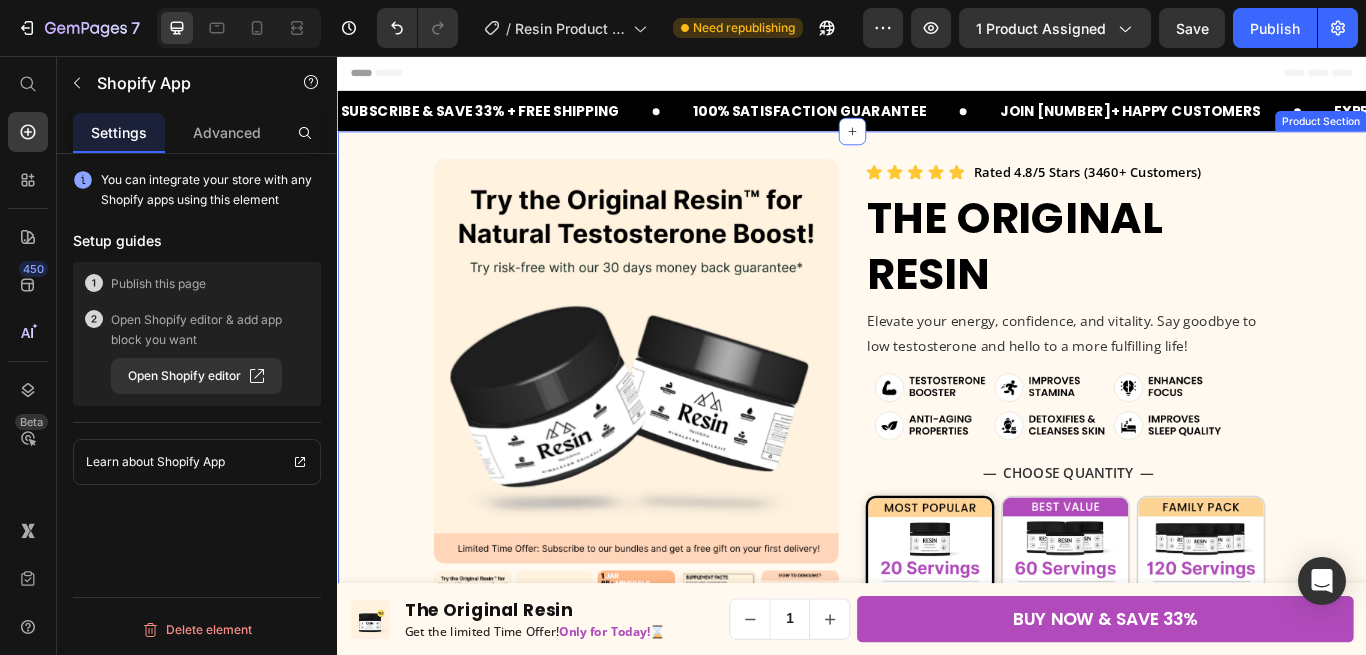 click on "Product Images Icon Icon Icon Icon
Icon Icon List Rated 4.8/5 Stars (3460+ Customers) Text Block Row The Original Resin Product Title Elevate your energy, confidence, and vitality. Say goodbye to low testosterone and hello to a more fulfilling life! Text Block Image —  Choose Quantity  — Heading 20 Servings 20 Servings 60 Servings 60 Servings 120 Servings 120 Servings Product Variants & Swatches —  PAYMENT OPTIONS  — Heading Shopify App Shopify App   12 ADD TO CART Add to Cart Image
Key Ingredients
Benefits of the Original Resin™
How to consume the Original Resin™
Shipping Time & Return Policy Accordion Row Product Product Section" at bounding box center [937, 700] 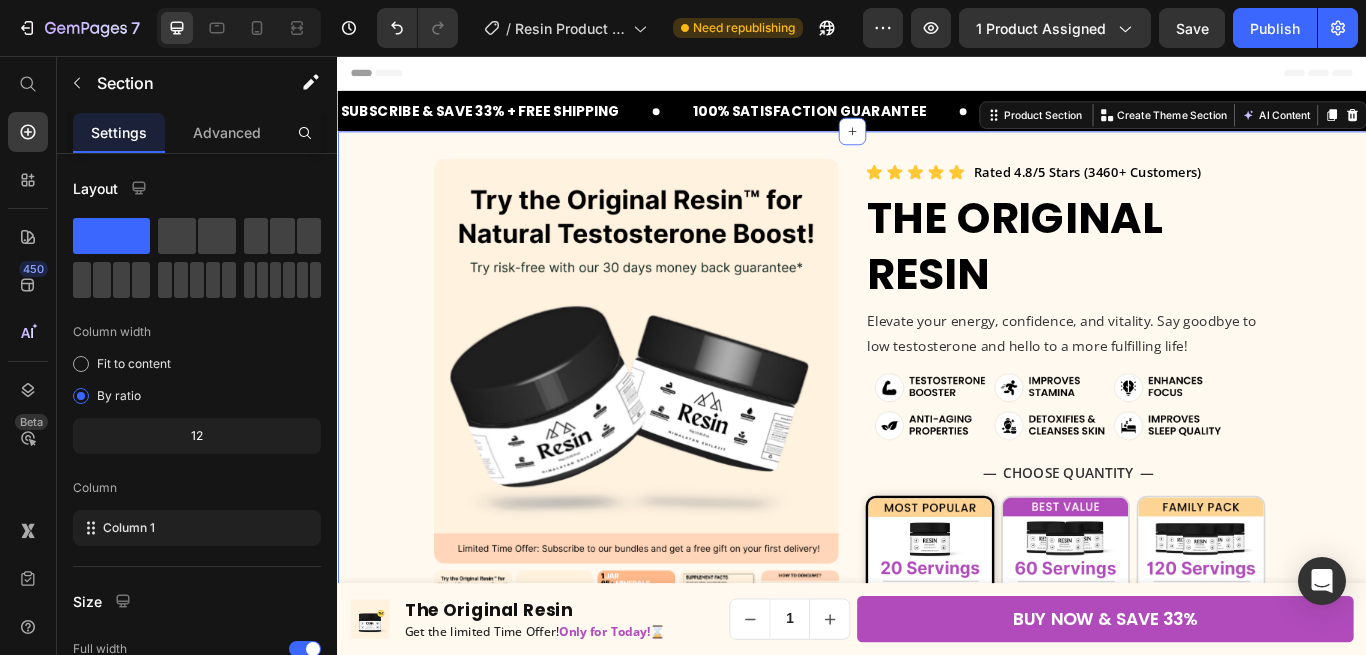click on "450 Beta" at bounding box center [28, 355] 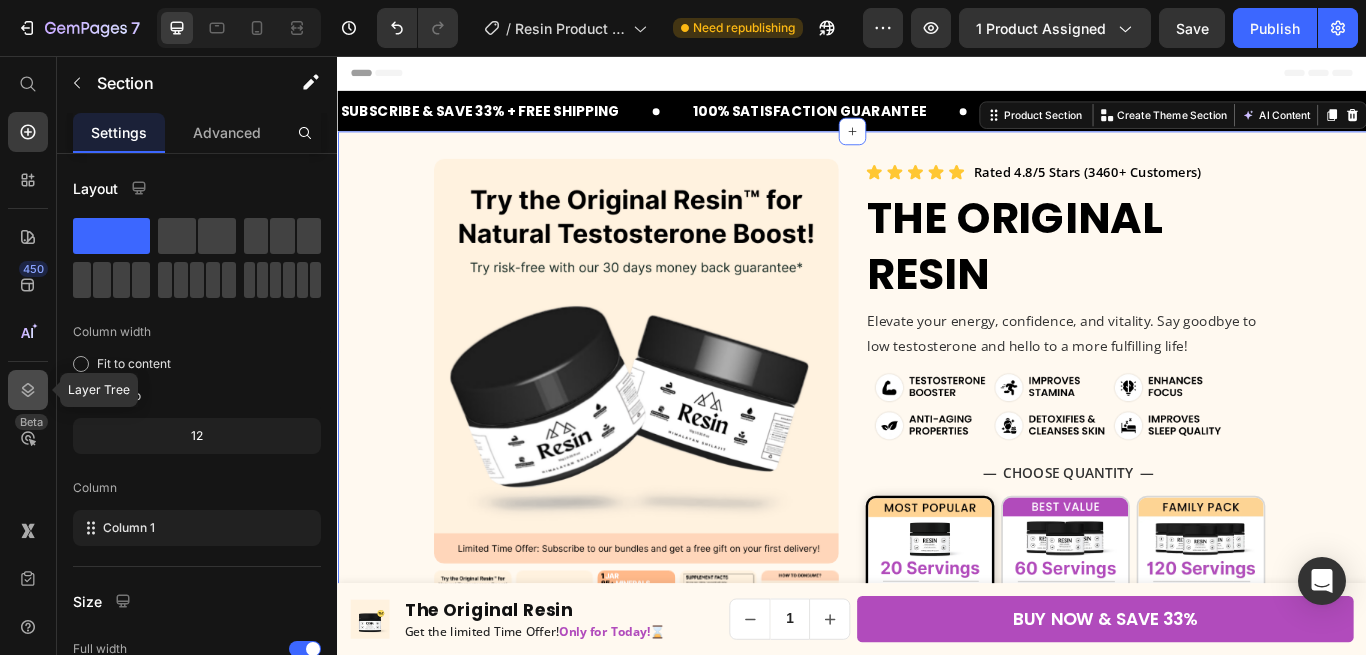click 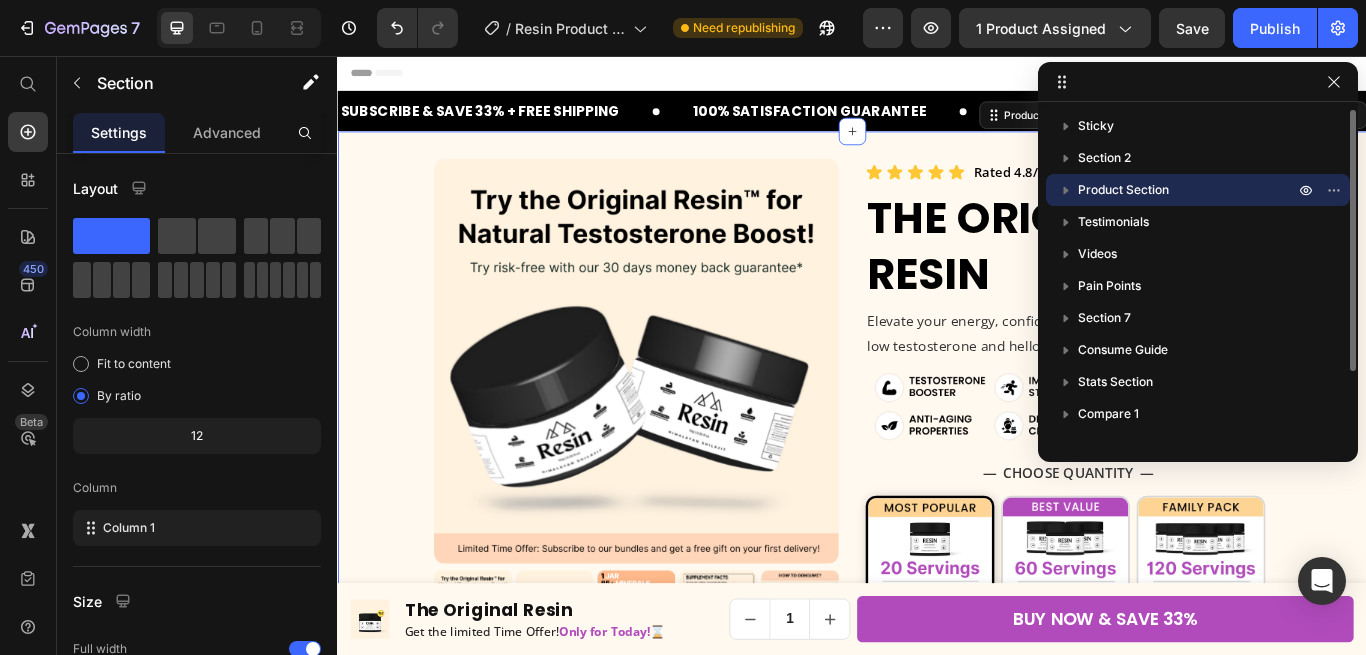 click 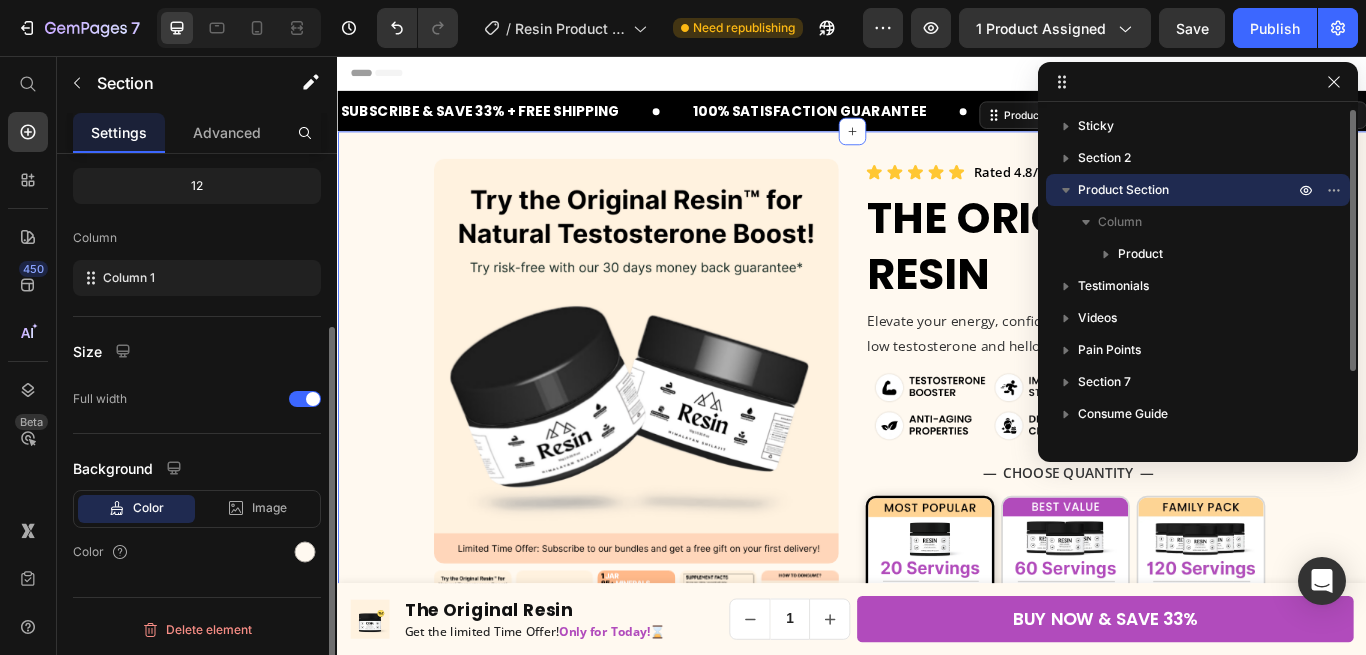 scroll, scrollTop: 0, scrollLeft: 0, axis: both 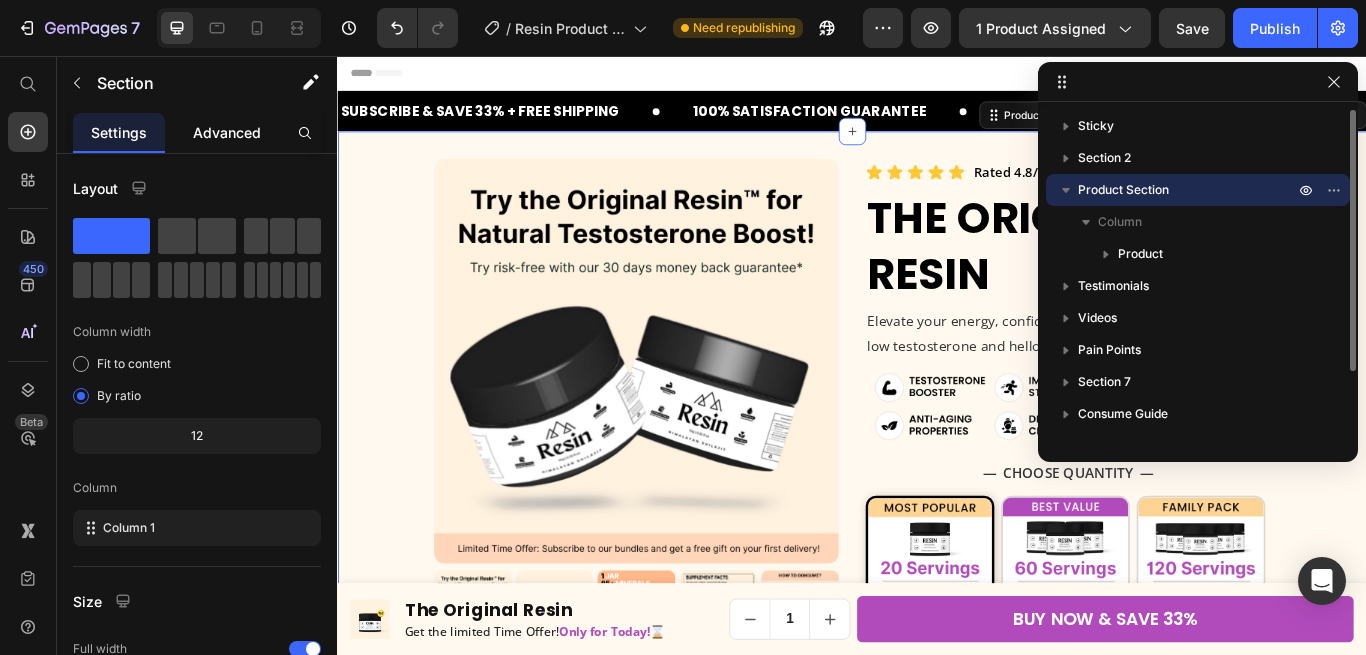 click on "Advanced" 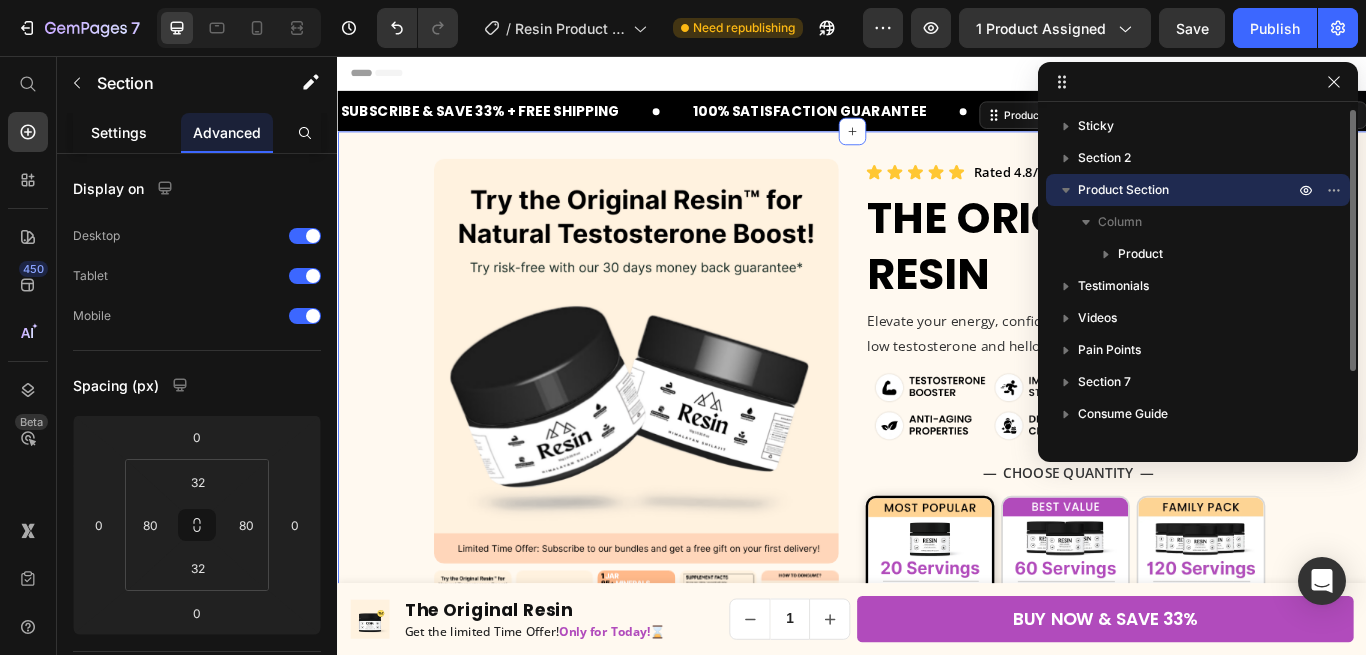 click on "Settings" at bounding box center [119, 132] 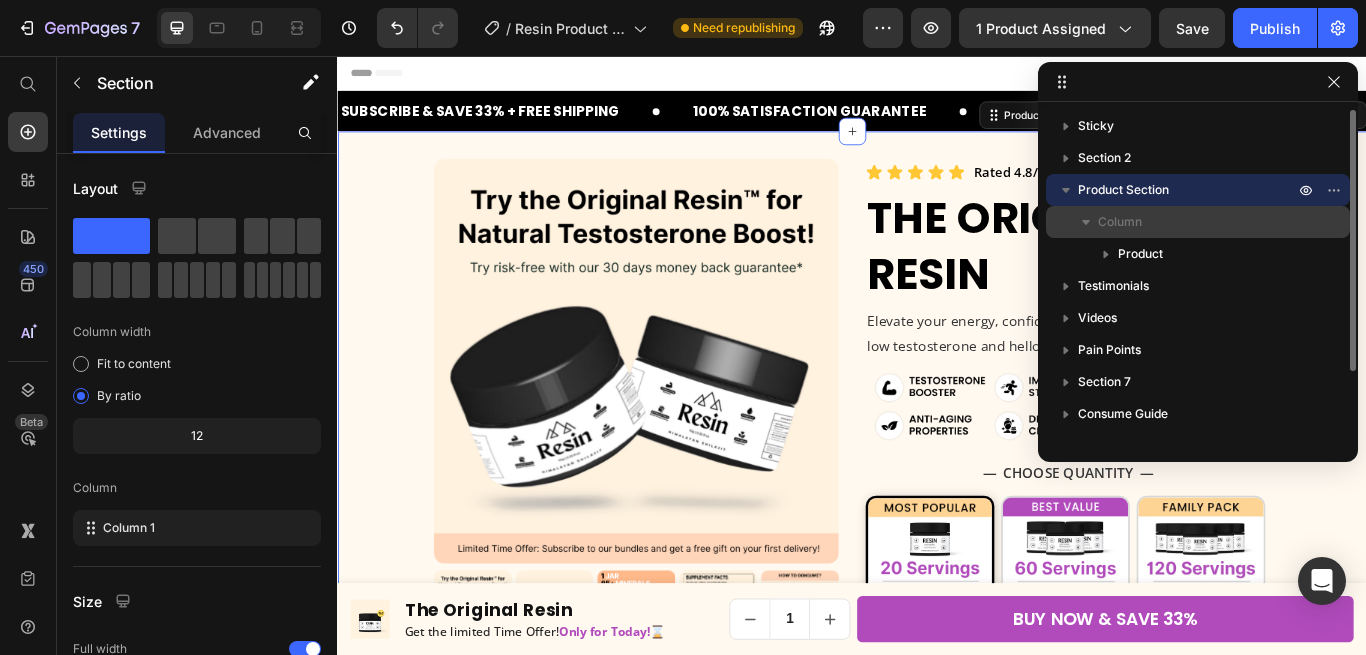 click on "Column" at bounding box center (1120, 222) 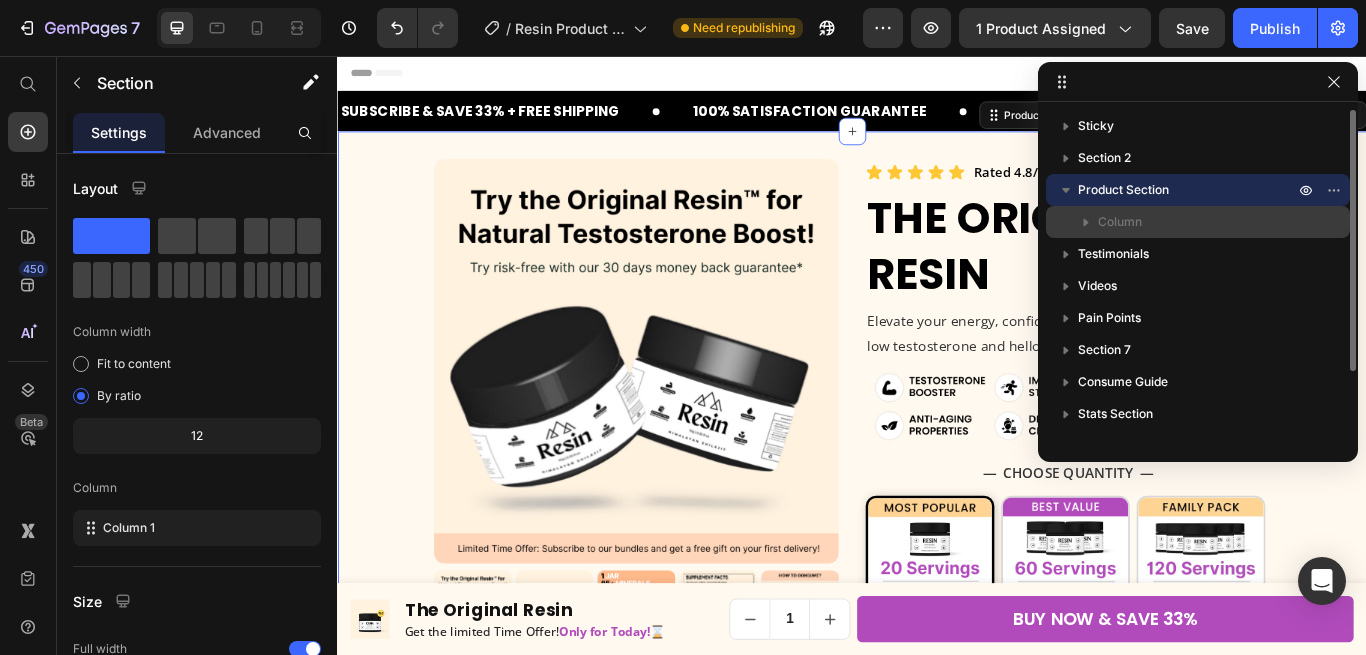 click on "Column" at bounding box center [1120, 222] 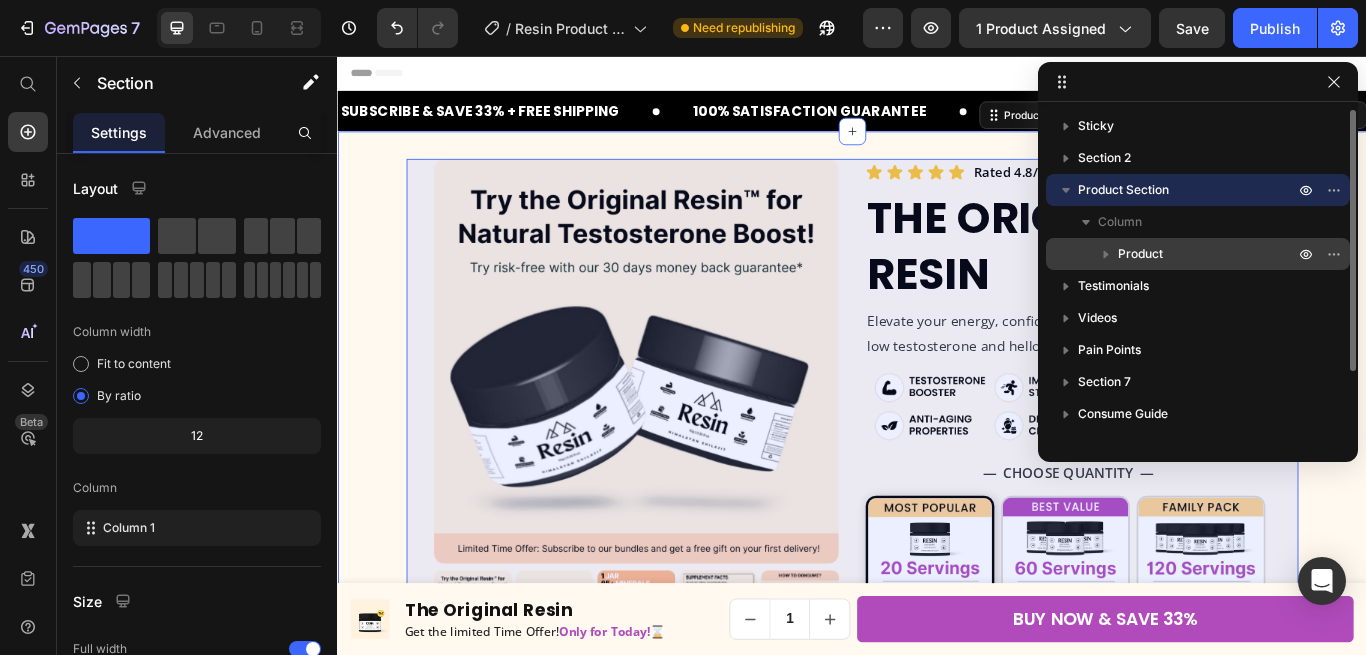 click on "Product" at bounding box center [1140, 254] 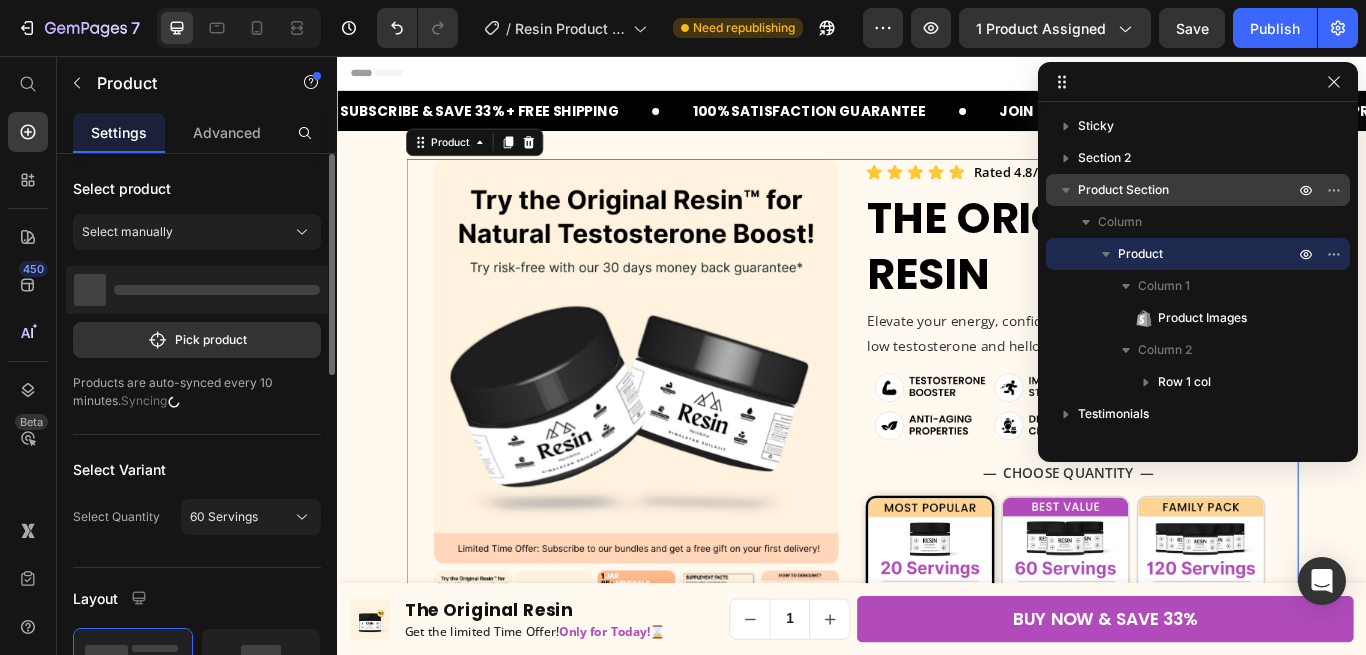 scroll, scrollTop: 50, scrollLeft: 0, axis: vertical 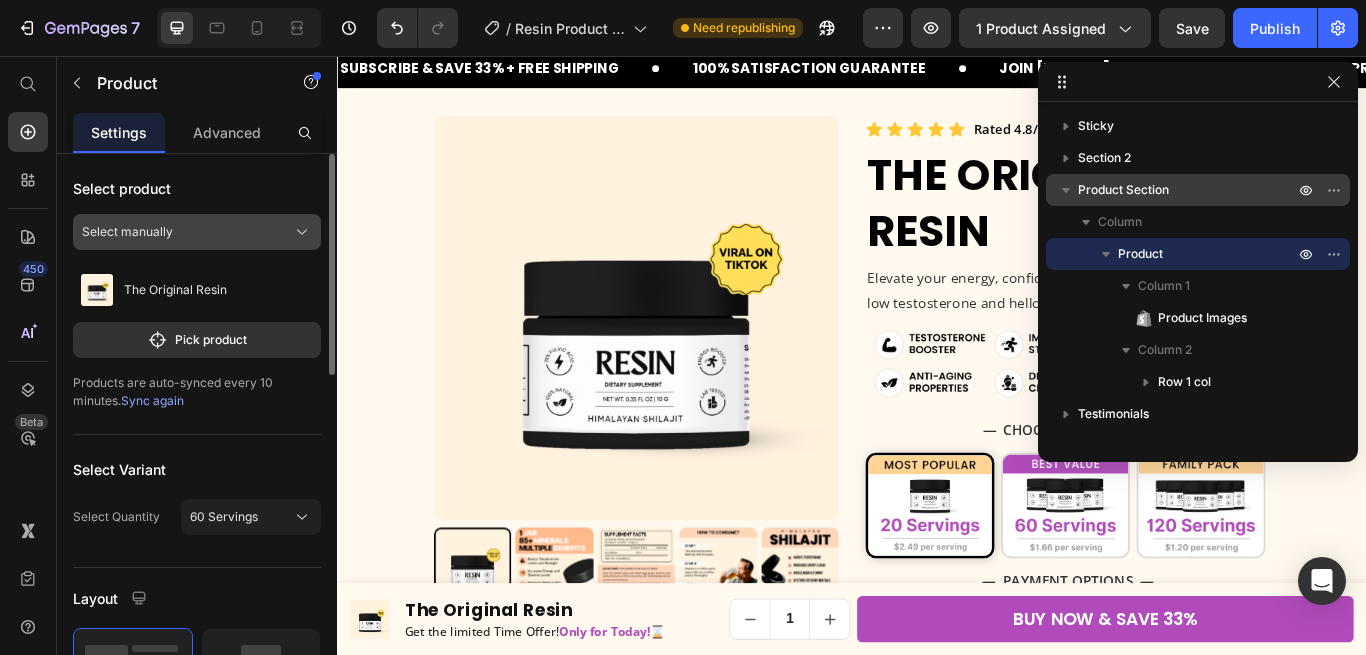 click on "Select manually" 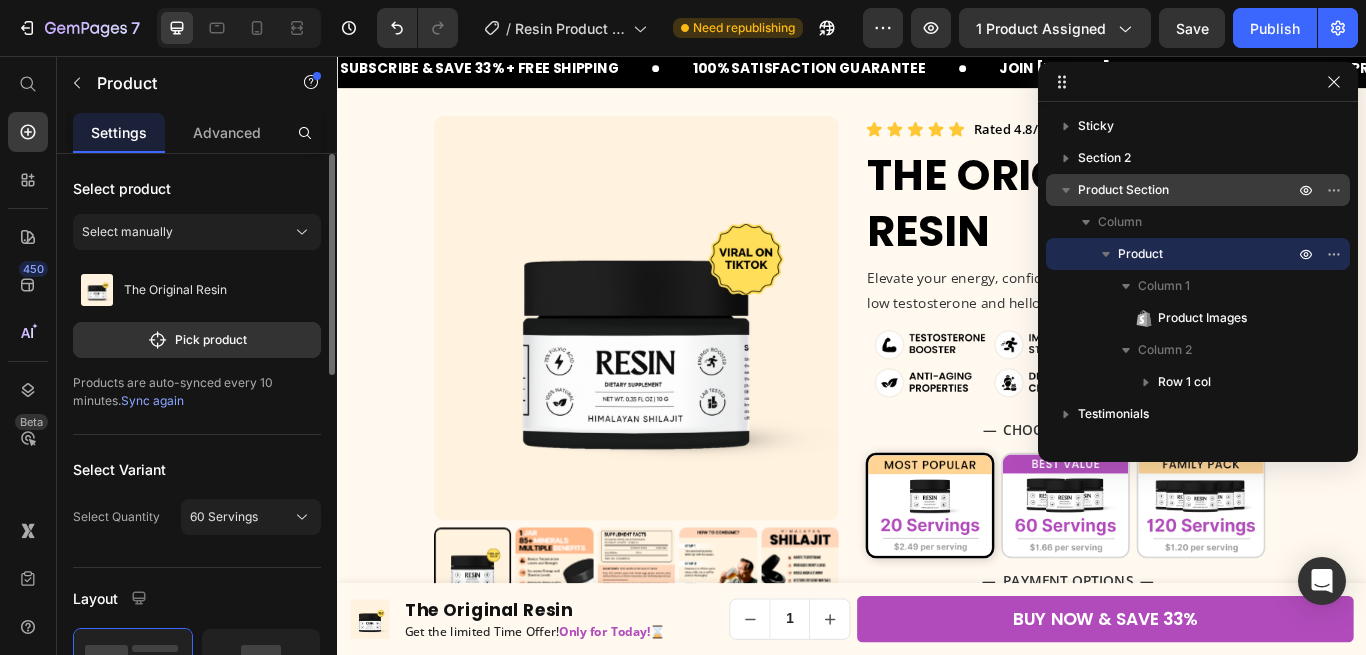 click on "Select product Select manually The Original Resin Pick product  Products are auto-synced every 10 minutes.  Sync again" 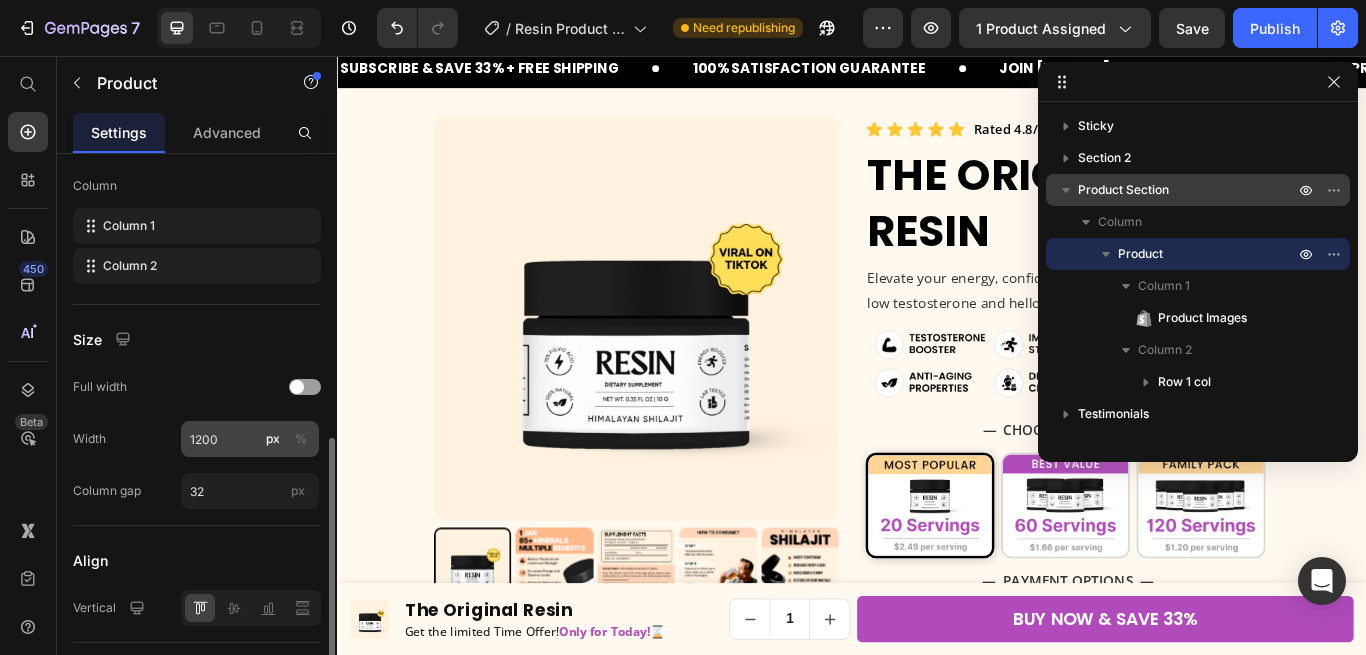scroll, scrollTop: 845, scrollLeft: 0, axis: vertical 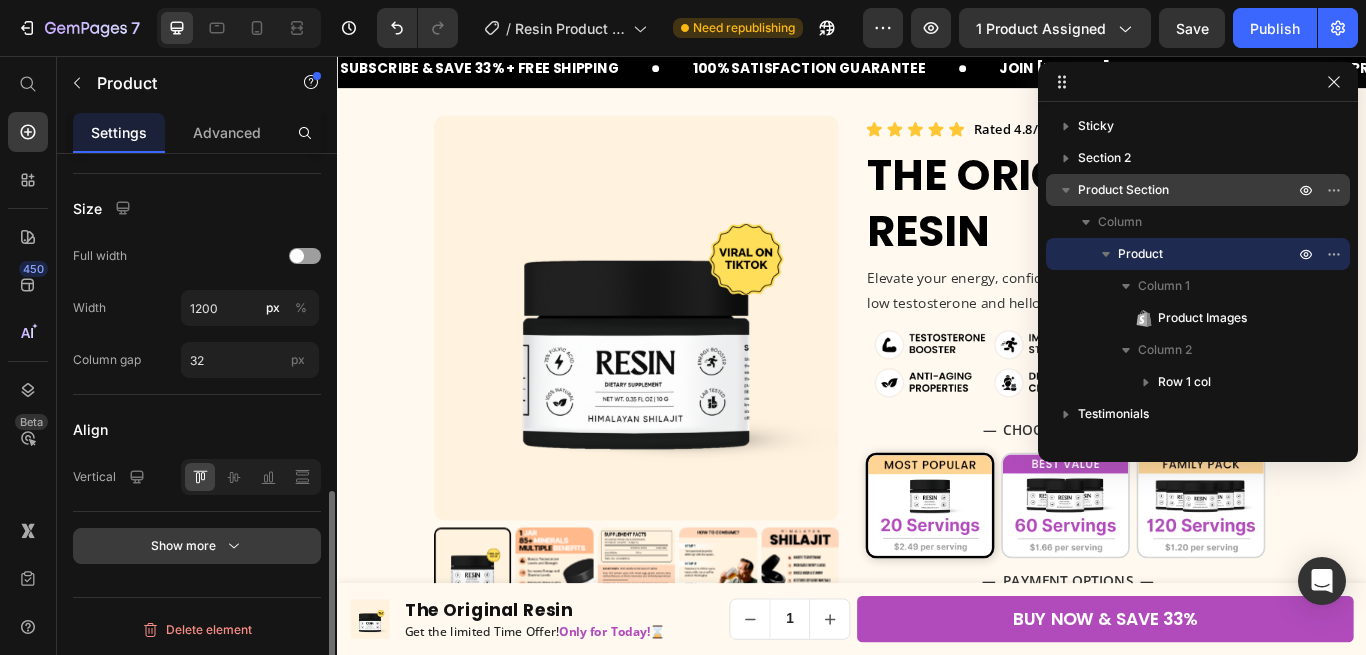 click on "Show more" at bounding box center (197, 546) 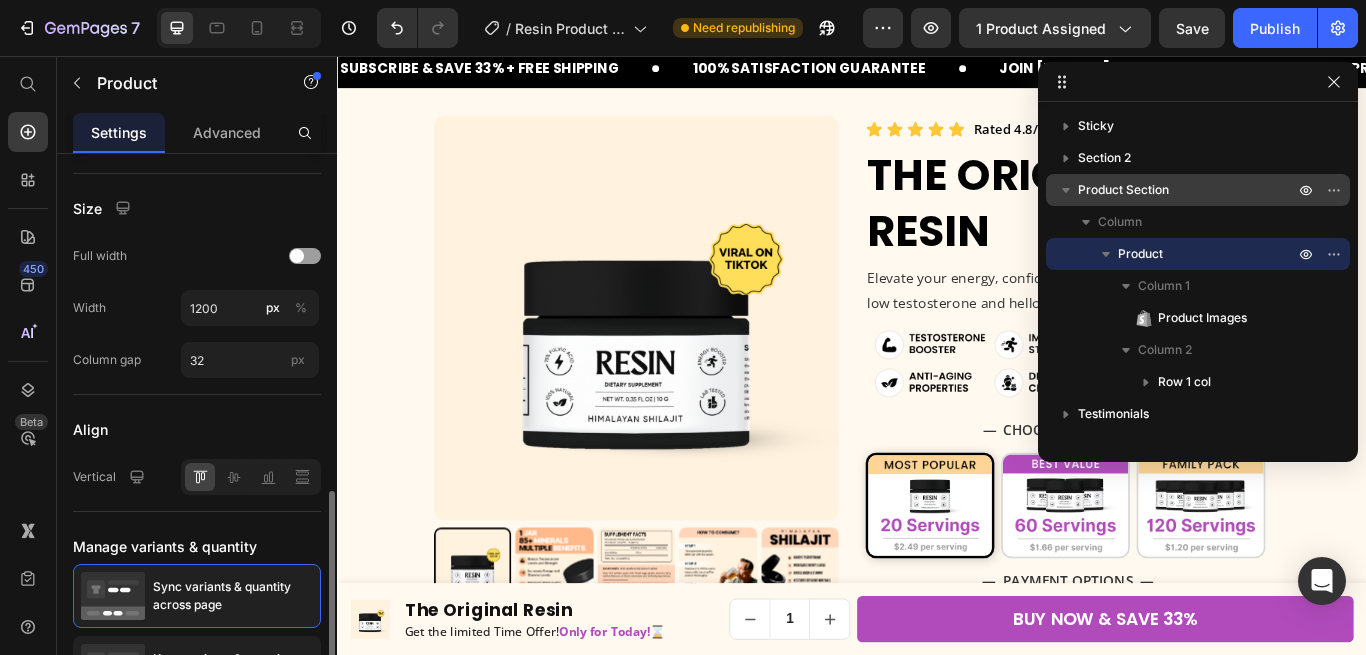 scroll, scrollTop: 1029, scrollLeft: 0, axis: vertical 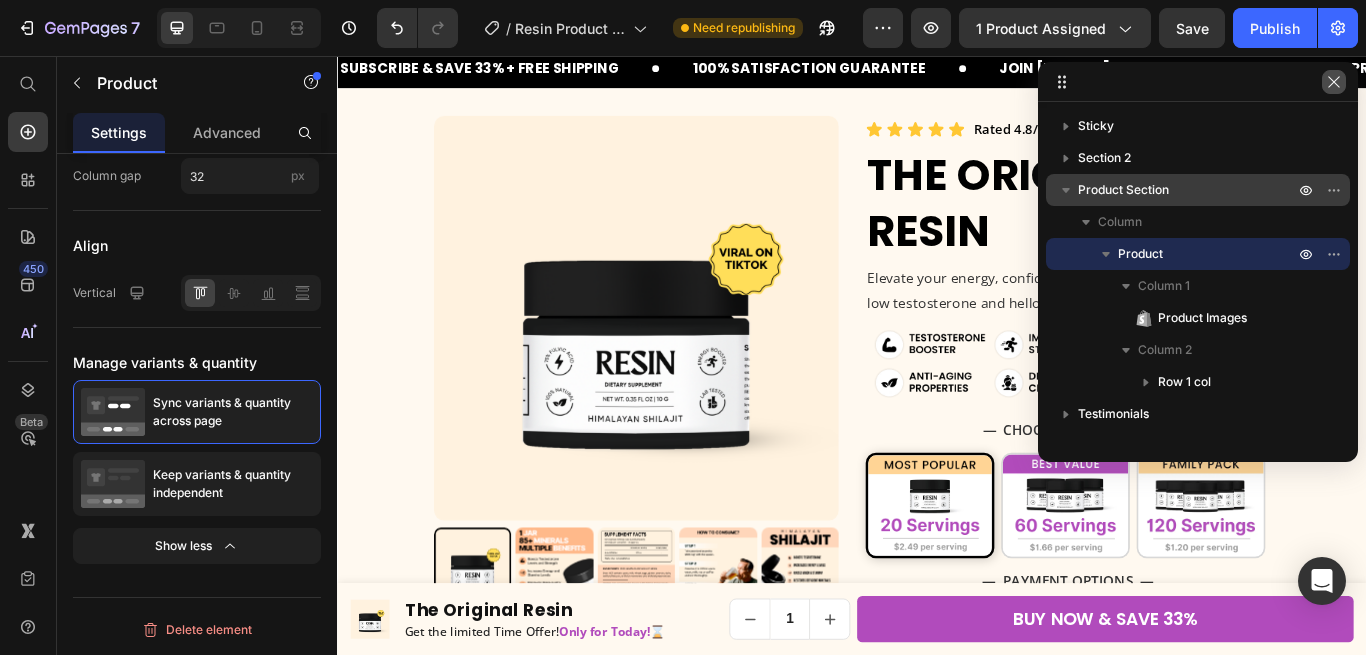 click at bounding box center [1334, 82] 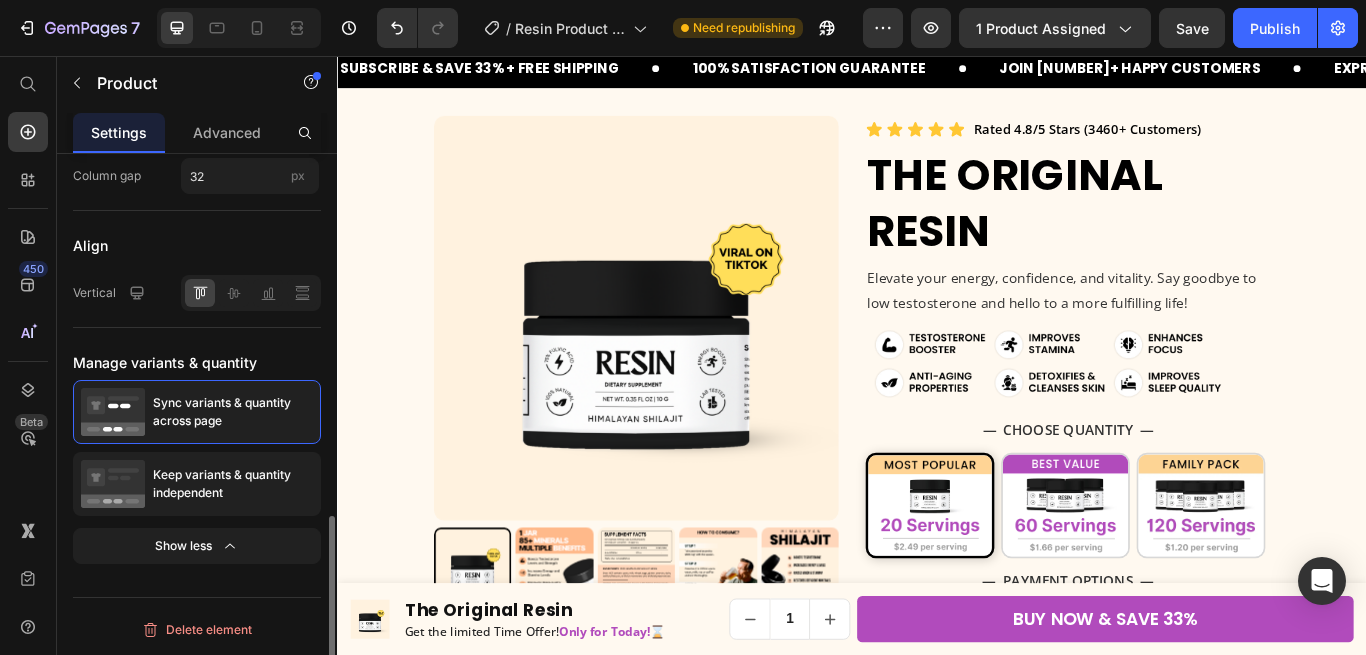 click on "Sync variants & quantity across page Keep variants & quantity independent" at bounding box center [197, 448] 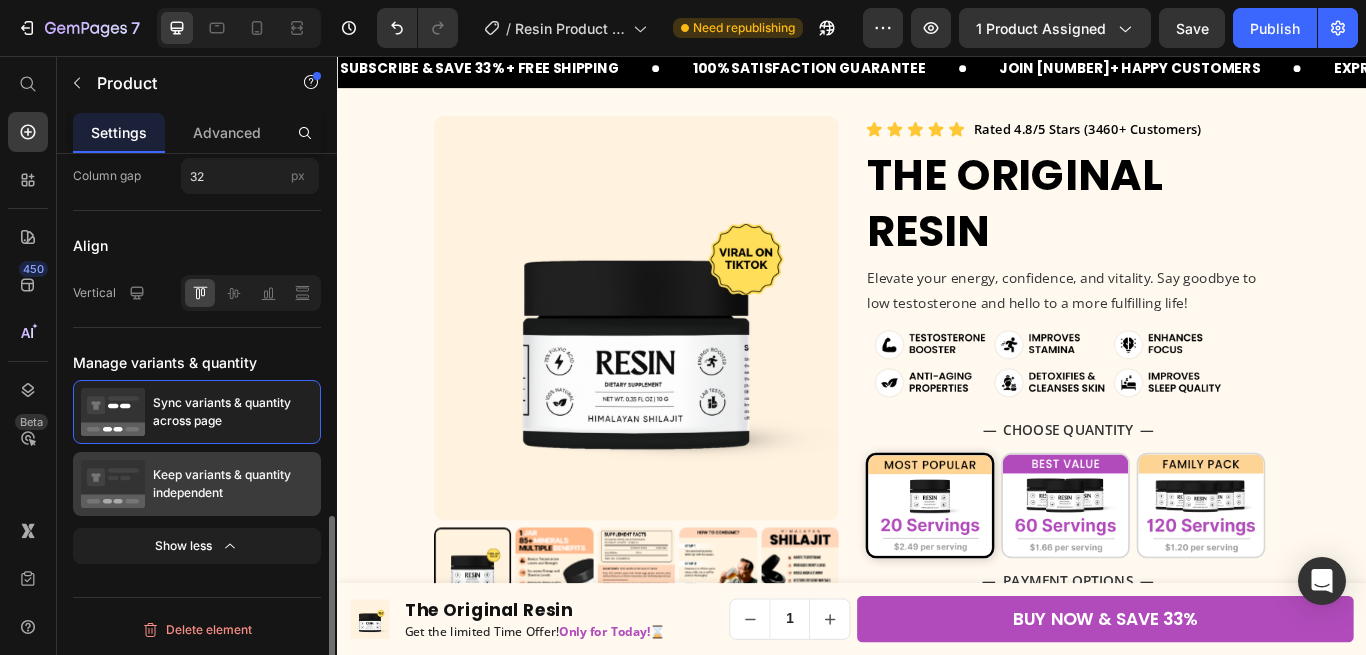 click on "Keep variants & quantity independent" at bounding box center [233, 484] 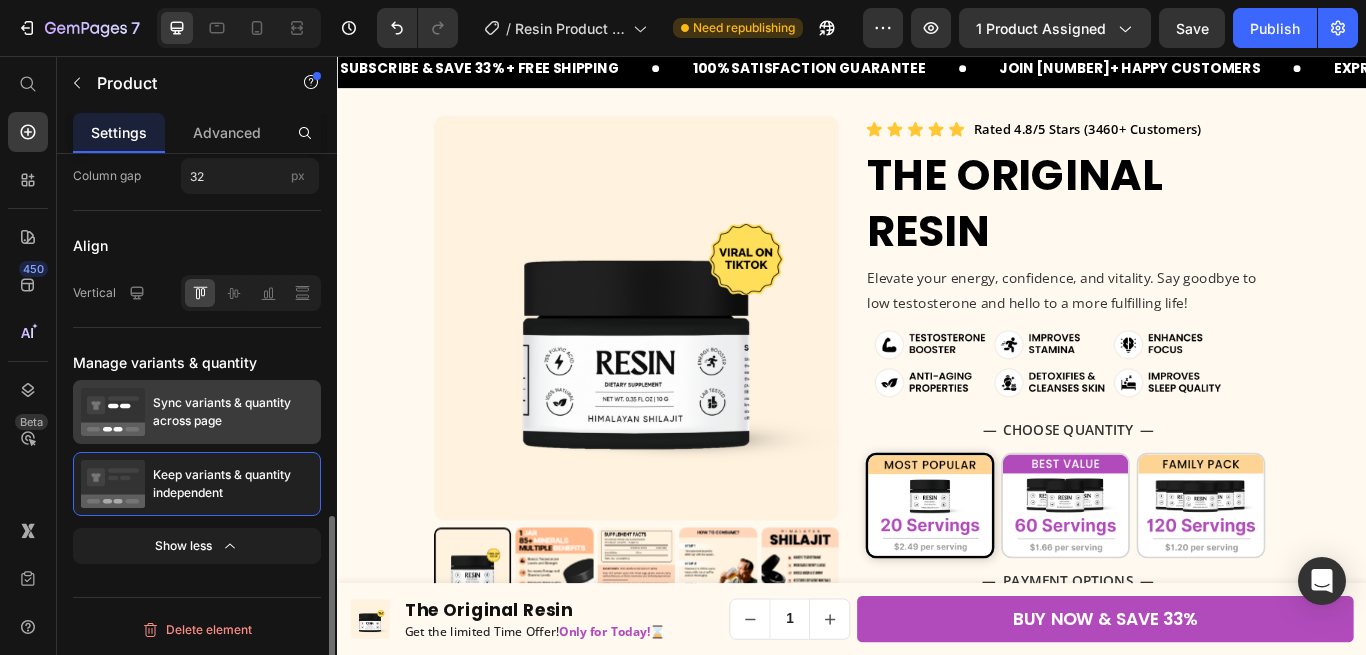 click on "Sync variants & quantity across page" at bounding box center [233, 412] 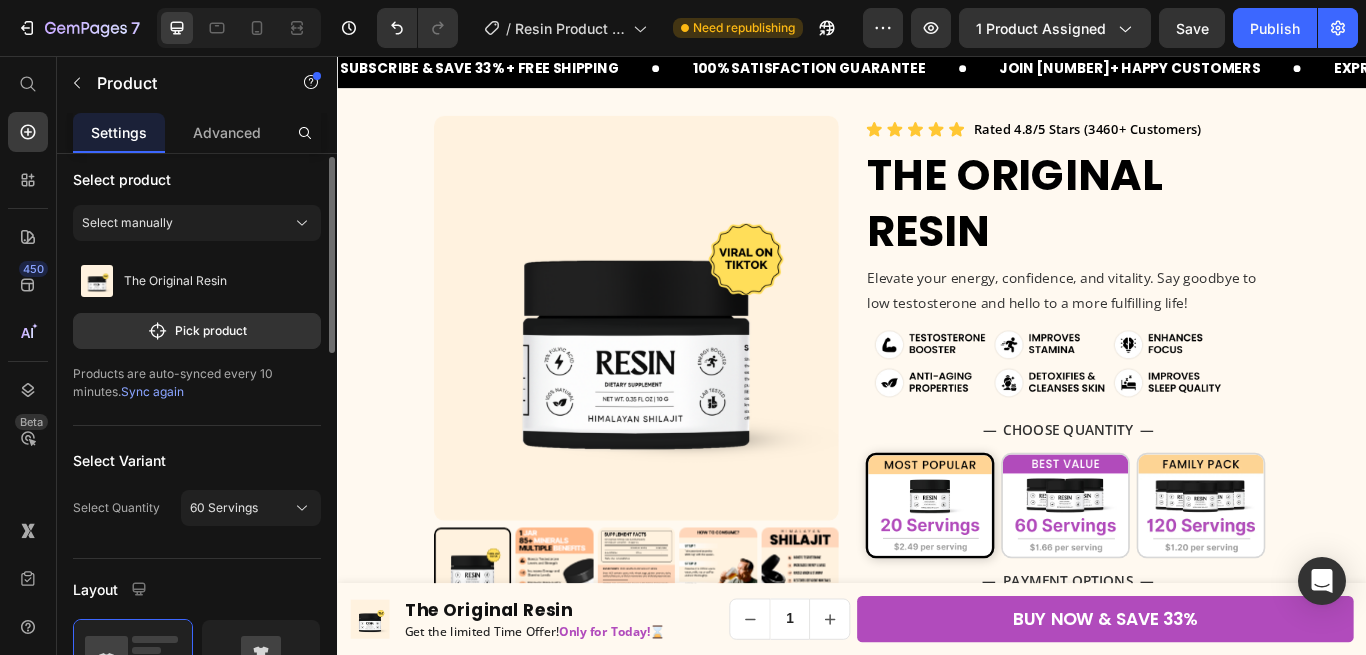 scroll, scrollTop: 0, scrollLeft: 0, axis: both 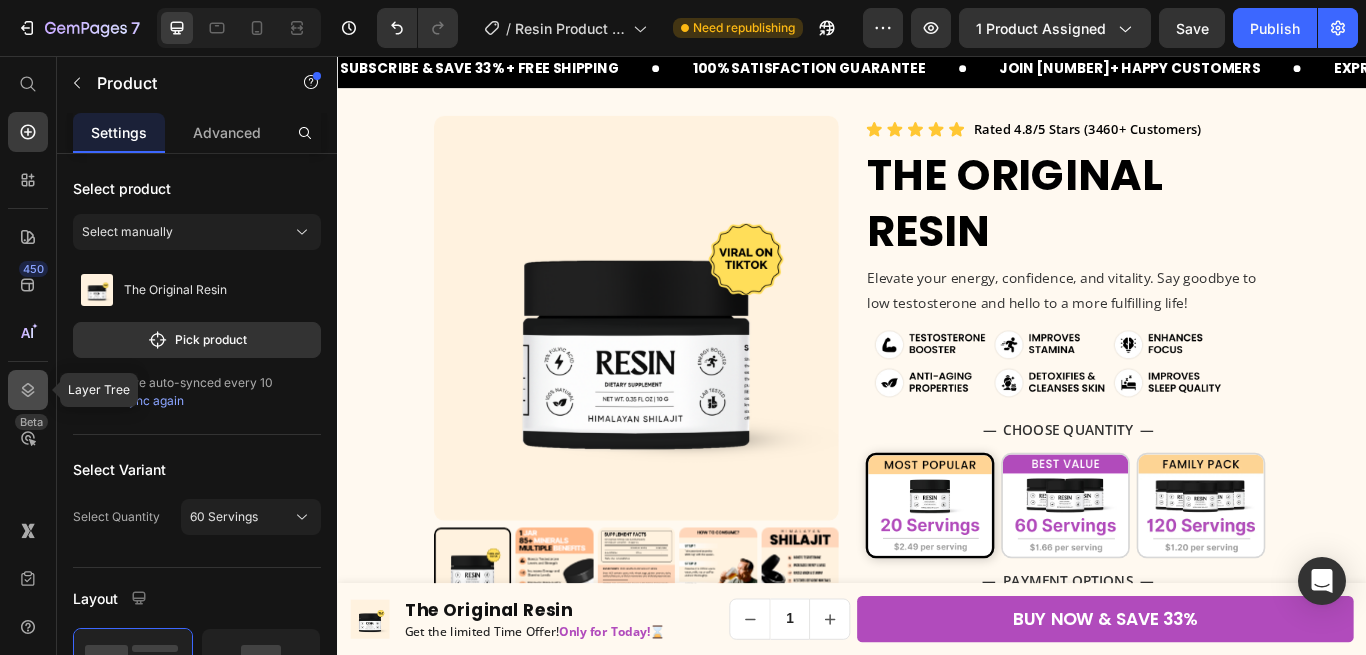 click 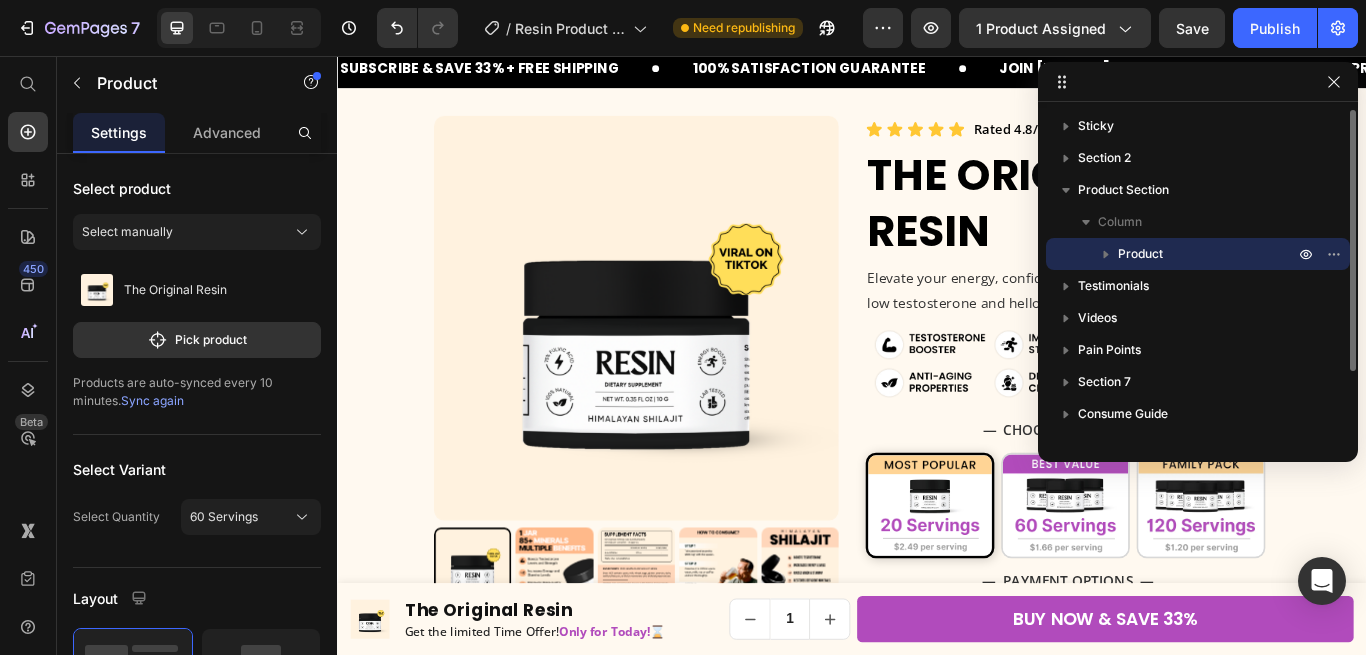 click 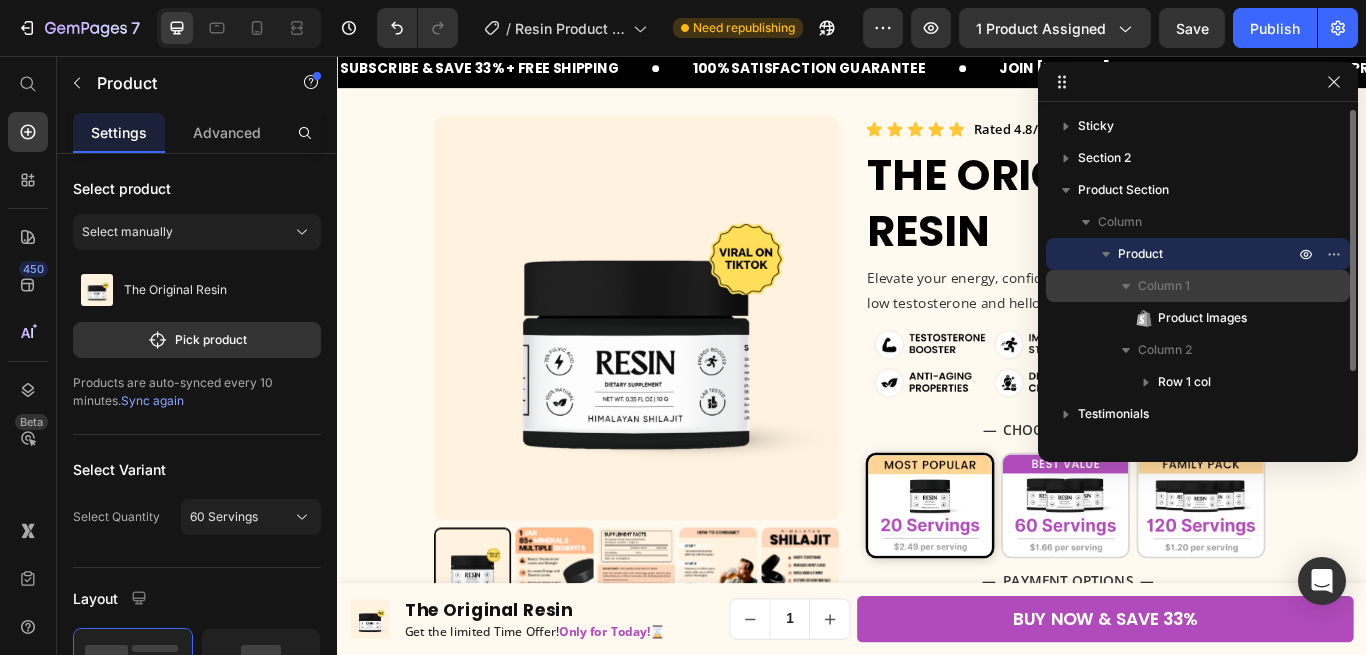 click on "Column 1" at bounding box center (1164, 286) 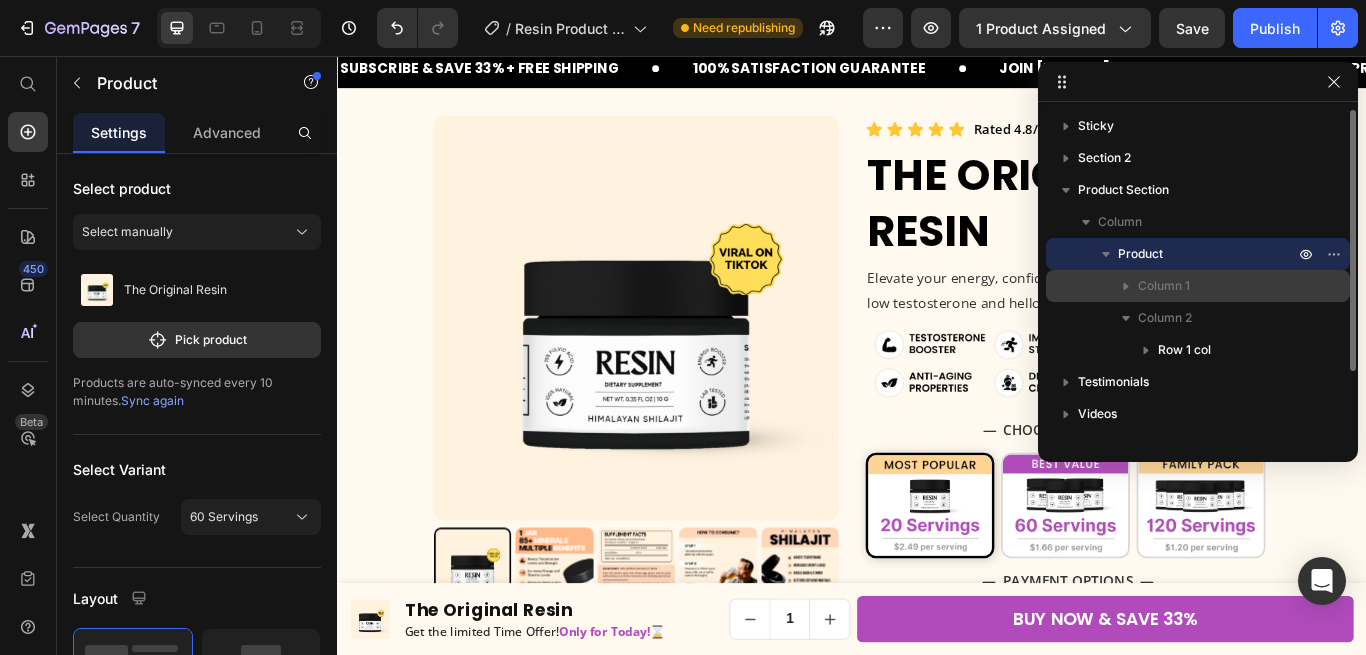 click on "Column 1" at bounding box center (1164, 286) 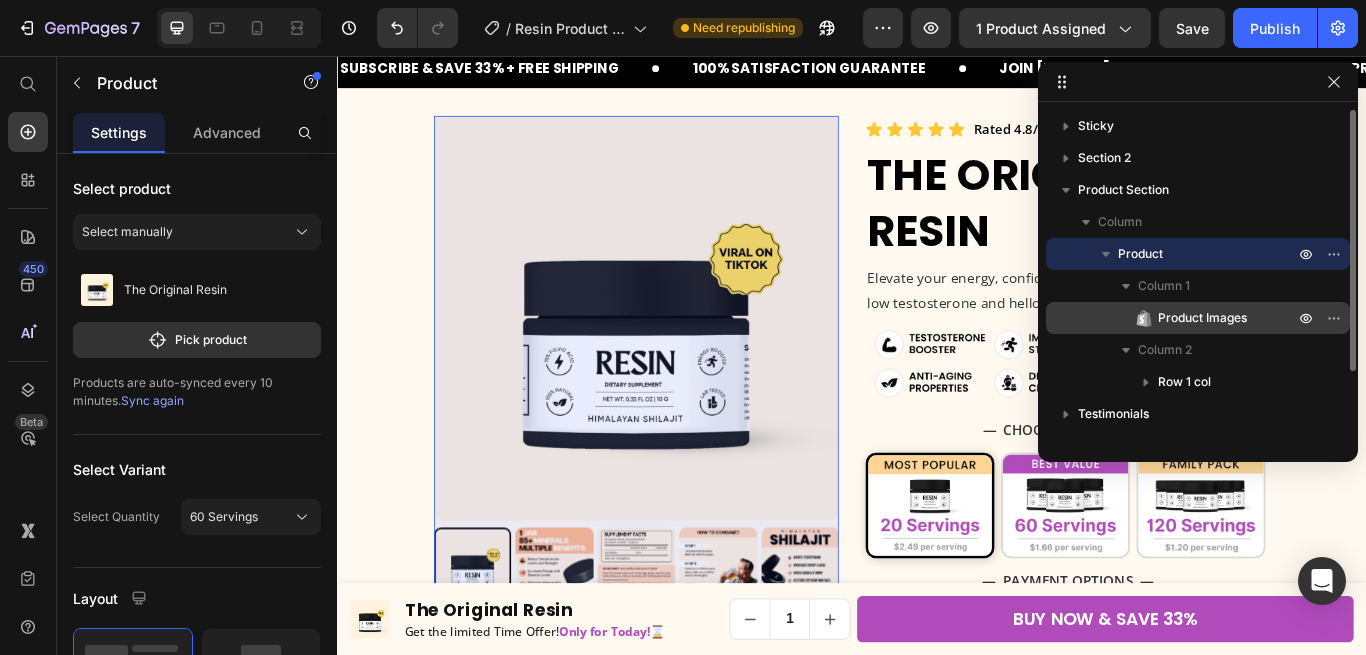 drag, startPoint x: 1194, startPoint y: 321, endPoint x: 605, endPoint y: 349, distance: 589.66516 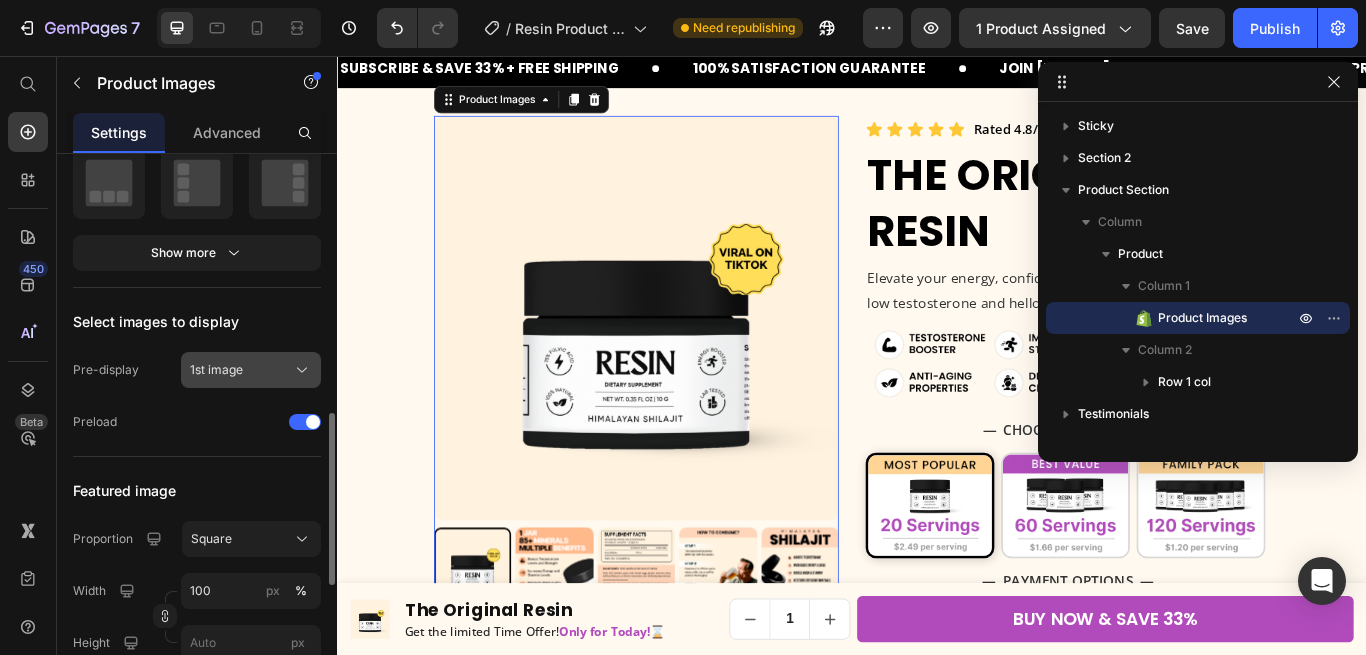 scroll, scrollTop: 510, scrollLeft: 0, axis: vertical 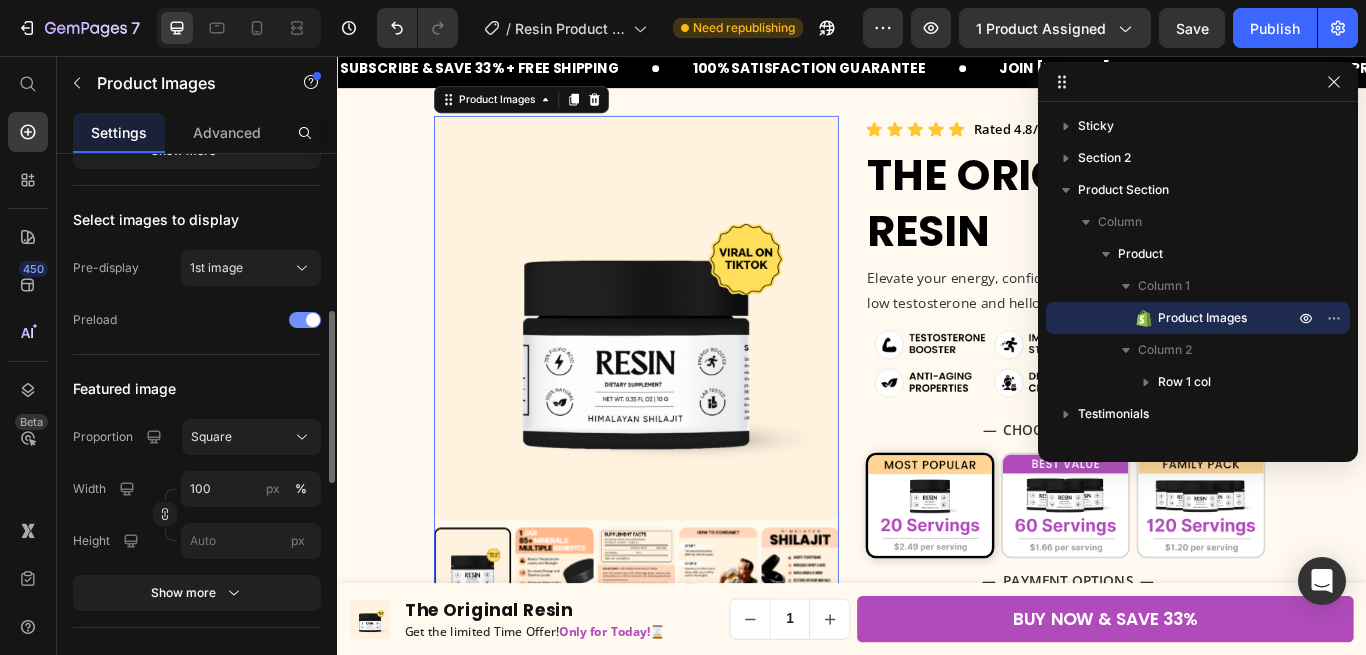 click at bounding box center (305, 320) 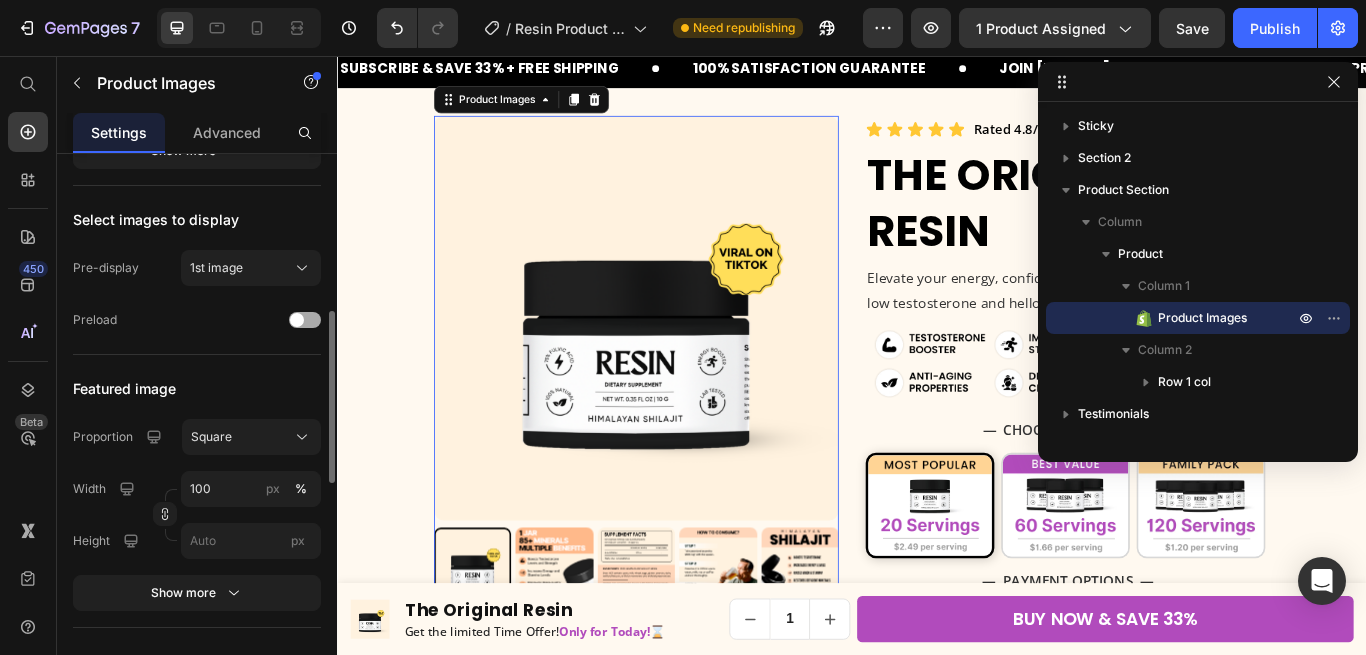 click at bounding box center [297, 320] 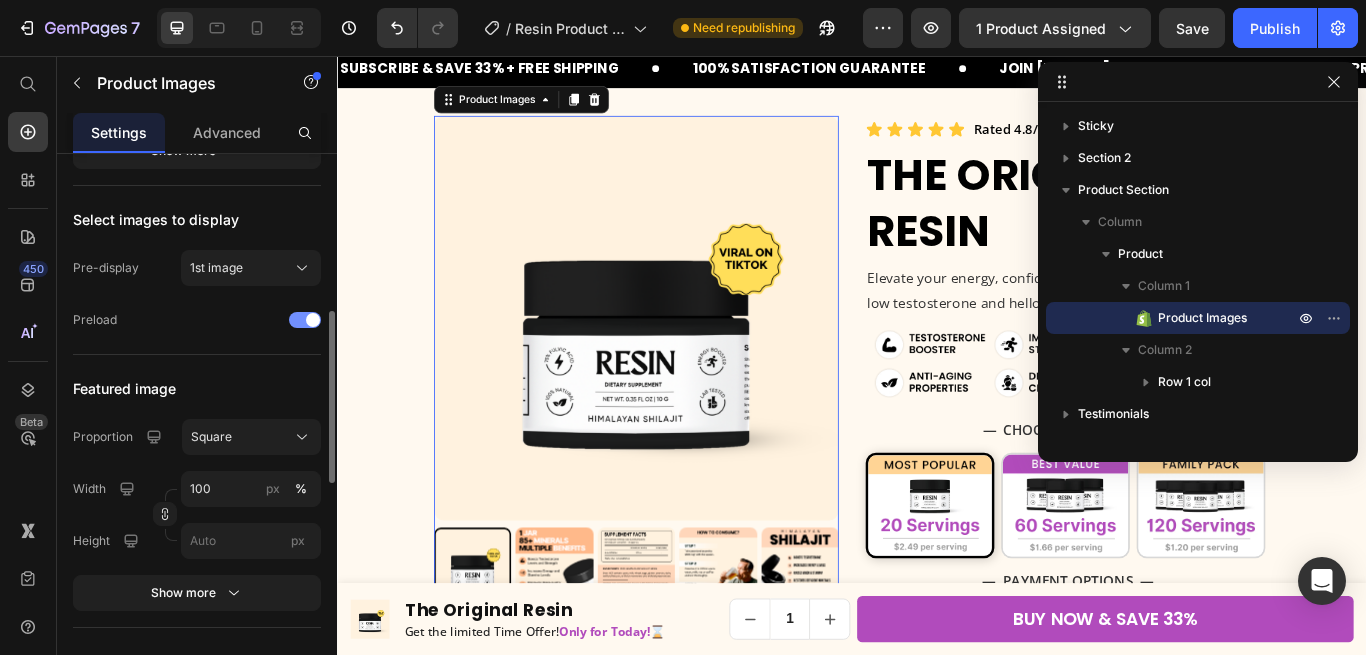 click at bounding box center [305, 320] 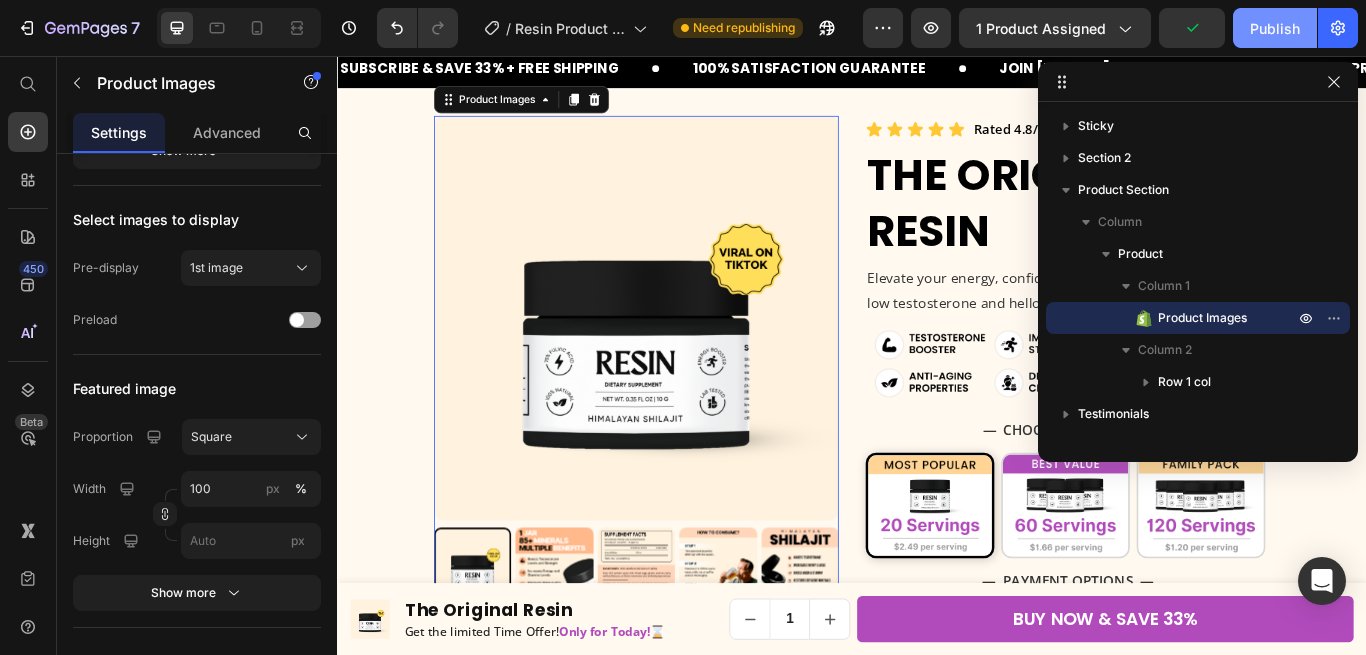 click on "Publish" 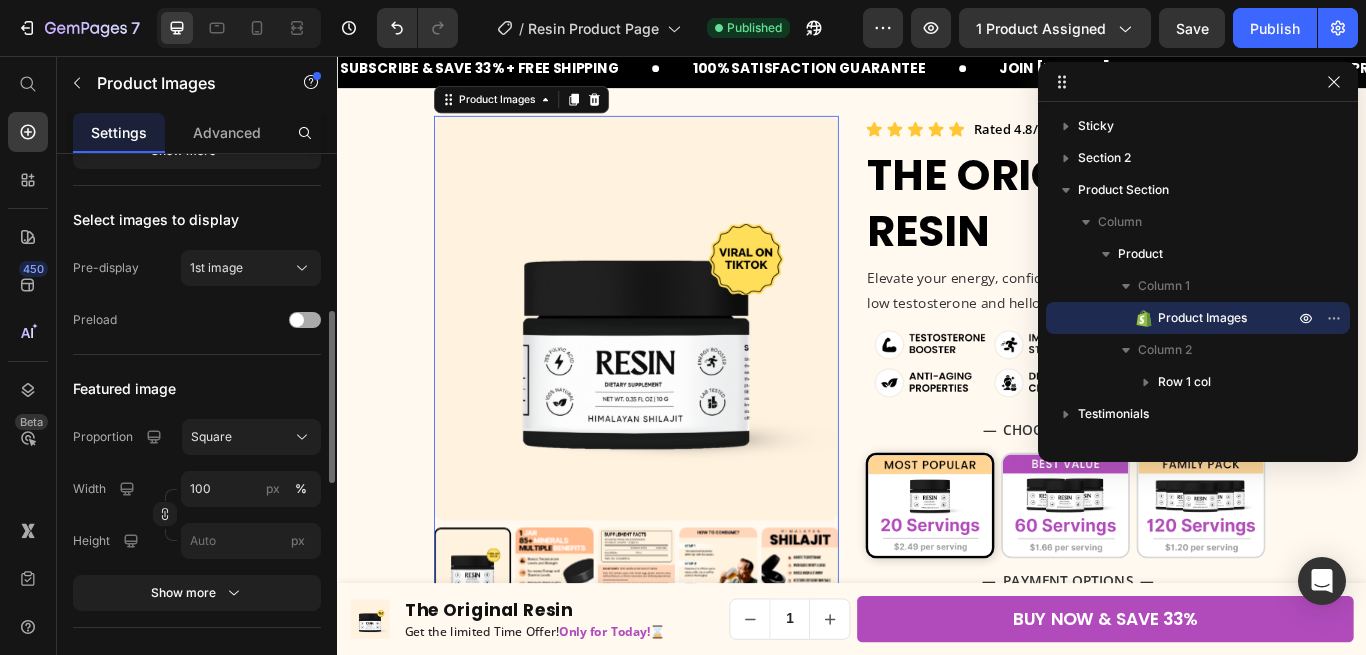 drag, startPoint x: 302, startPoint y: 321, endPoint x: 564, endPoint y: 248, distance: 271.97977 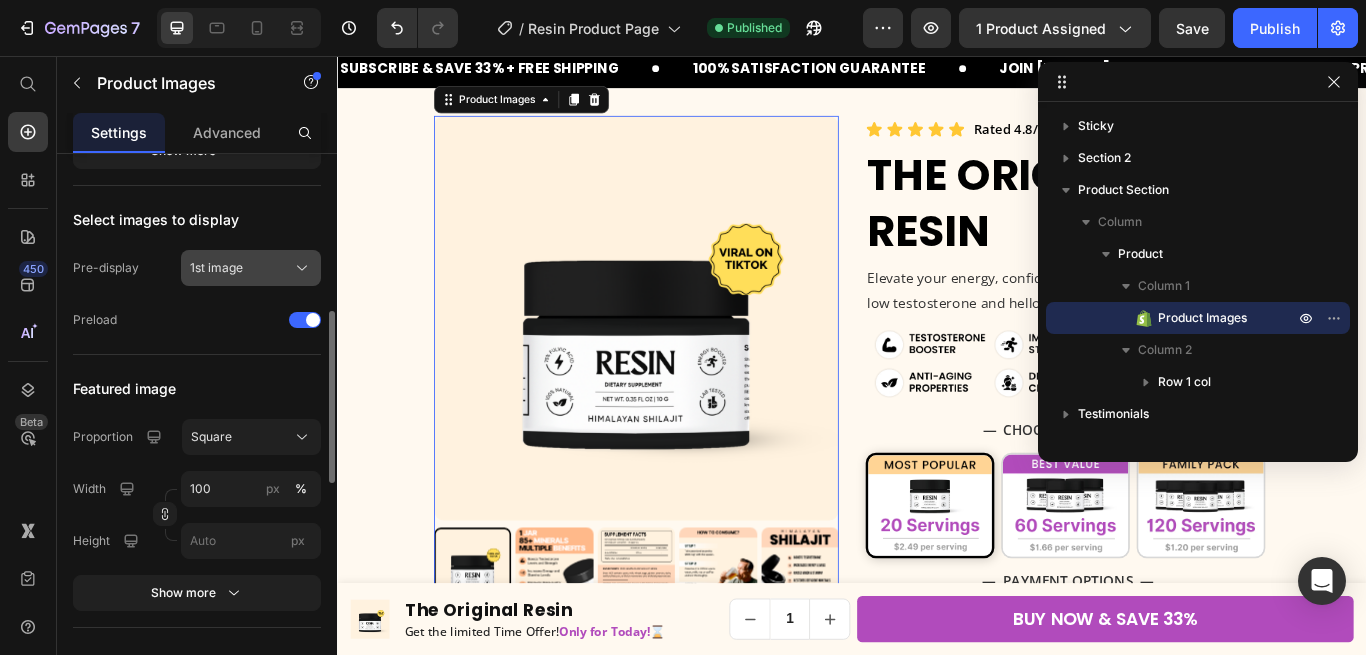 drag, startPoint x: 1276, startPoint y: 35, endPoint x: 270, endPoint y: 270, distance: 1033.0833 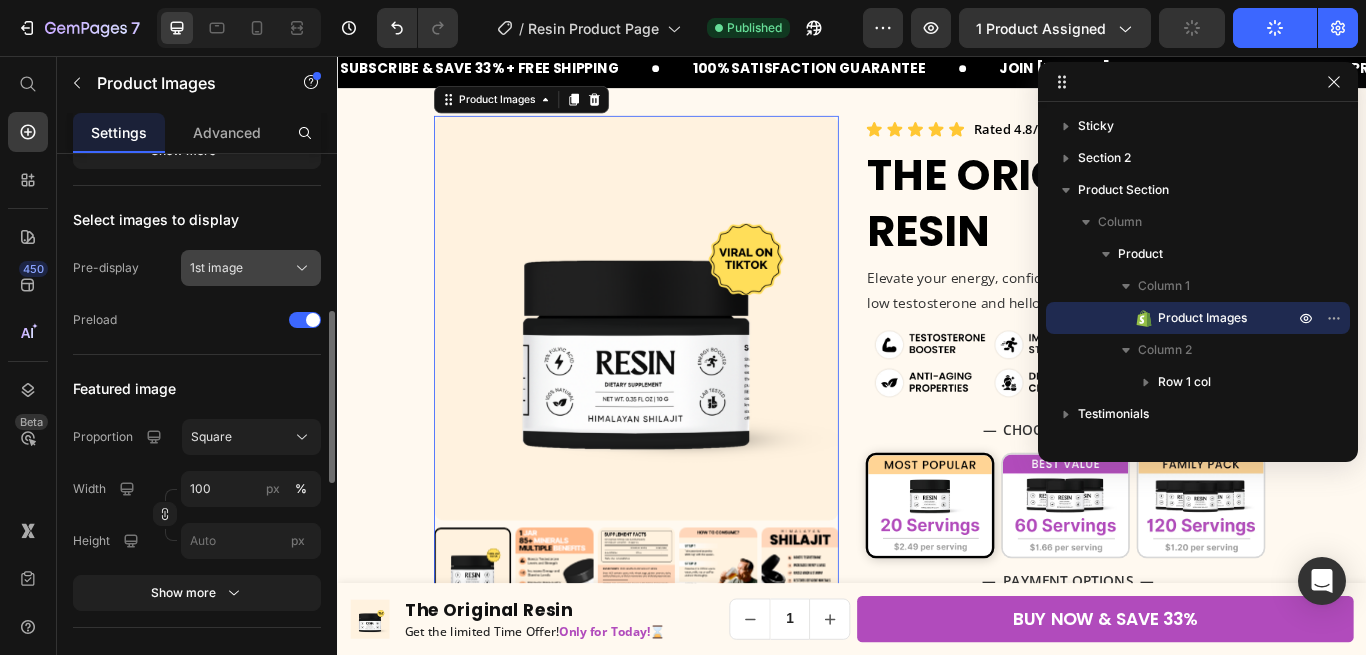 click on "1st image" at bounding box center [216, 268] 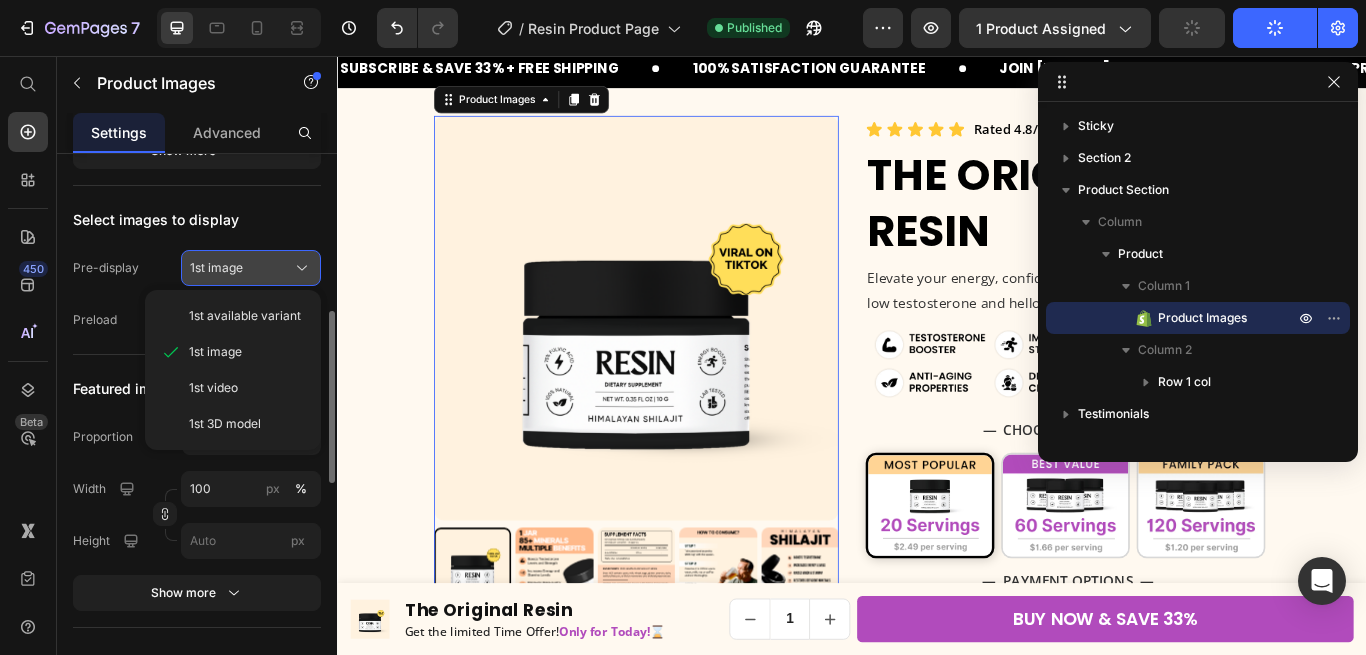 click on "1st image" at bounding box center (216, 268) 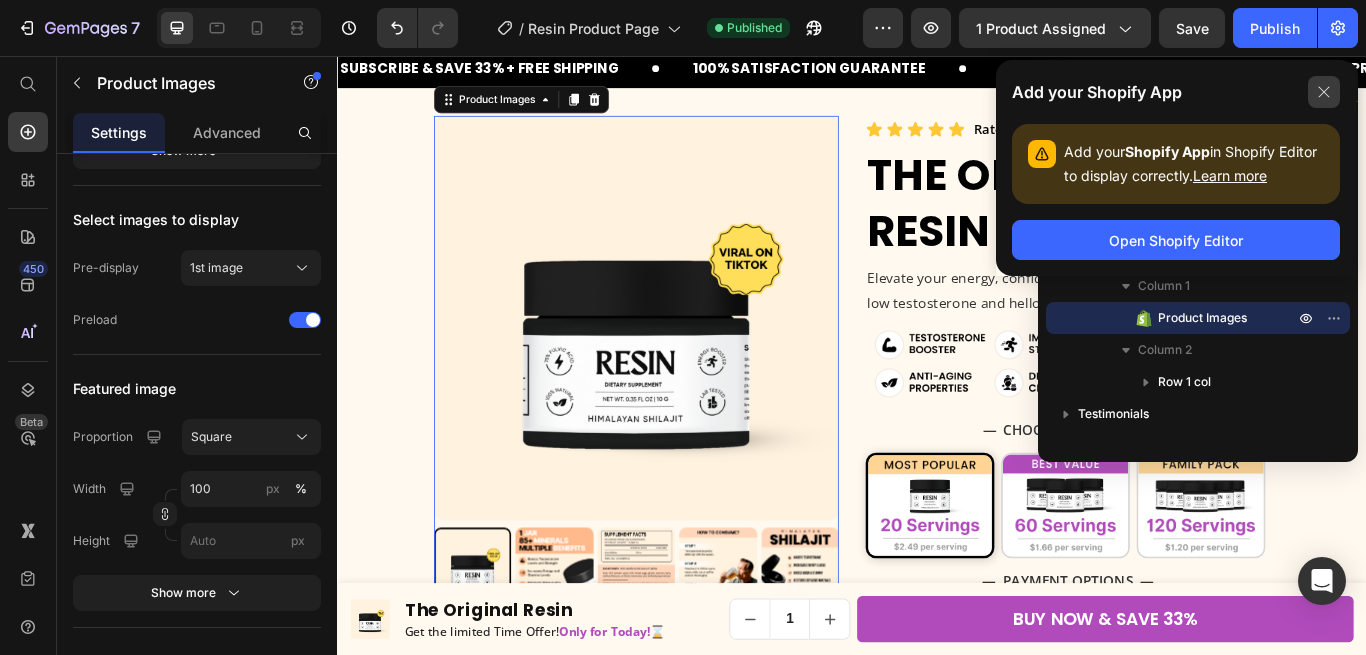 click 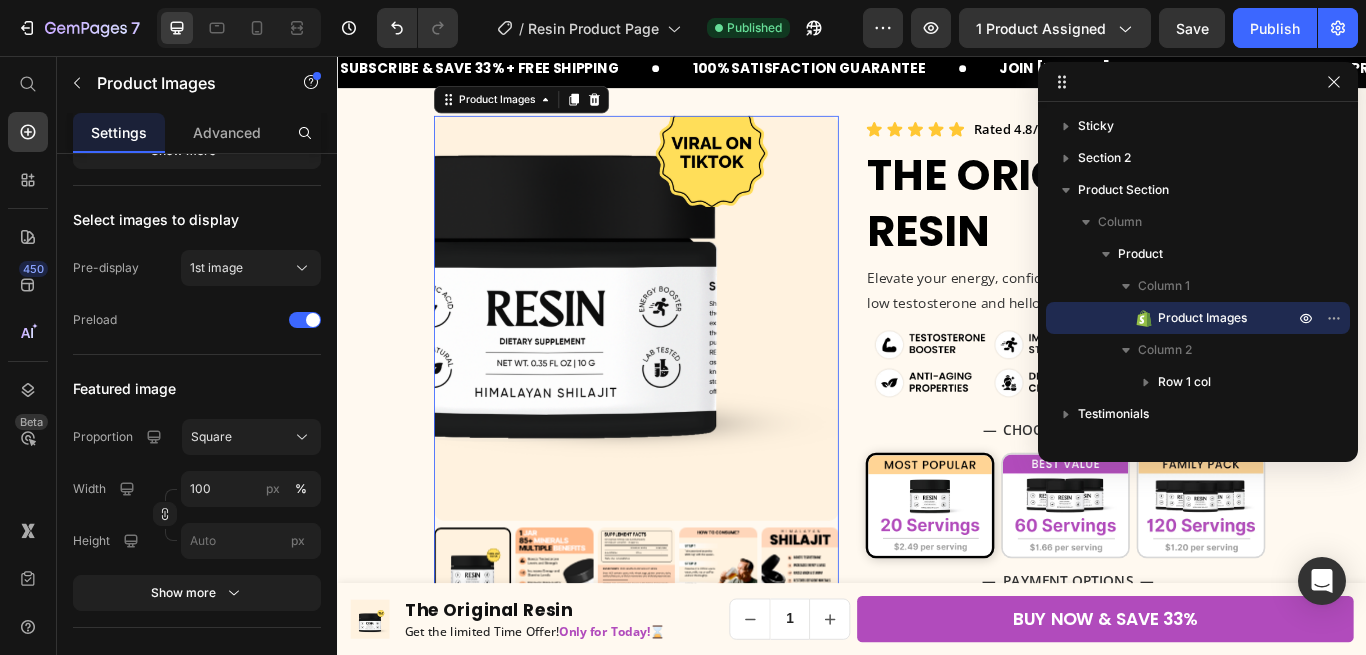 scroll, scrollTop: 458, scrollLeft: 0, axis: vertical 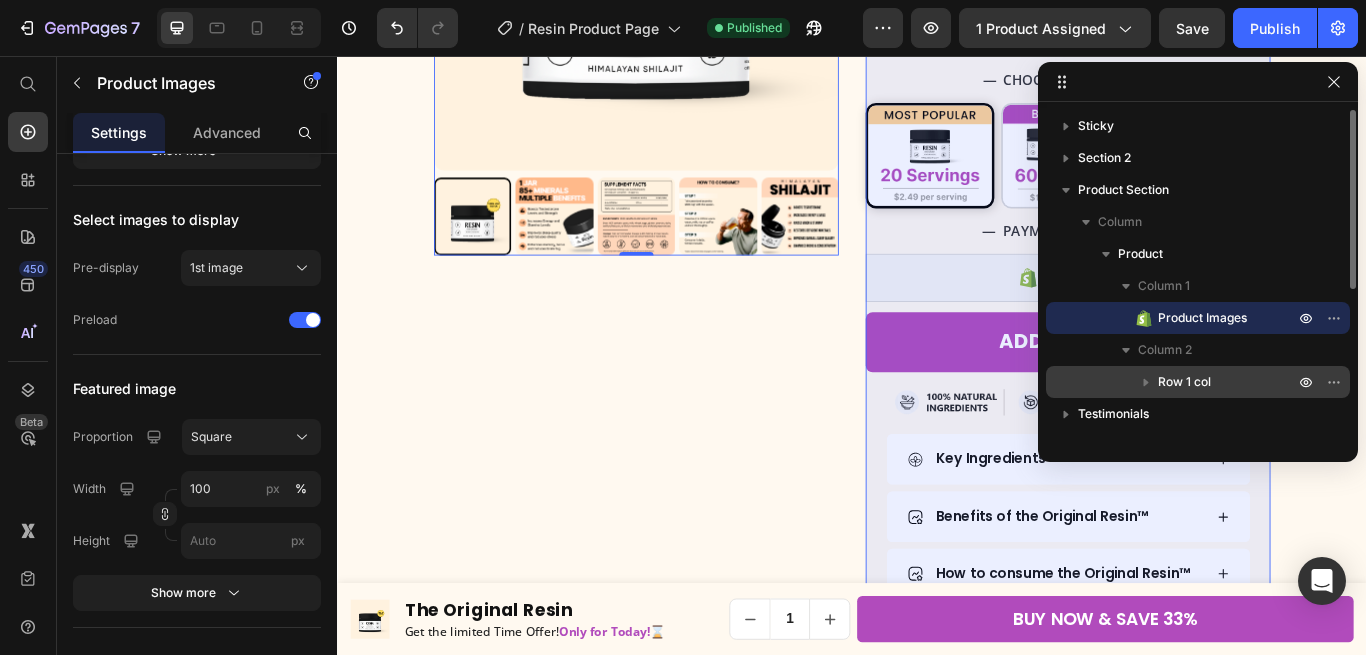 click 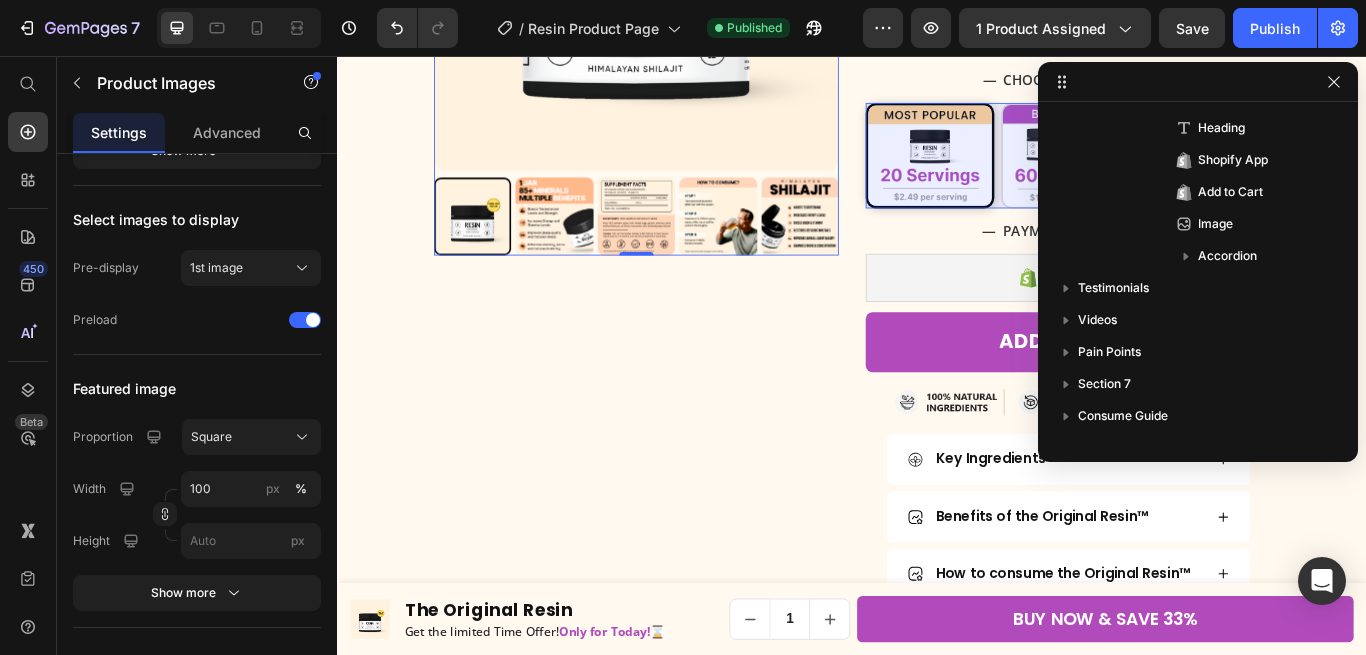 scroll, scrollTop: 0, scrollLeft: 0, axis: both 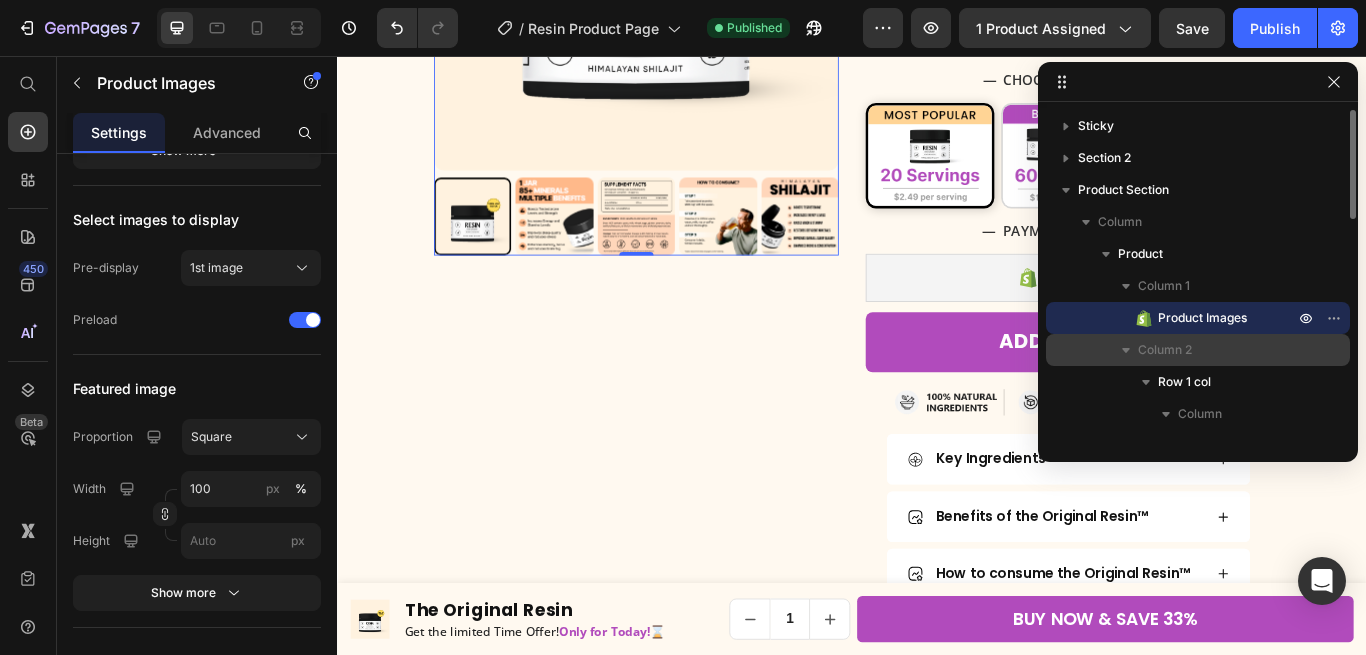 click 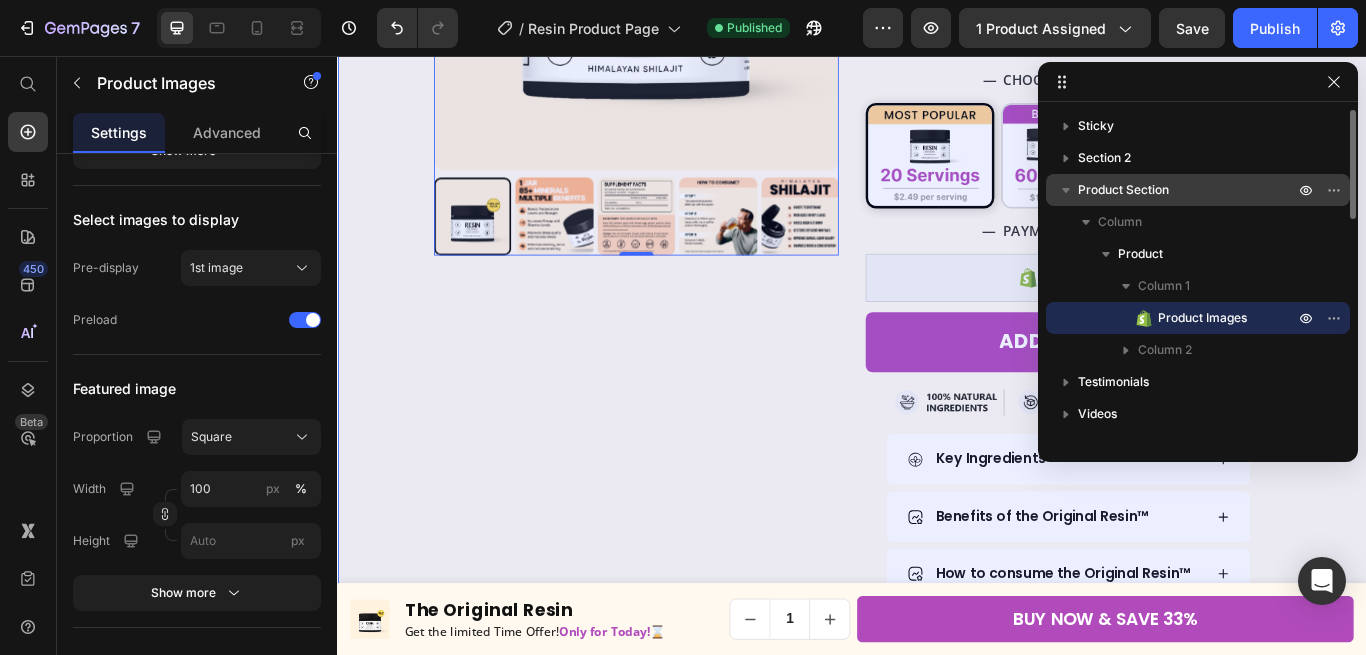 click 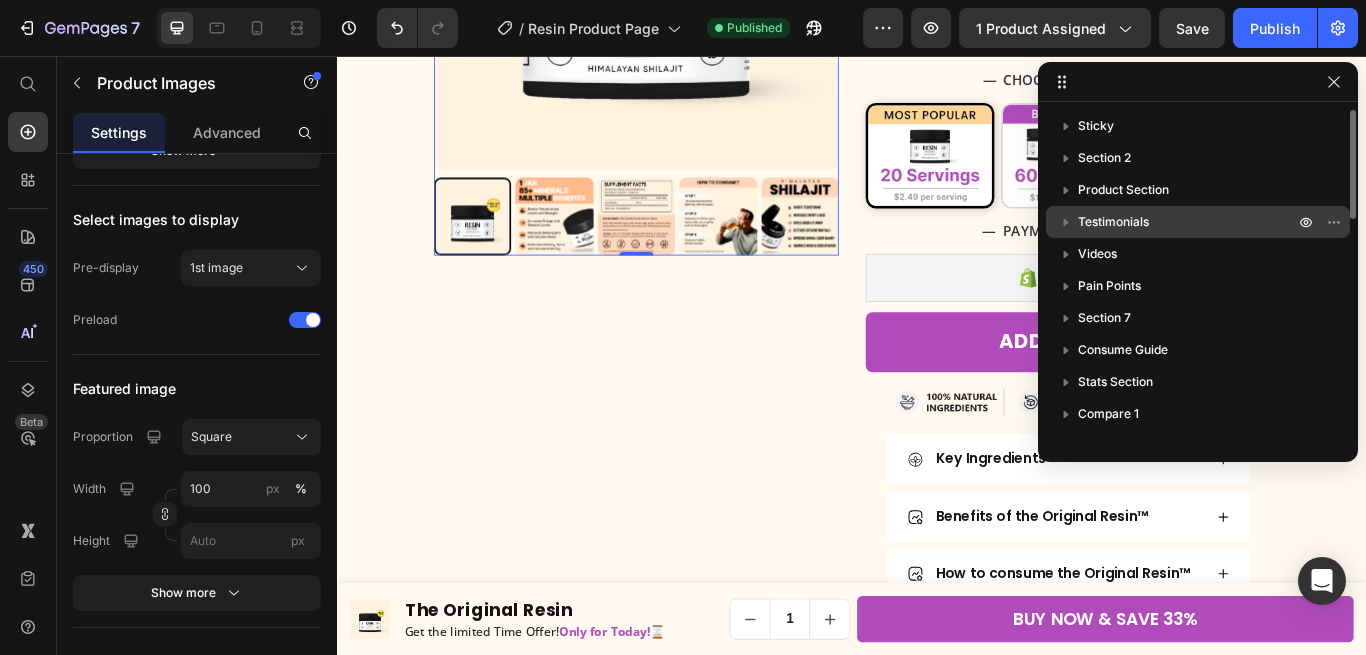 click 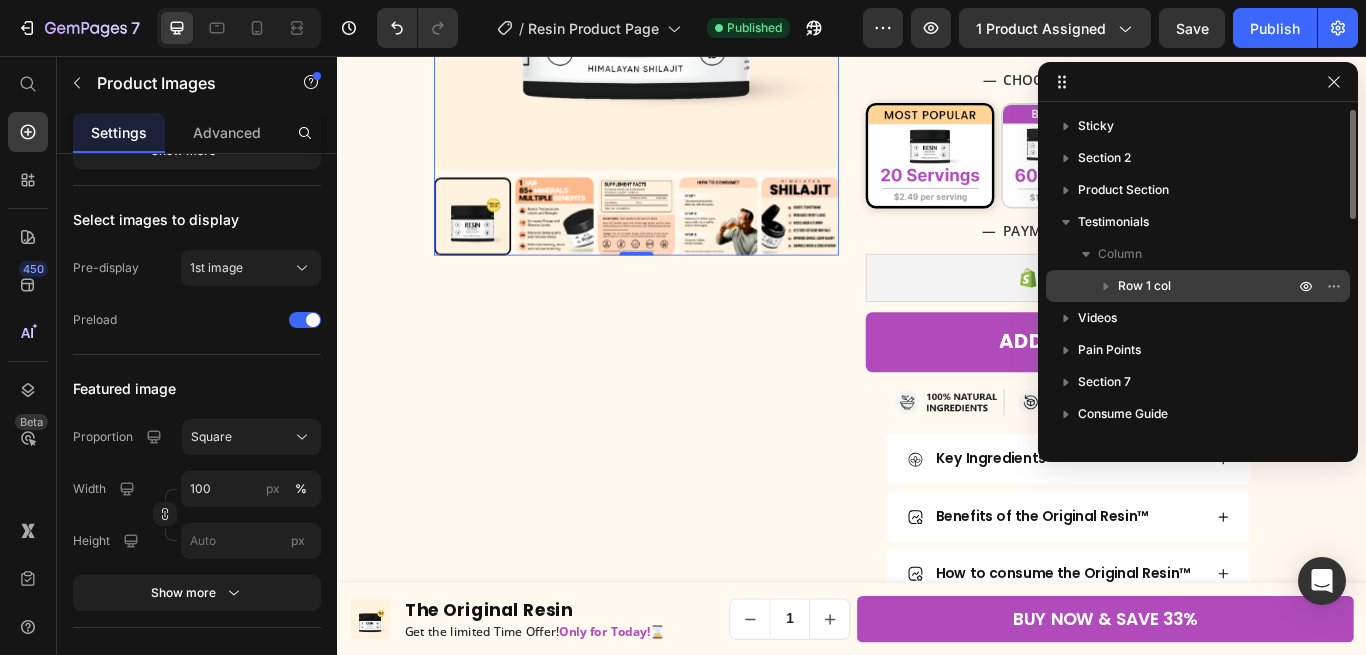 click 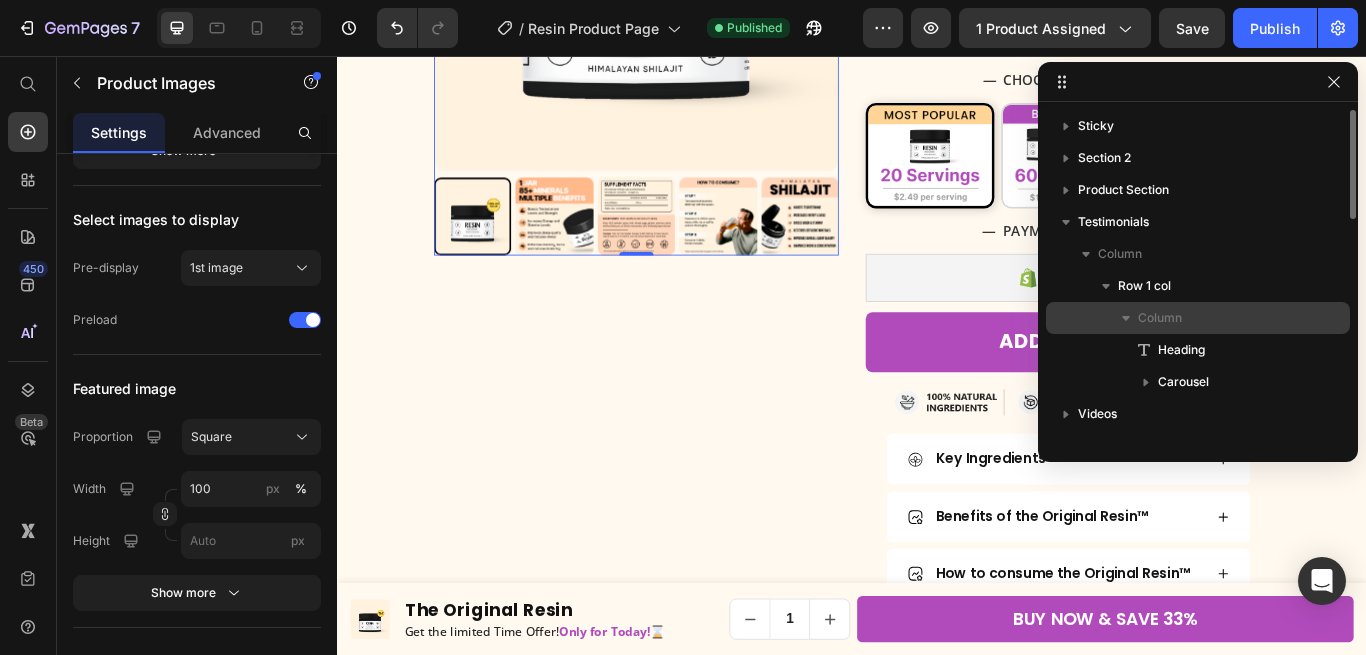 scroll, scrollTop: 102, scrollLeft: 0, axis: vertical 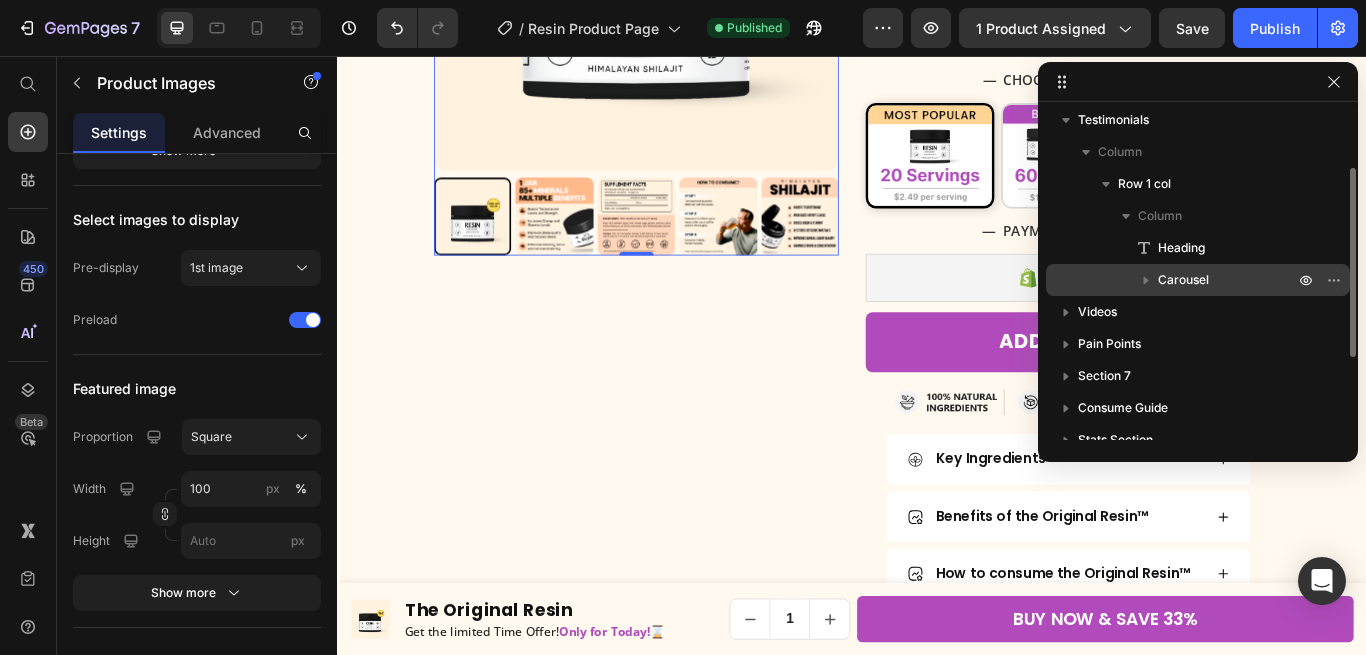 click 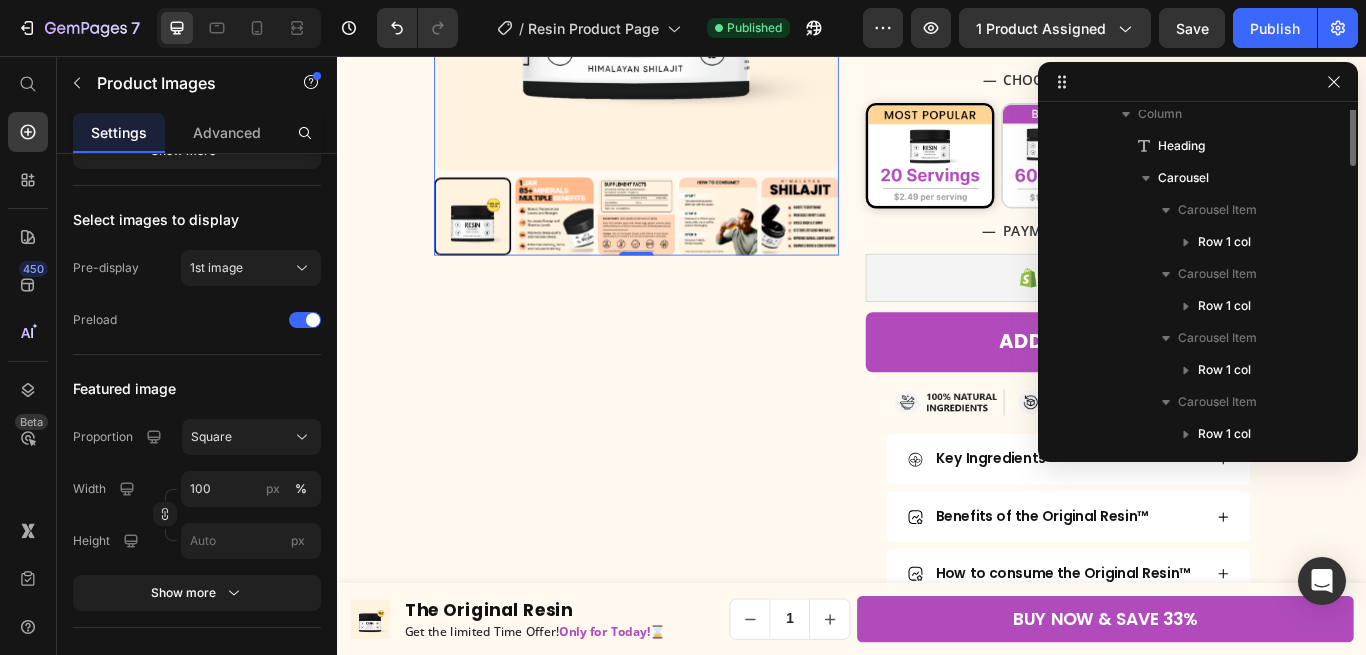 scroll, scrollTop: 102, scrollLeft: 0, axis: vertical 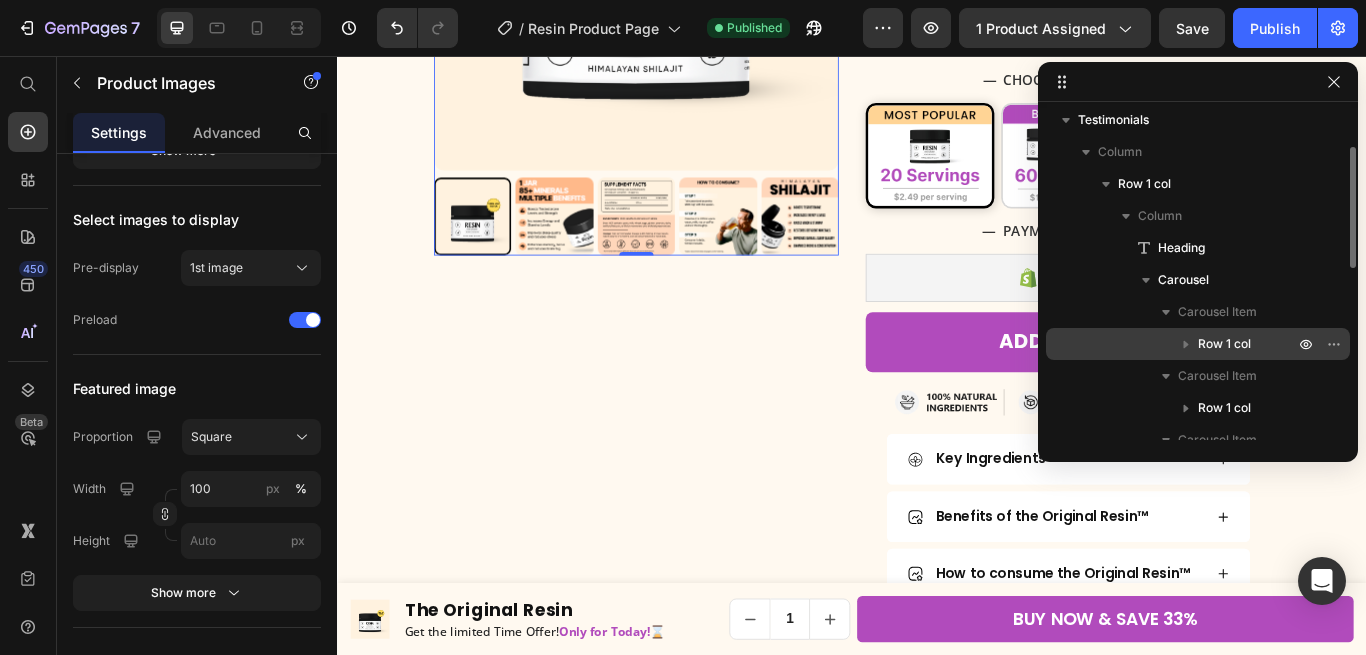 click 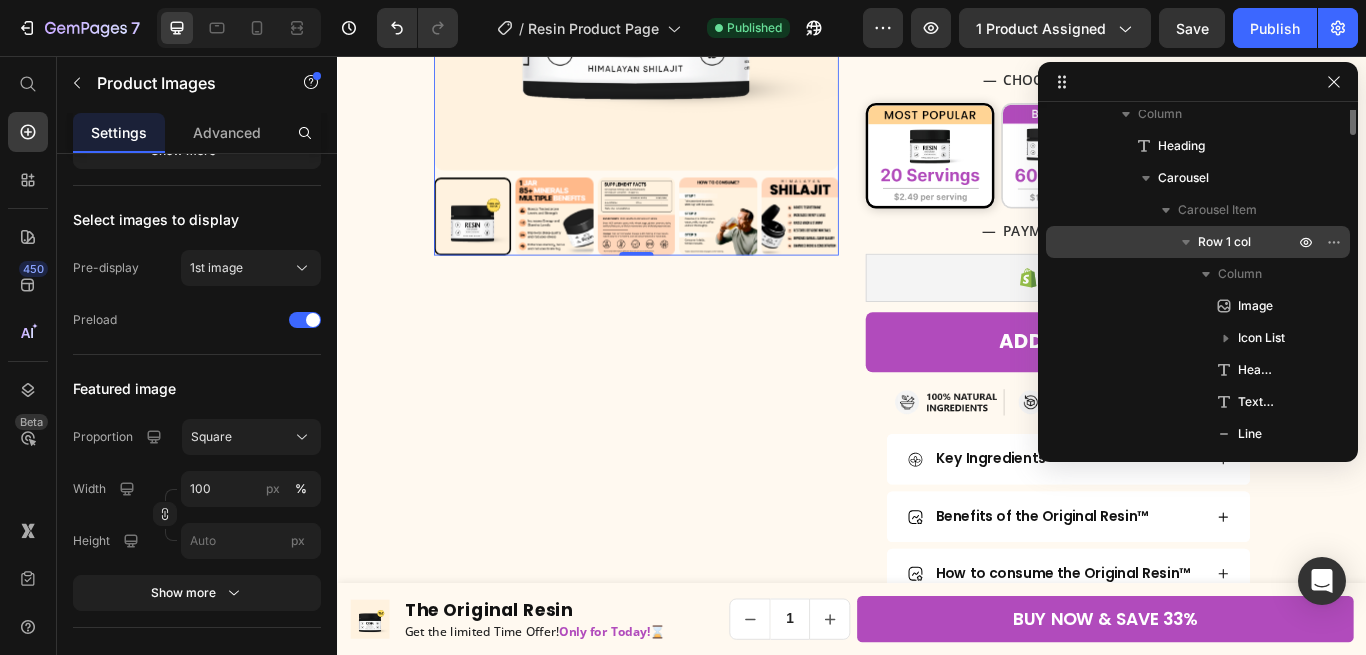 scroll, scrollTop: 102, scrollLeft: 0, axis: vertical 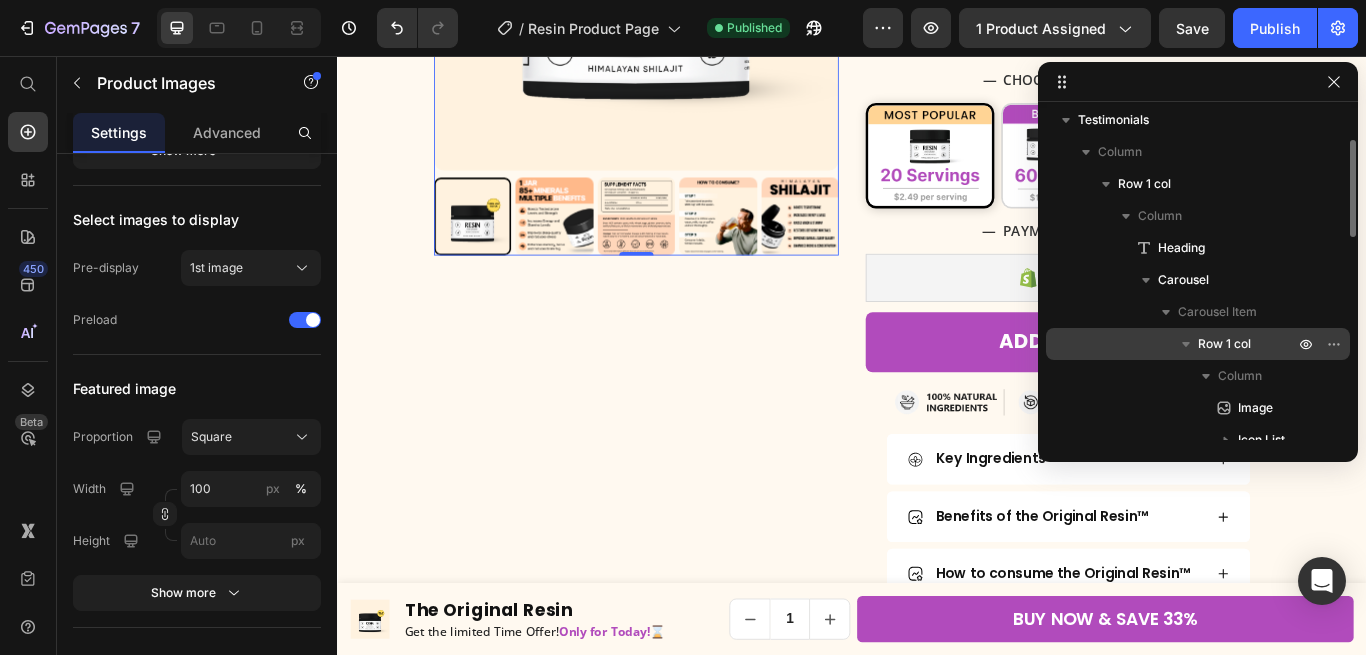 click 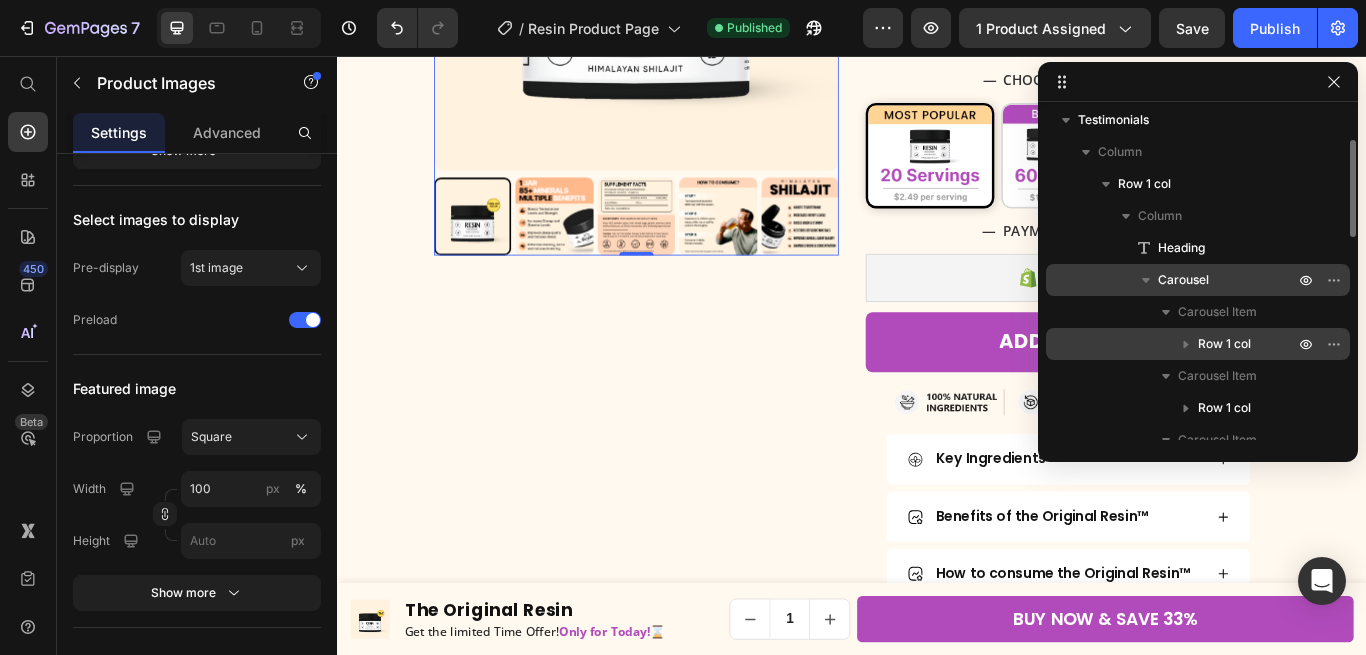 click 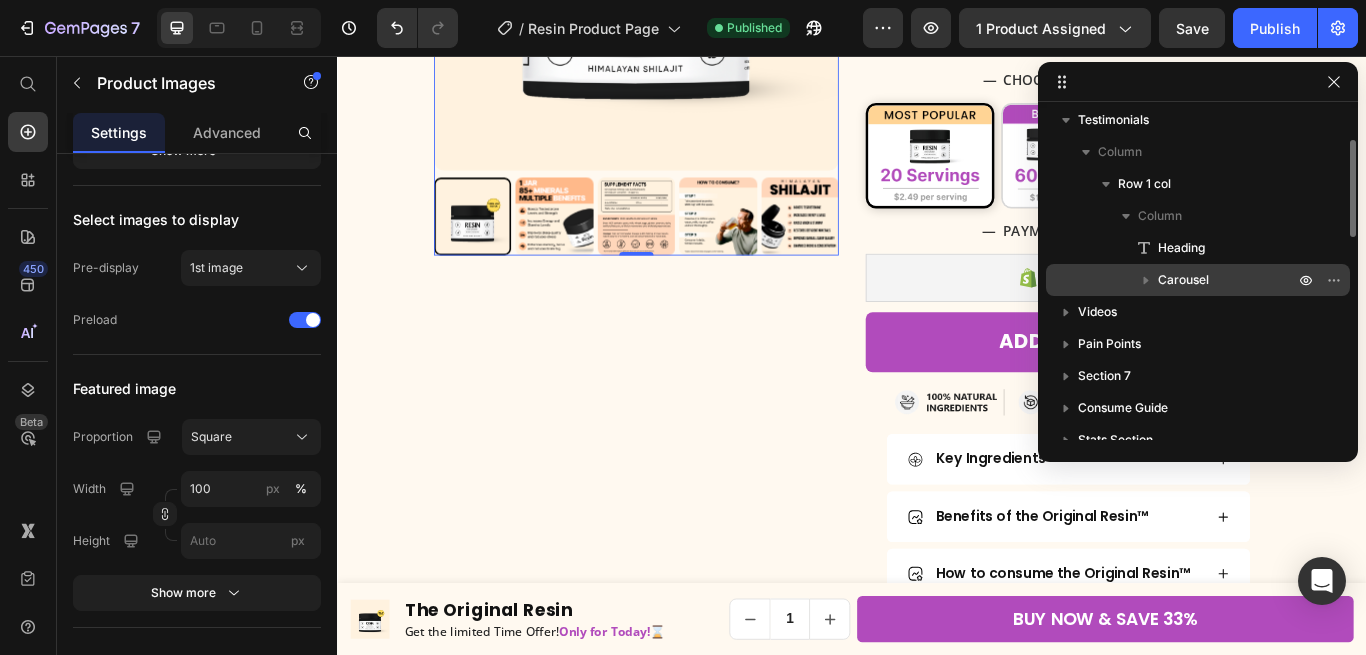 click 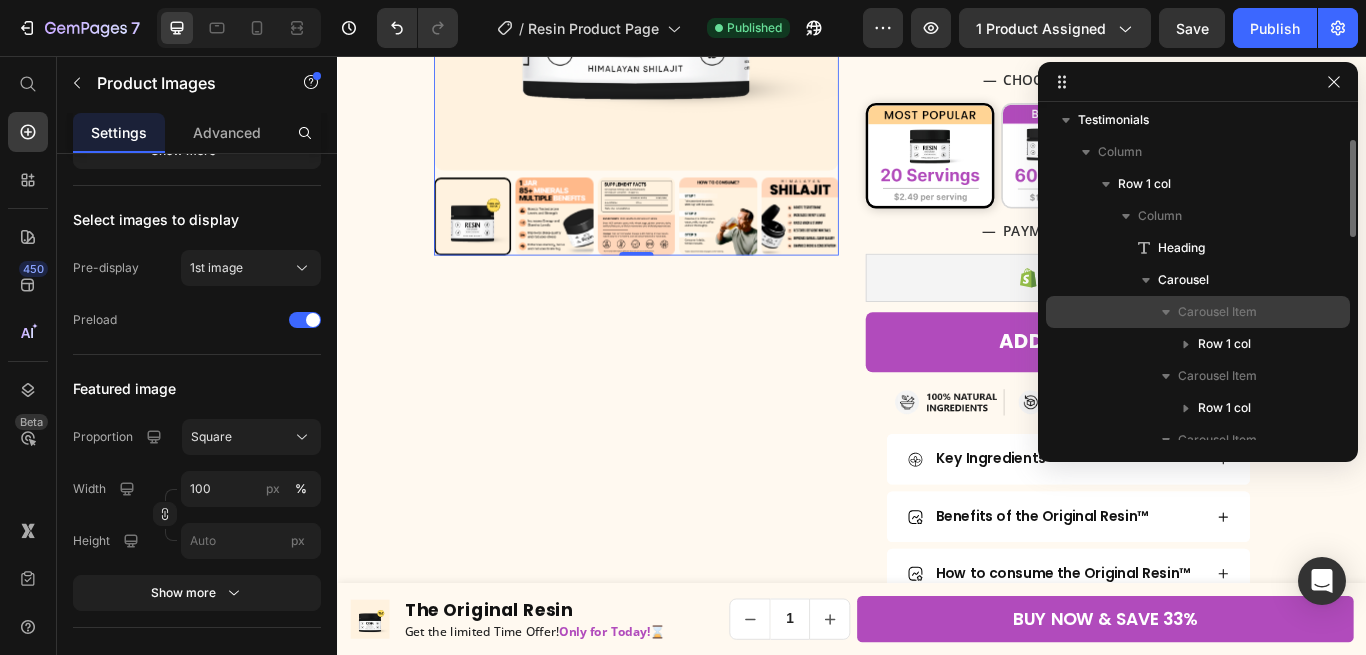 click on "Carousel Item" at bounding box center (1217, 312) 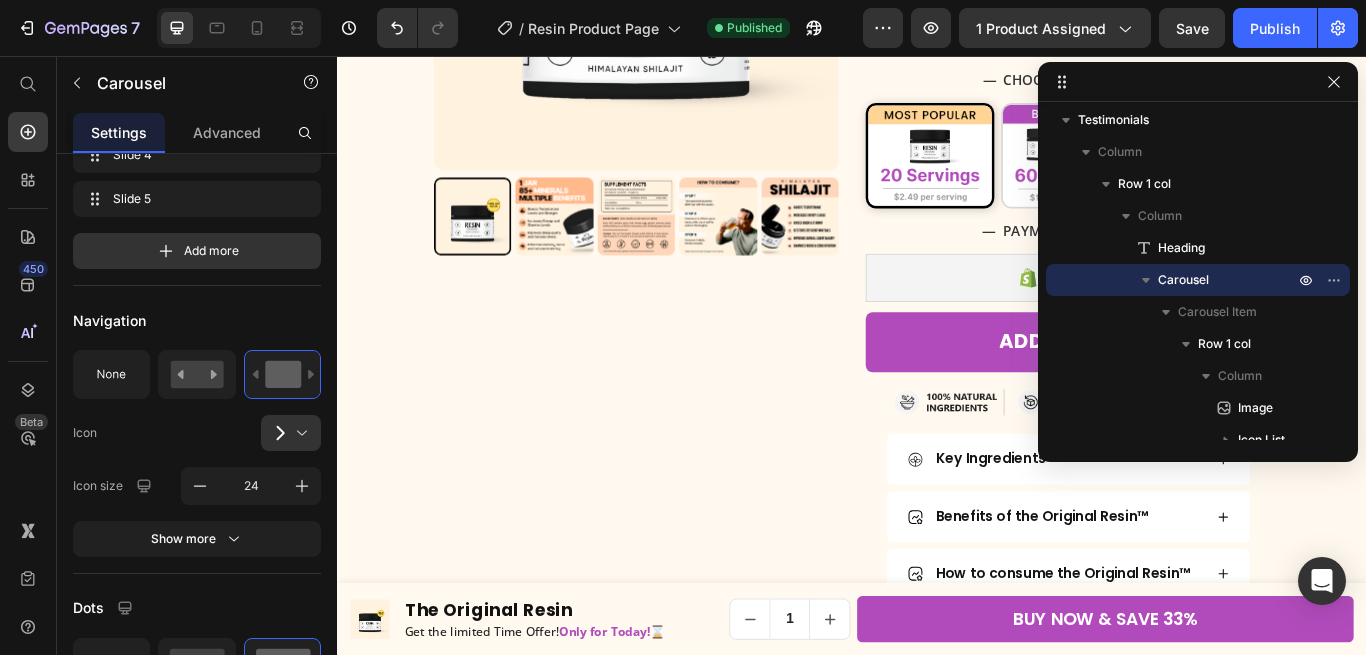 scroll, scrollTop: 0, scrollLeft: 0, axis: both 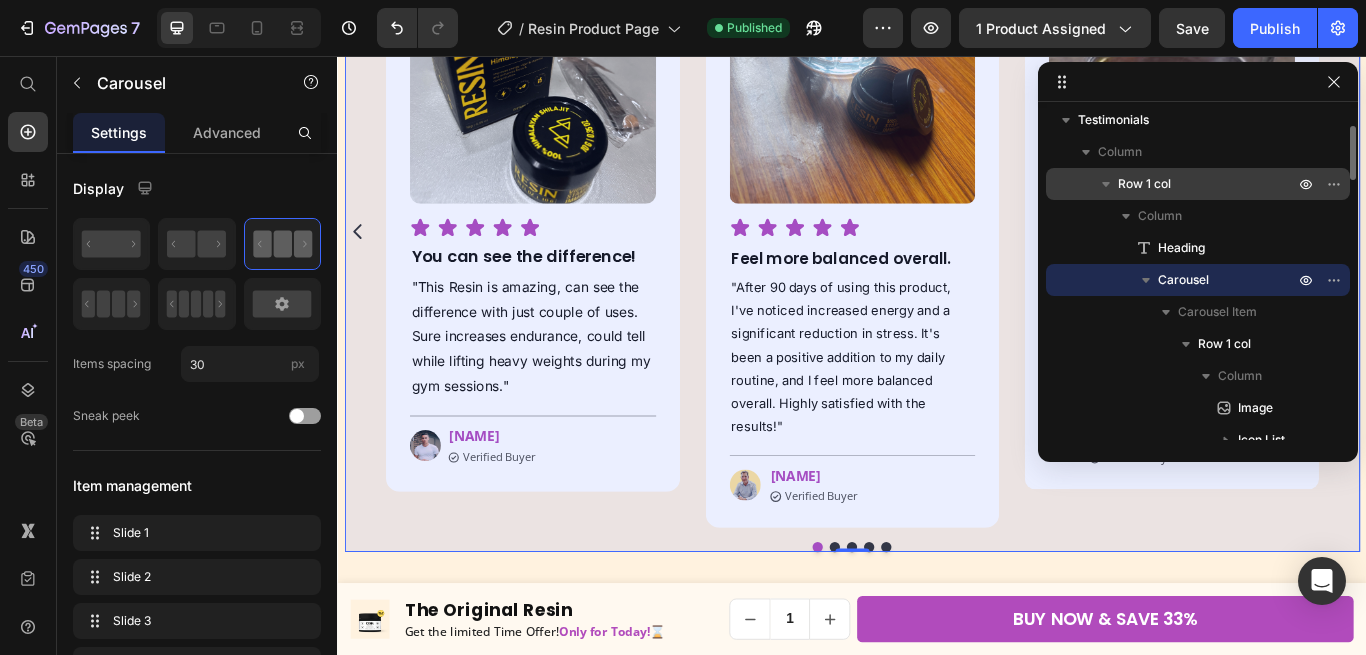 click 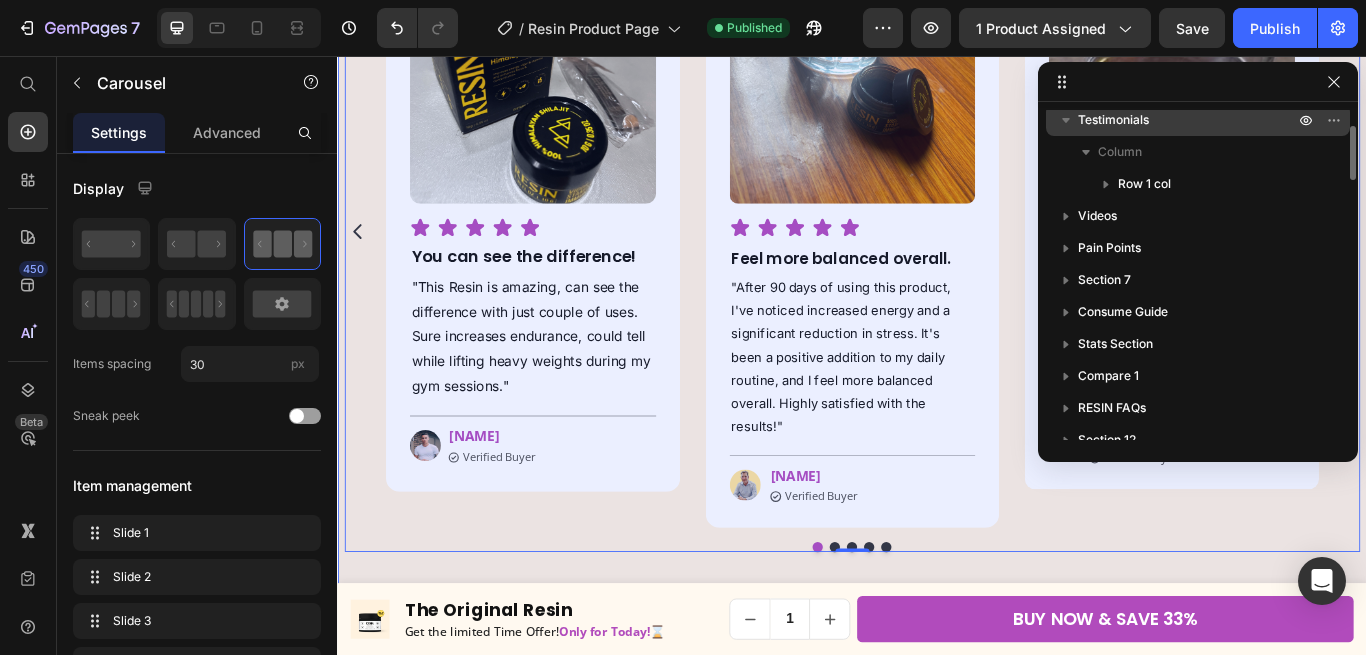click 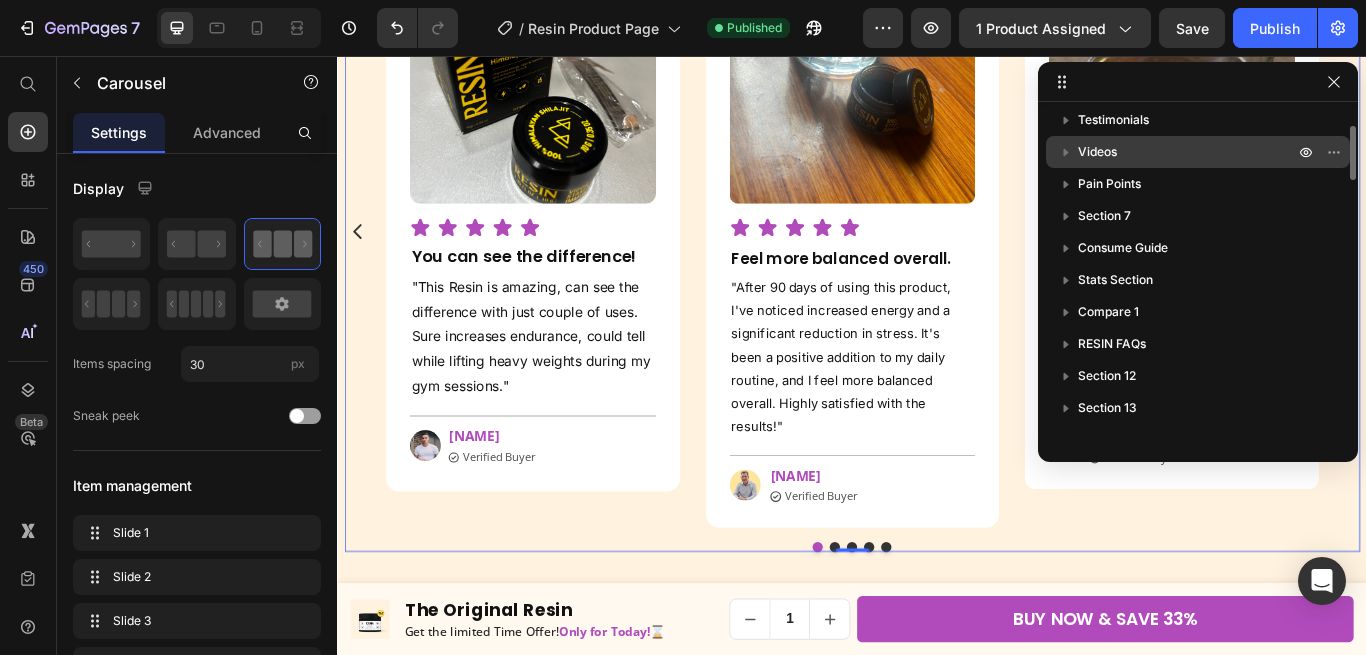 click on "Videos" at bounding box center (1097, 152) 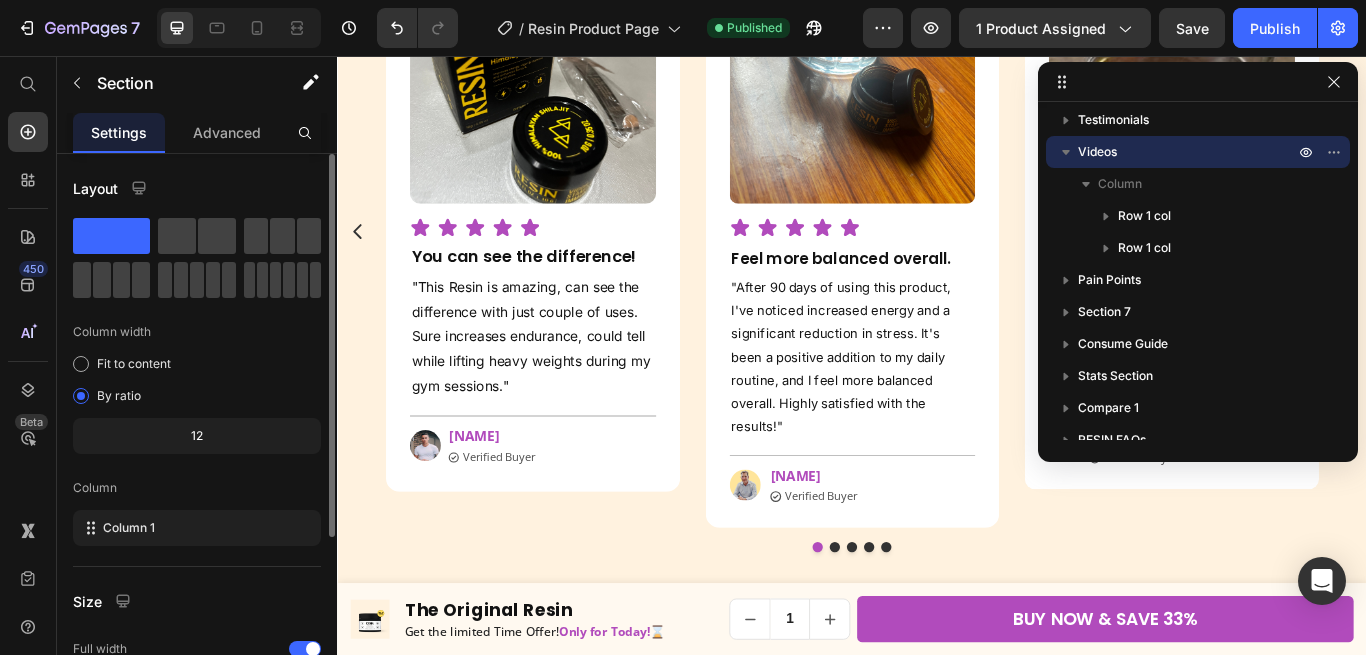 scroll, scrollTop: 2038, scrollLeft: 0, axis: vertical 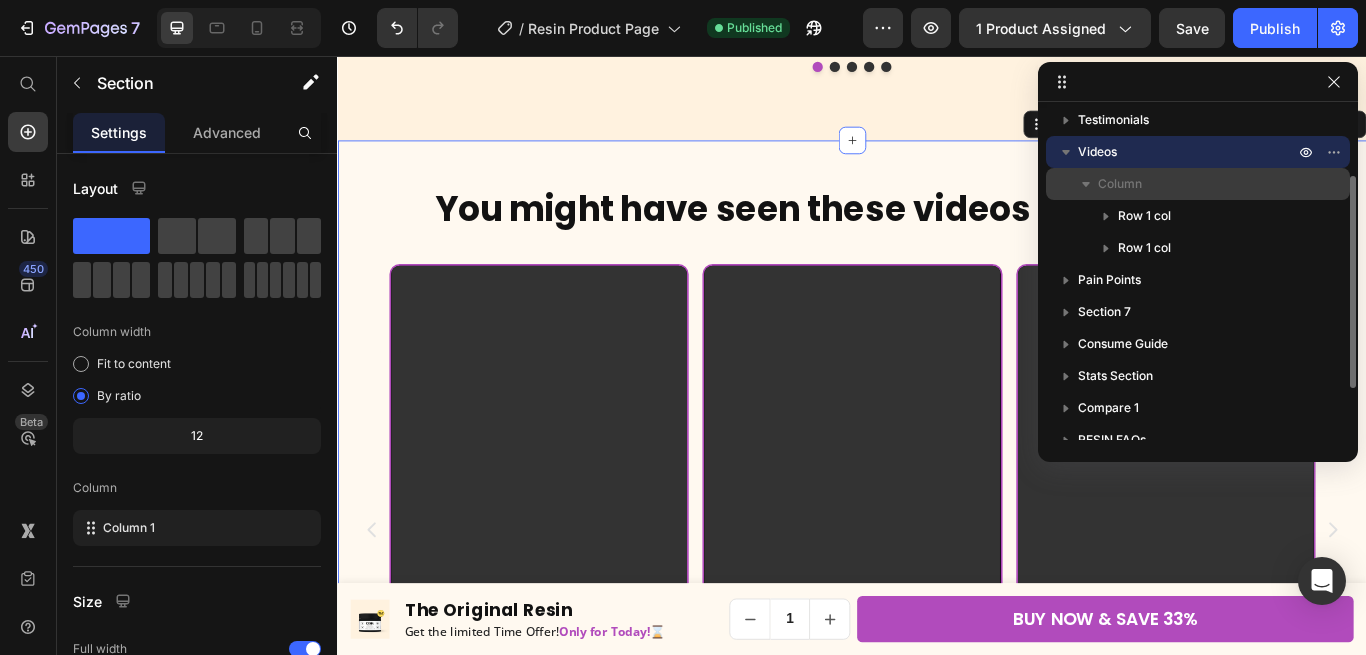 click on "Column" at bounding box center (1120, 184) 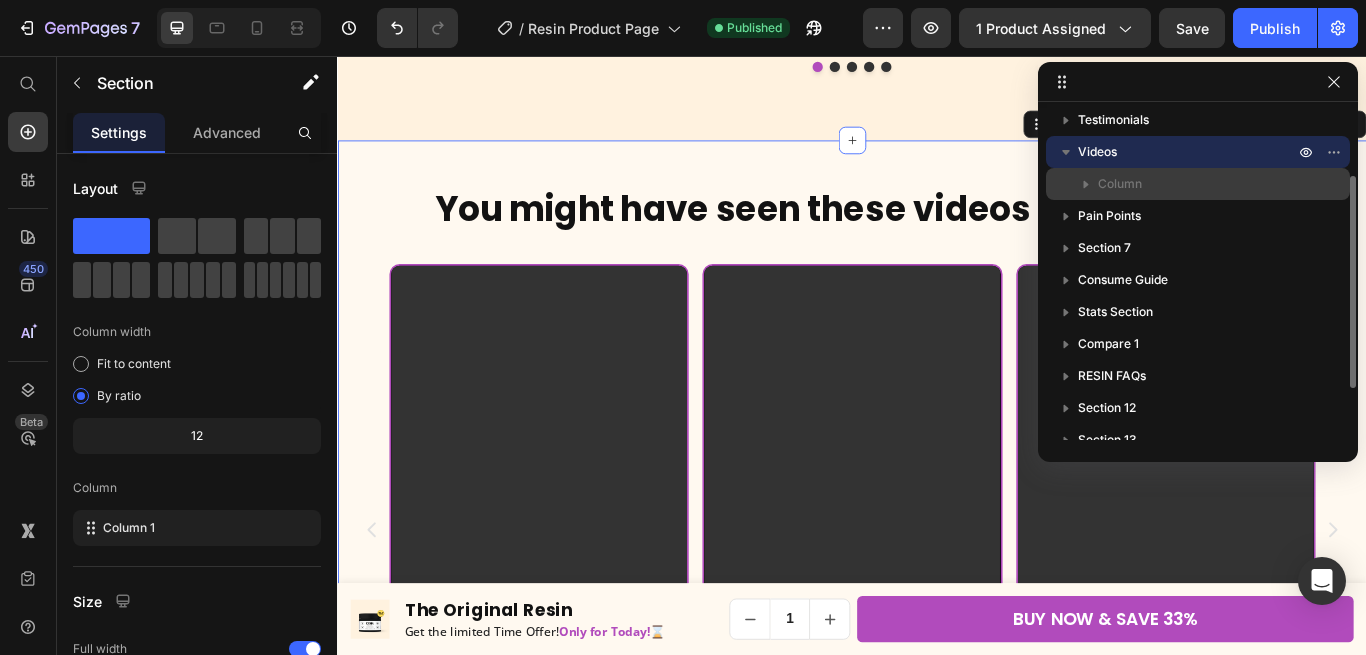 click on "Column" at bounding box center (1120, 184) 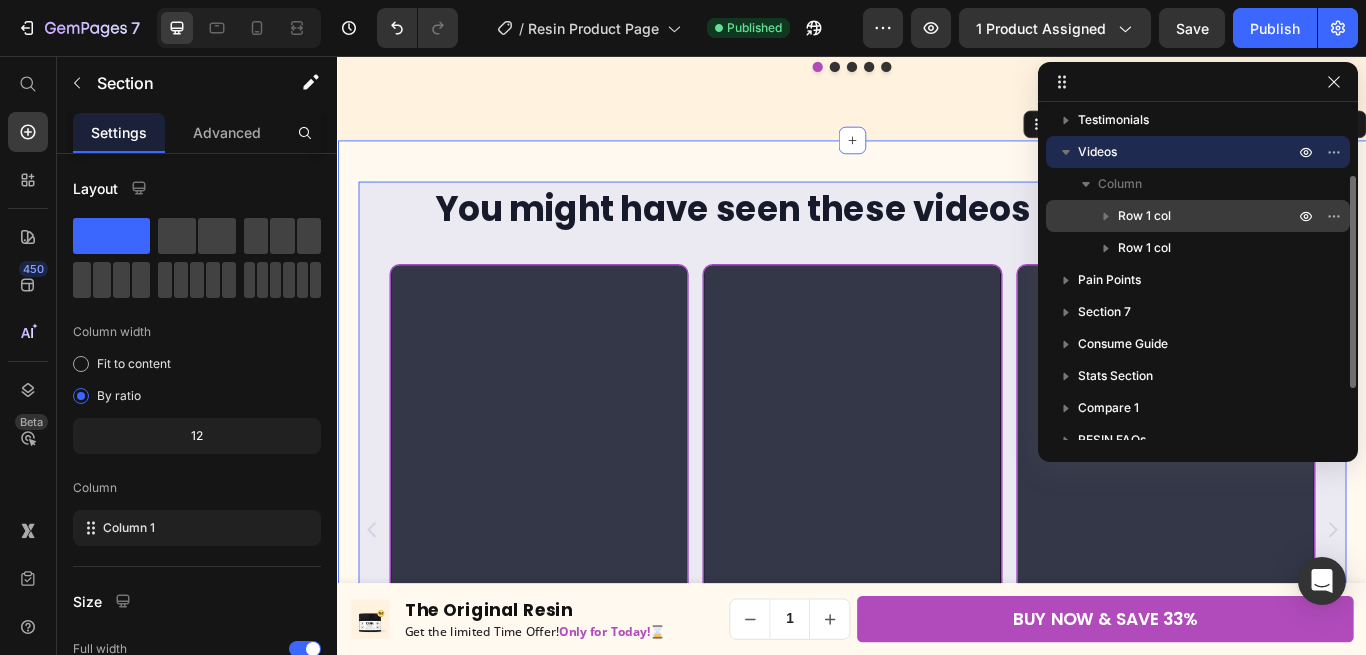 click on "Row 1 col" at bounding box center (1144, 216) 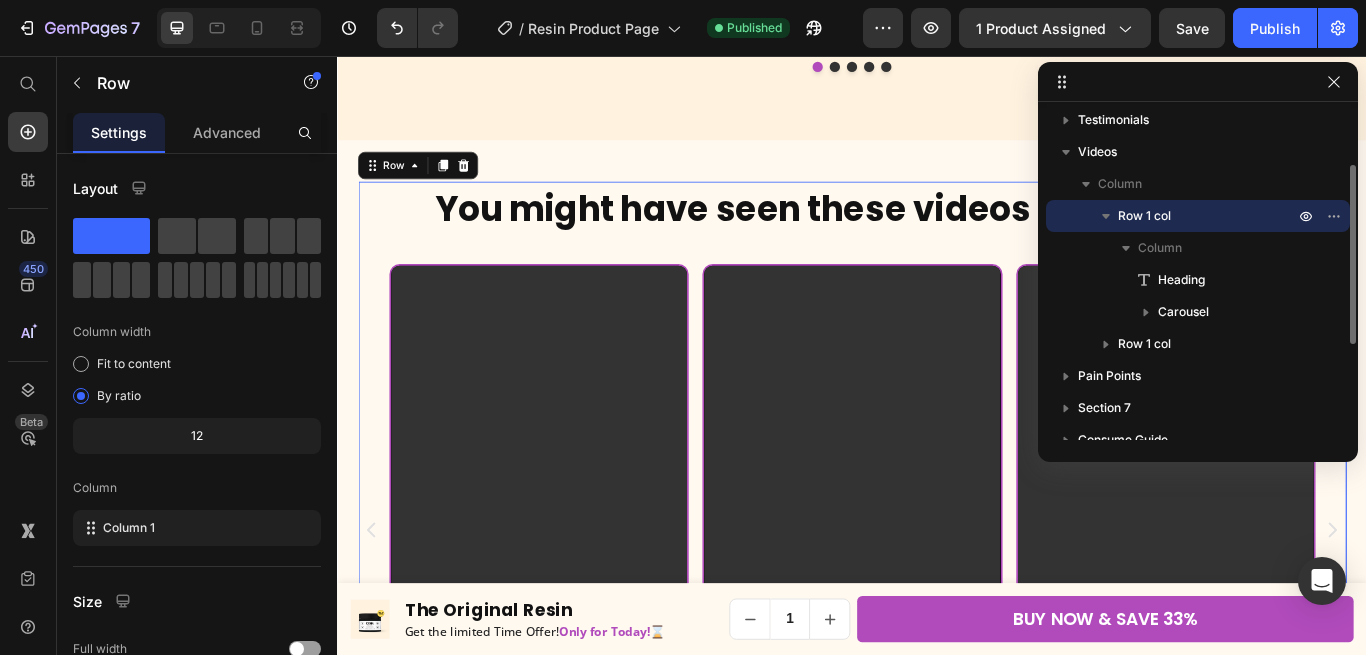 click 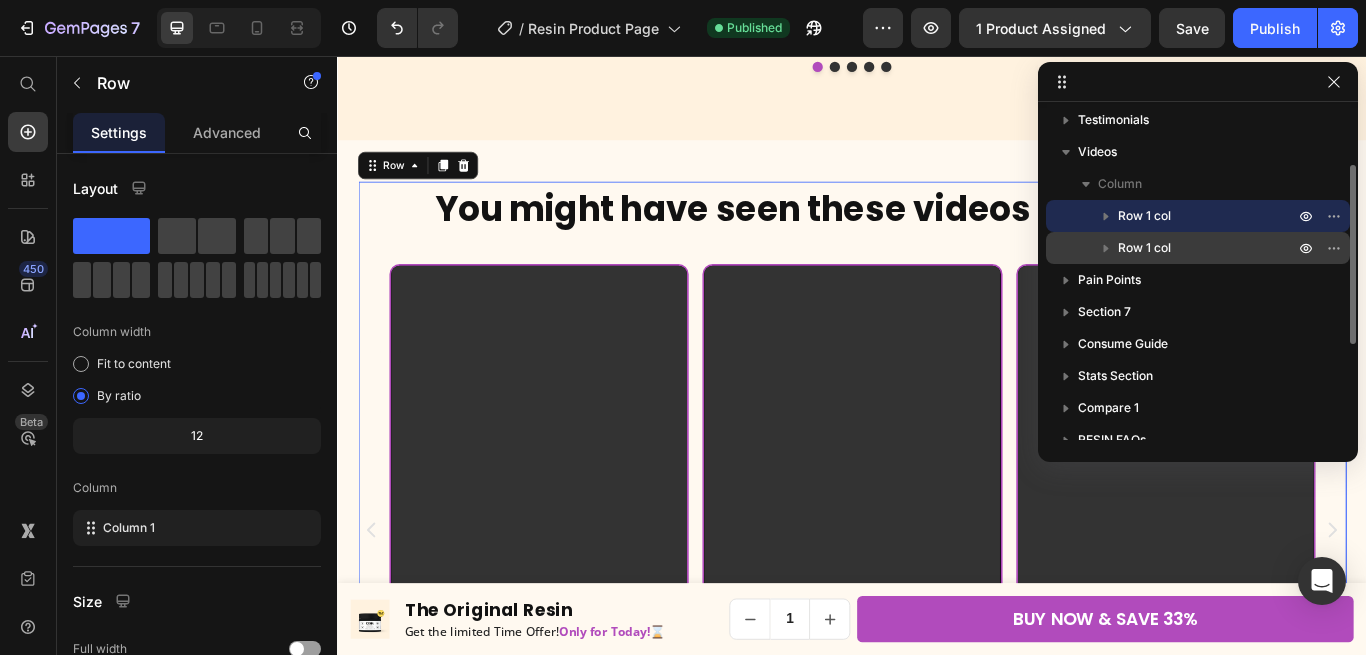 click on "Row 1 col" at bounding box center [1144, 248] 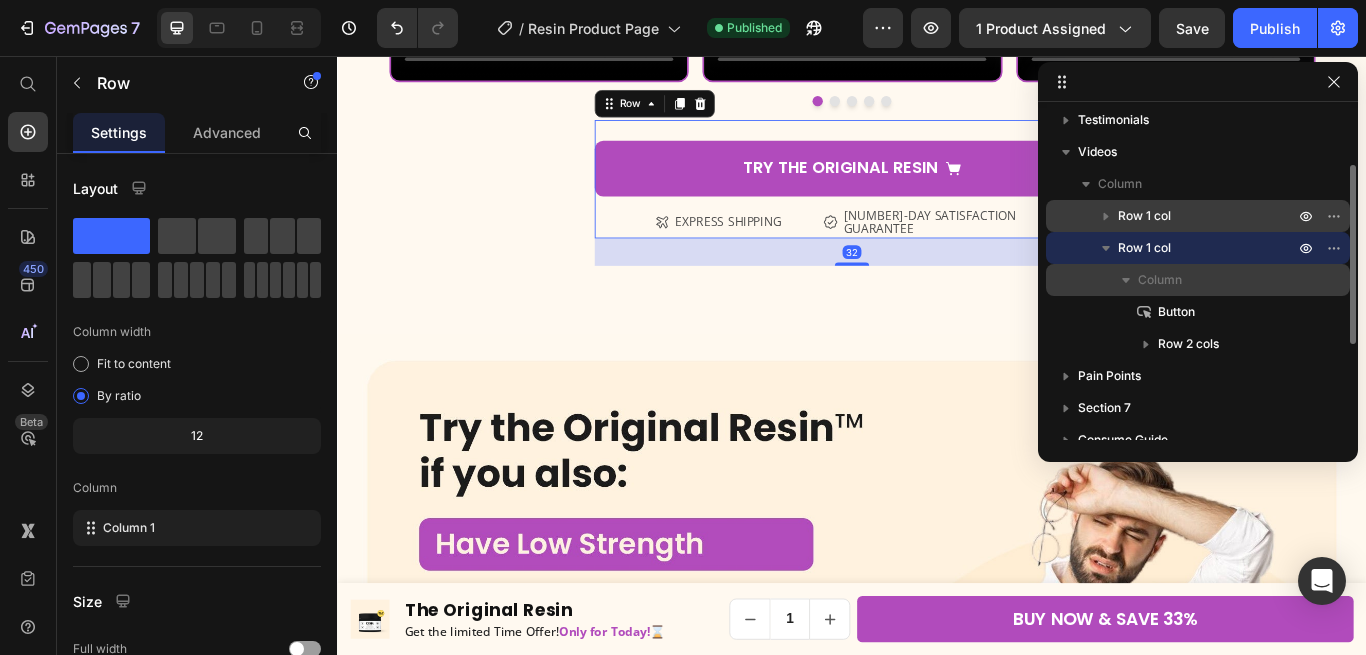 scroll, scrollTop: 2847, scrollLeft: 0, axis: vertical 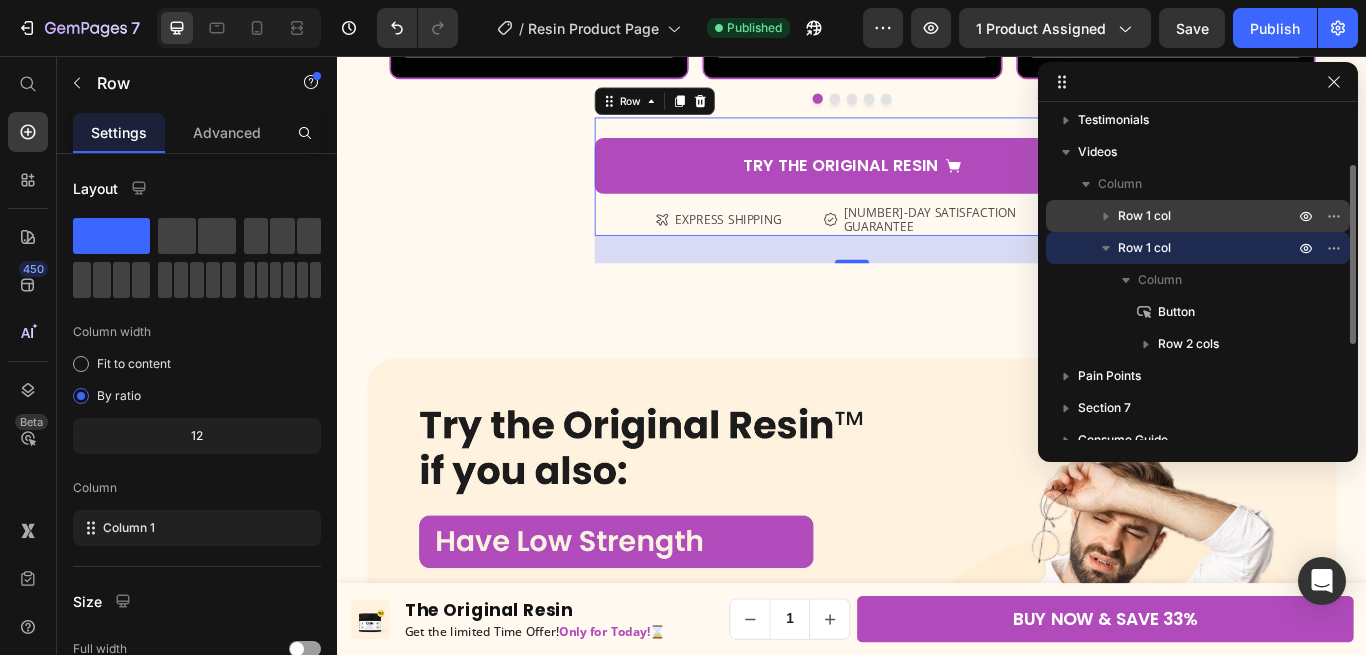 click 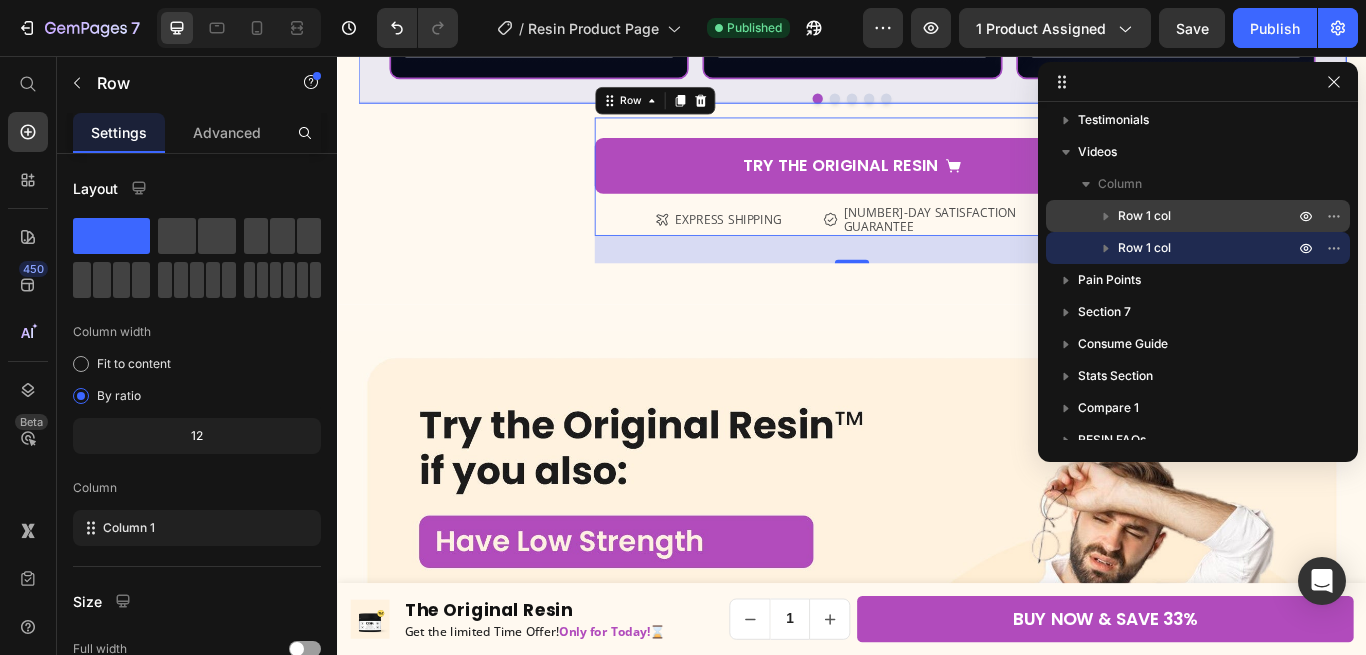click 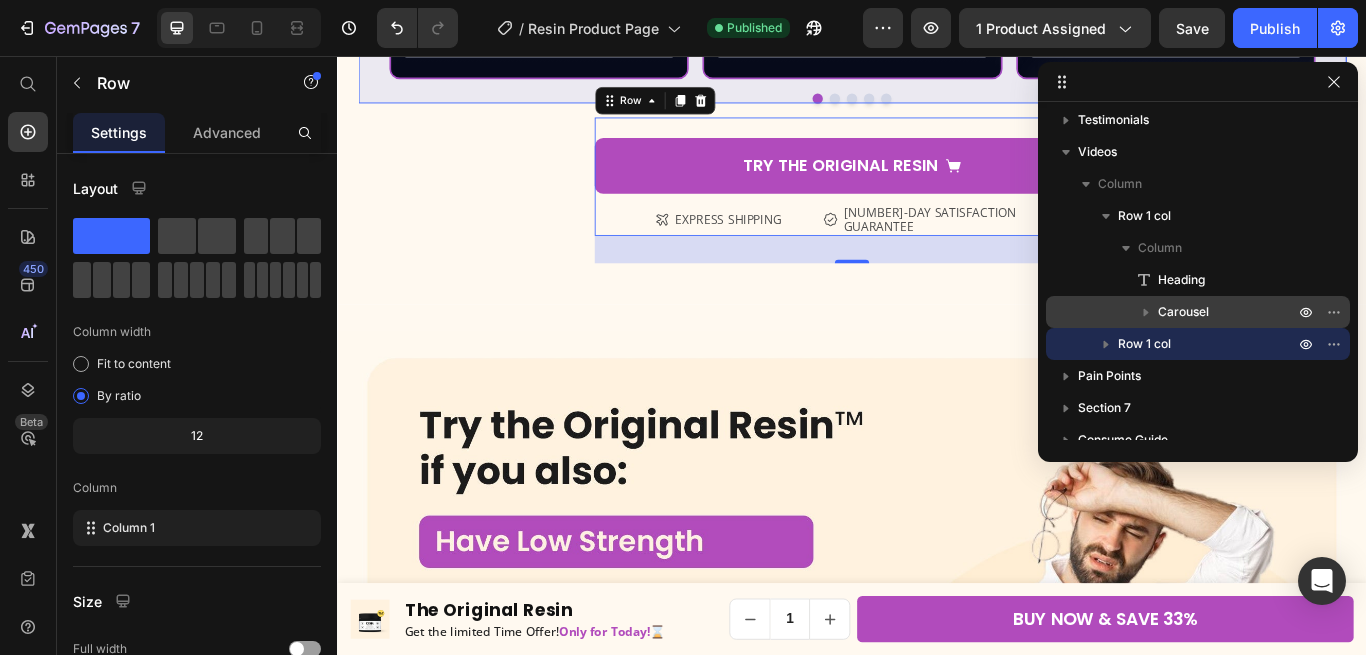 click on "Carousel" at bounding box center [1183, 312] 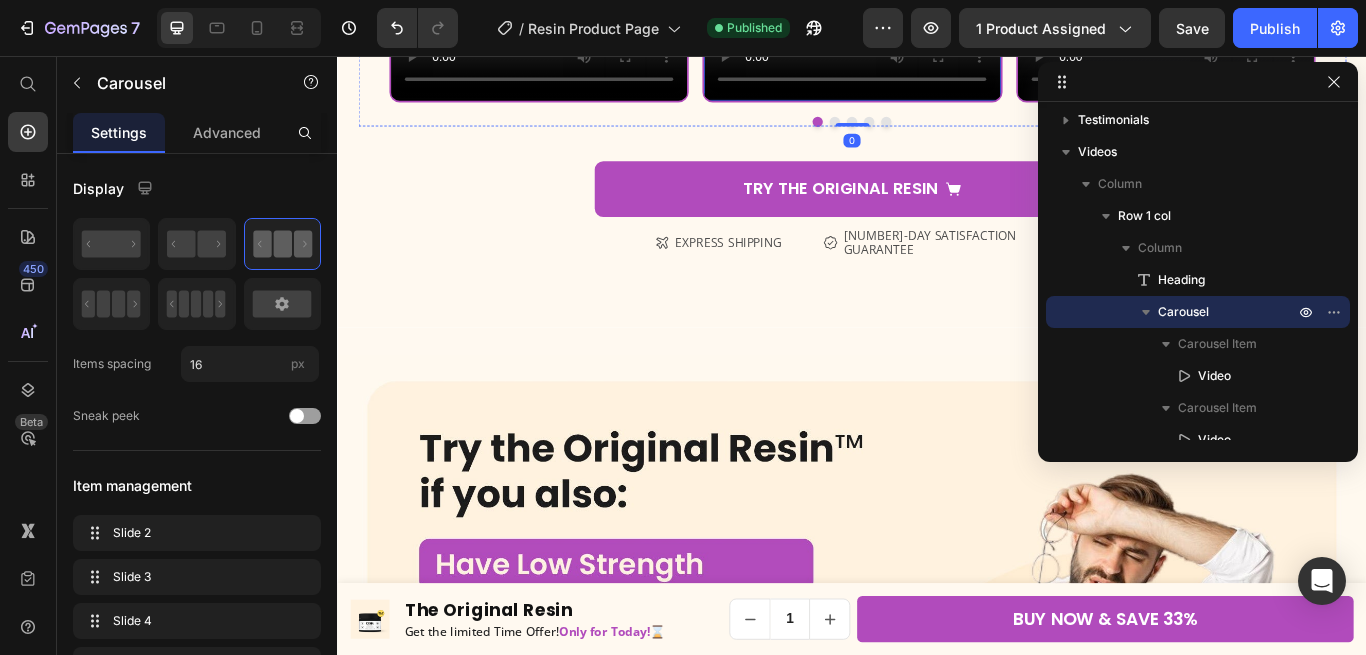 scroll, scrollTop: 2211, scrollLeft: 0, axis: vertical 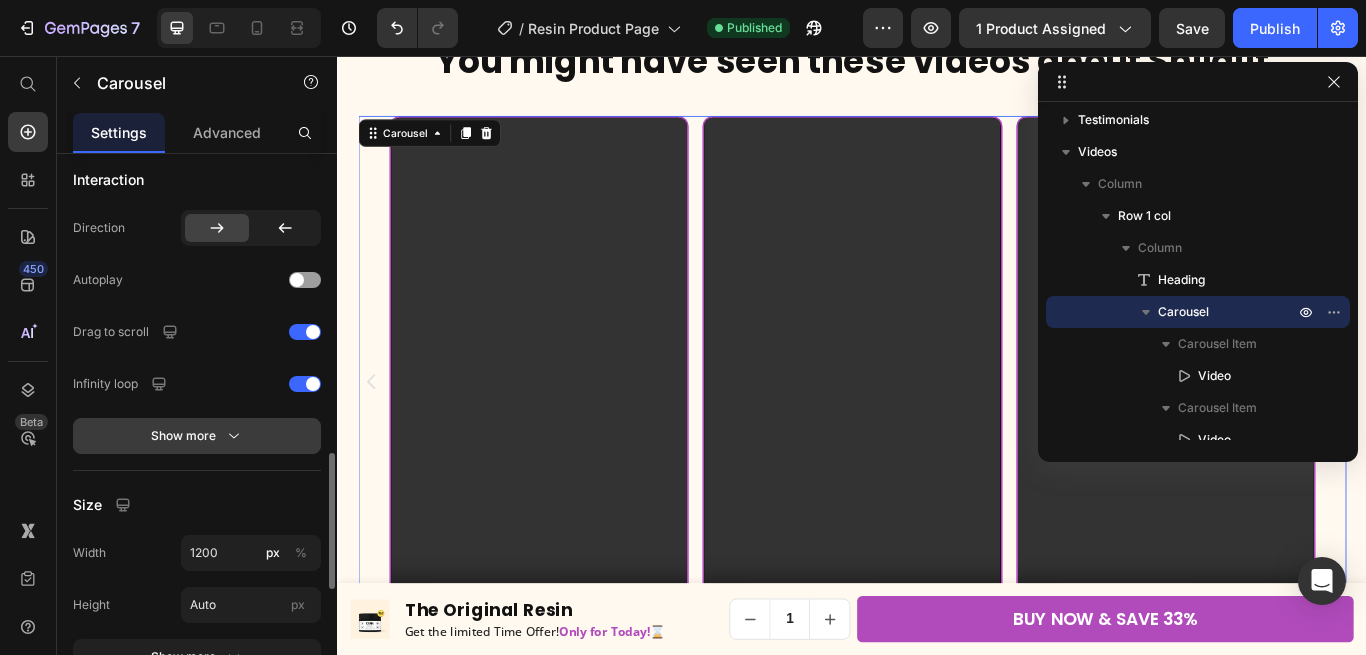 click on "Show more" at bounding box center (197, 436) 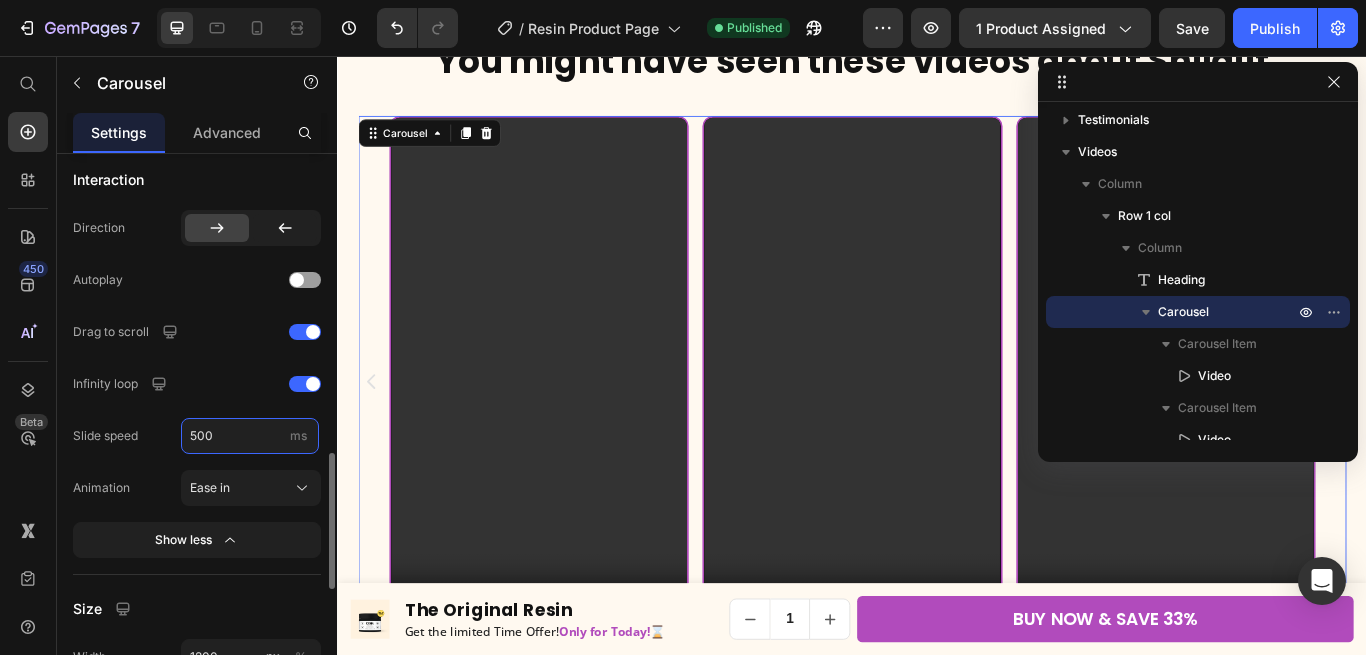click on "500" at bounding box center [250, 436] 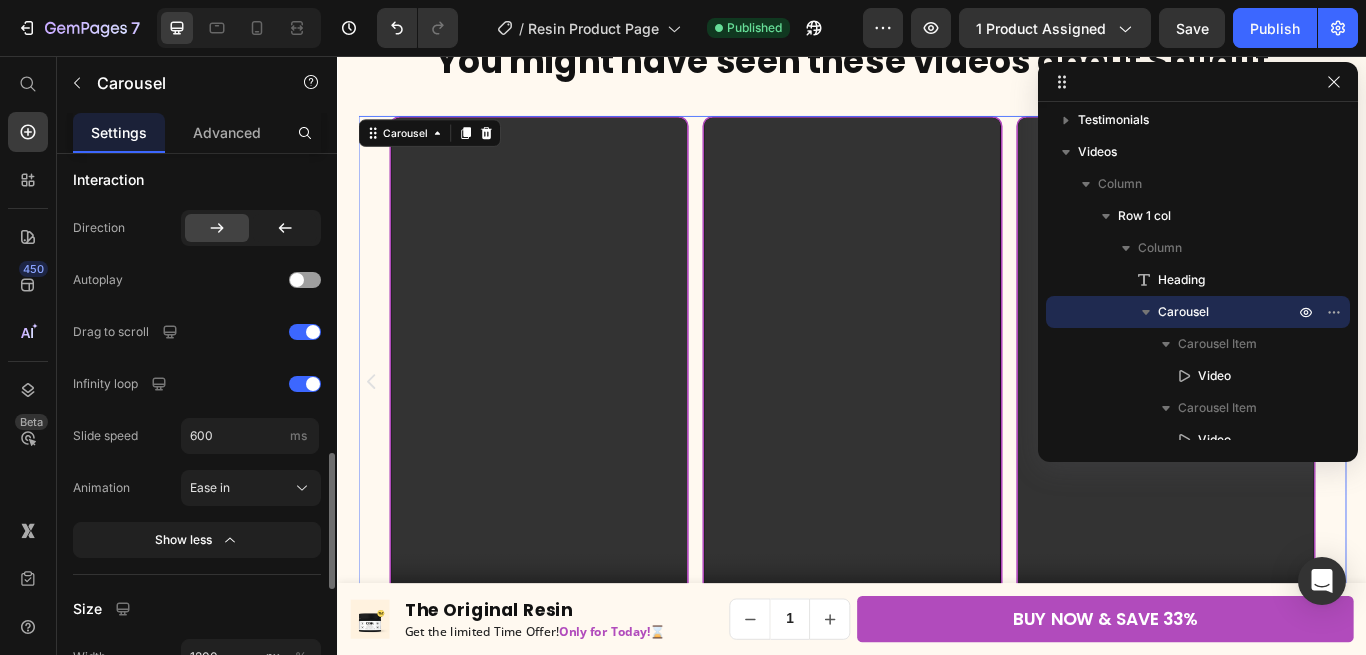 click on "Interaction Direction
Autoplay Drag to scroll Infinity loop Slide speed 600 ms Animation Ease in Show less" 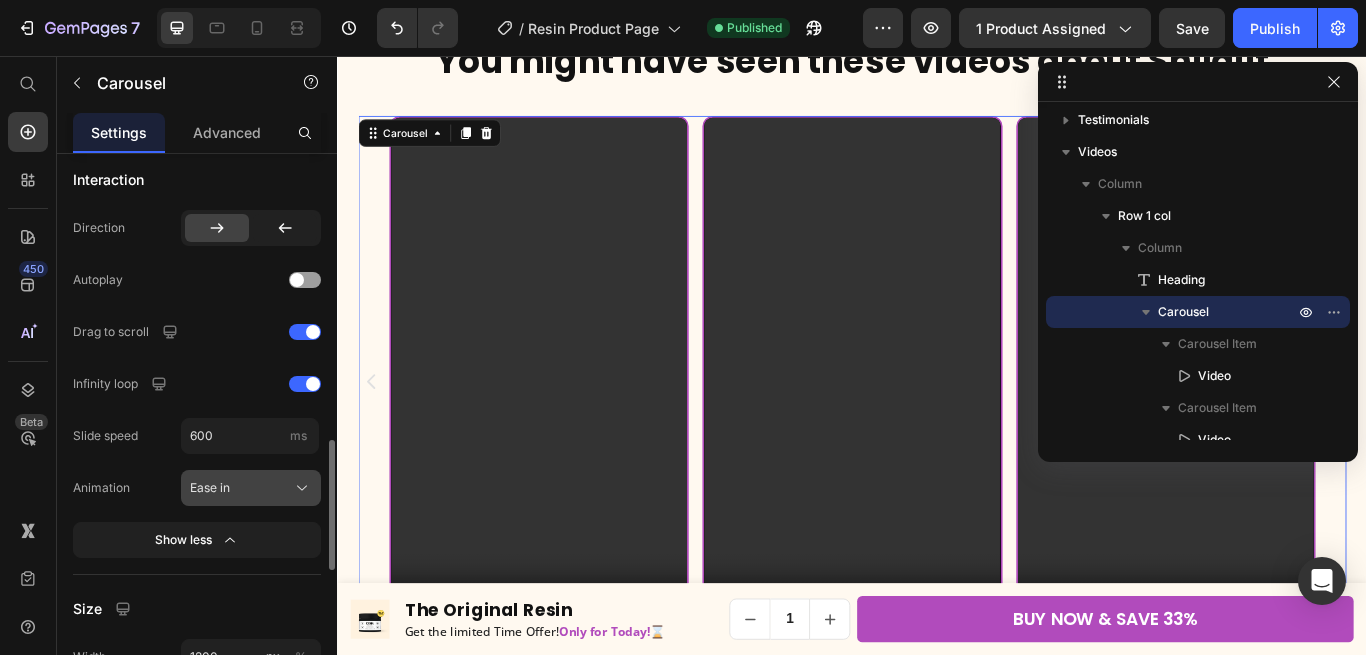 click on "Ease in" at bounding box center (251, 488) 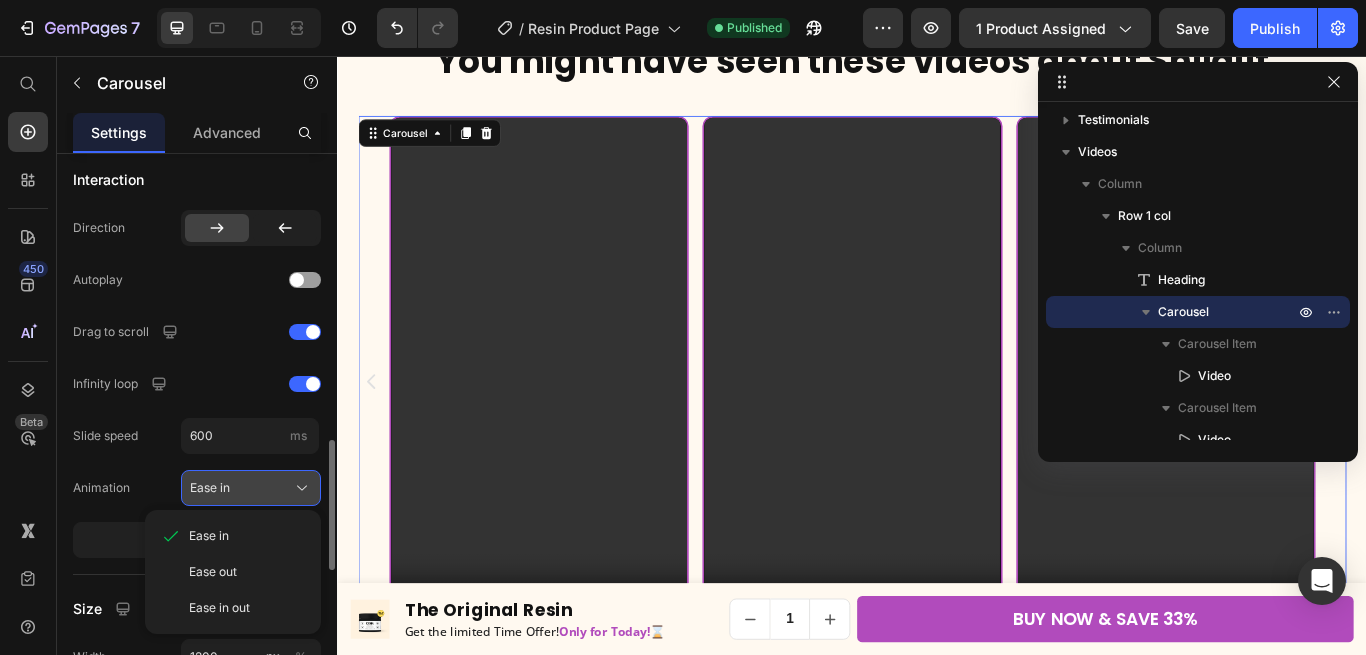 click on "Ease in" at bounding box center (251, 488) 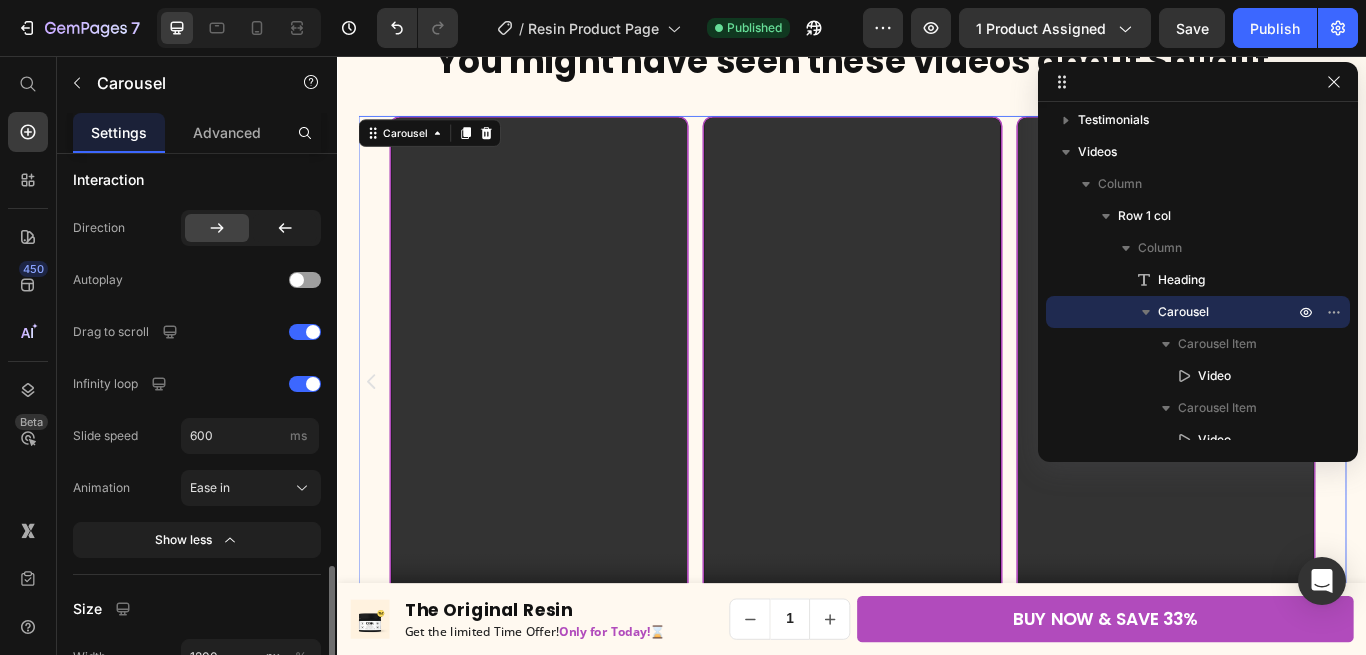 scroll, scrollTop: 1428, scrollLeft: 0, axis: vertical 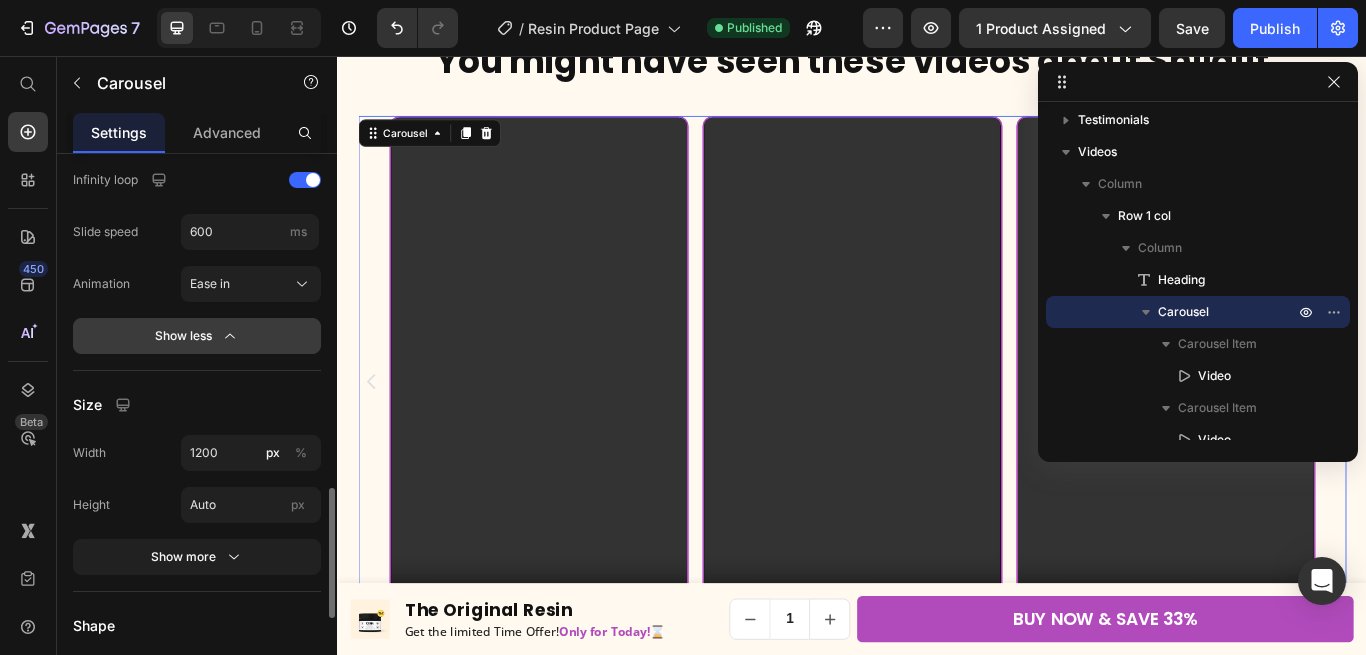 click on "Show less" at bounding box center [197, 336] 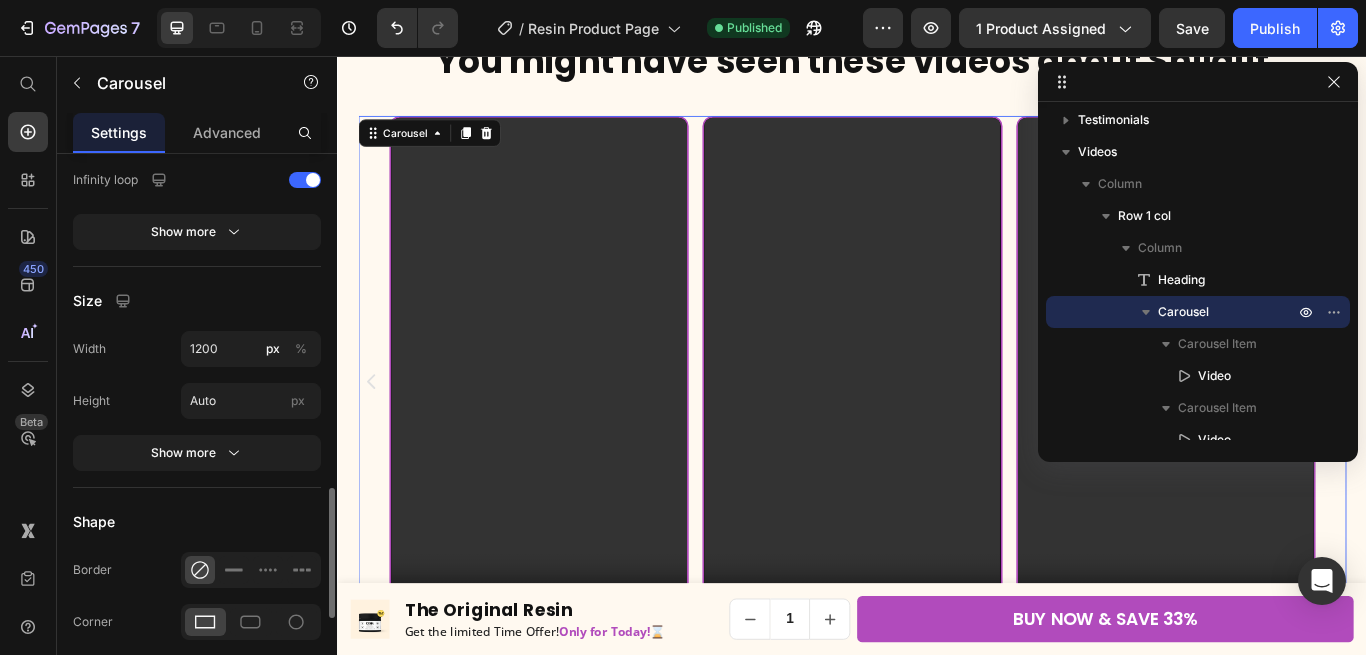 click on "Size Width 1200 px % Height Auto px Show more" 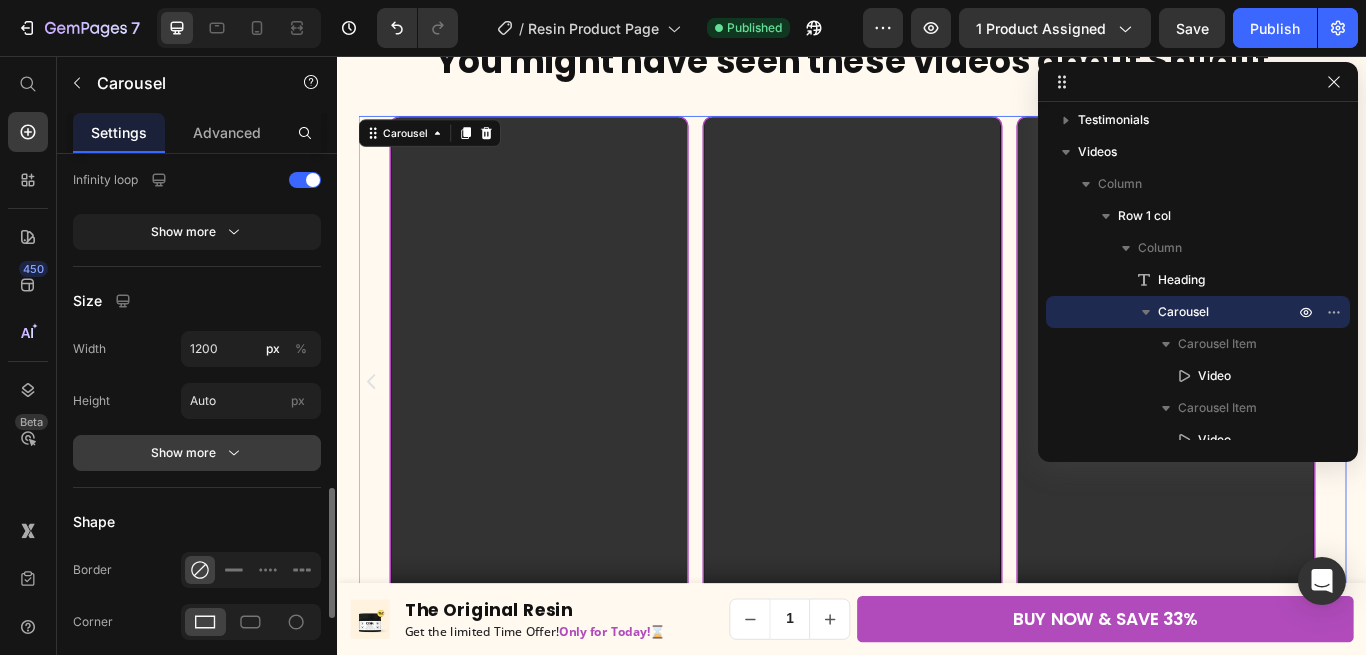 click on "Show more" at bounding box center (197, 453) 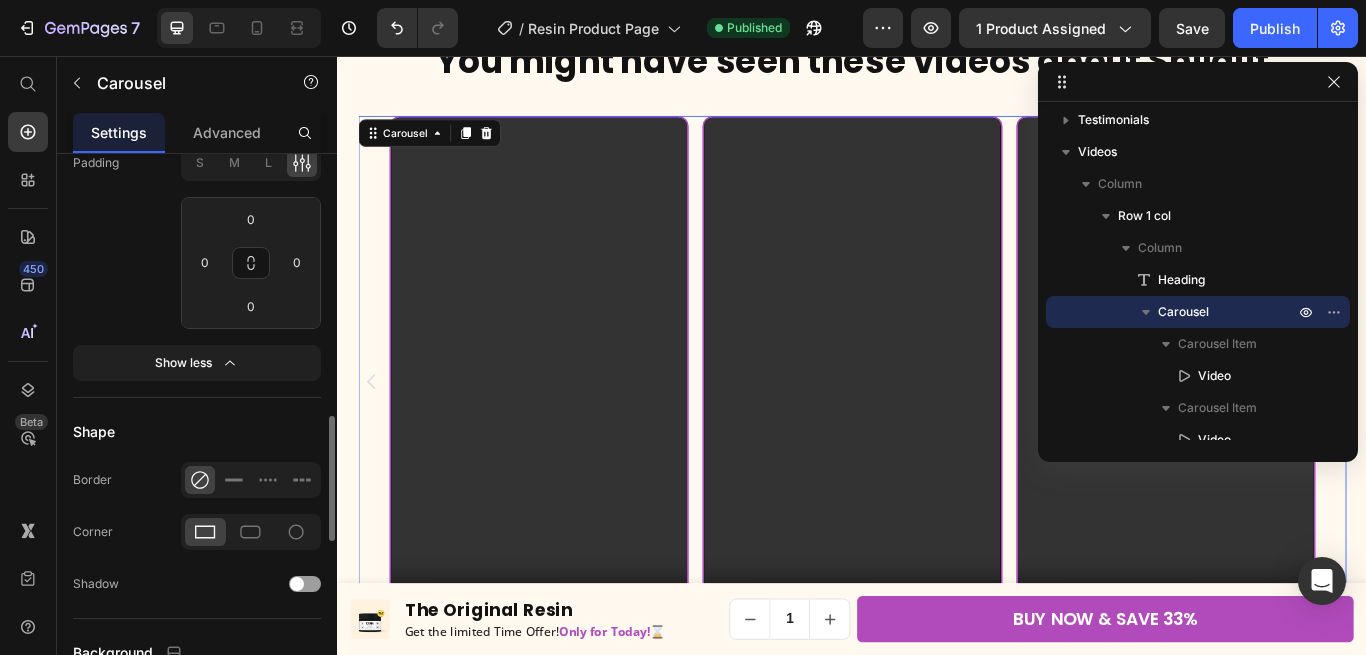 scroll, scrollTop: 1616, scrollLeft: 0, axis: vertical 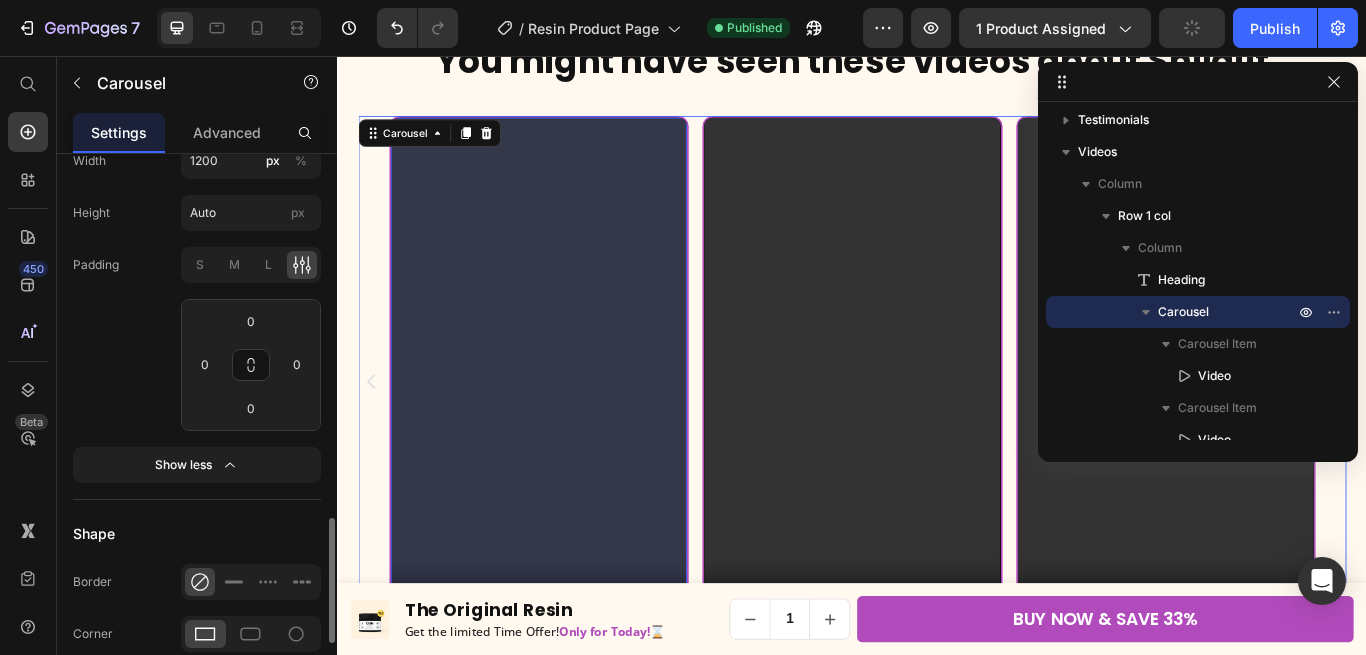 click on "Video" at bounding box center [1214, 376] 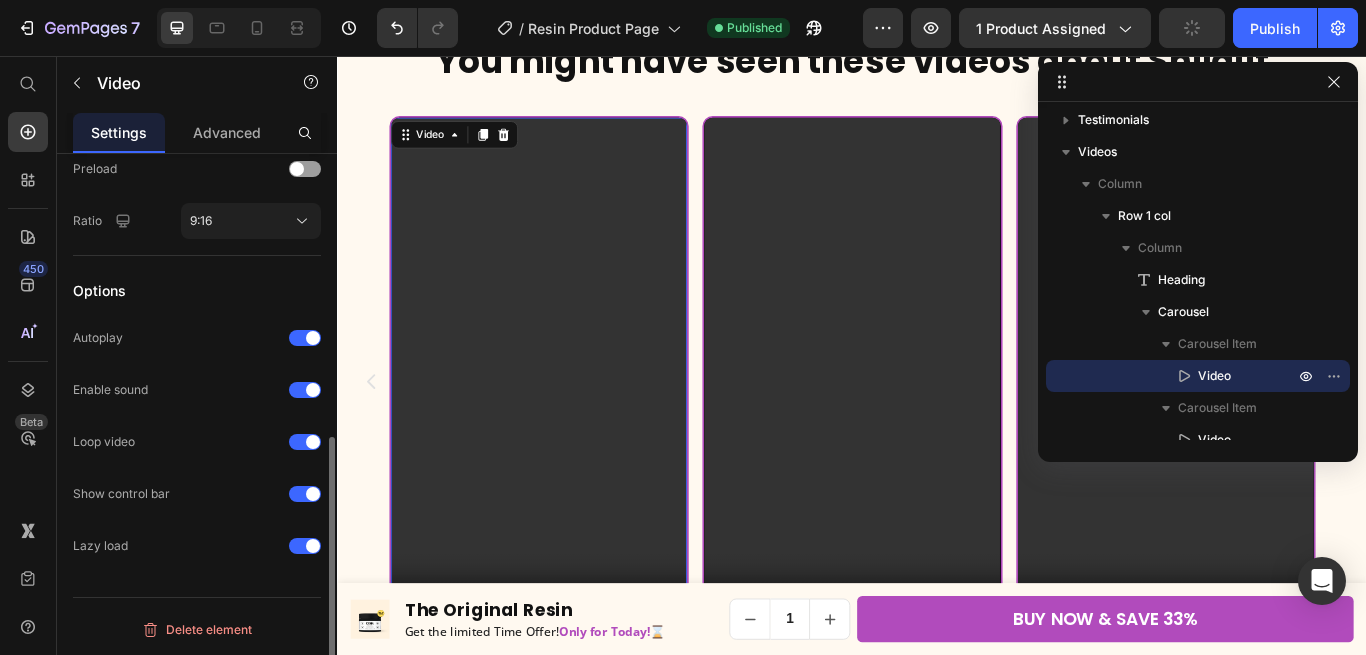 scroll, scrollTop: 0, scrollLeft: 0, axis: both 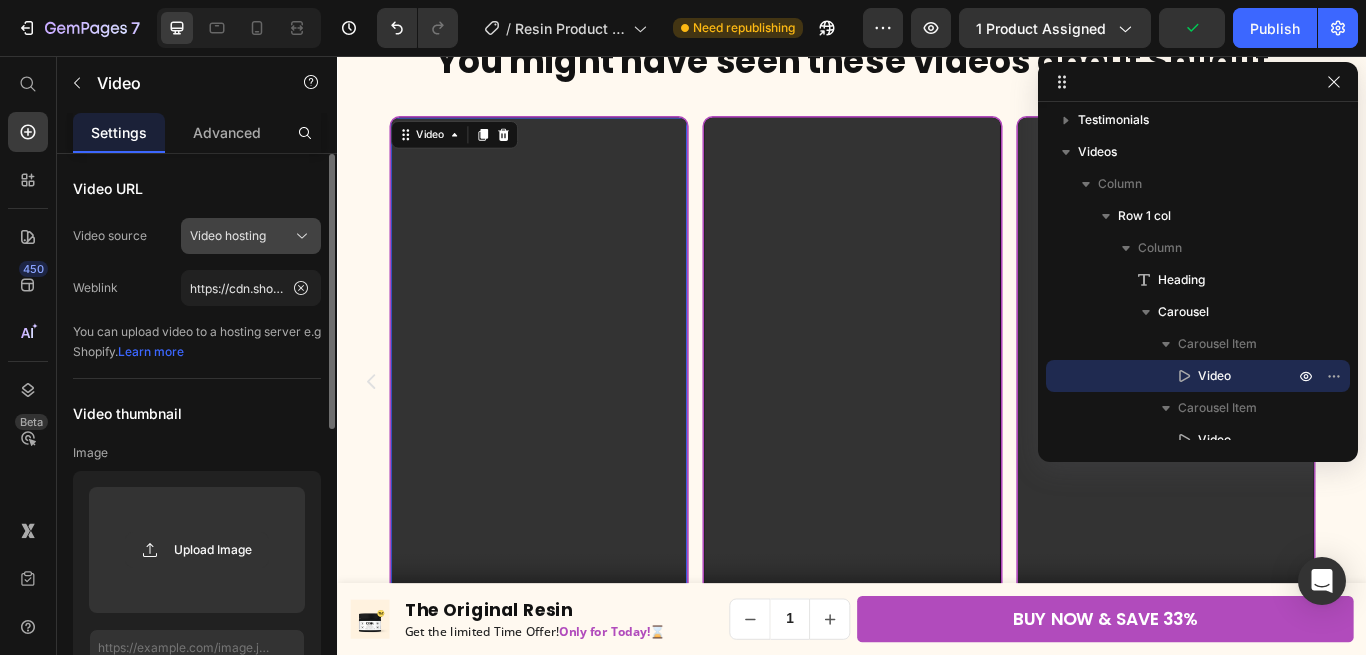 click on "Video hosting" at bounding box center (251, 236) 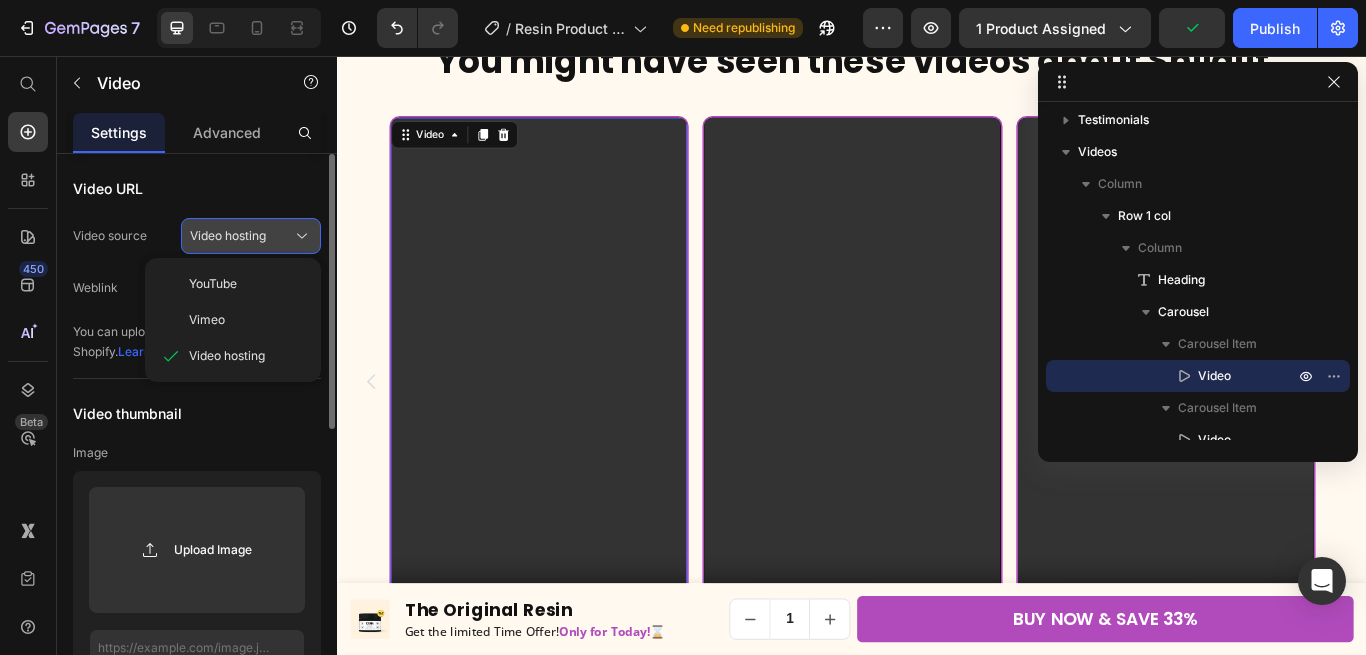 click on "Video hosting" at bounding box center (251, 236) 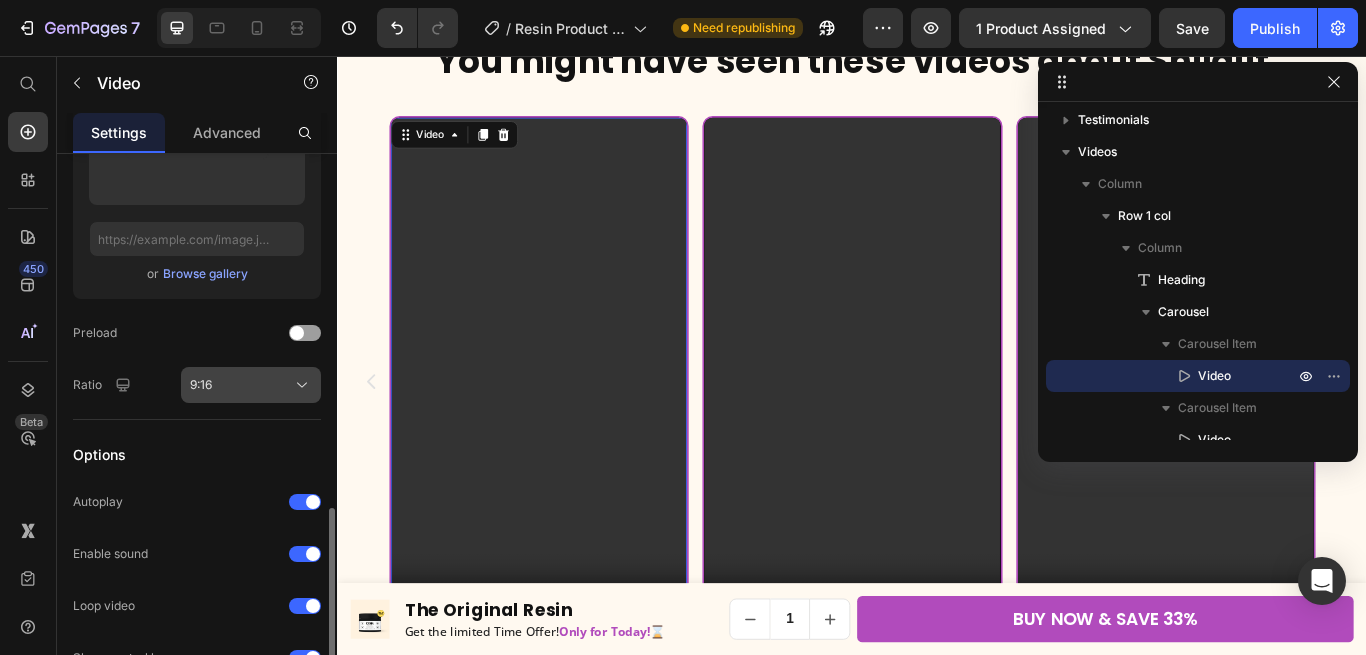 scroll, scrollTop: 510, scrollLeft: 0, axis: vertical 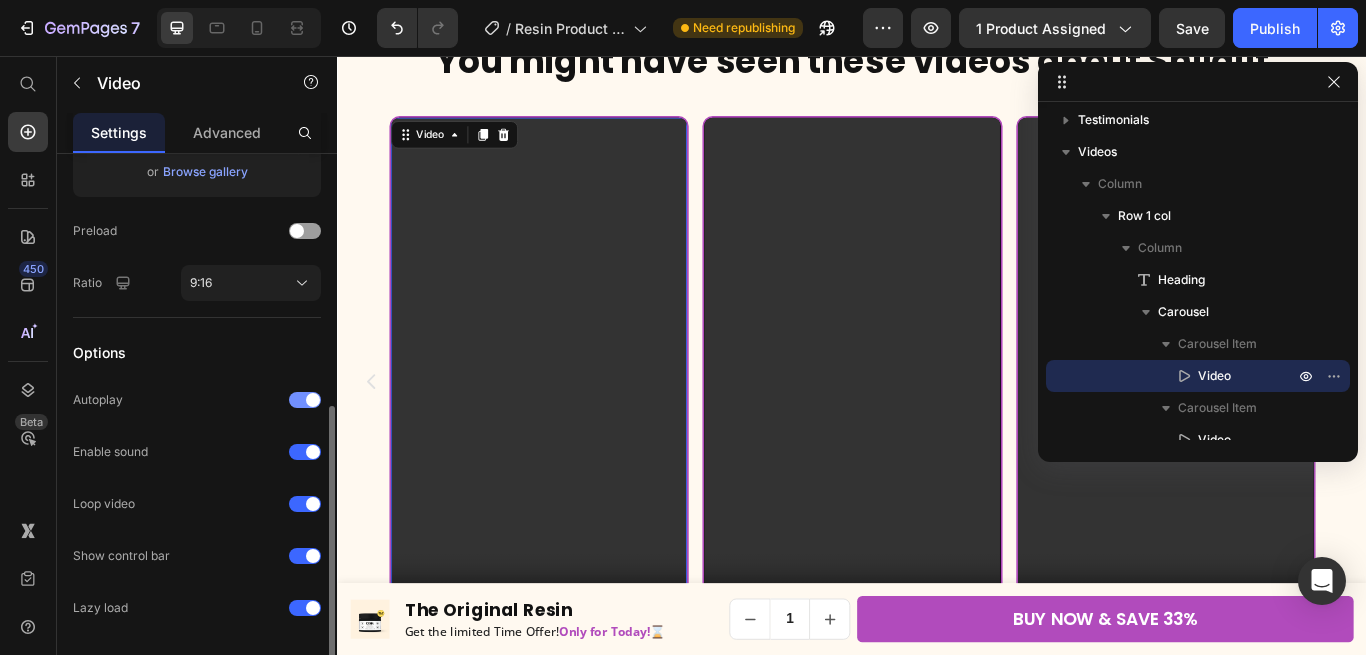 click at bounding box center [313, 400] 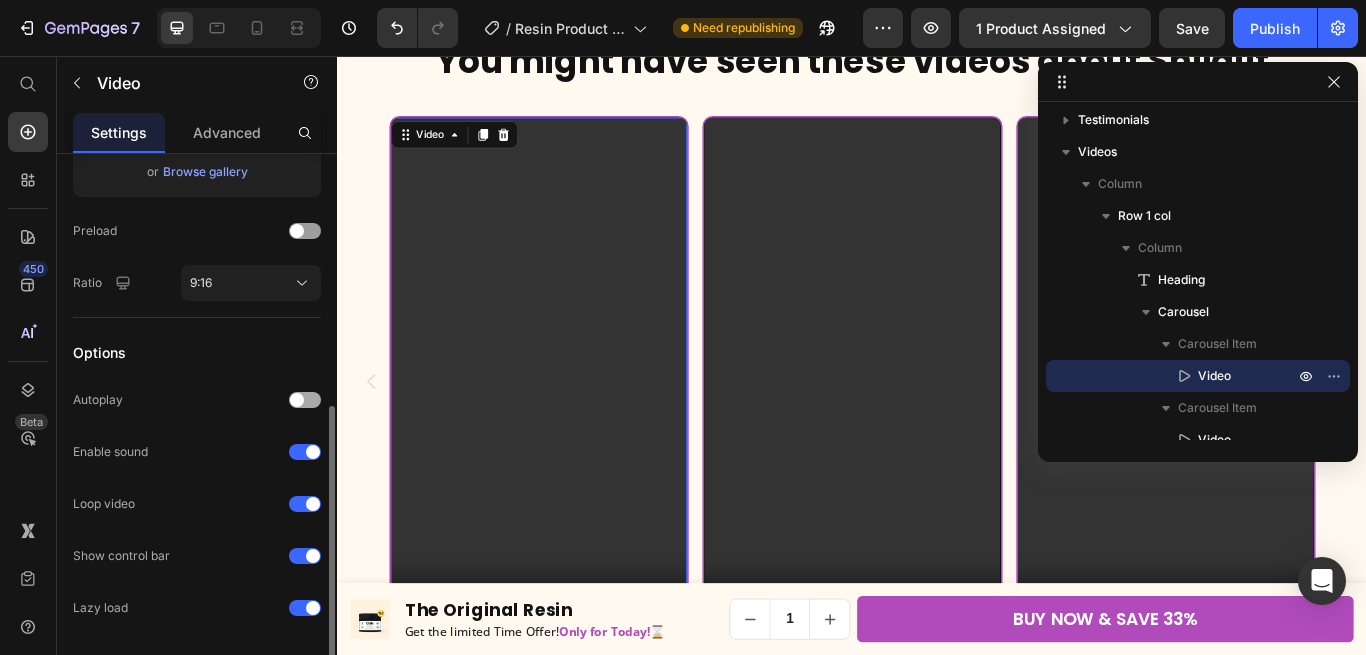 click at bounding box center (305, 400) 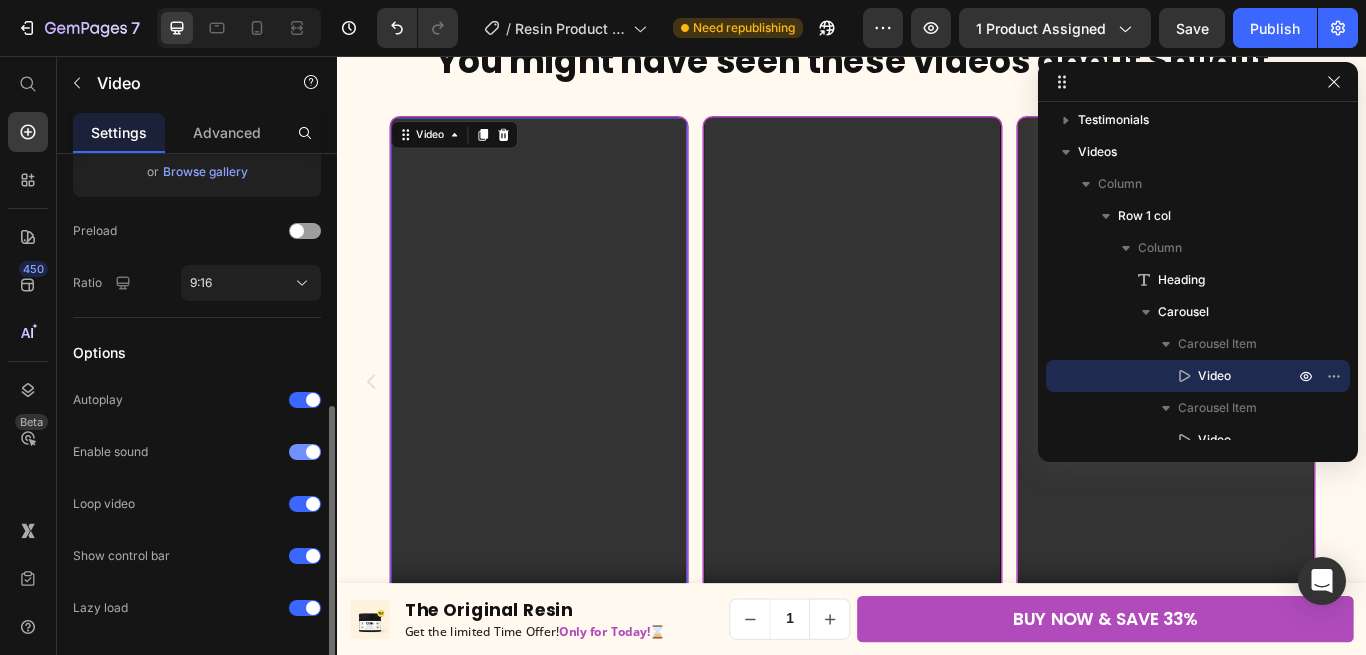 scroll, scrollTop: 572, scrollLeft: 0, axis: vertical 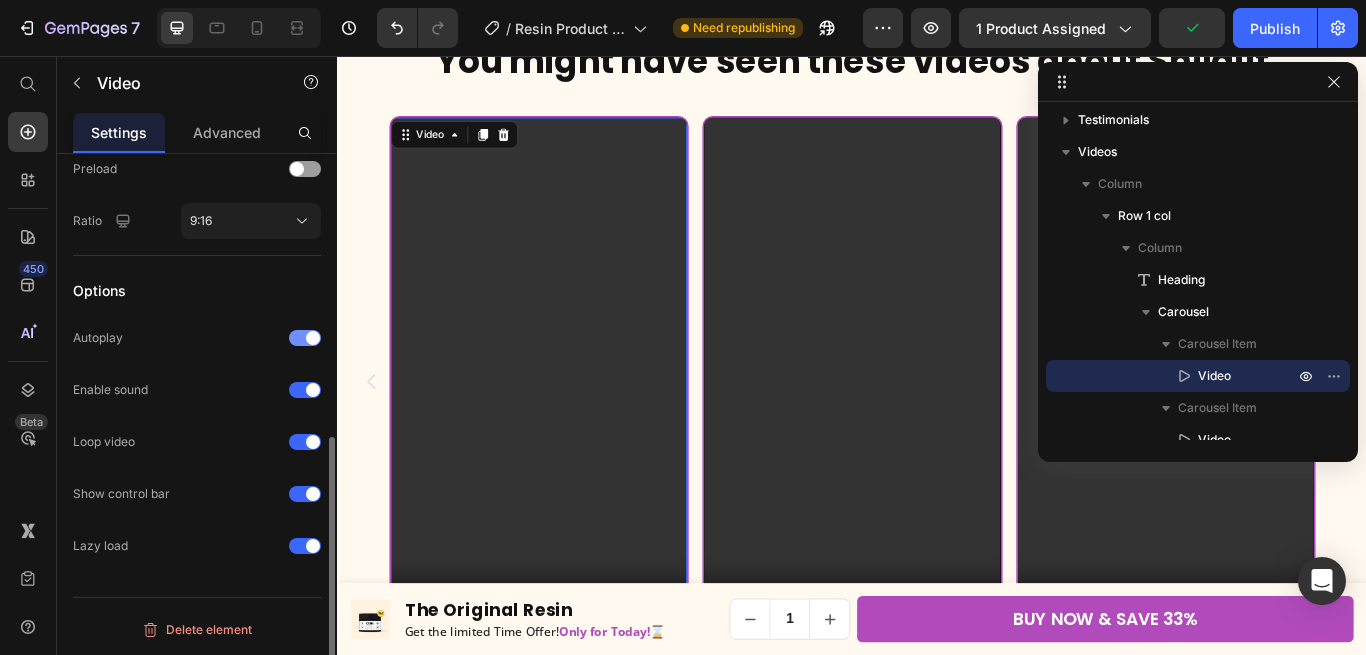 click at bounding box center [305, 338] 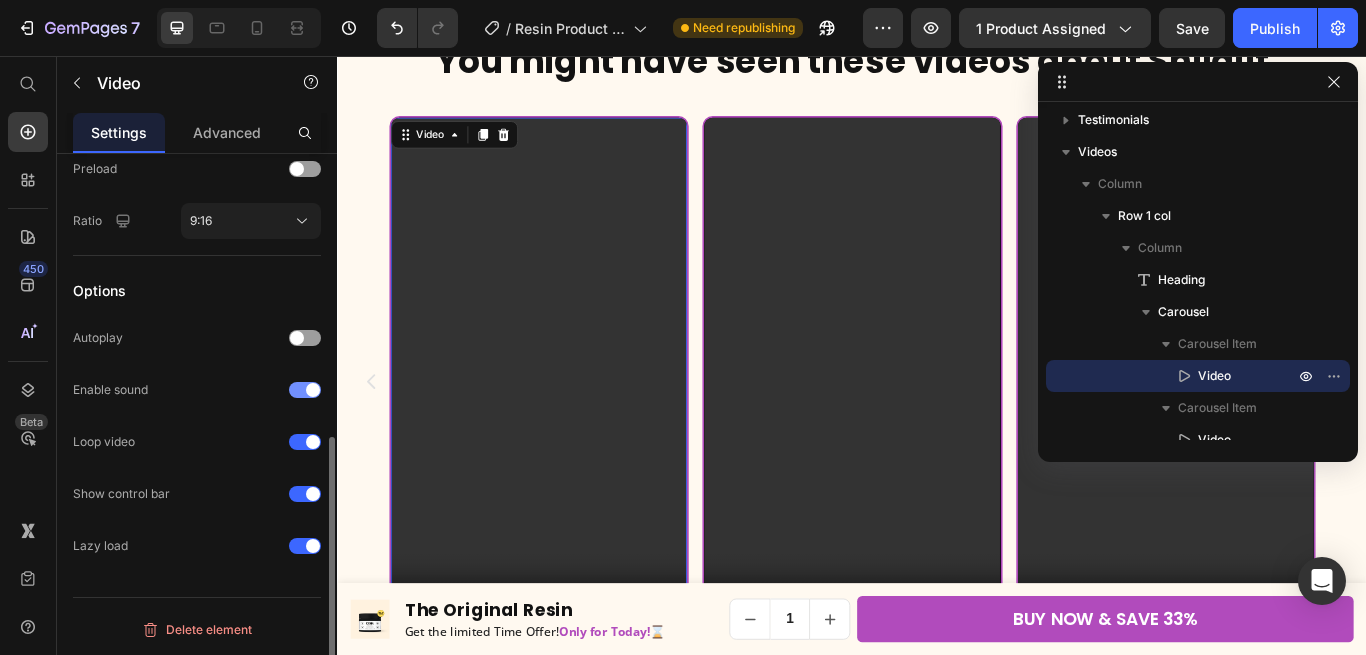 drag, startPoint x: 312, startPoint y: 343, endPoint x: 313, endPoint y: 383, distance: 40.012497 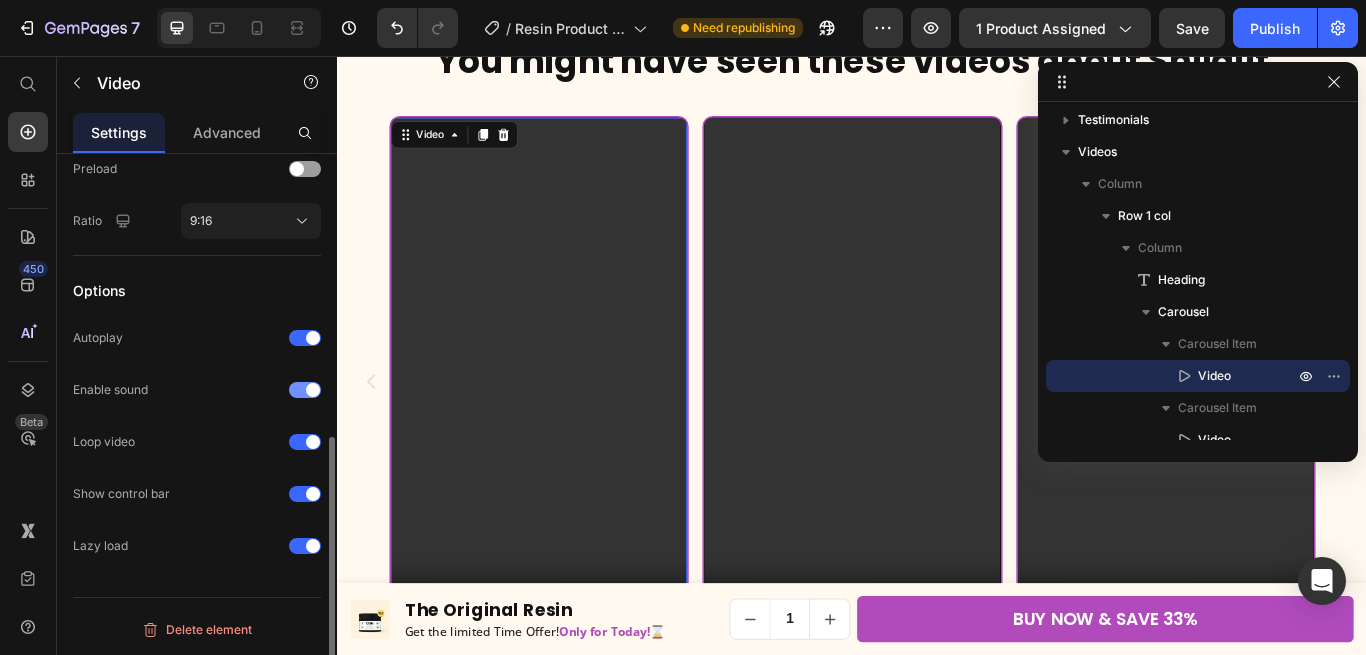 click at bounding box center [313, 390] 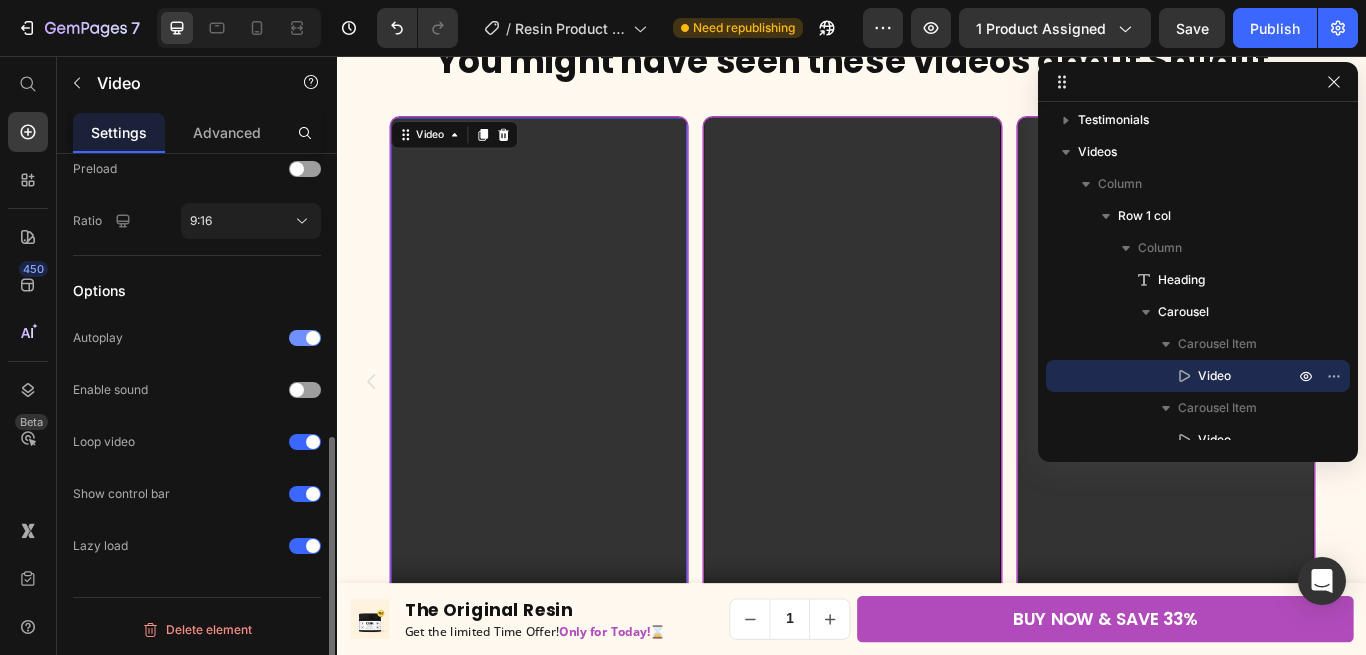 click at bounding box center (305, 338) 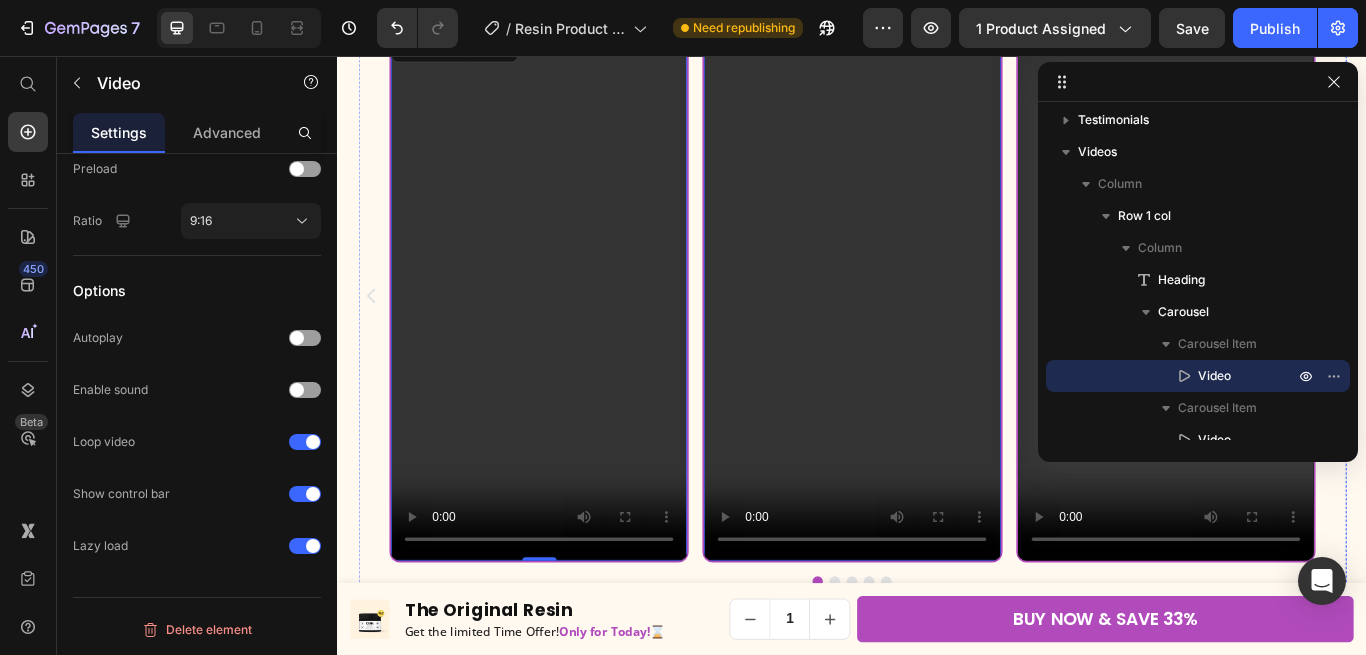 scroll, scrollTop: 2312, scrollLeft: 0, axis: vertical 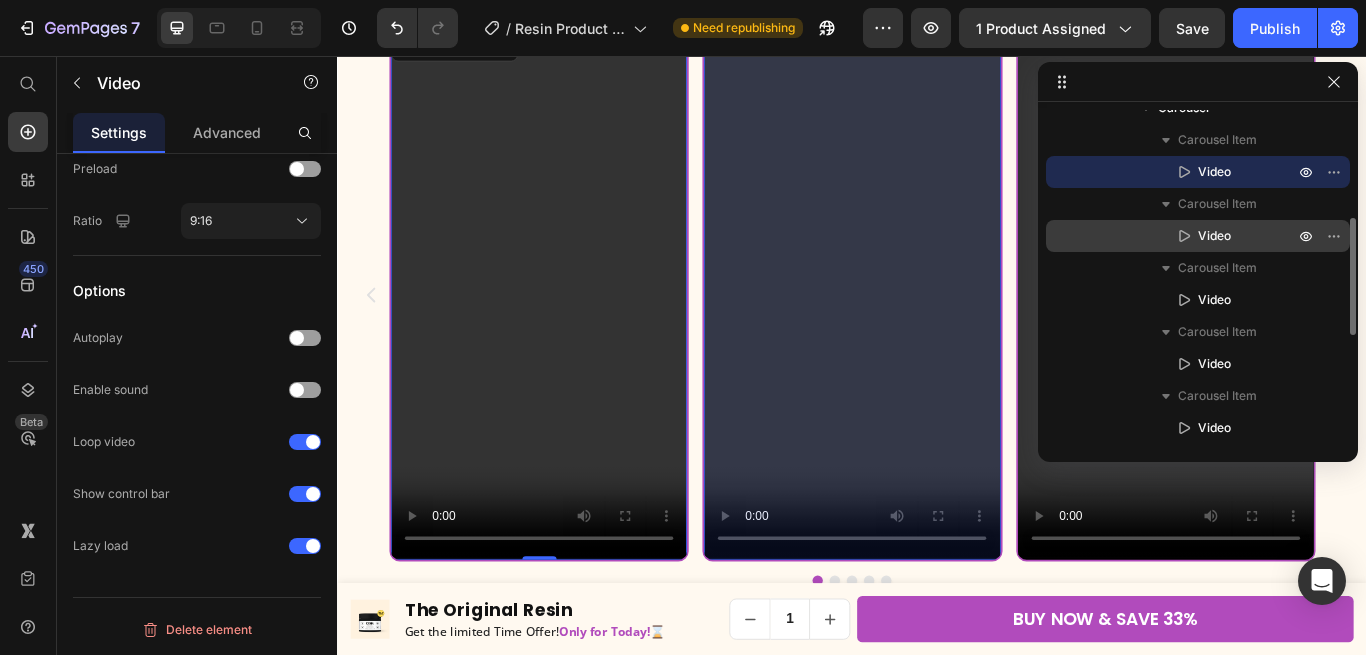 click on "Video" at bounding box center (1198, 236) 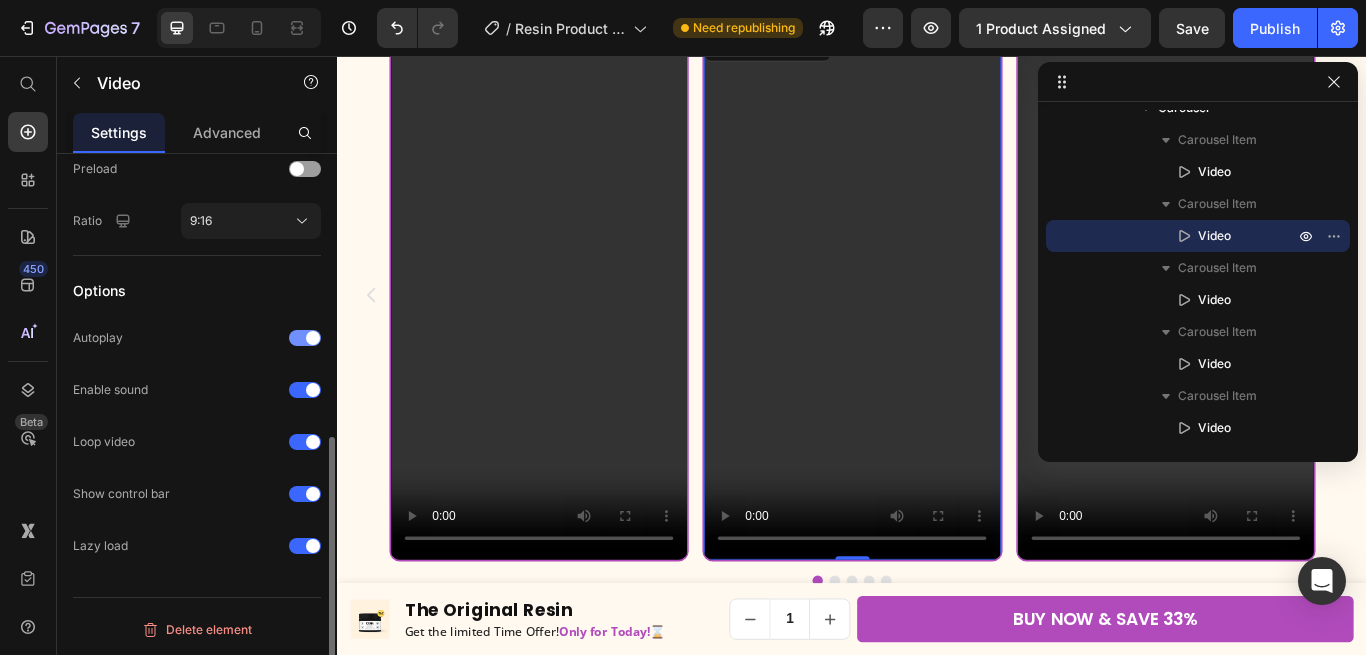 click at bounding box center (305, 338) 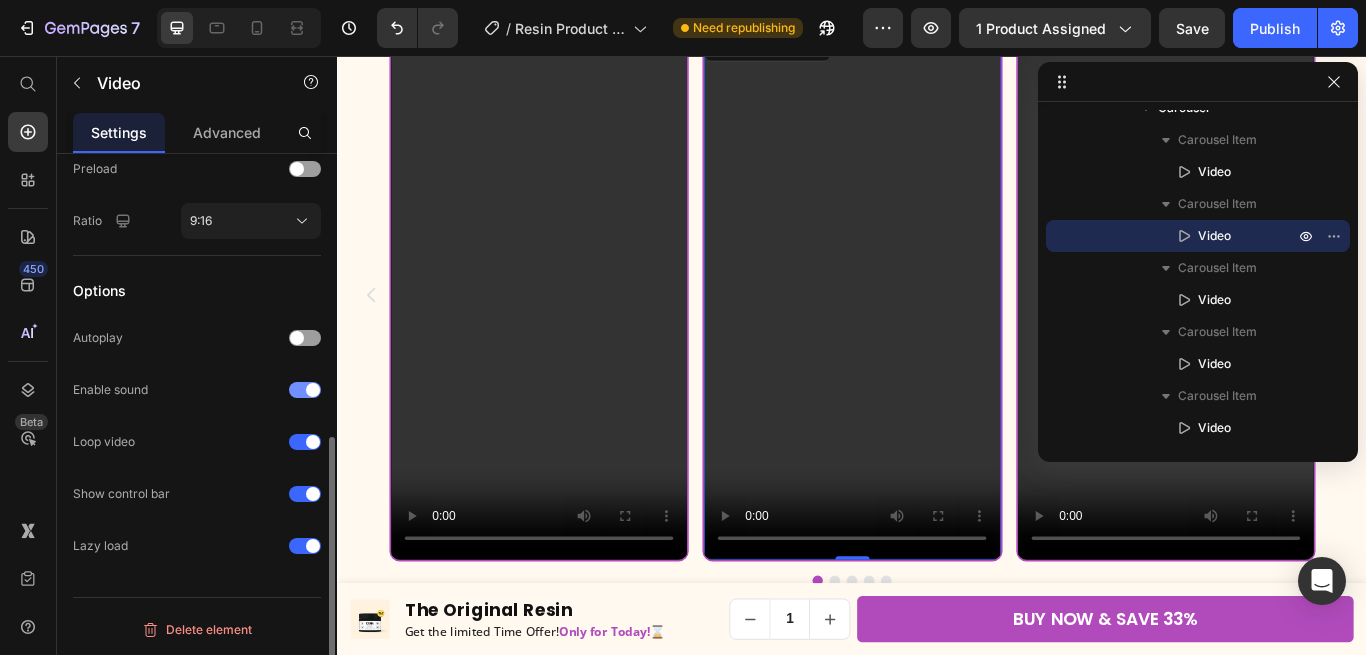 click at bounding box center (305, 390) 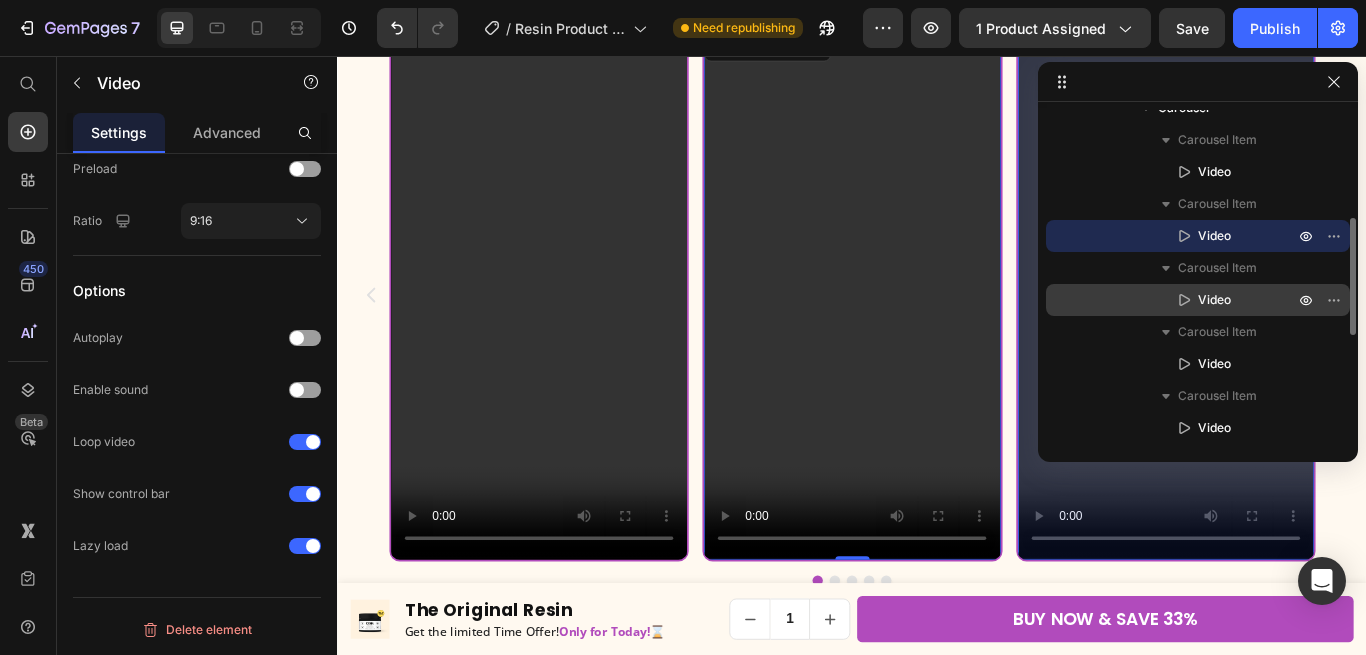 click 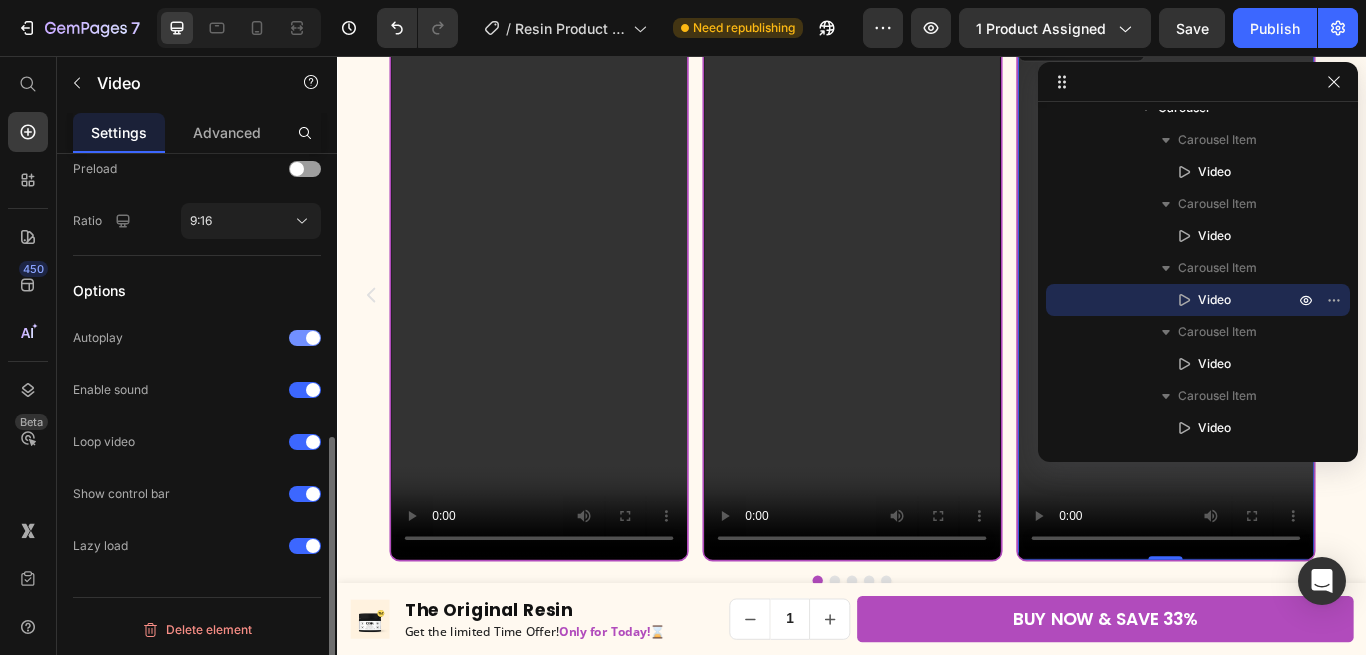 click at bounding box center [305, 338] 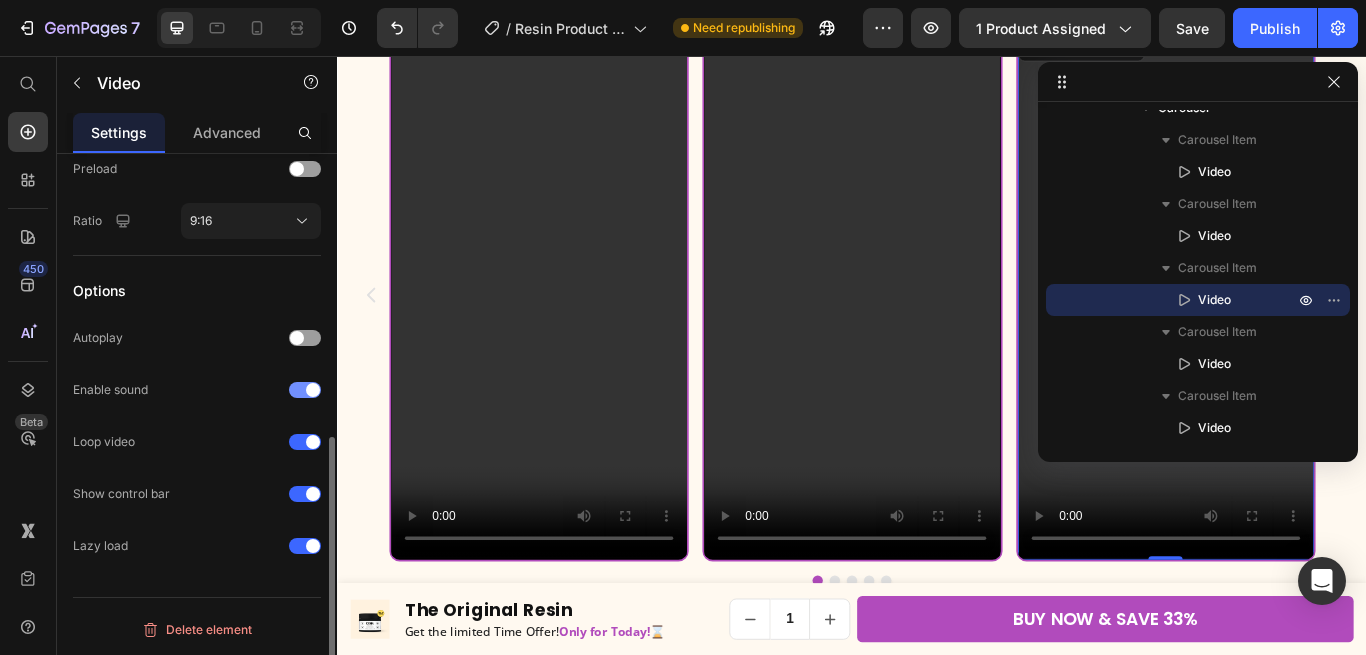 click at bounding box center [305, 390] 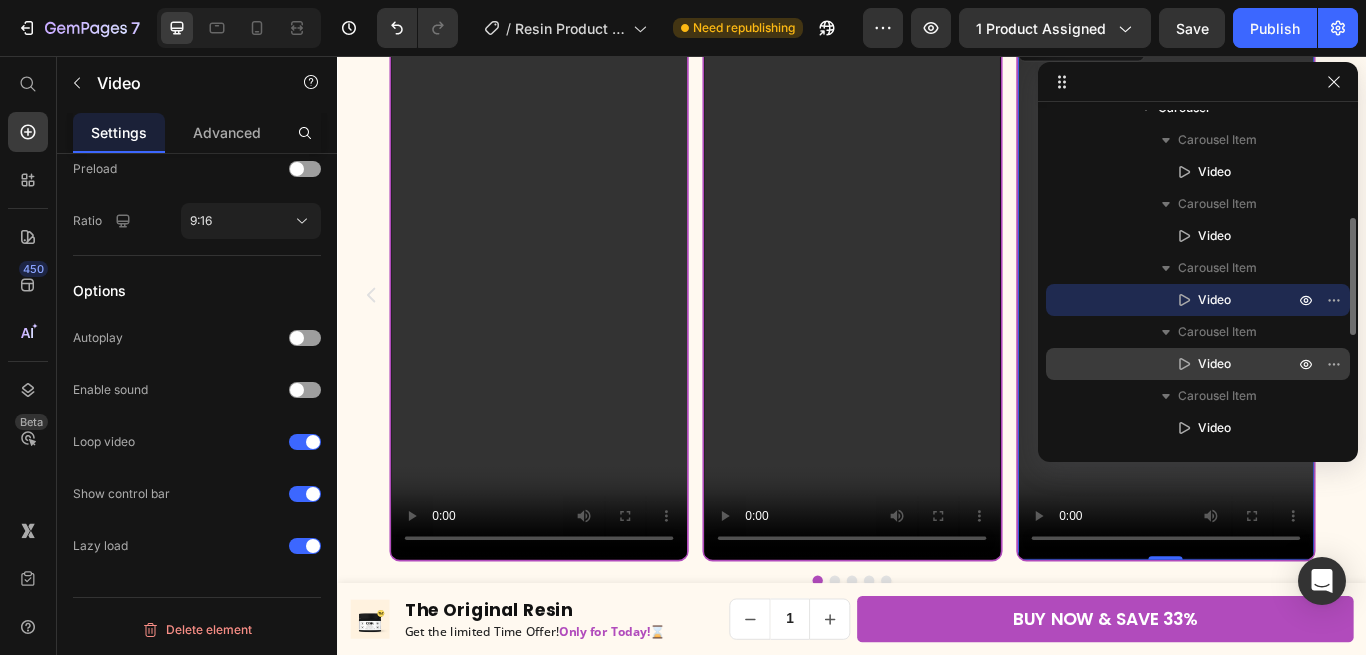 click on "Video" at bounding box center (1224, 364) 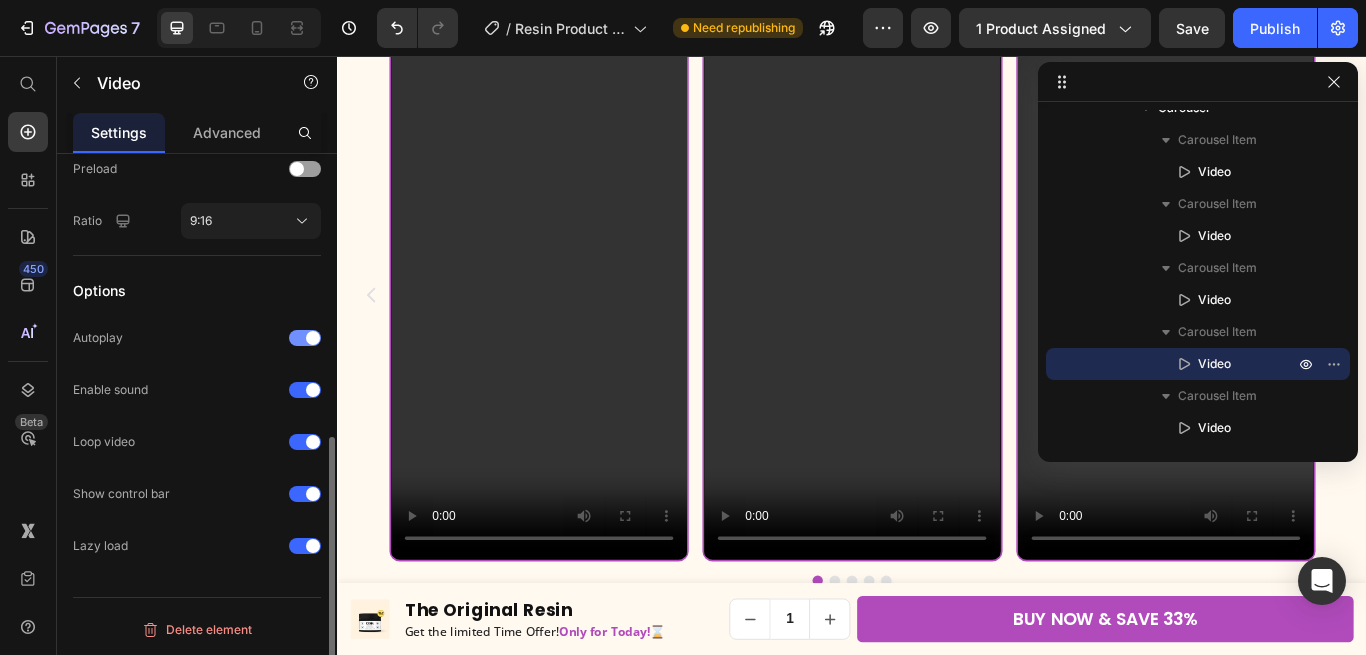 click on "Autoplay" 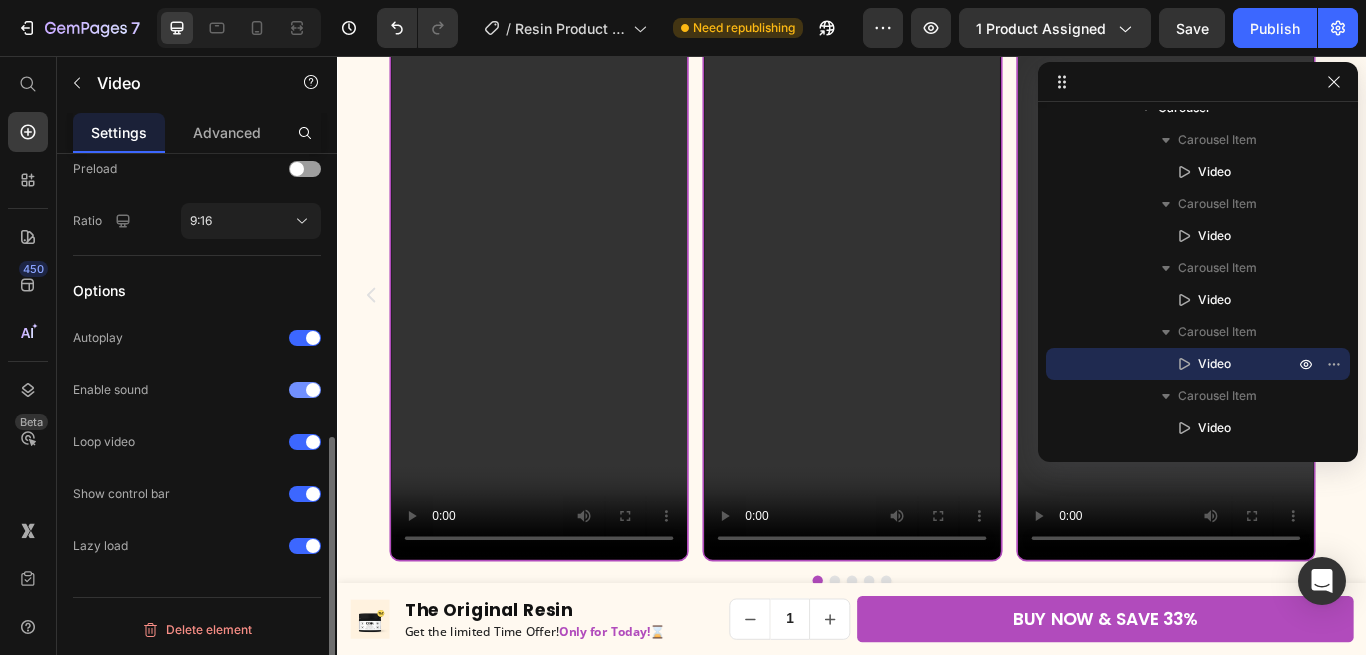 click at bounding box center [305, 390] 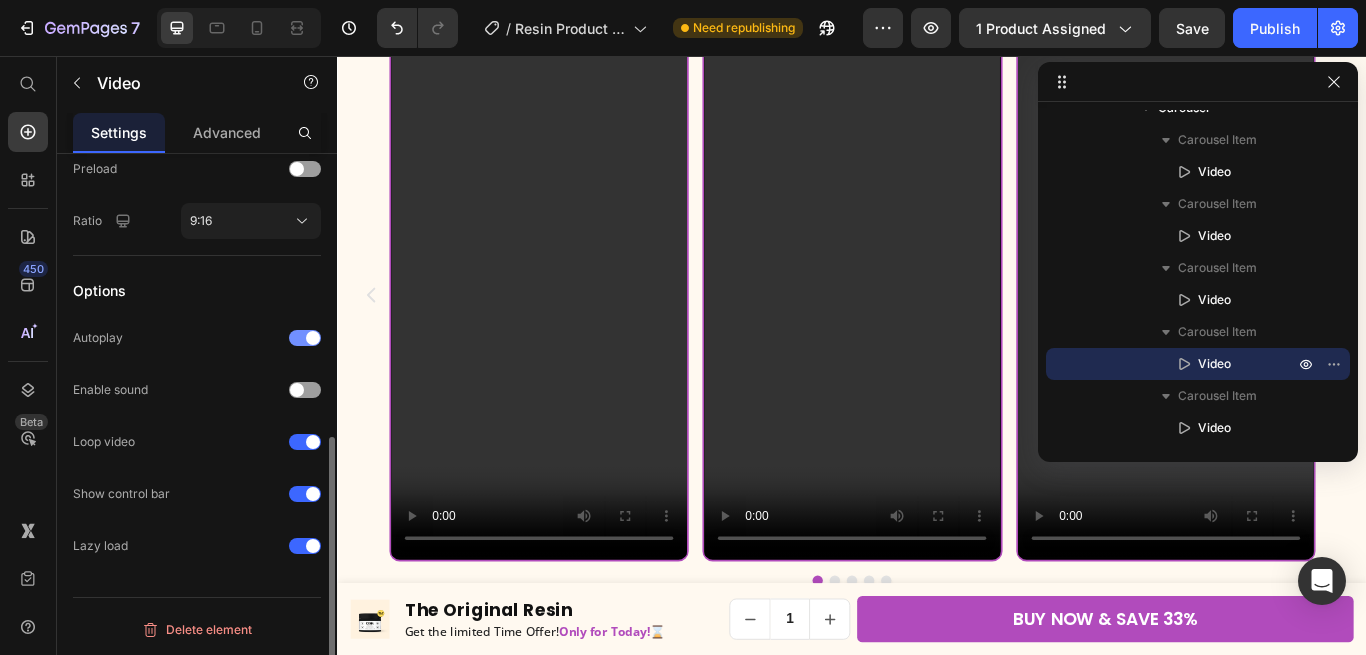click at bounding box center (305, 338) 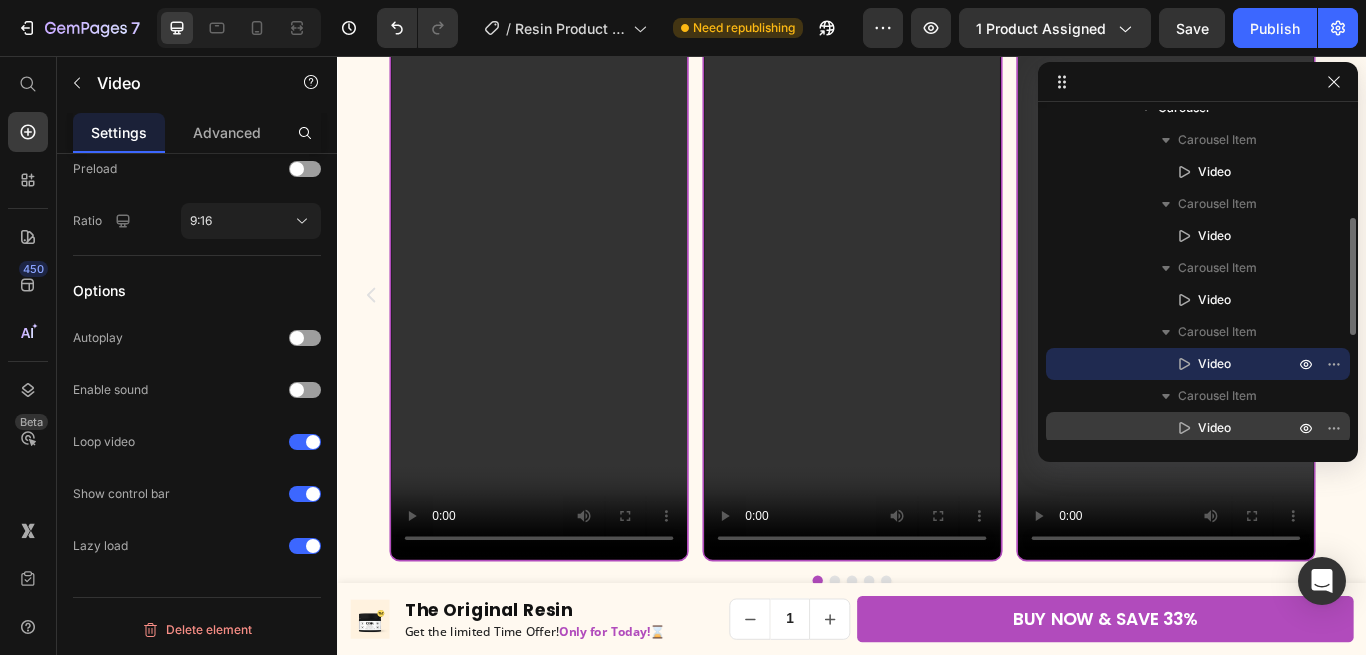 click on "Video" at bounding box center [1214, 428] 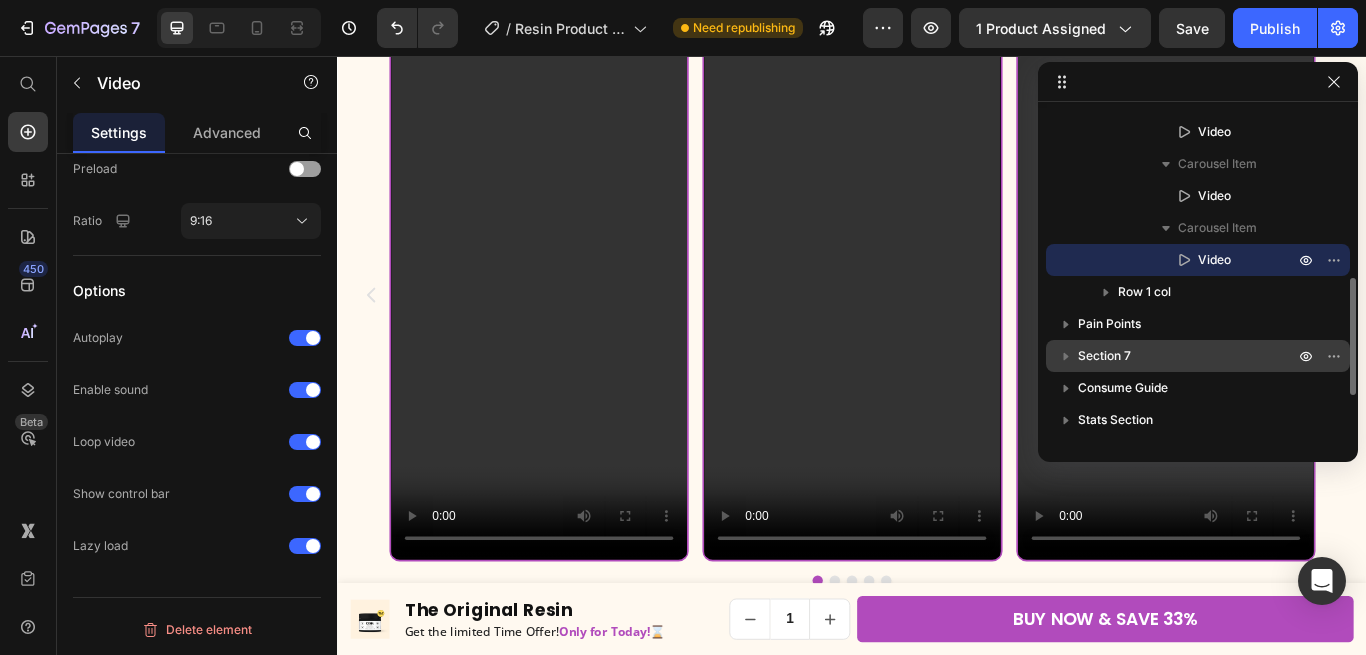 scroll, scrollTop: 576, scrollLeft: 0, axis: vertical 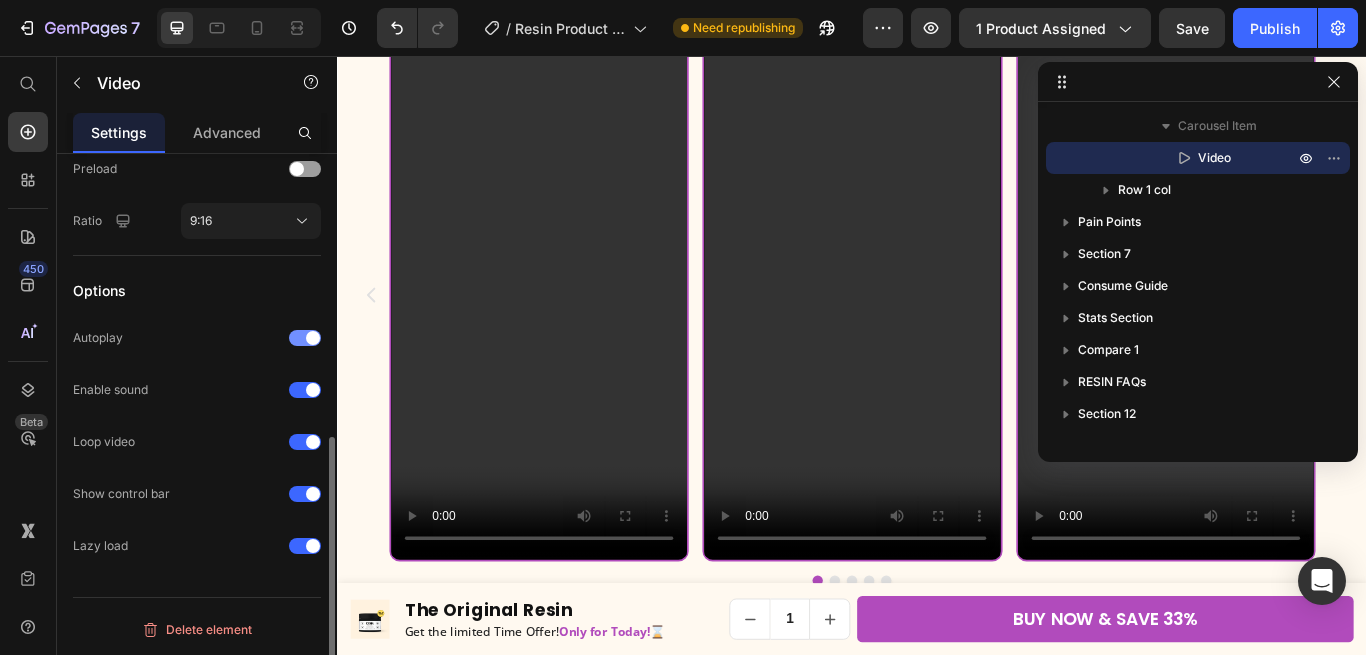 click on "Autoplay" 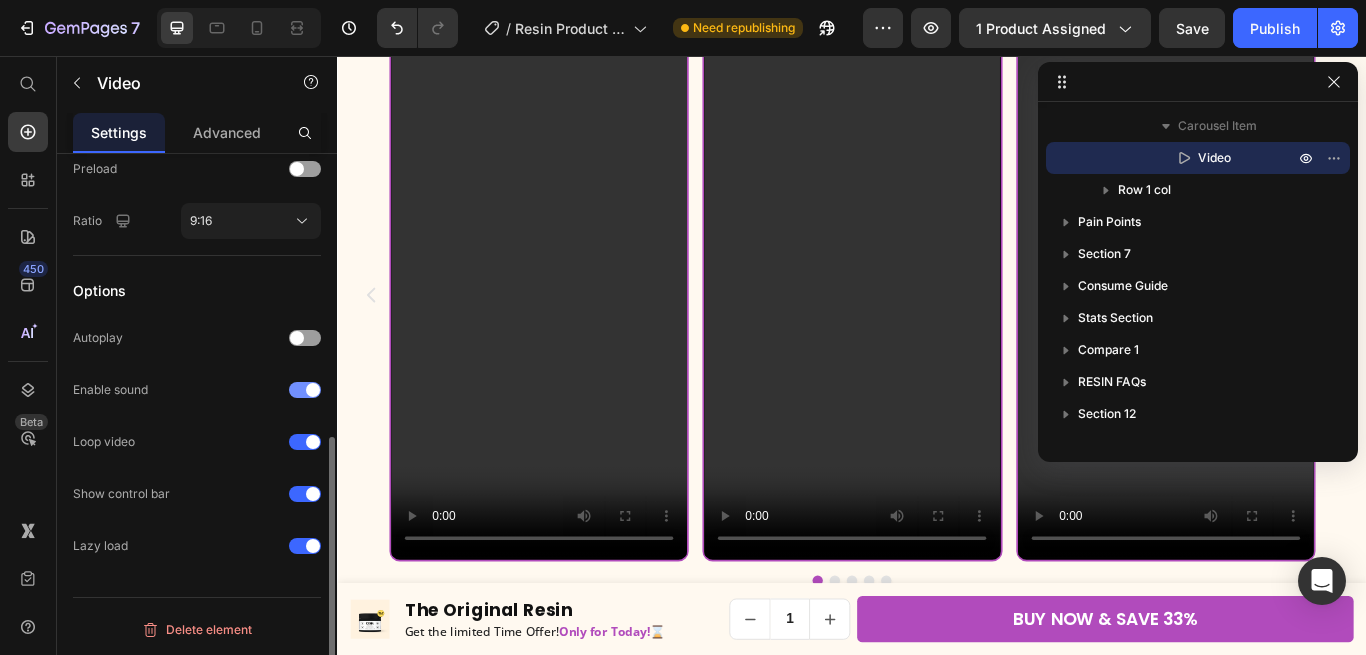 click at bounding box center [305, 390] 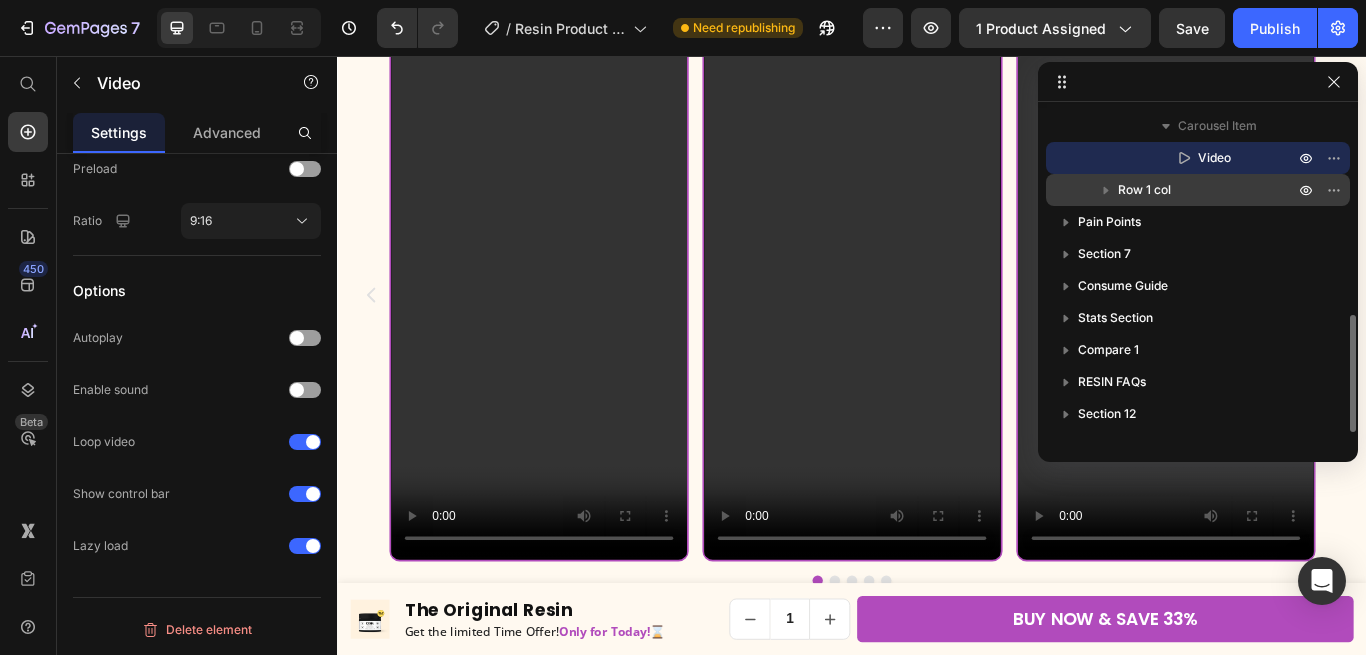 click on "Row 1 col" at bounding box center [1144, 190] 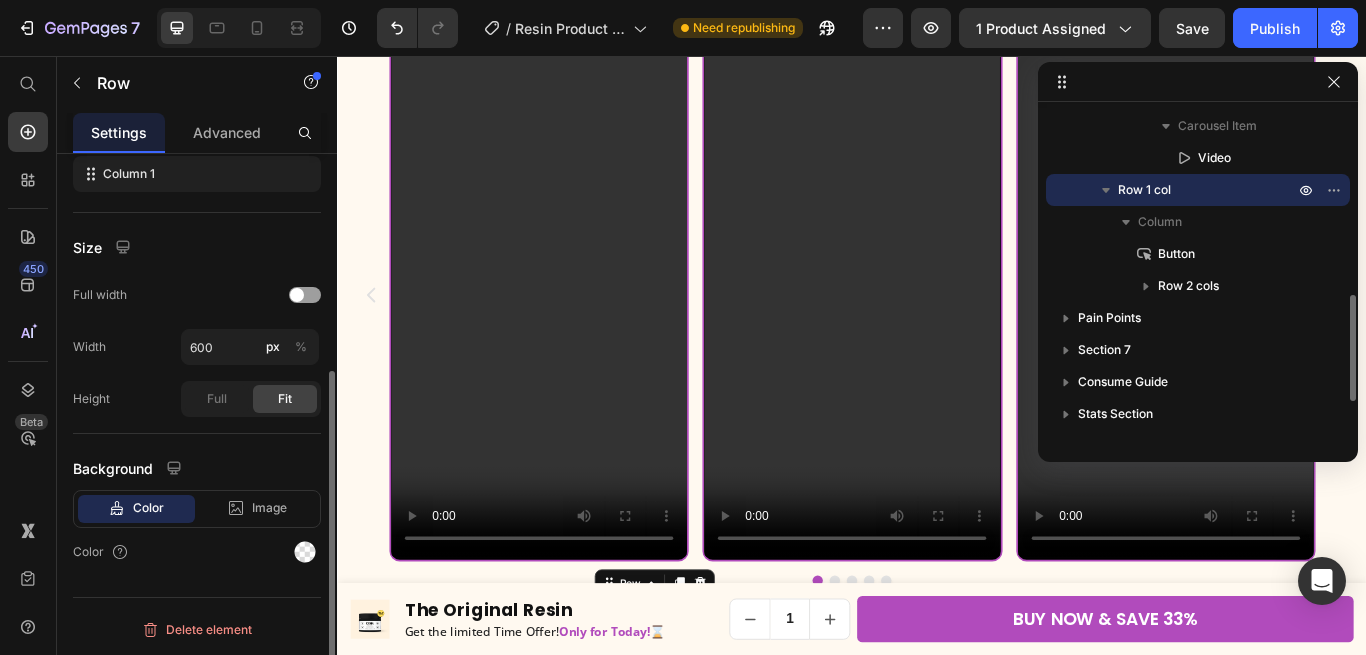 scroll, scrollTop: 0, scrollLeft: 0, axis: both 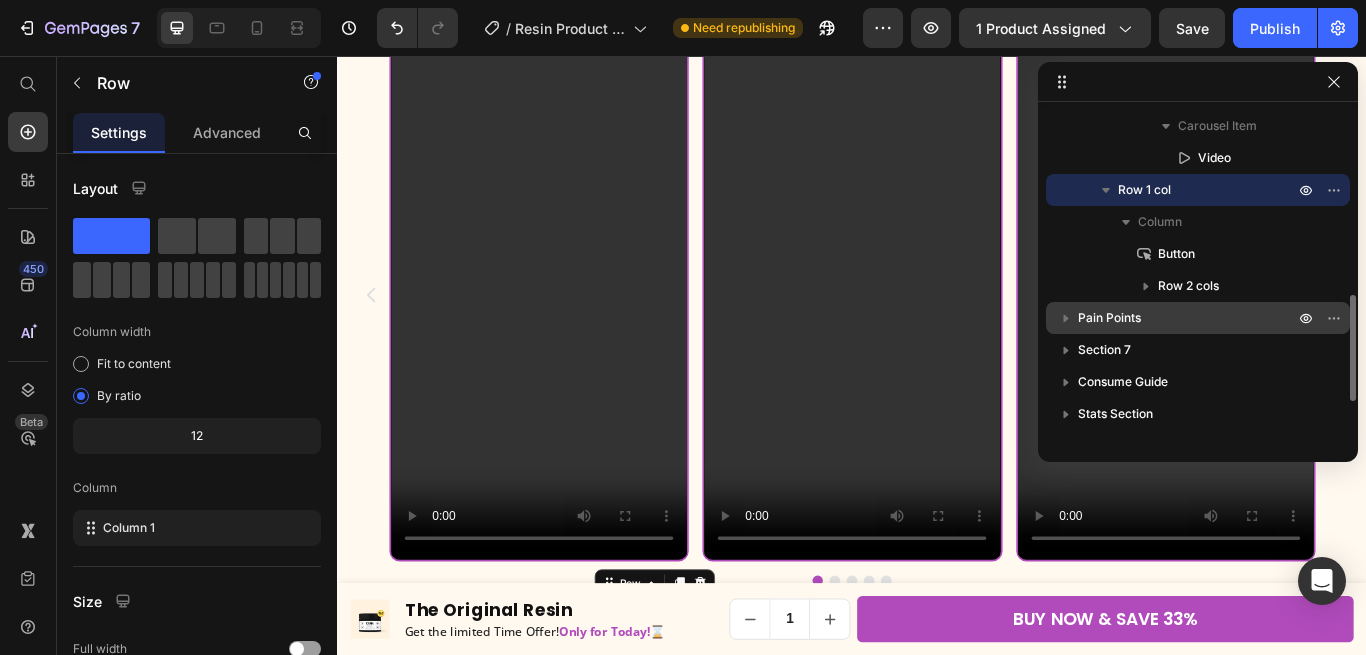 click on "Pain Points" at bounding box center [1109, 318] 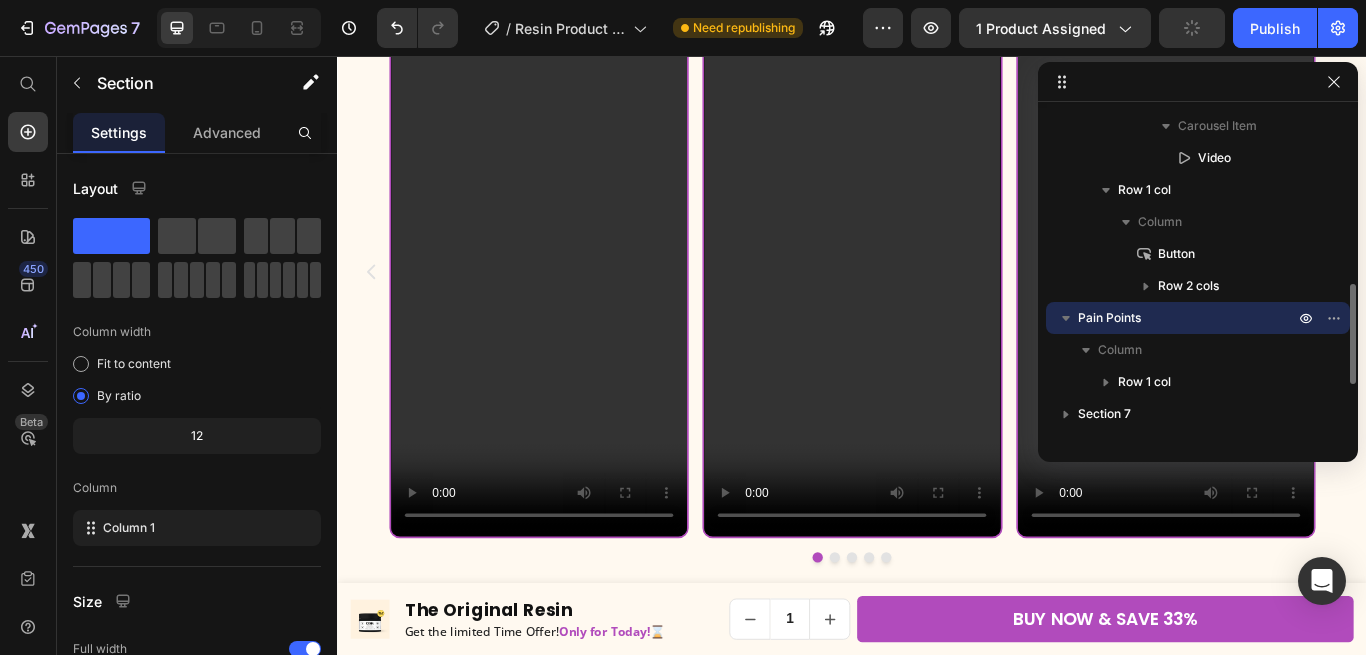 scroll, scrollTop: 3049, scrollLeft: 0, axis: vertical 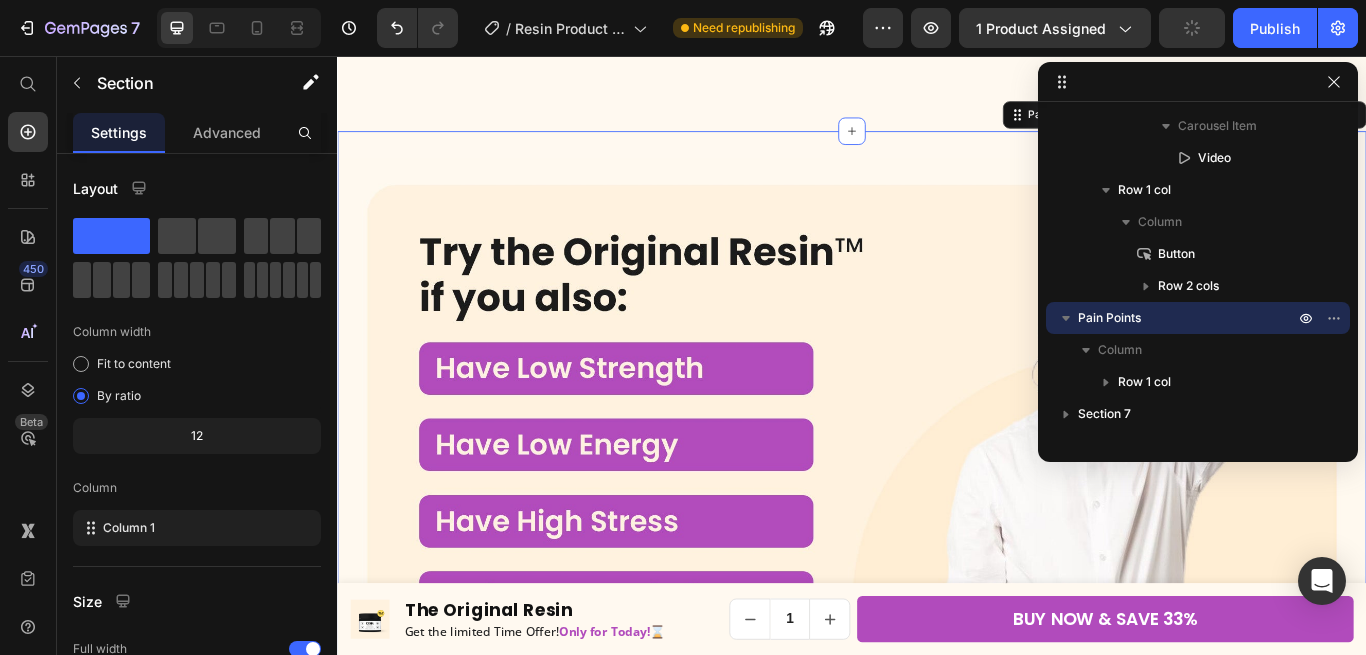 click at bounding box center [937, 536] 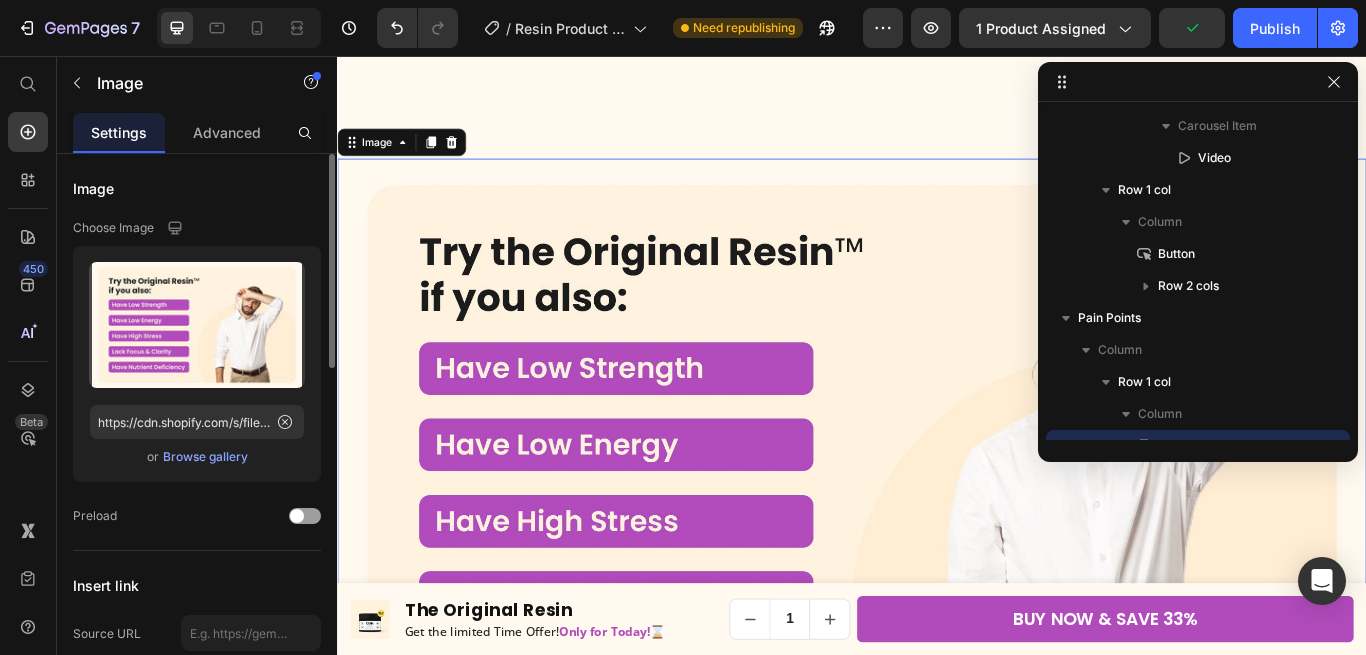 scroll, scrollTop: 762, scrollLeft: 0, axis: vertical 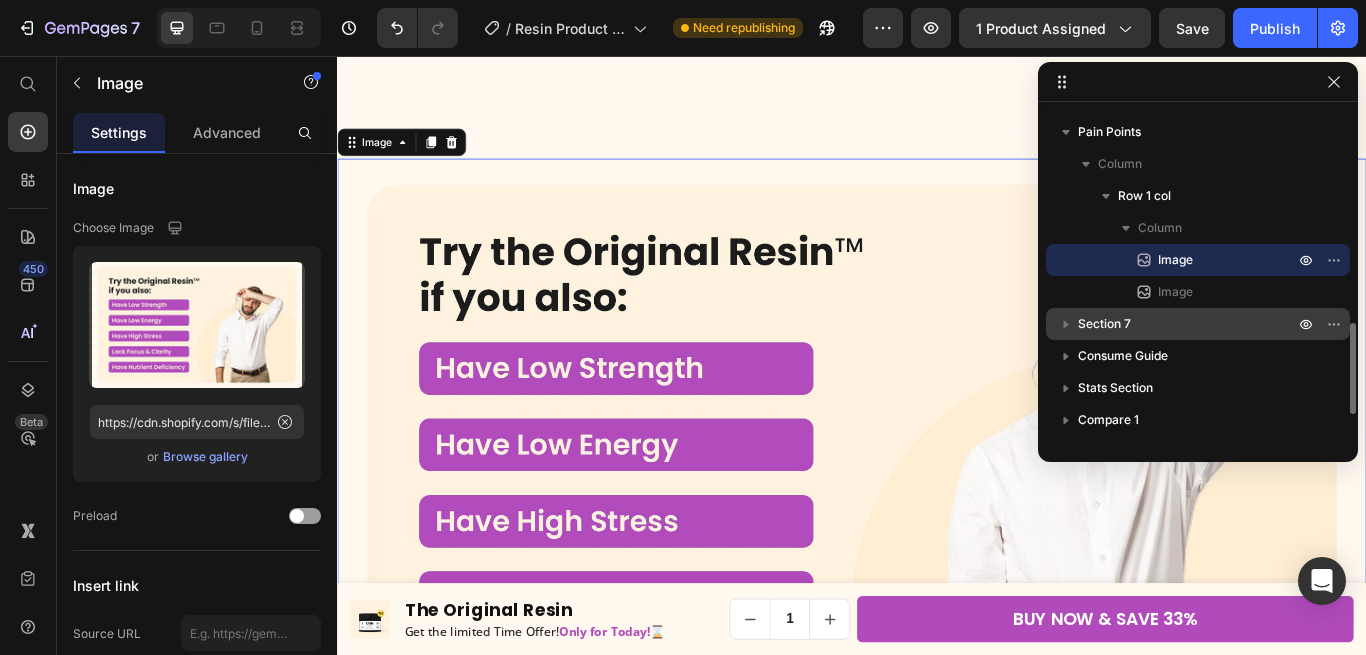 click 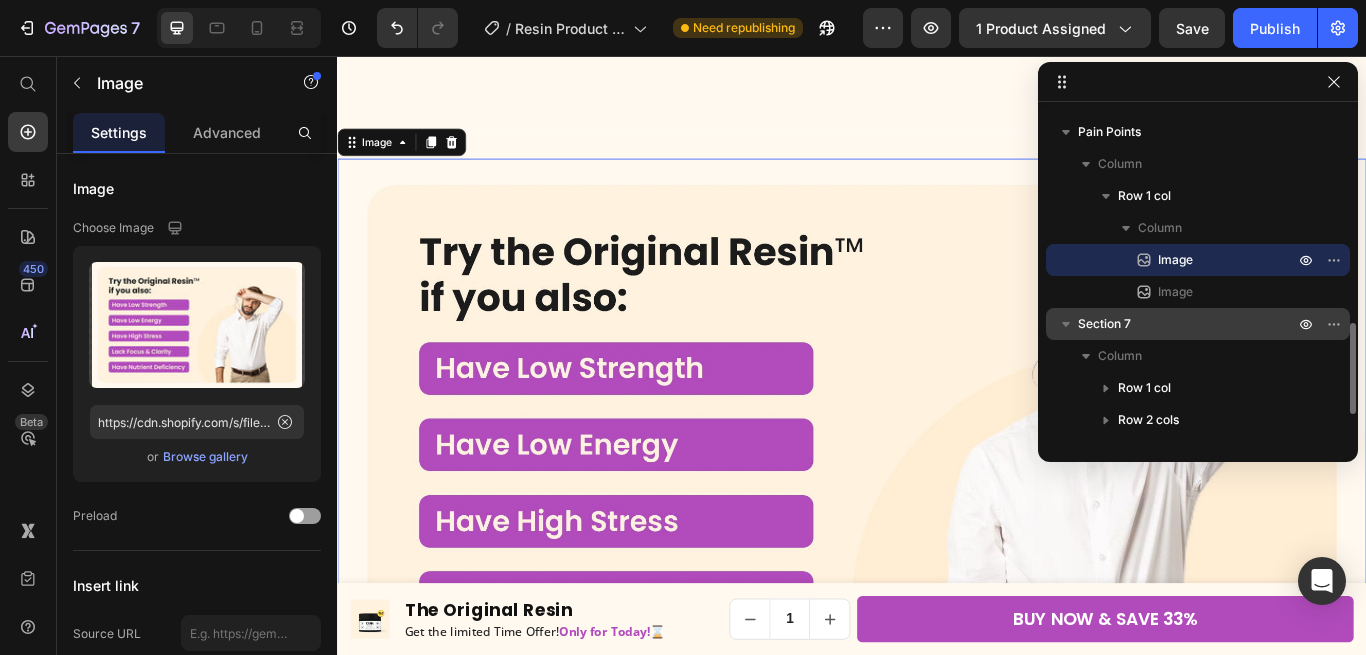 click on "Section 7" at bounding box center (1188, 324) 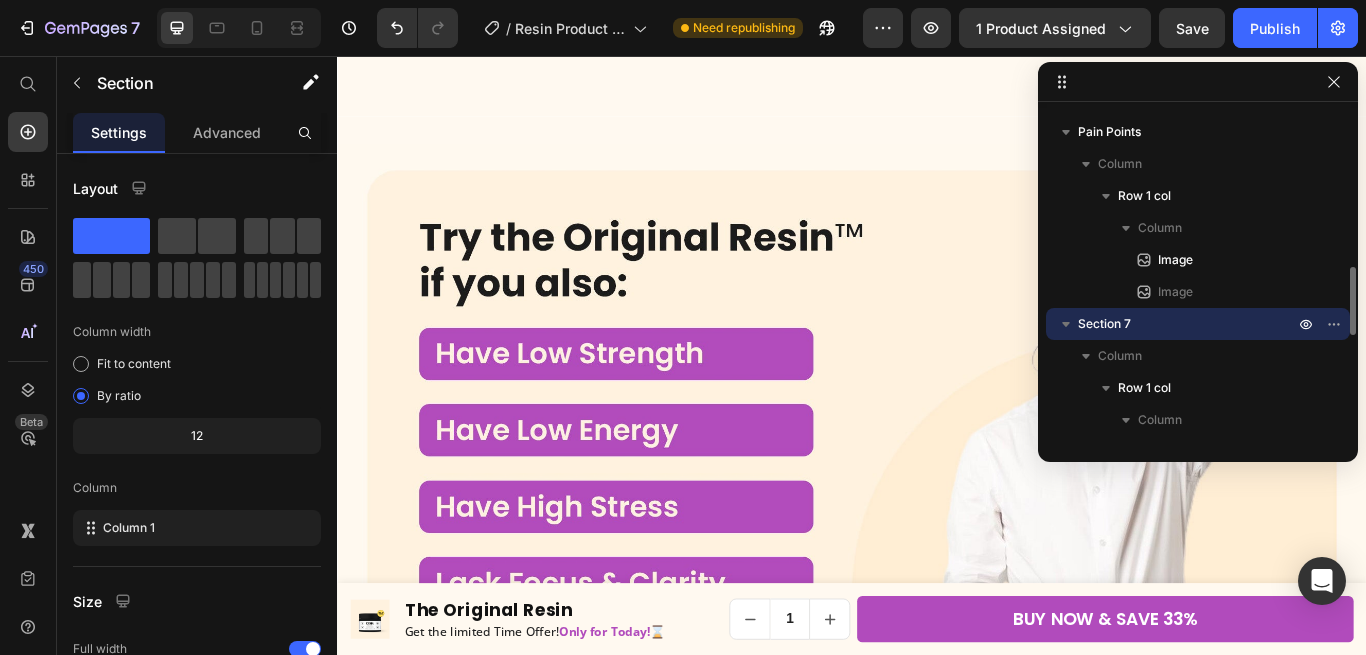 scroll, scrollTop: 3849, scrollLeft: 0, axis: vertical 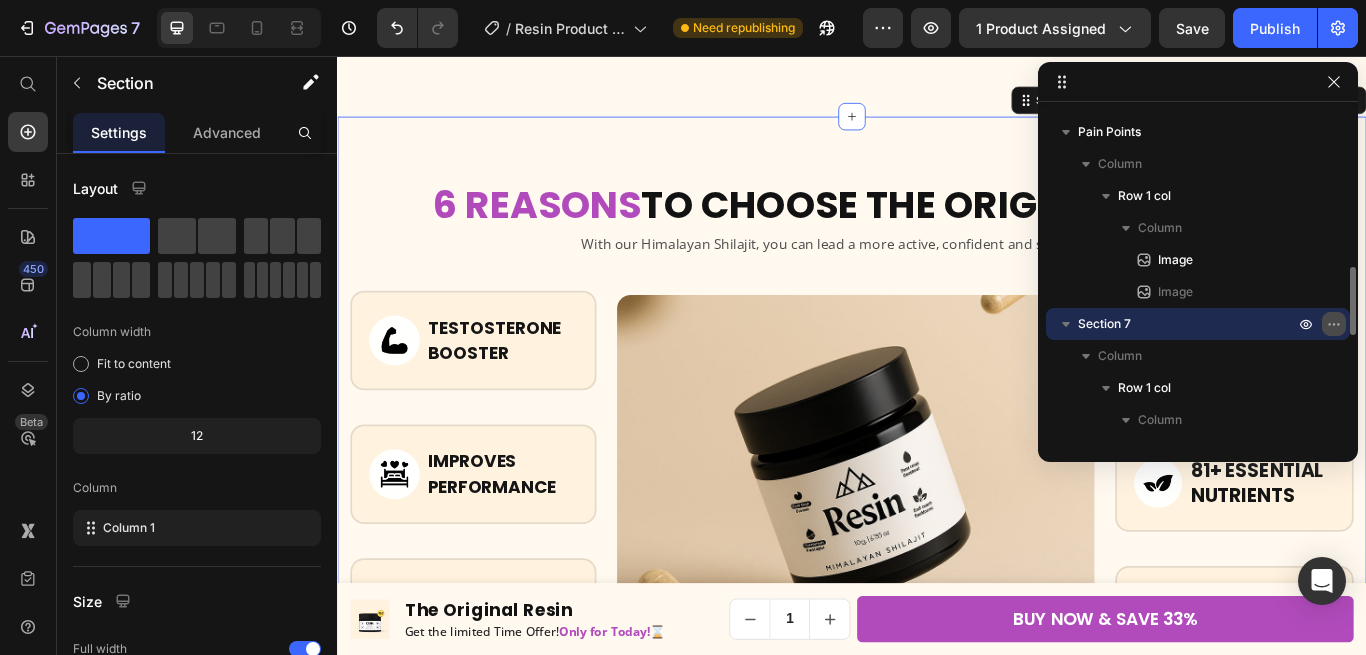 click 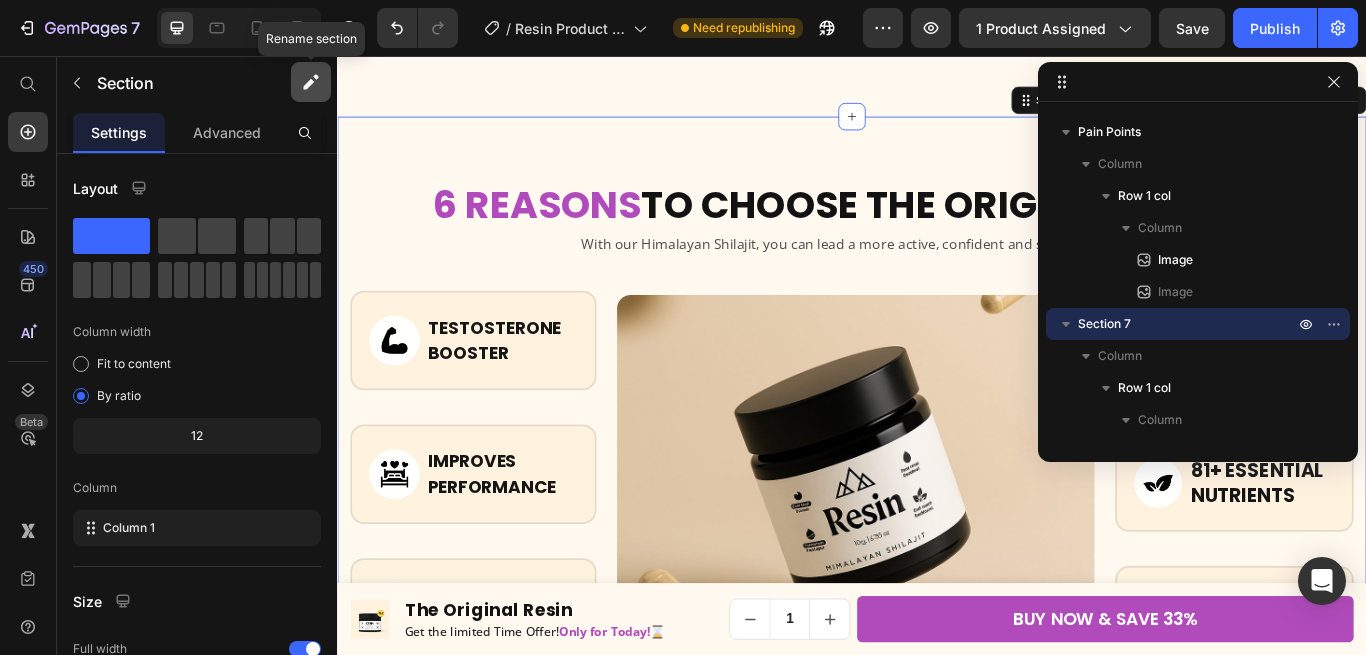 click 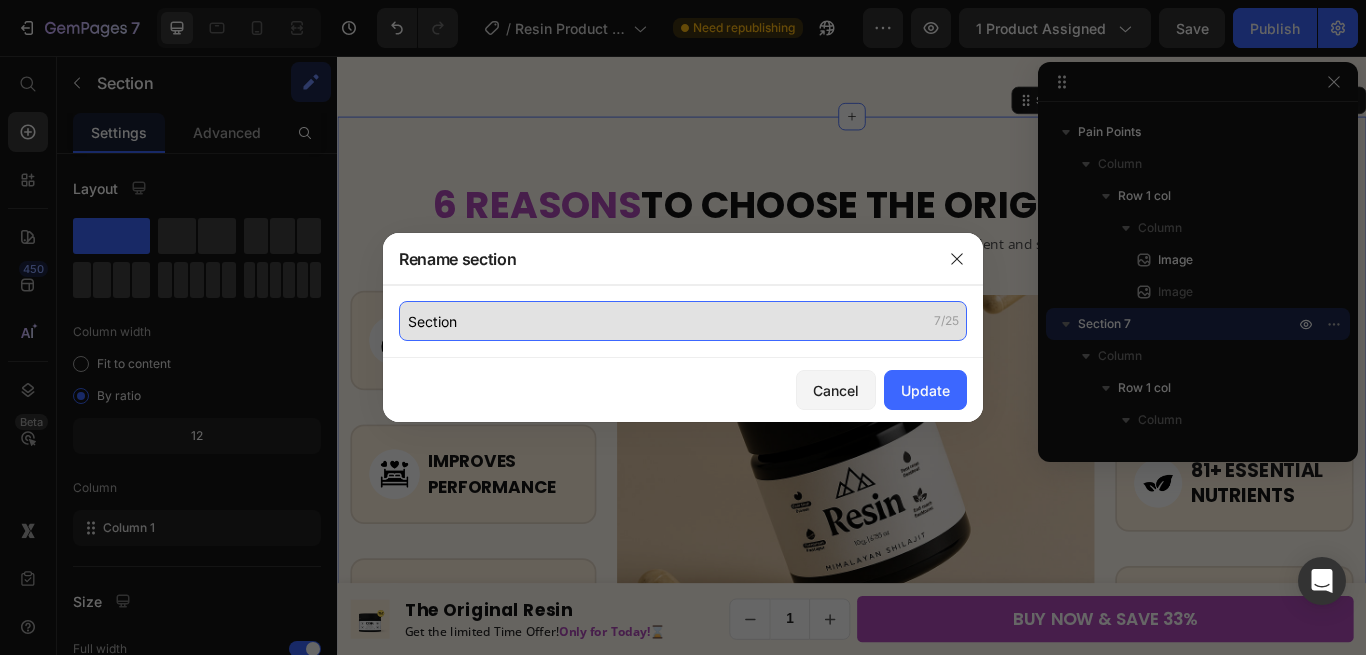 click on "Section" 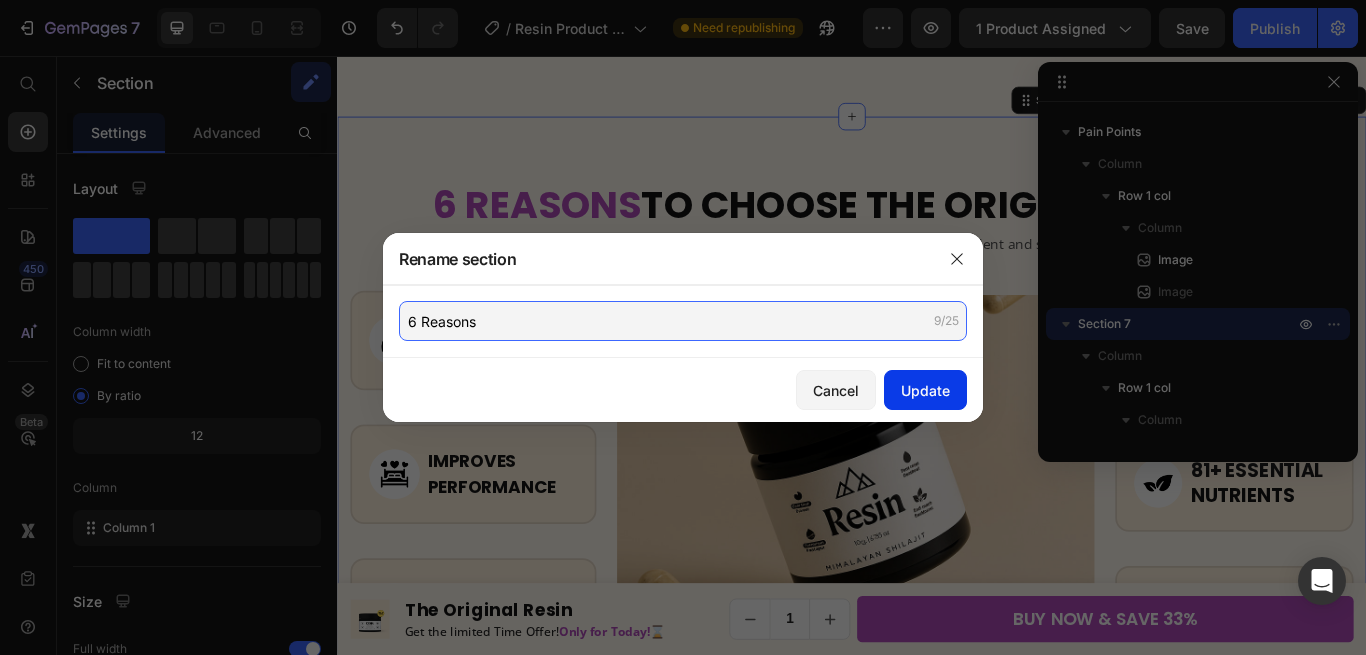 type on "6 Reasons" 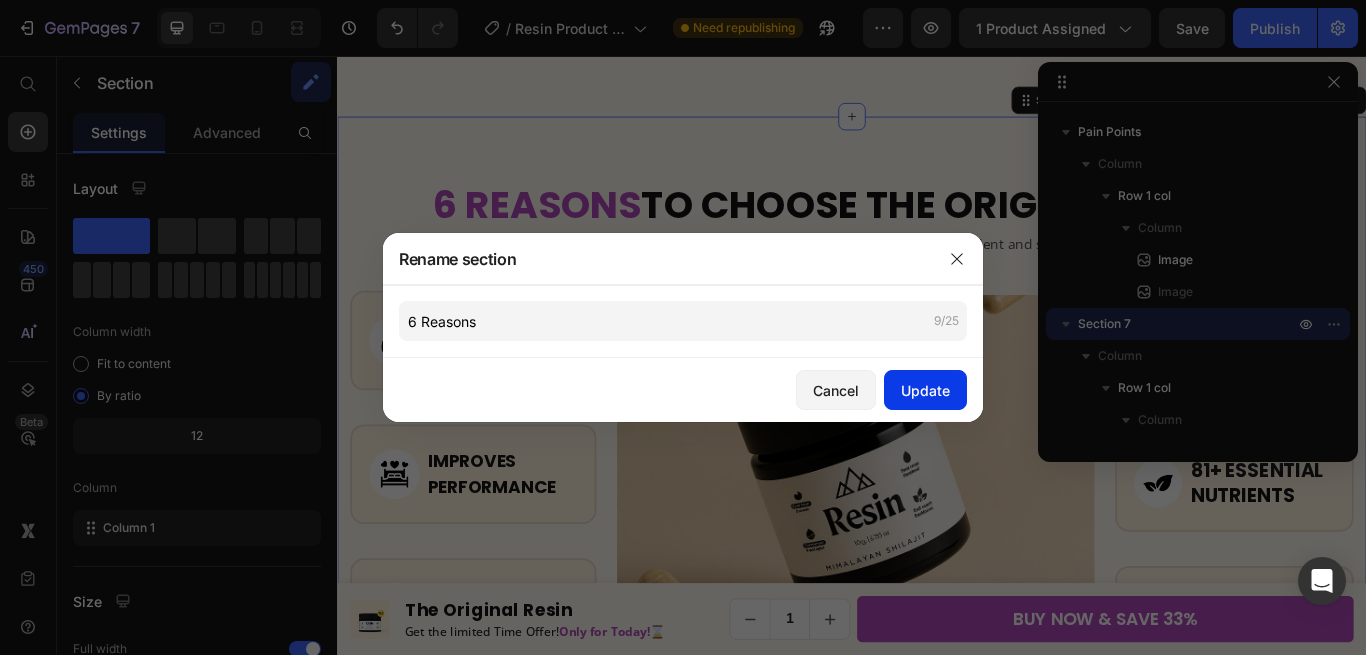 click on "Update" at bounding box center (925, 390) 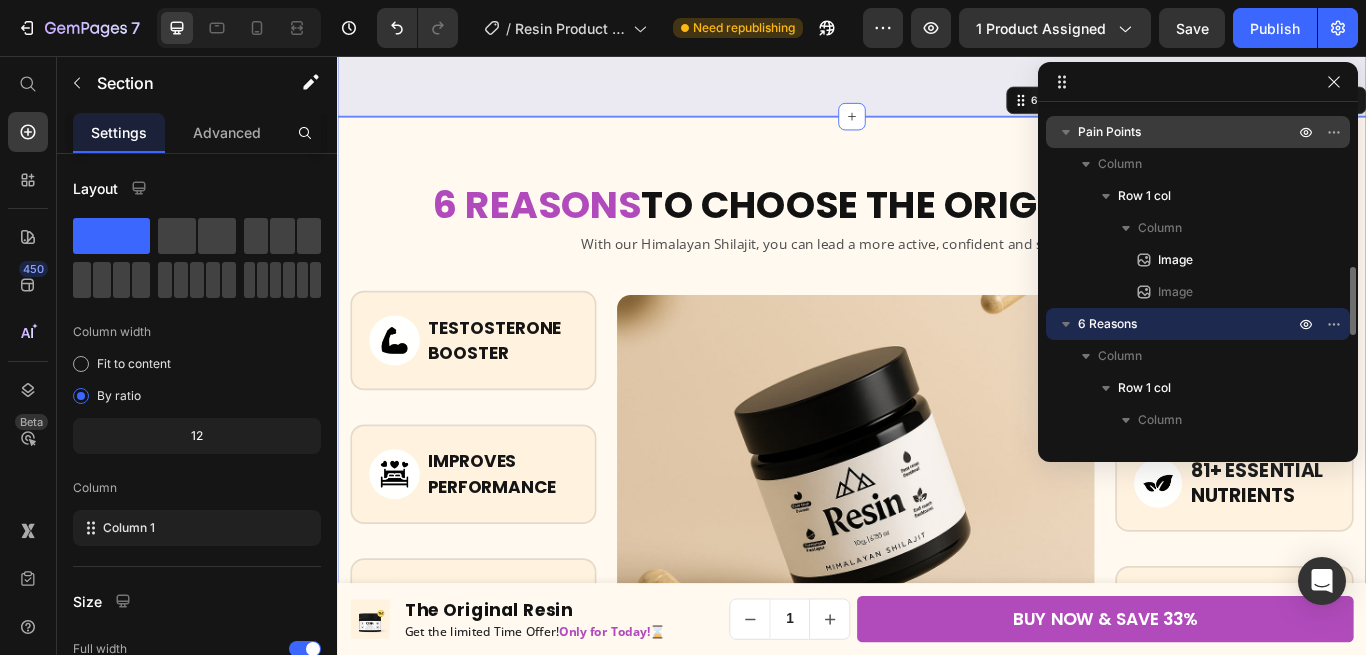 click 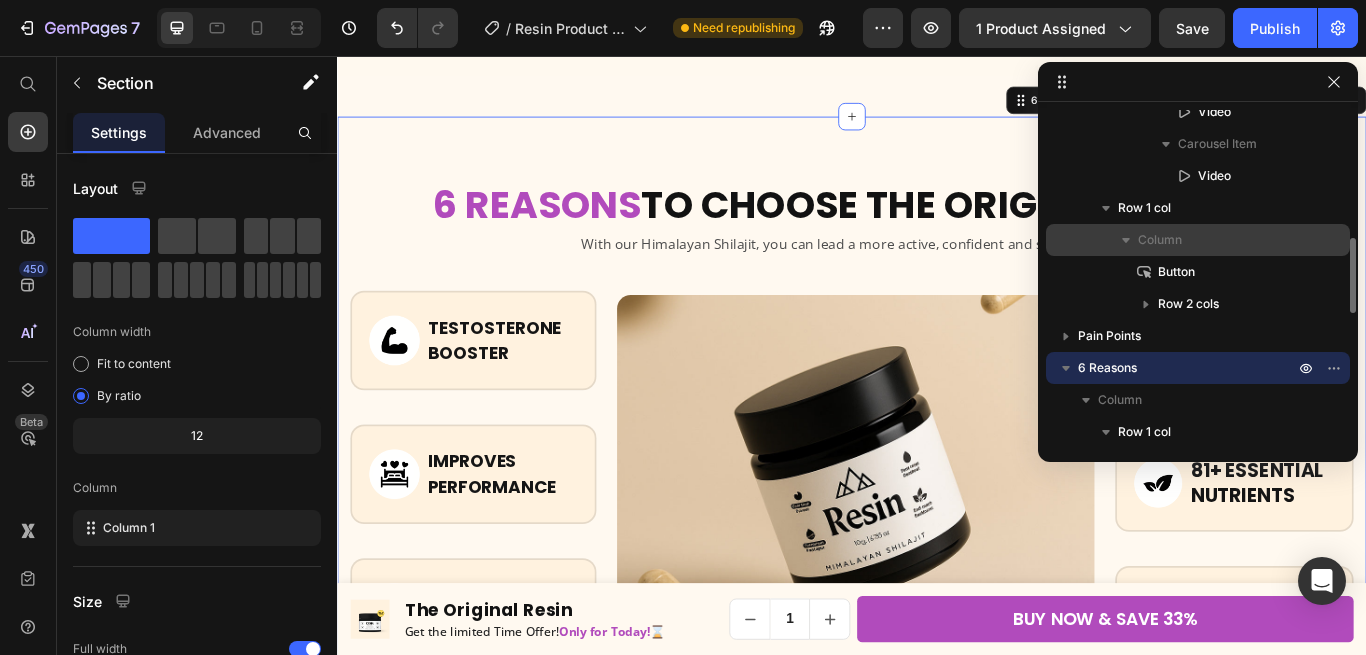 scroll, scrollTop: 150, scrollLeft: 0, axis: vertical 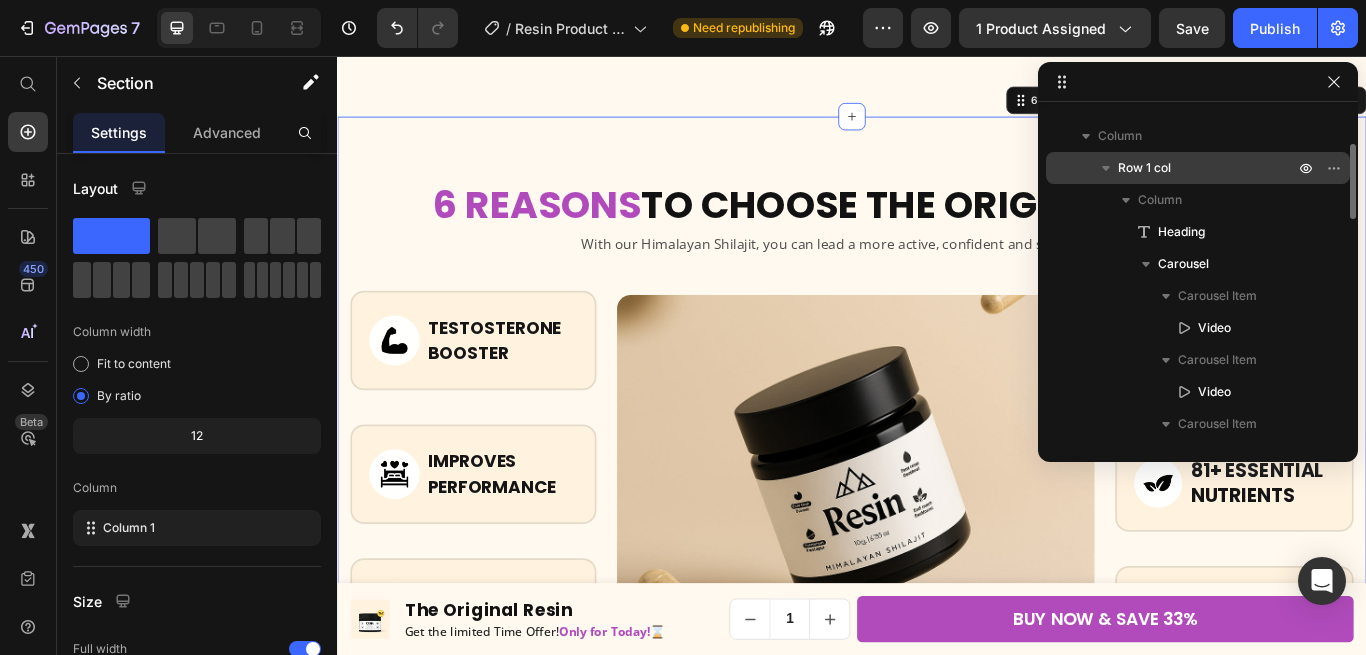 click 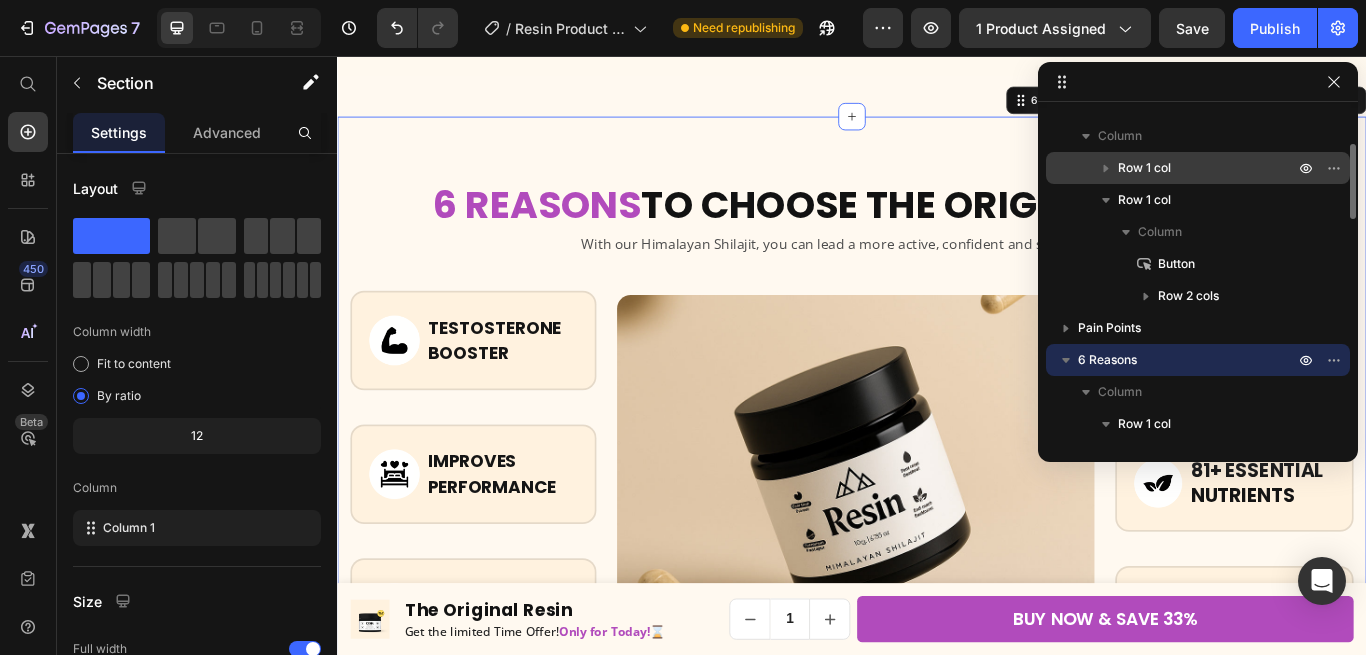 click 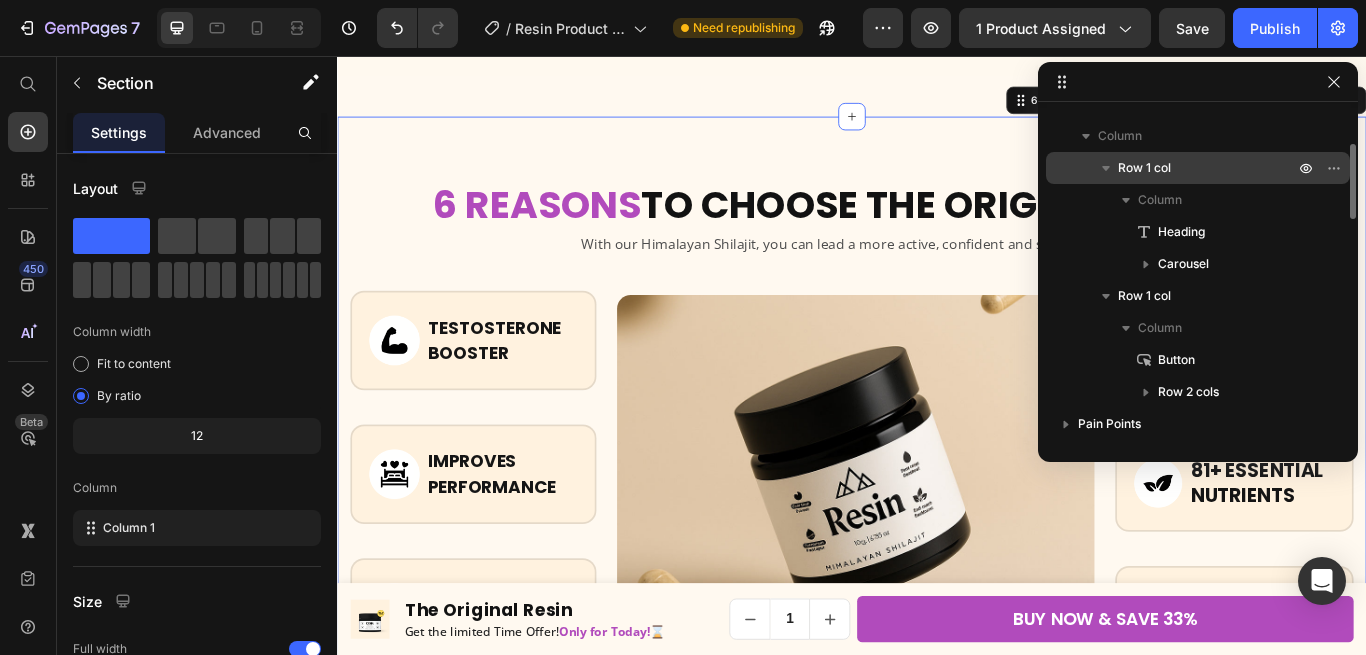 click 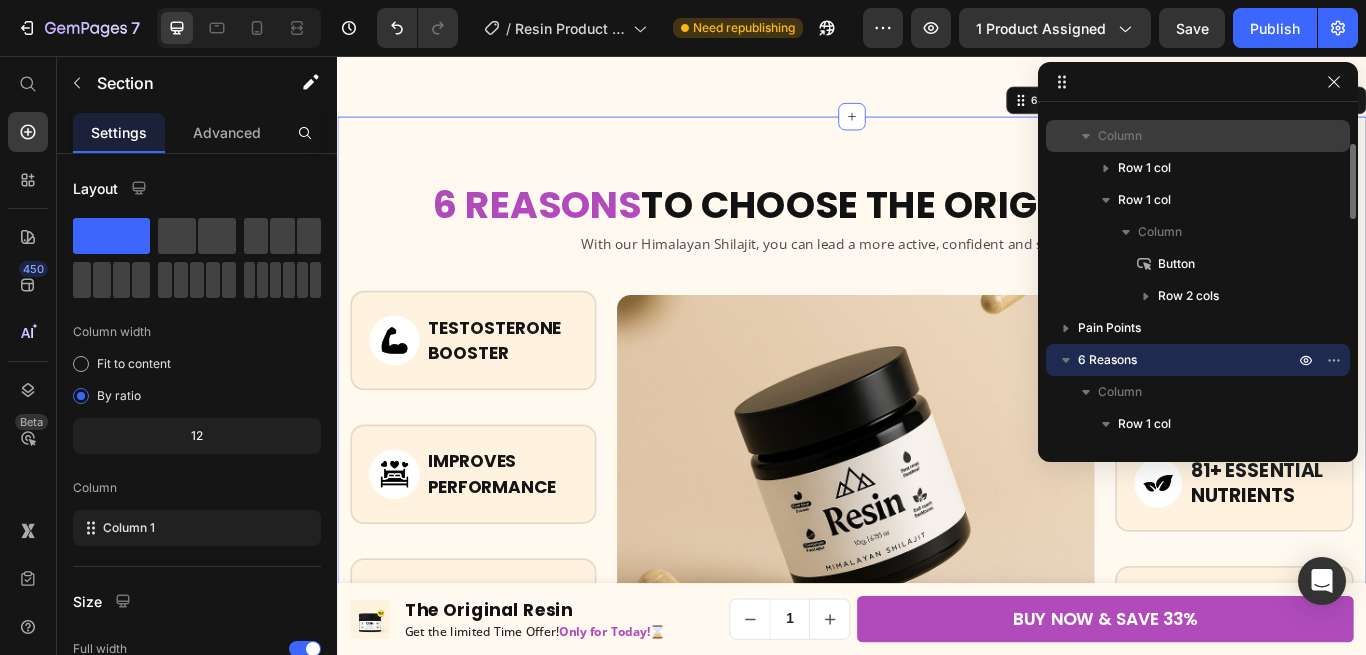 click 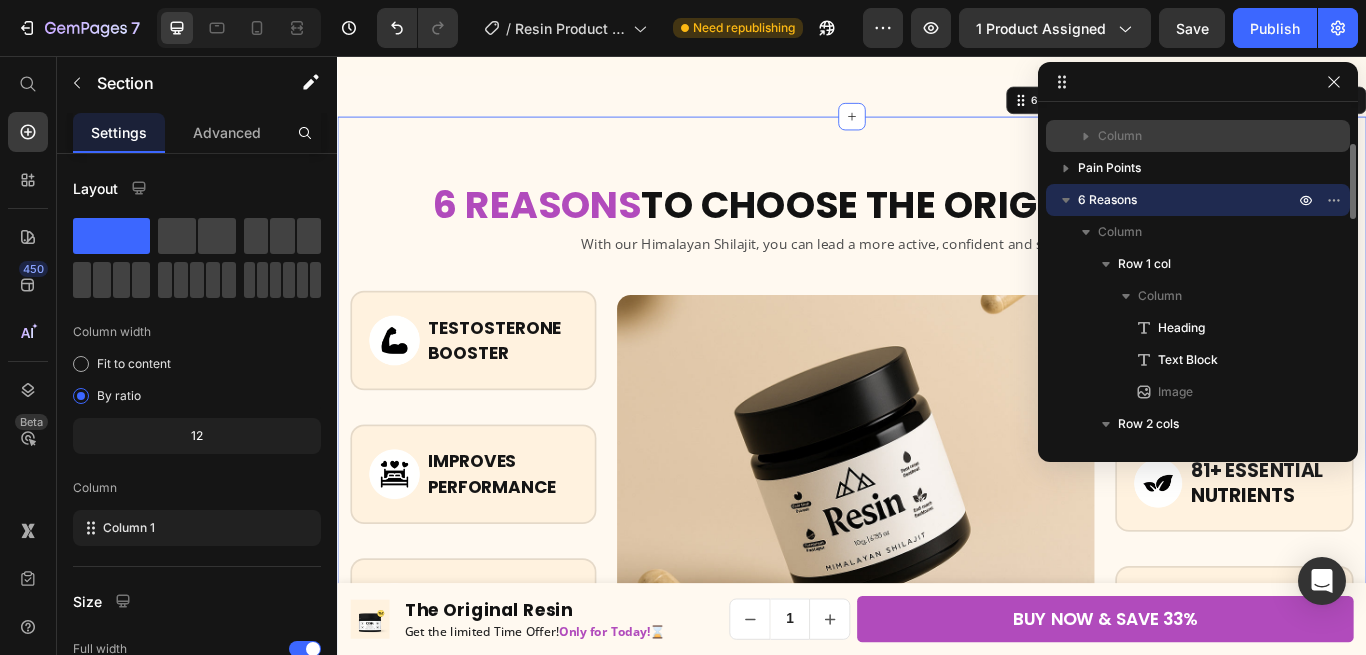 scroll, scrollTop: 0, scrollLeft: 0, axis: both 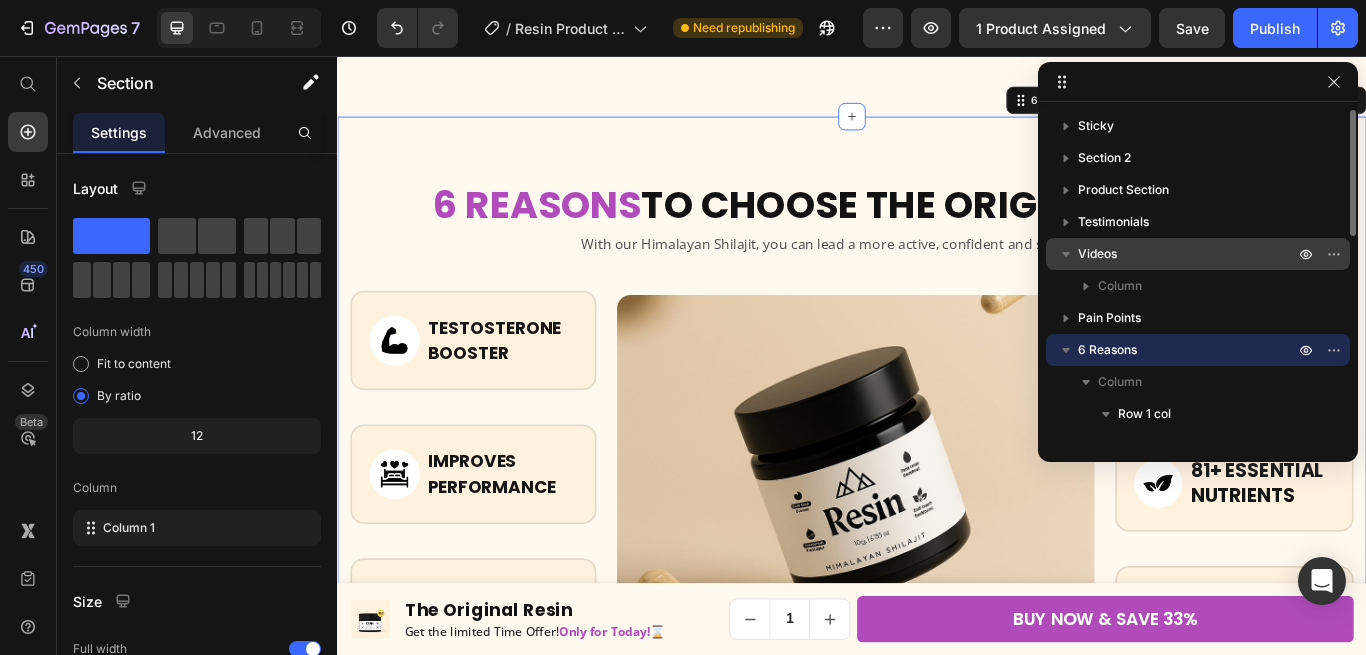 click 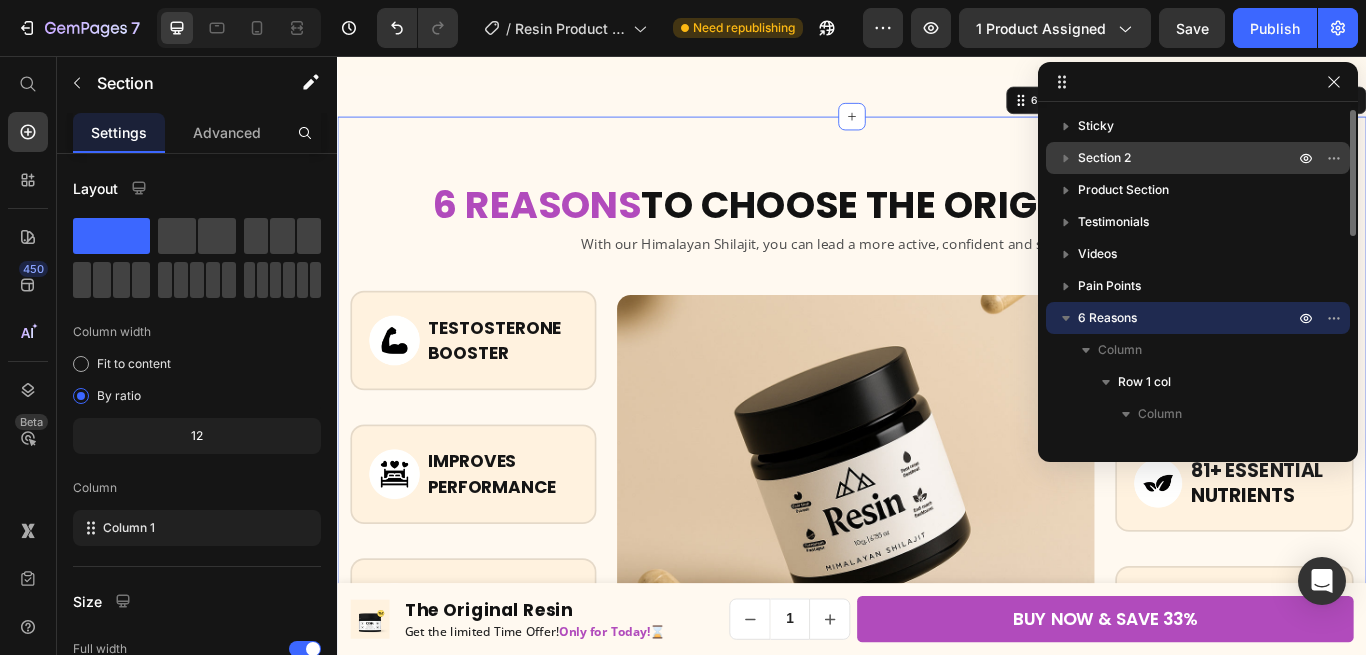 click on "Section 2" at bounding box center [1104, 158] 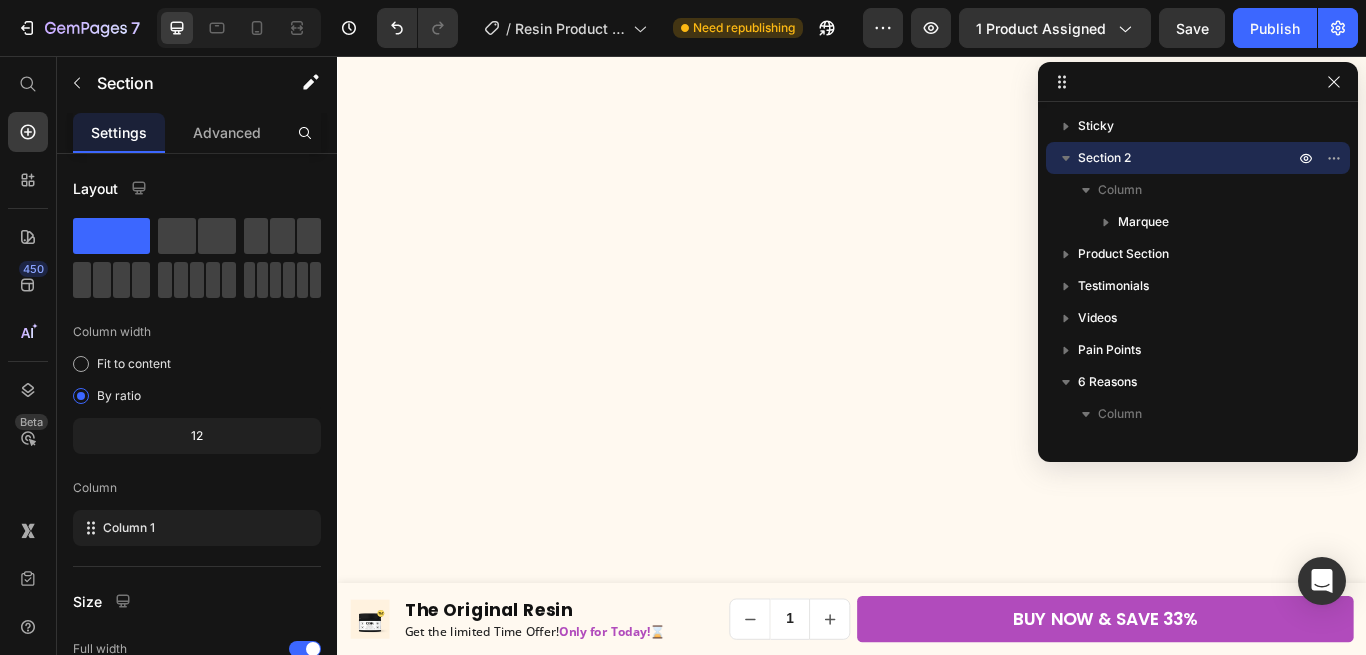 scroll, scrollTop: 0, scrollLeft: 0, axis: both 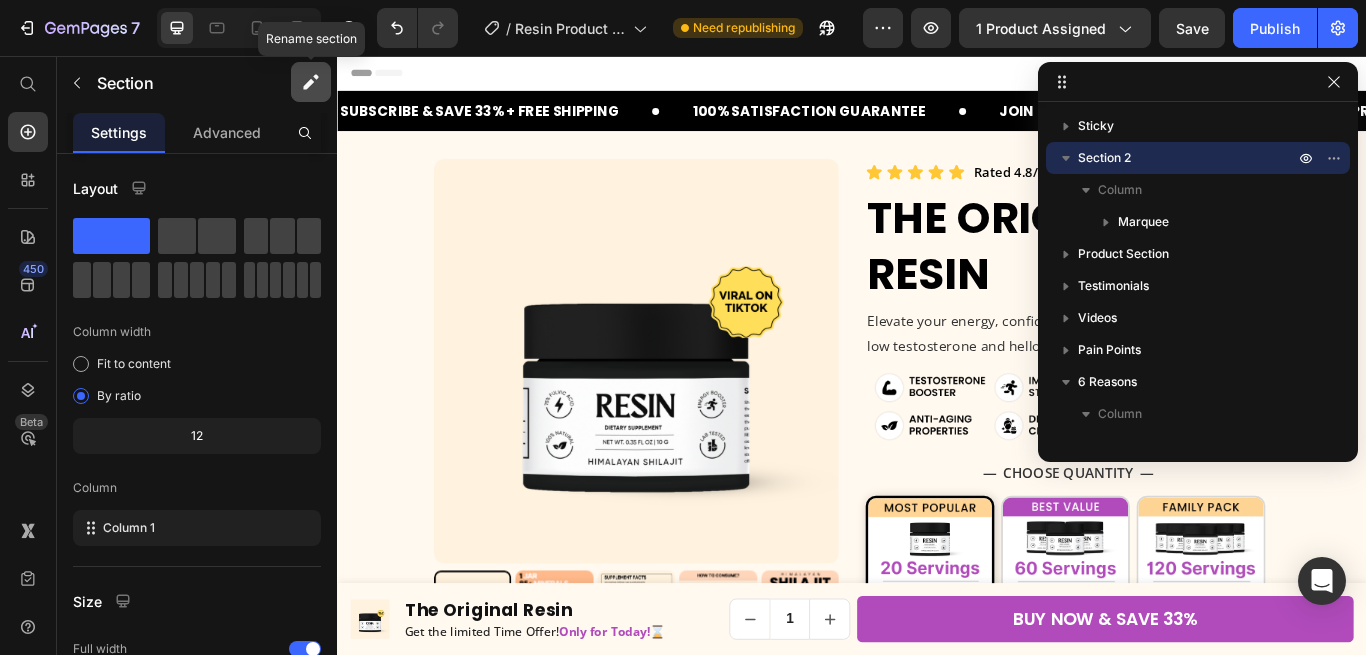 click at bounding box center (311, 82) 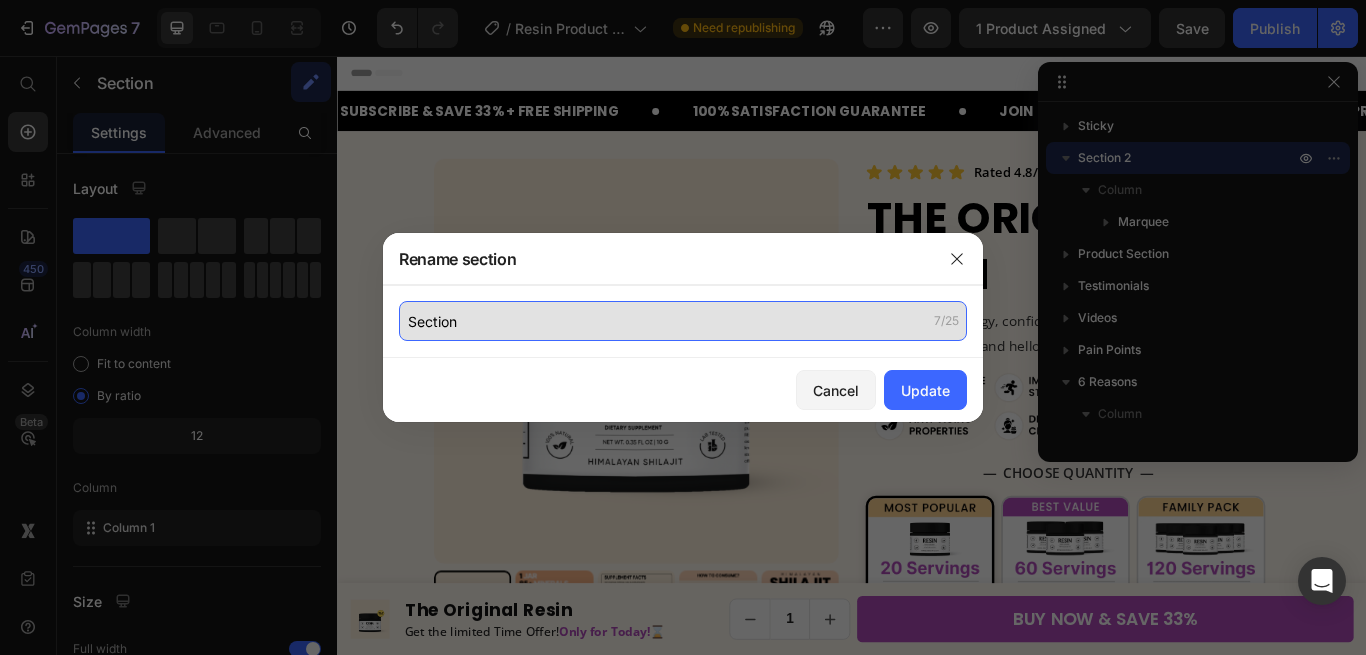 click on "Section" 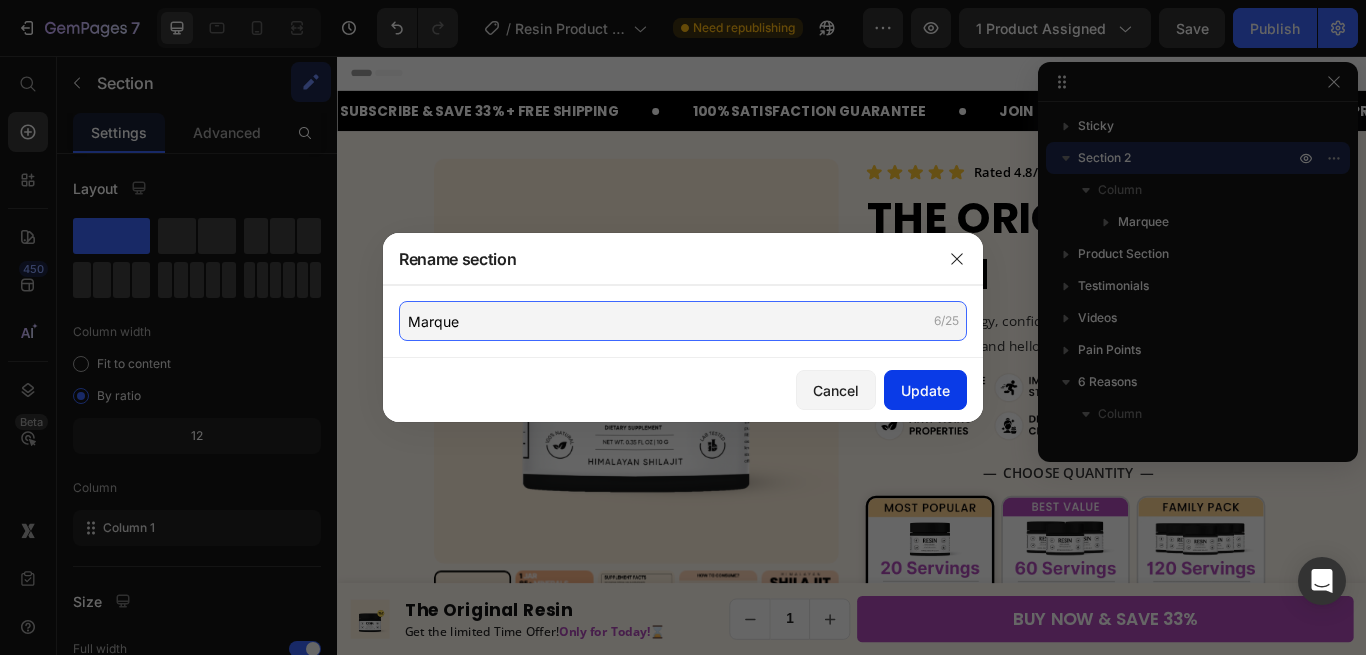 type on "Marque" 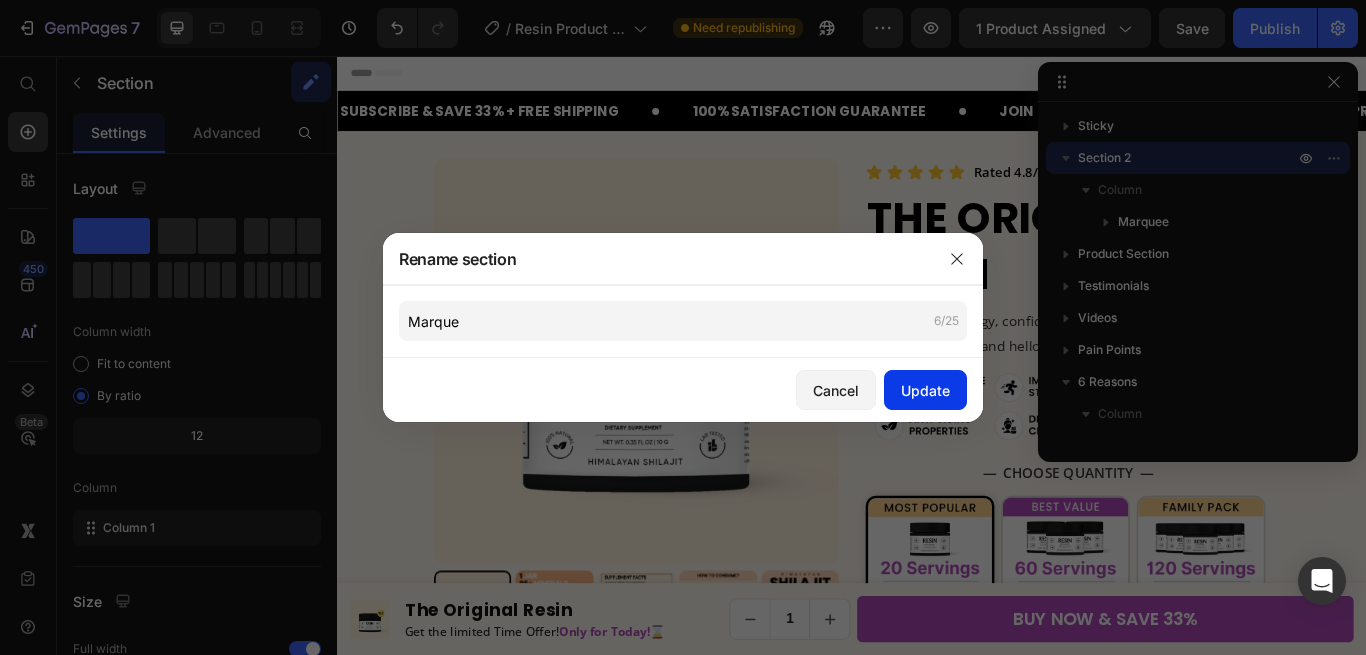 click on "Update" at bounding box center (925, 390) 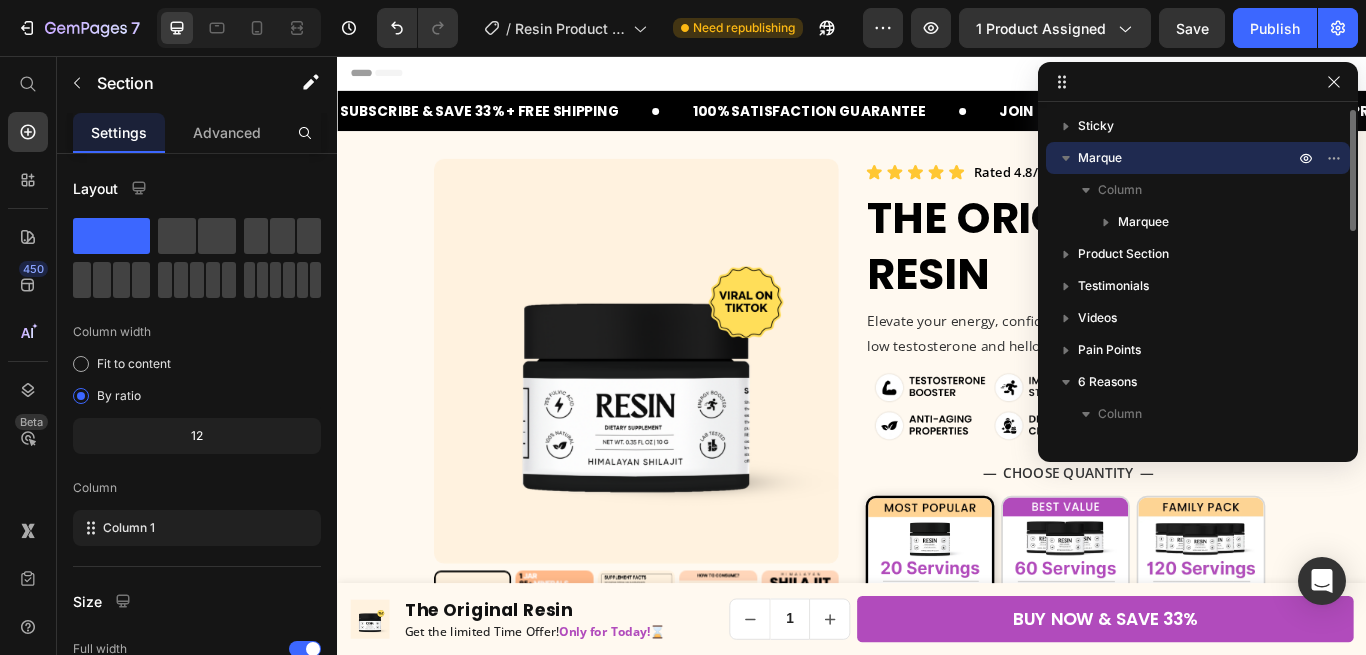click 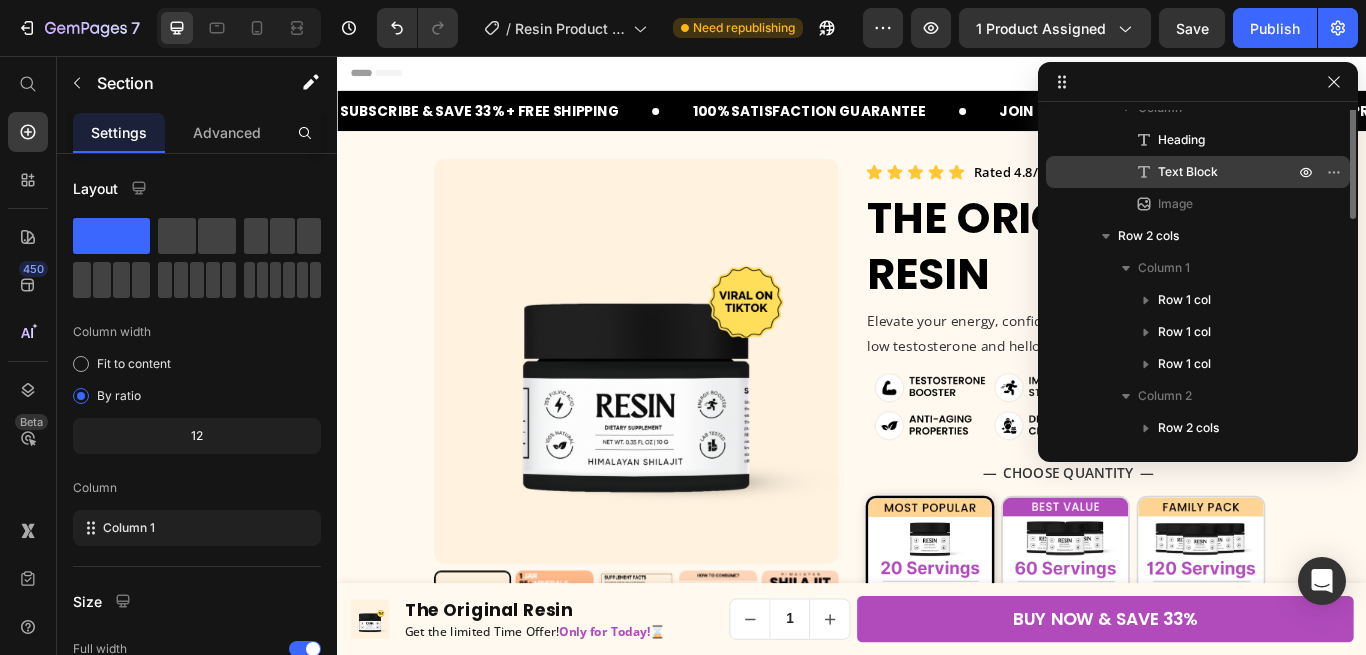 scroll, scrollTop: 102, scrollLeft: 0, axis: vertical 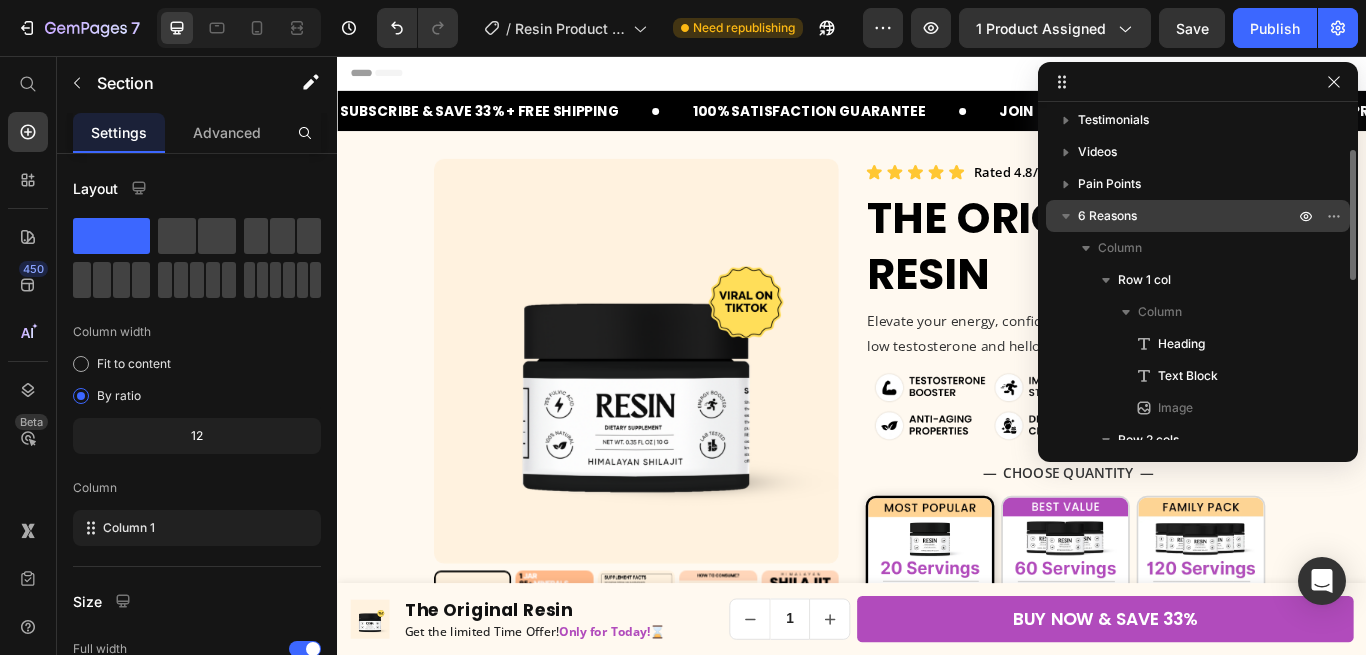 click on "6 Reasons" at bounding box center (1107, 216) 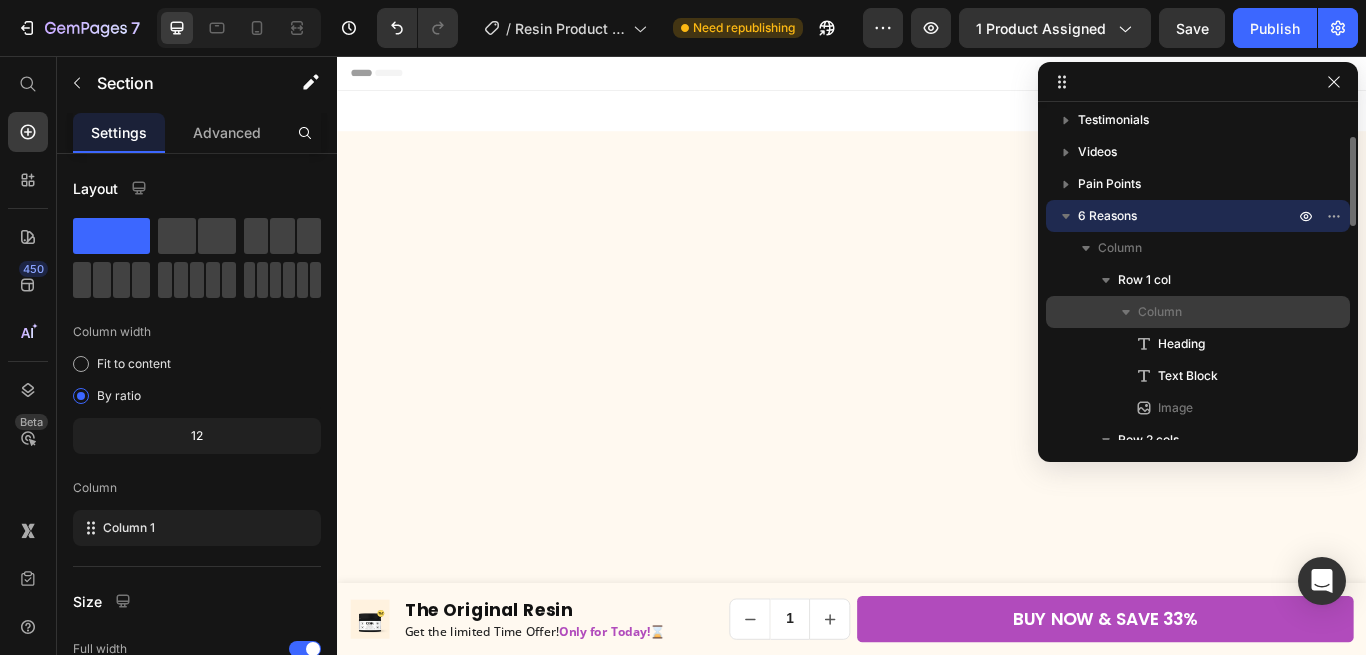 scroll, scrollTop: 3869, scrollLeft: 0, axis: vertical 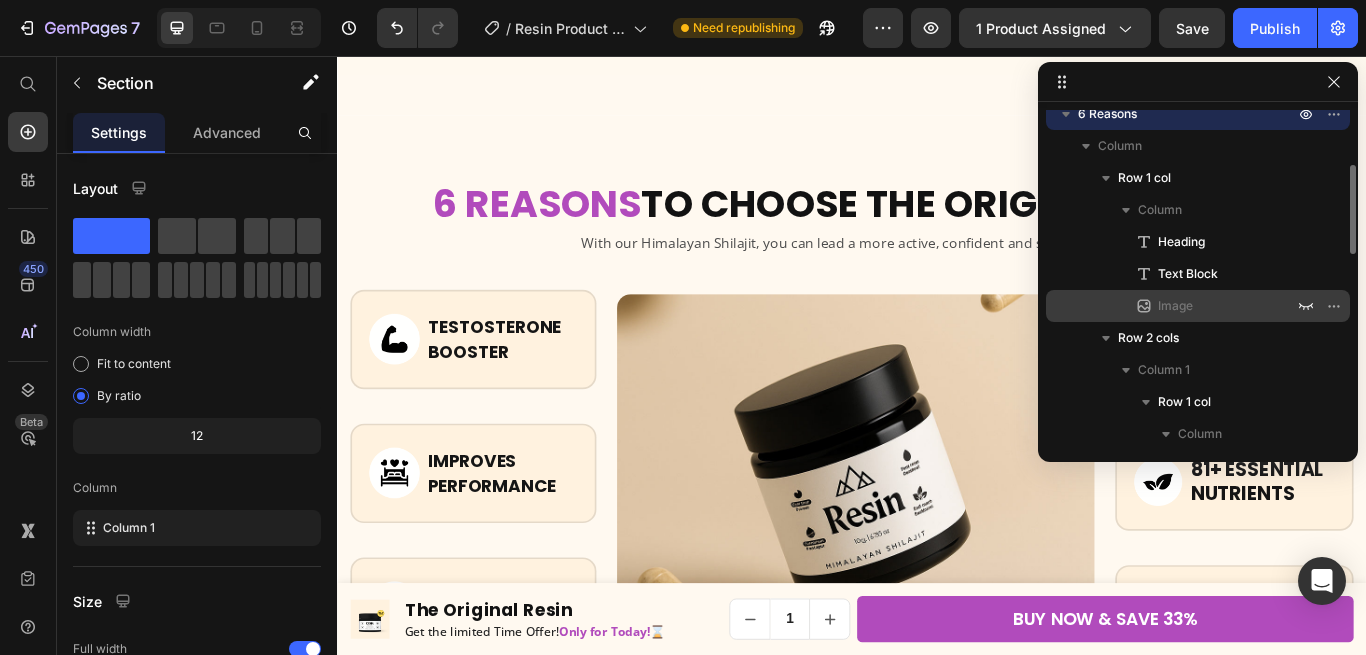 click on "Image" at bounding box center (1204, 306) 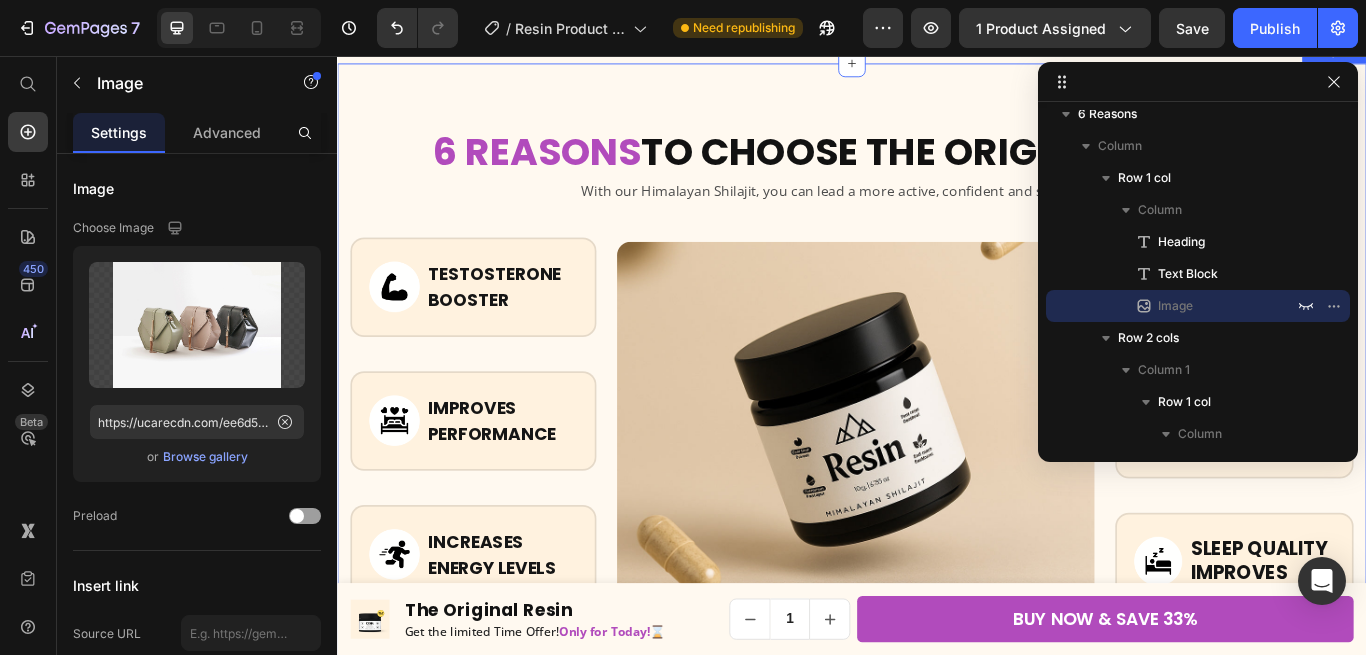 scroll, scrollTop: 4073, scrollLeft: 0, axis: vertical 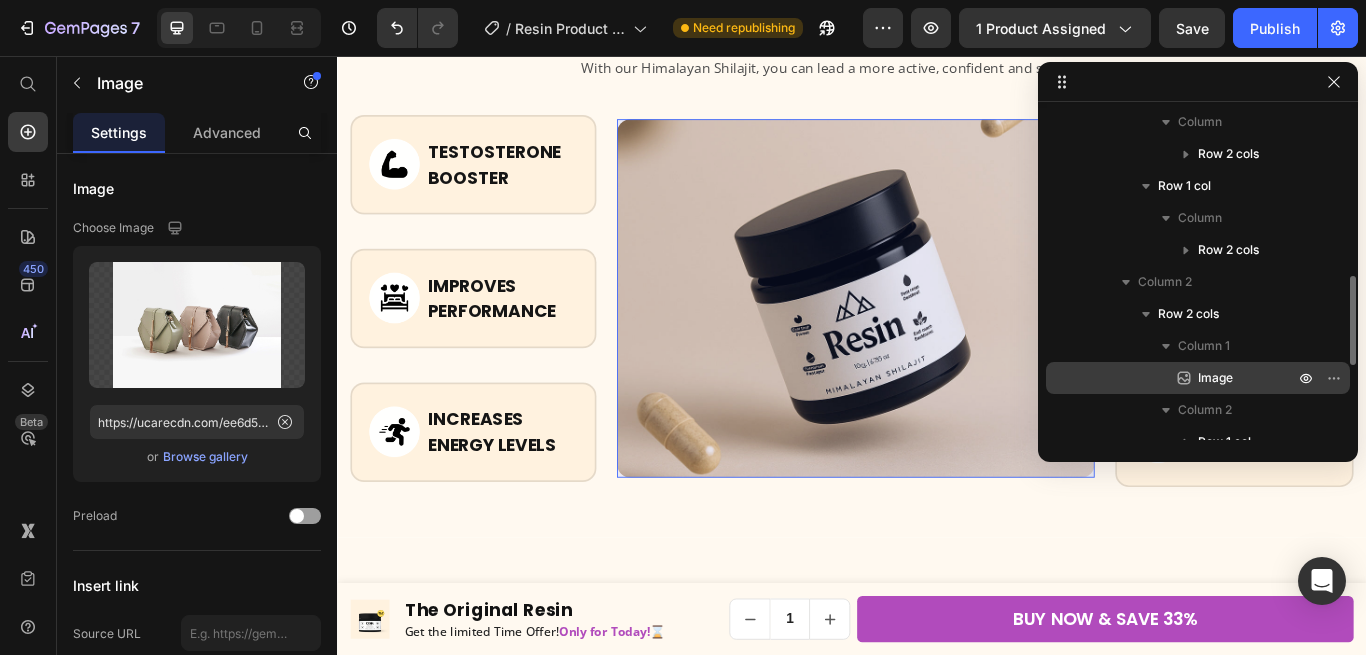 click on "Image" at bounding box center (1215, 378) 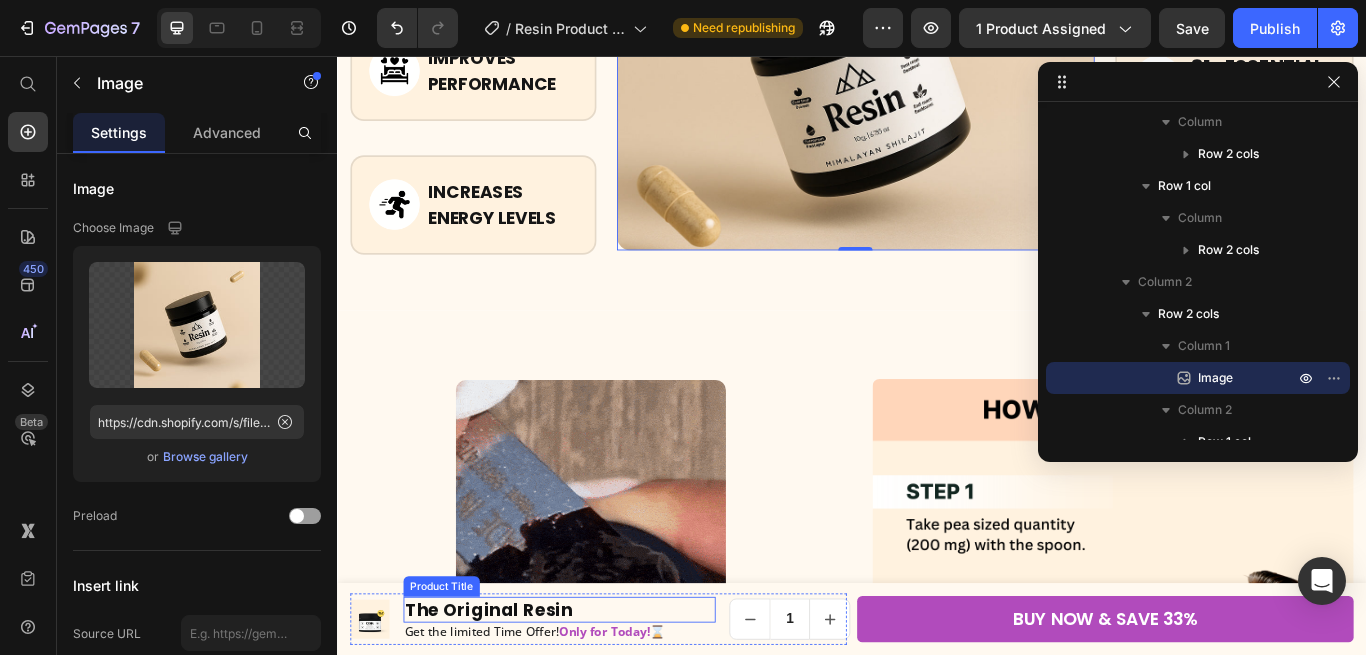 scroll, scrollTop: 4379, scrollLeft: 0, axis: vertical 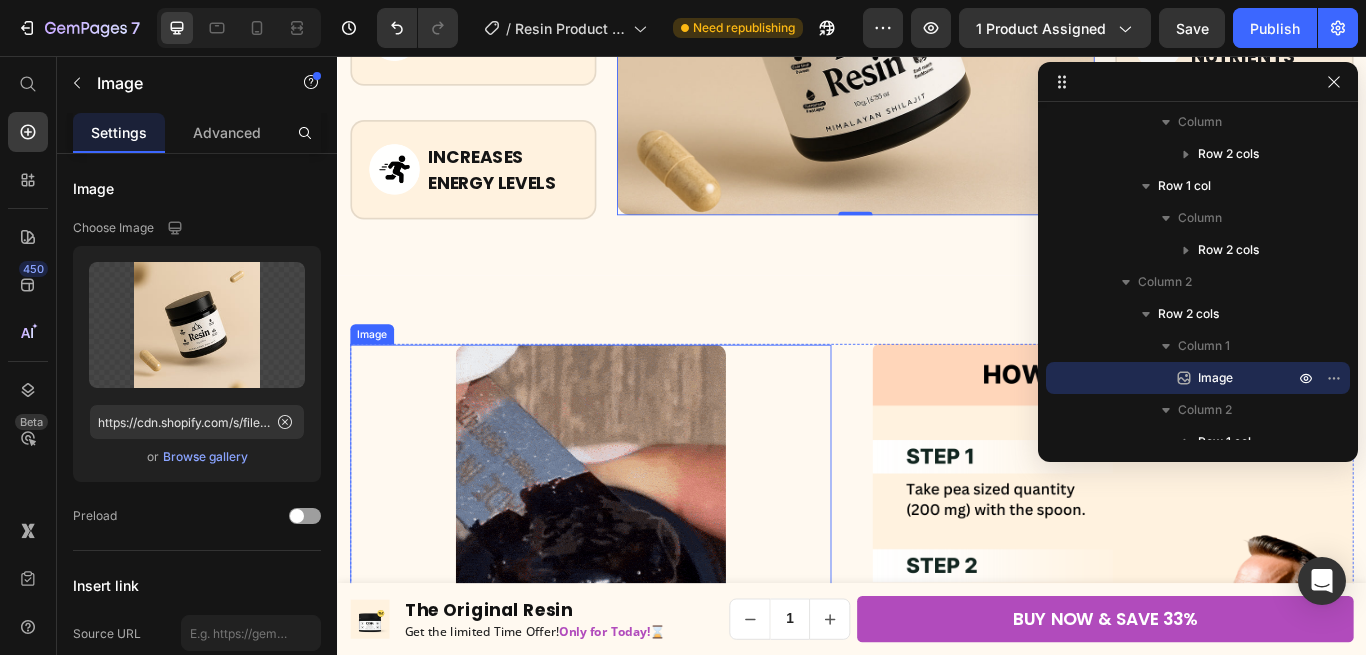 click at bounding box center (632, 672) 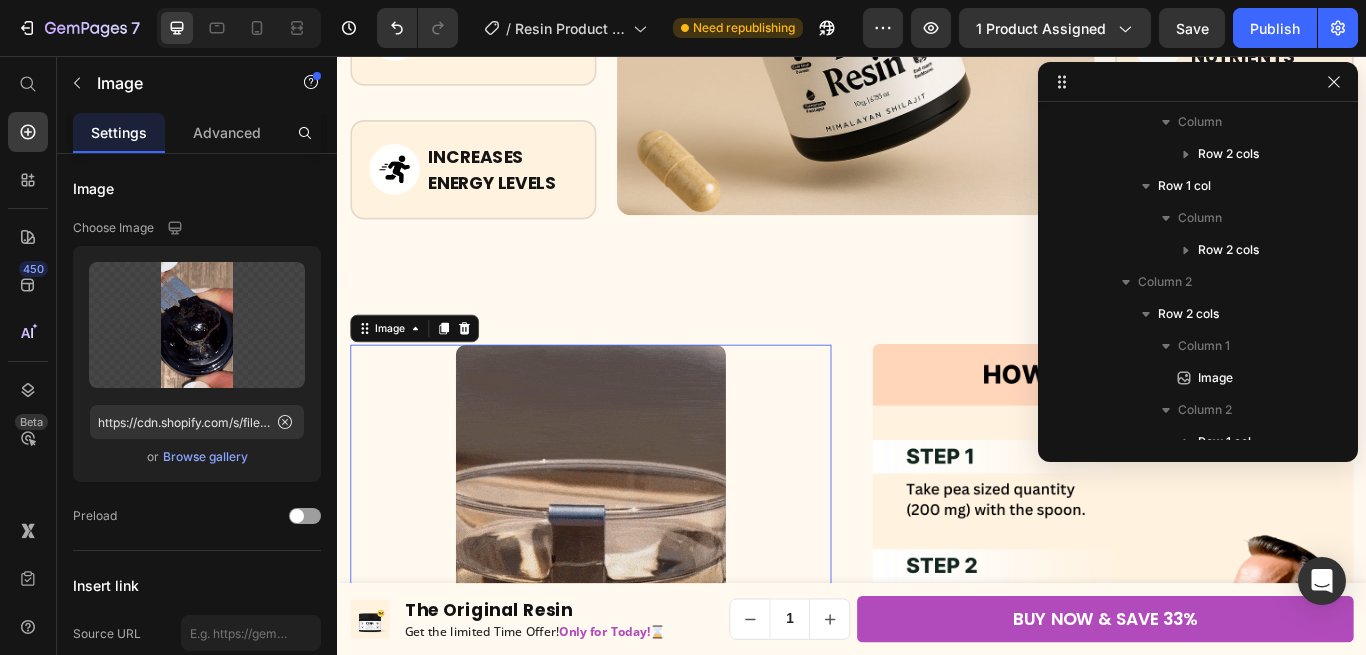 scroll, scrollTop: 1078, scrollLeft: 0, axis: vertical 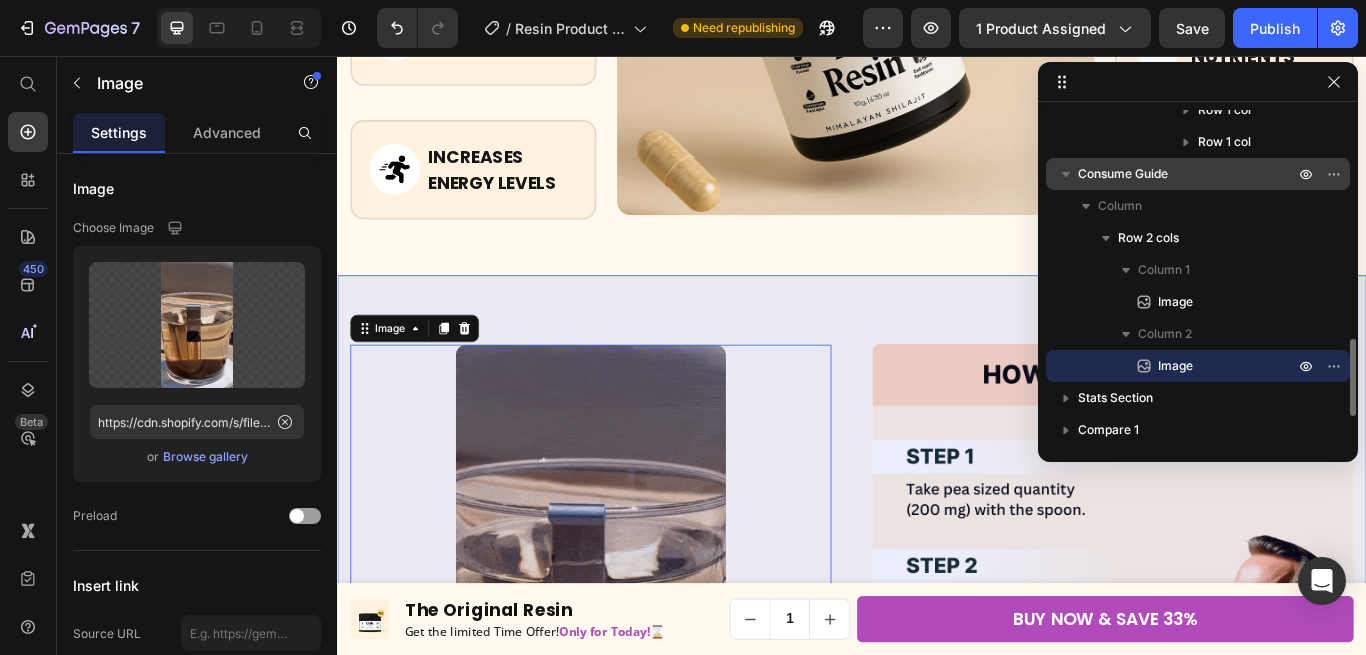 click 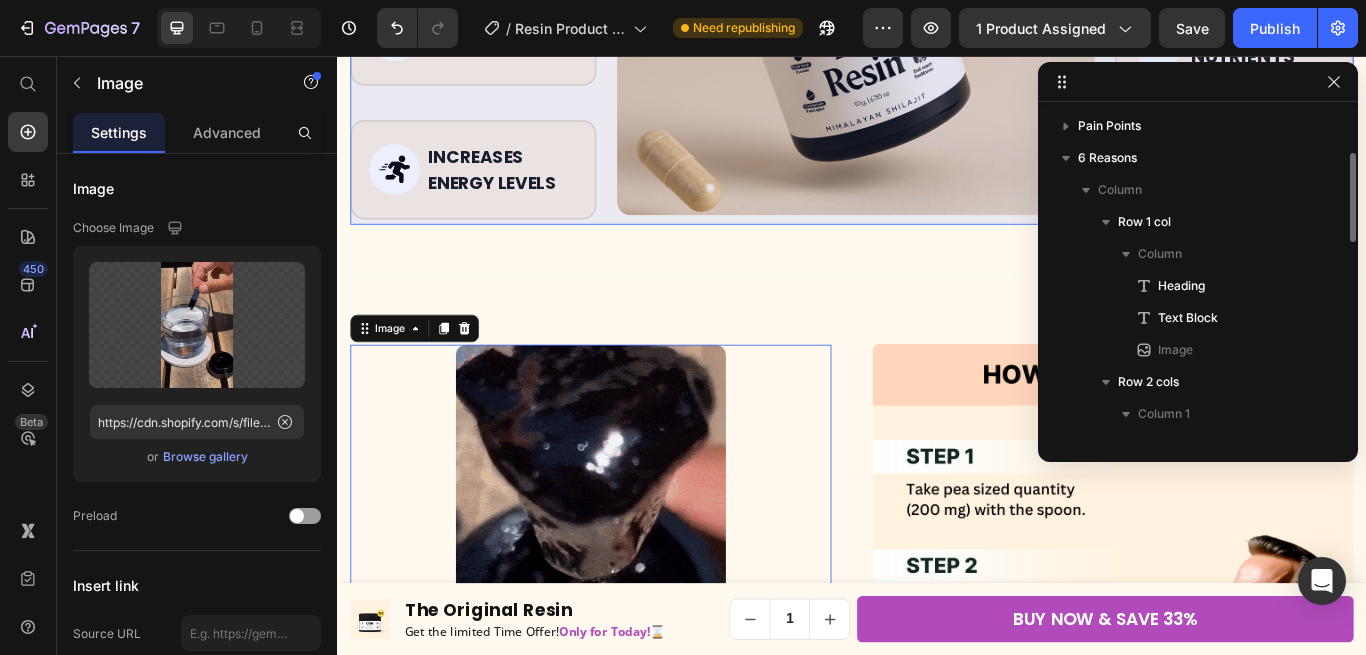 scroll, scrollTop: 58, scrollLeft: 0, axis: vertical 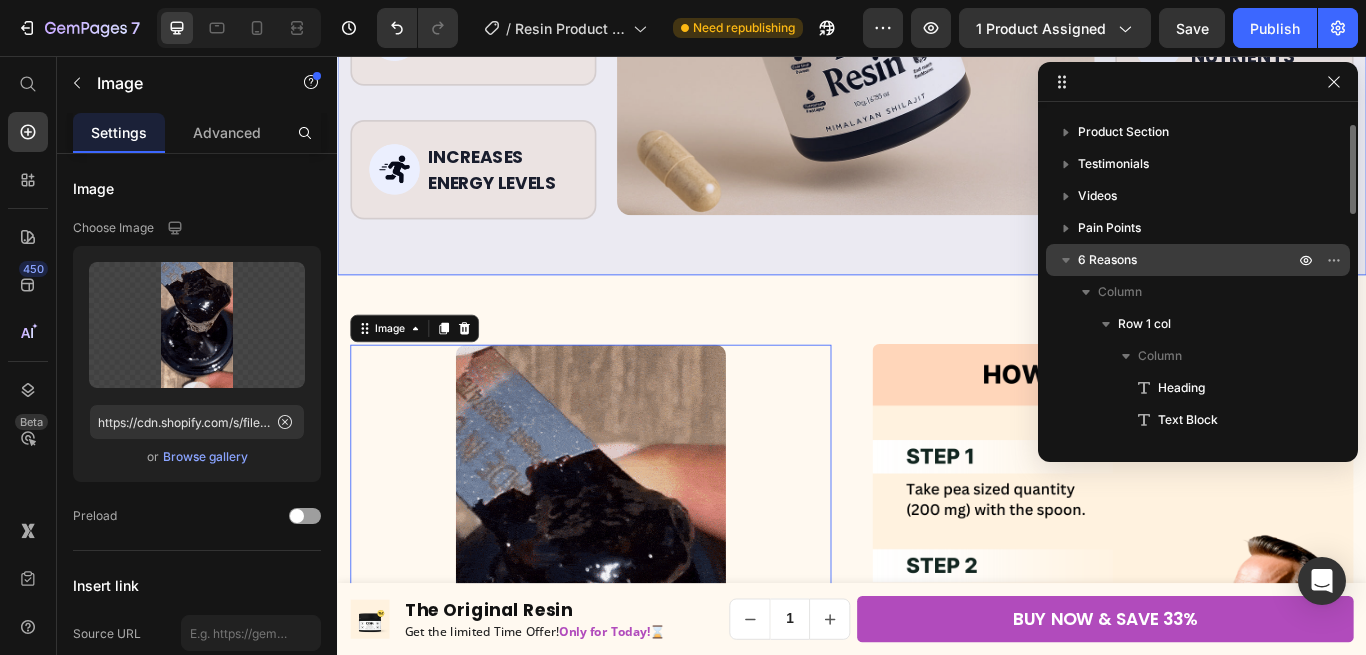 click at bounding box center (1066, 260) 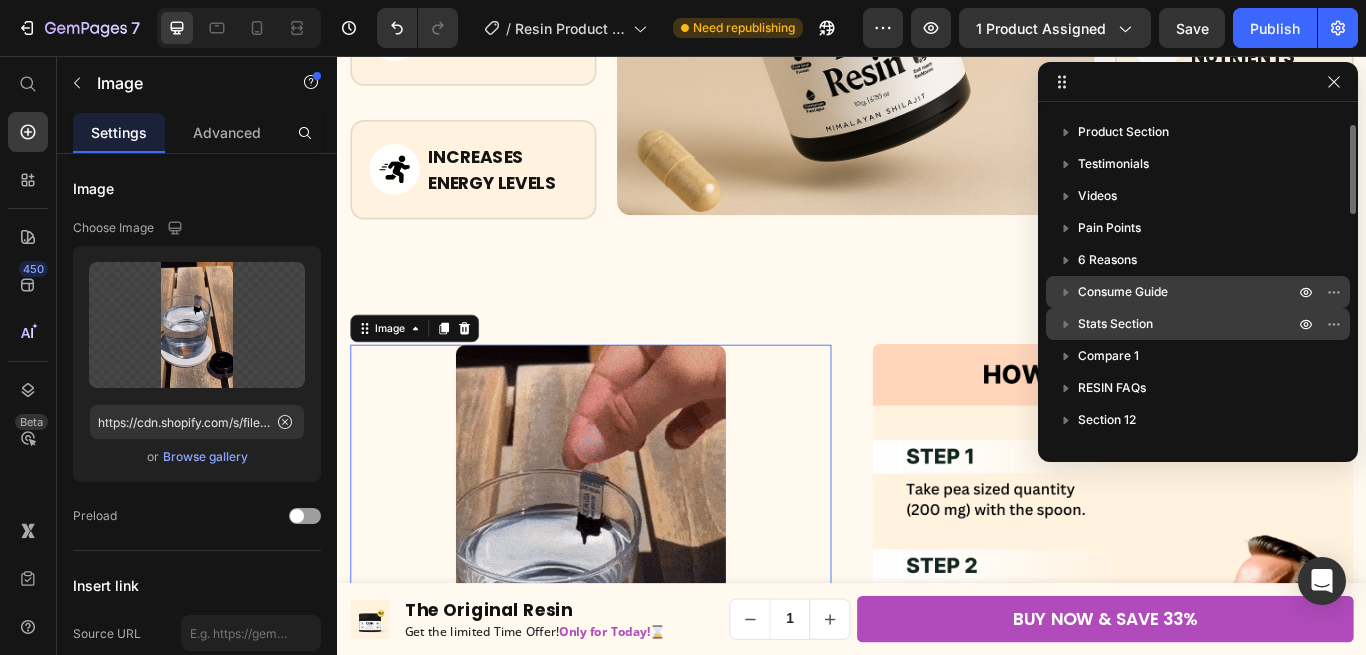 click on "Stats Section" at bounding box center [1115, 324] 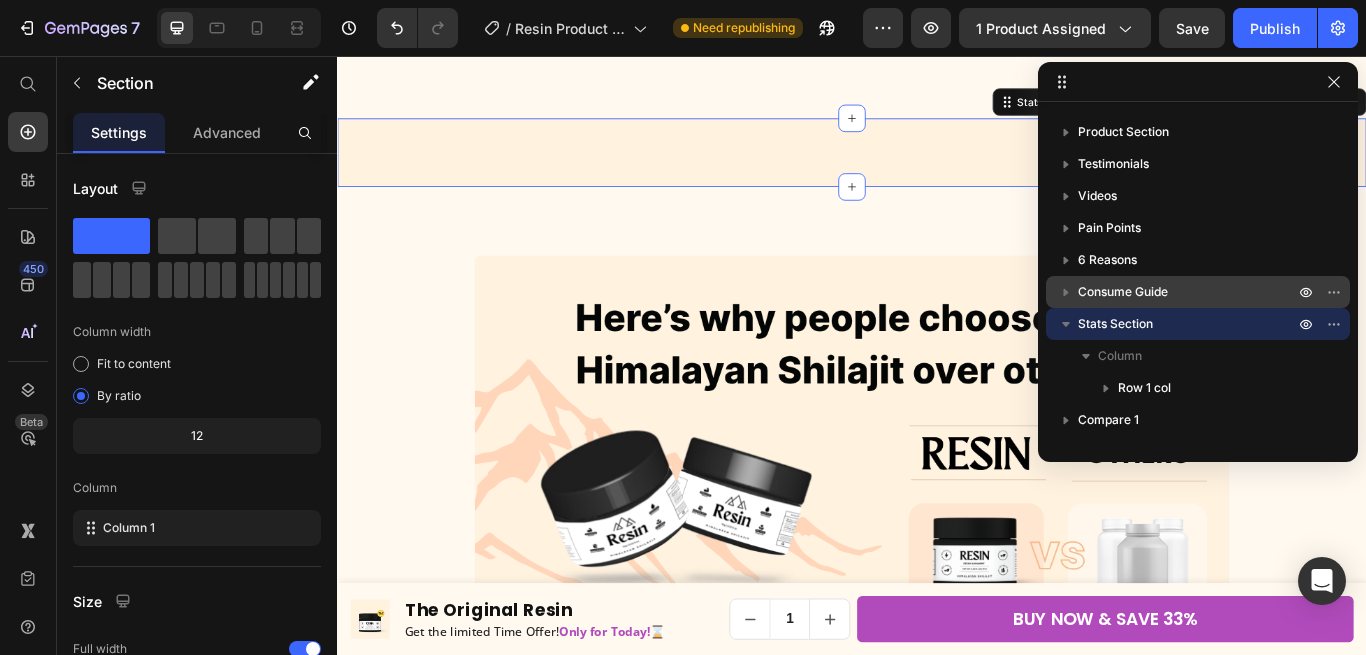 scroll, scrollTop: 5273, scrollLeft: 0, axis: vertical 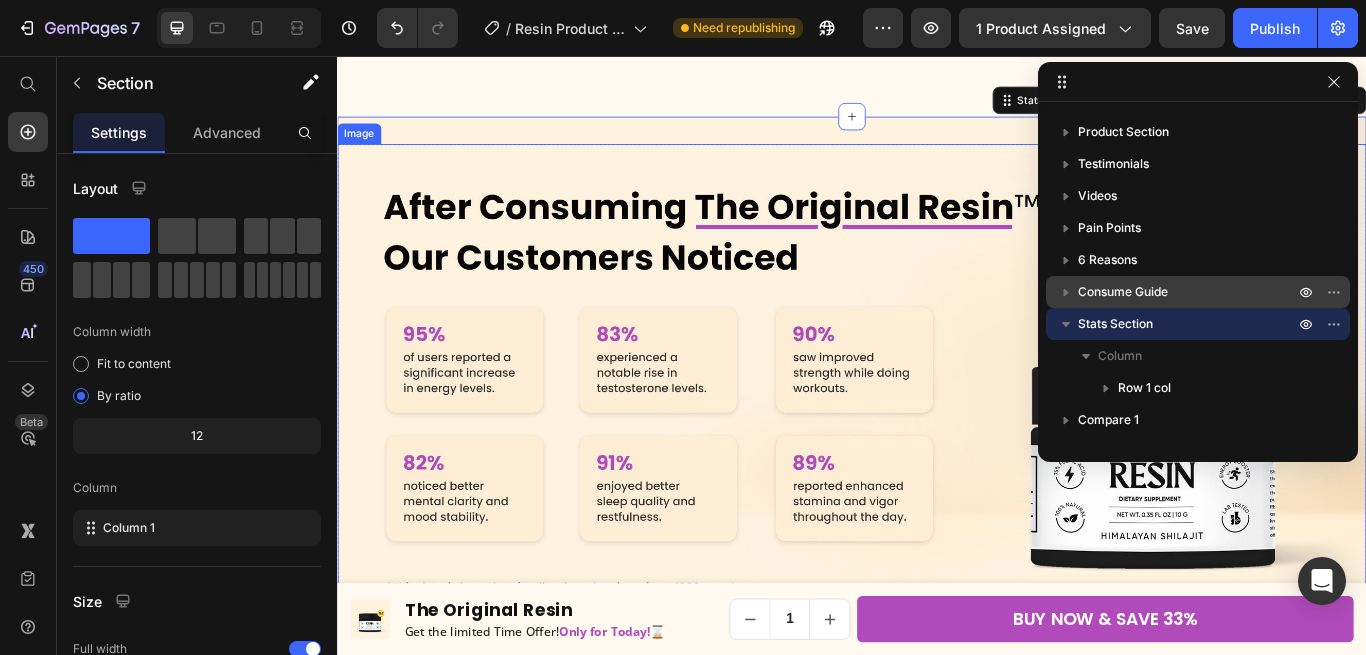 click at bounding box center (937, 459) 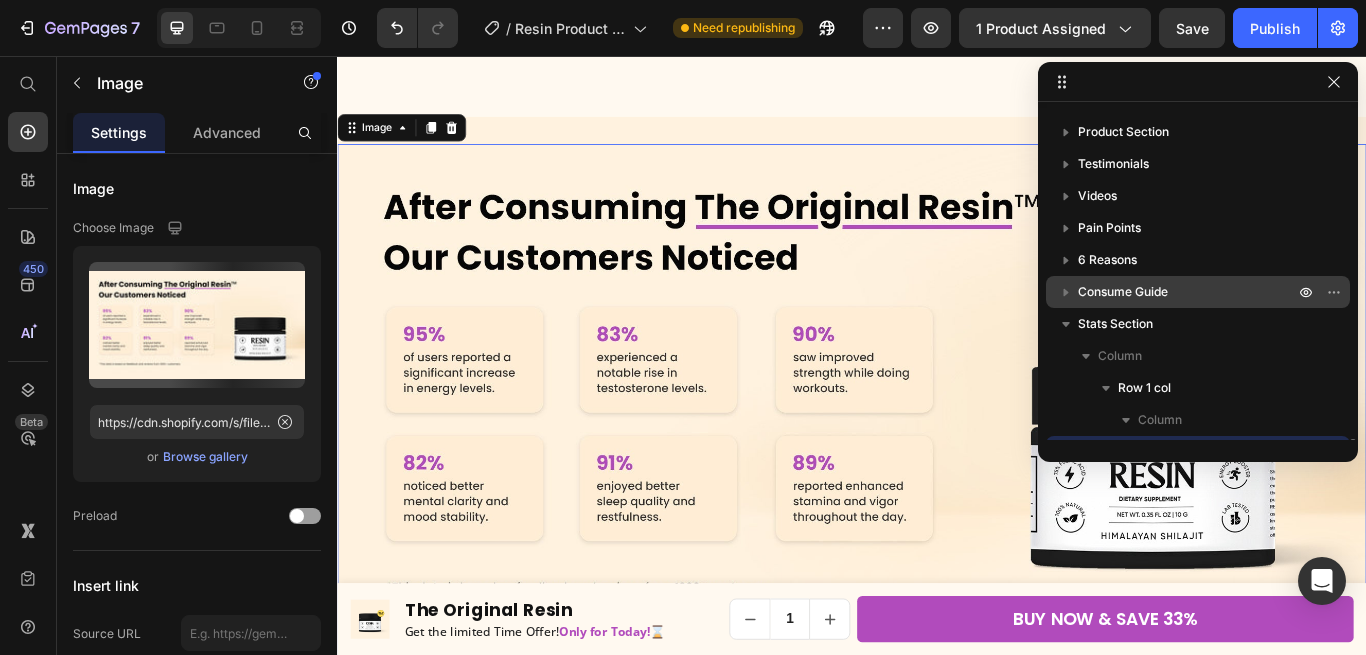 scroll, scrollTop: 246, scrollLeft: 0, axis: vertical 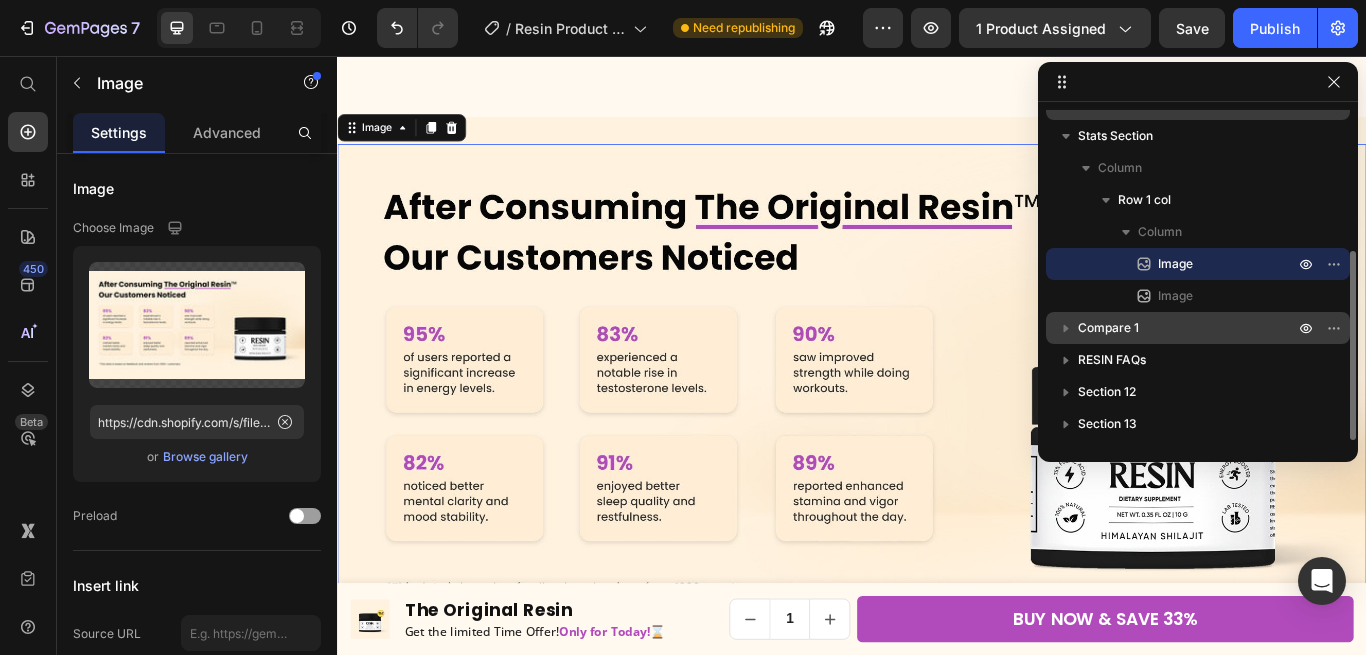 click on "Compare 1" at bounding box center [1188, 328] 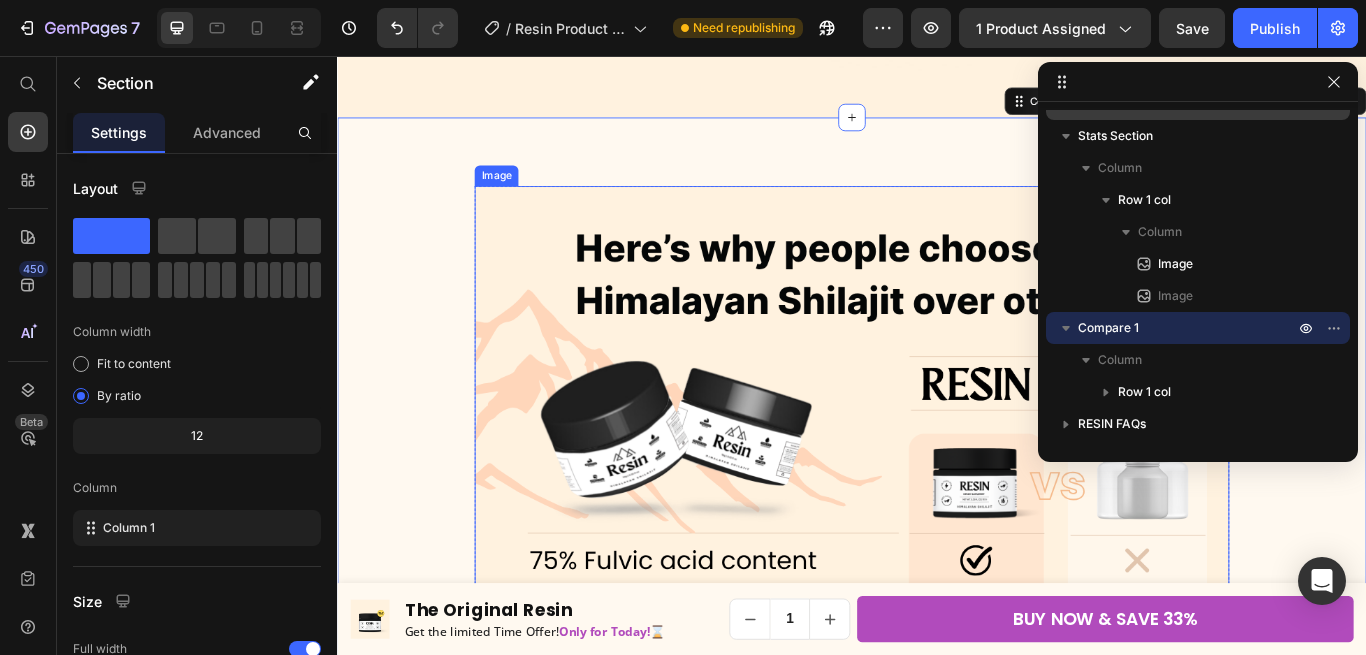 scroll, scrollTop: 5953, scrollLeft: 0, axis: vertical 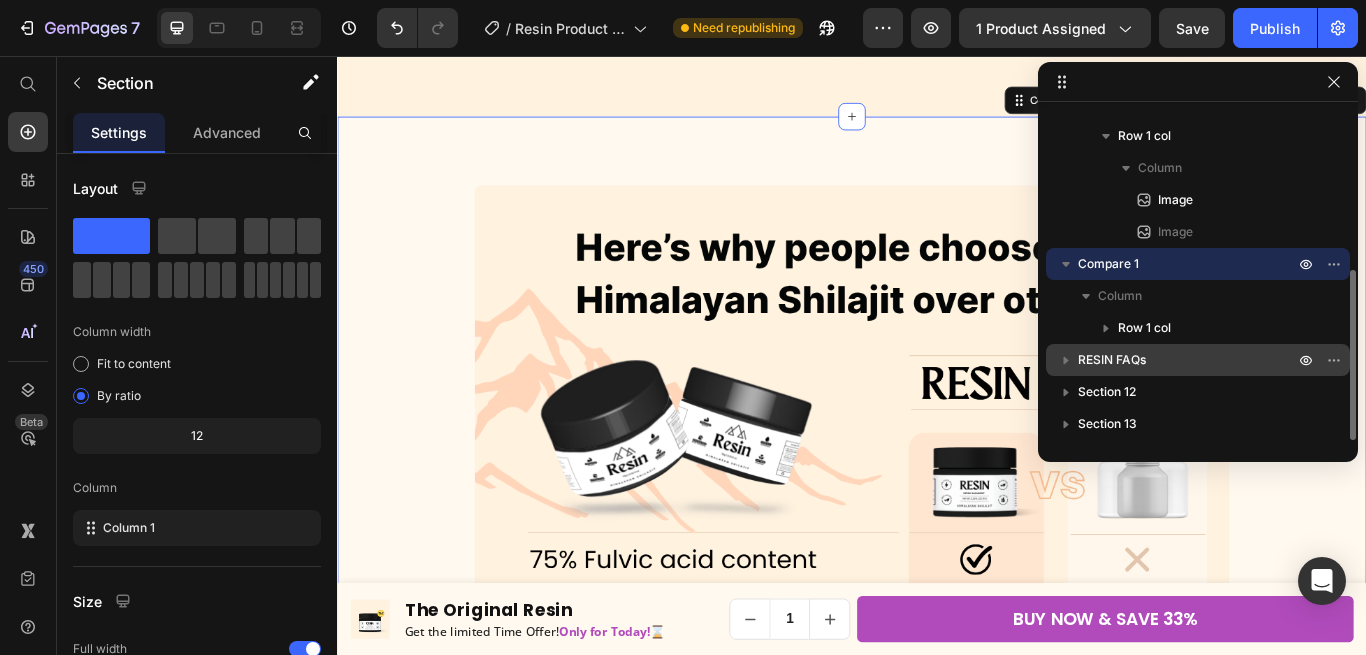 click on "RESIN FAQs" at bounding box center (1112, 360) 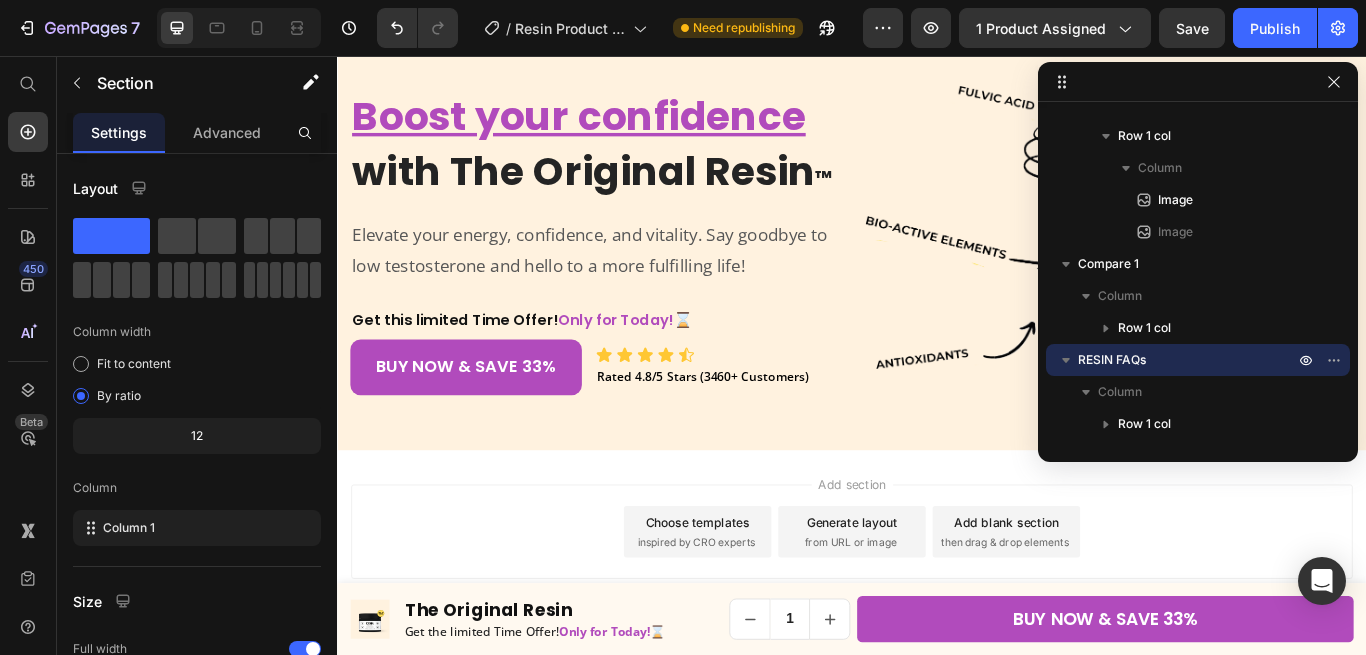 scroll, scrollTop: 8713, scrollLeft: 0, axis: vertical 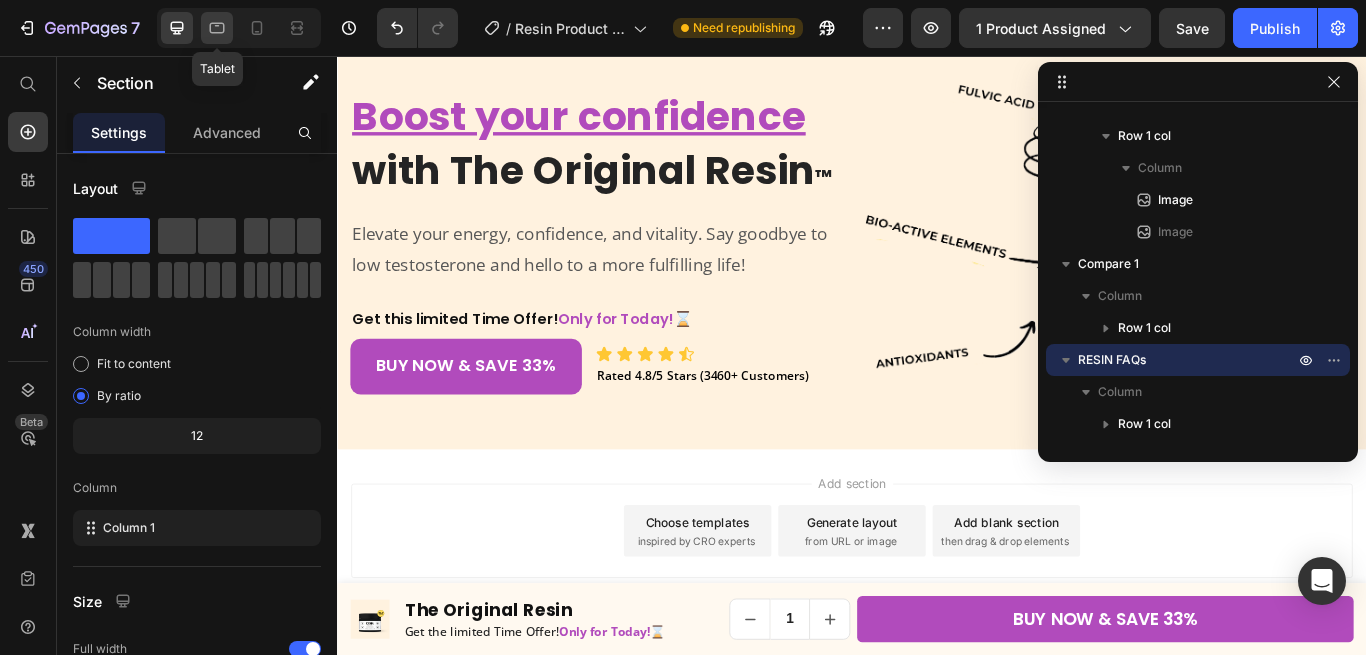 click 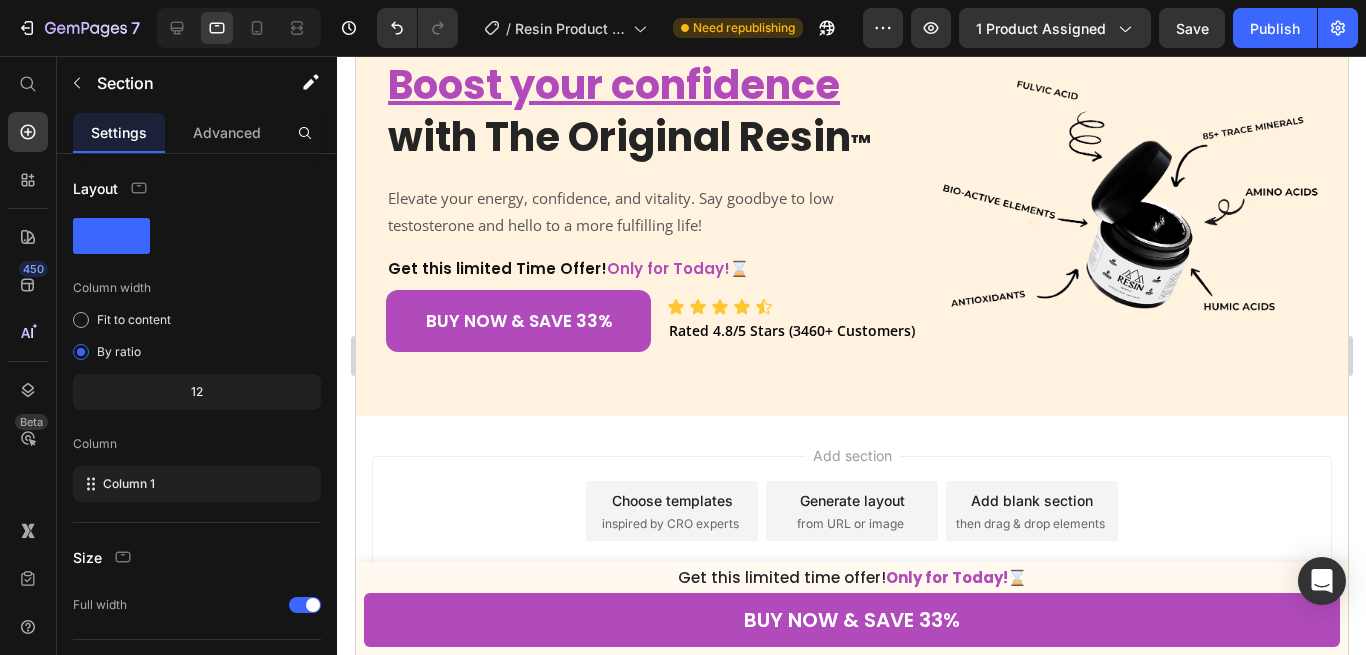 scroll, scrollTop: 9238, scrollLeft: 0, axis: vertical 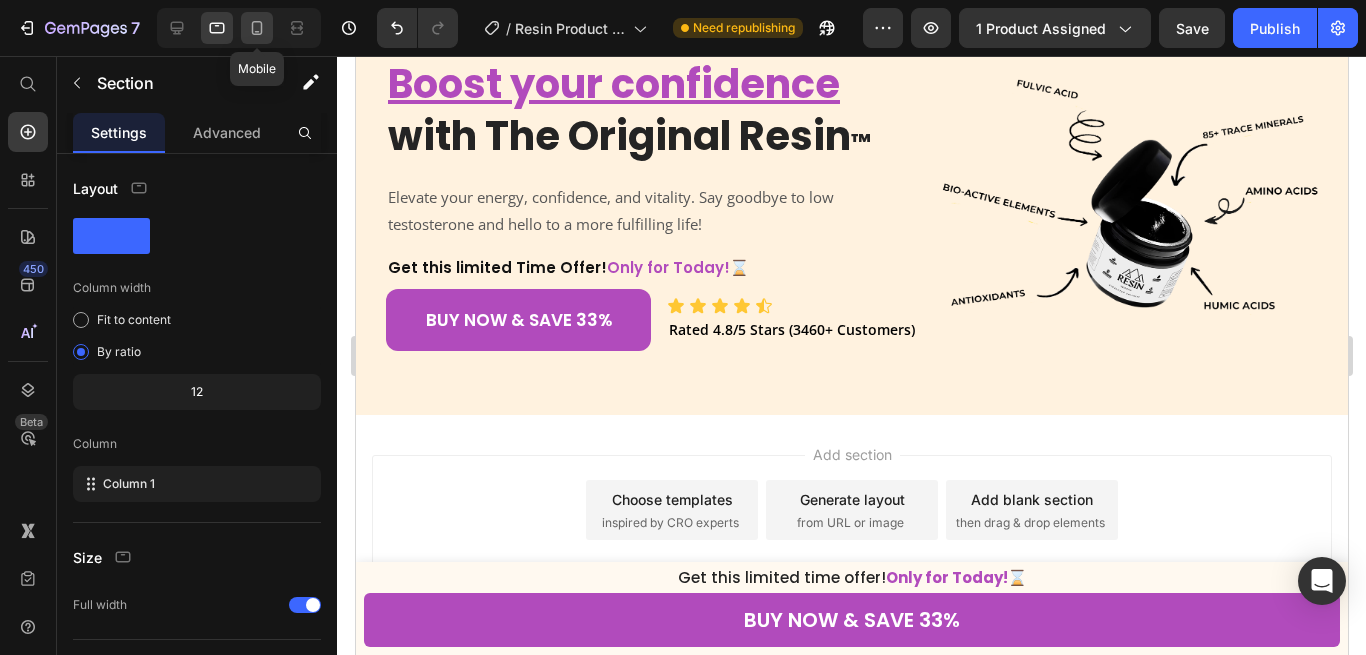 click 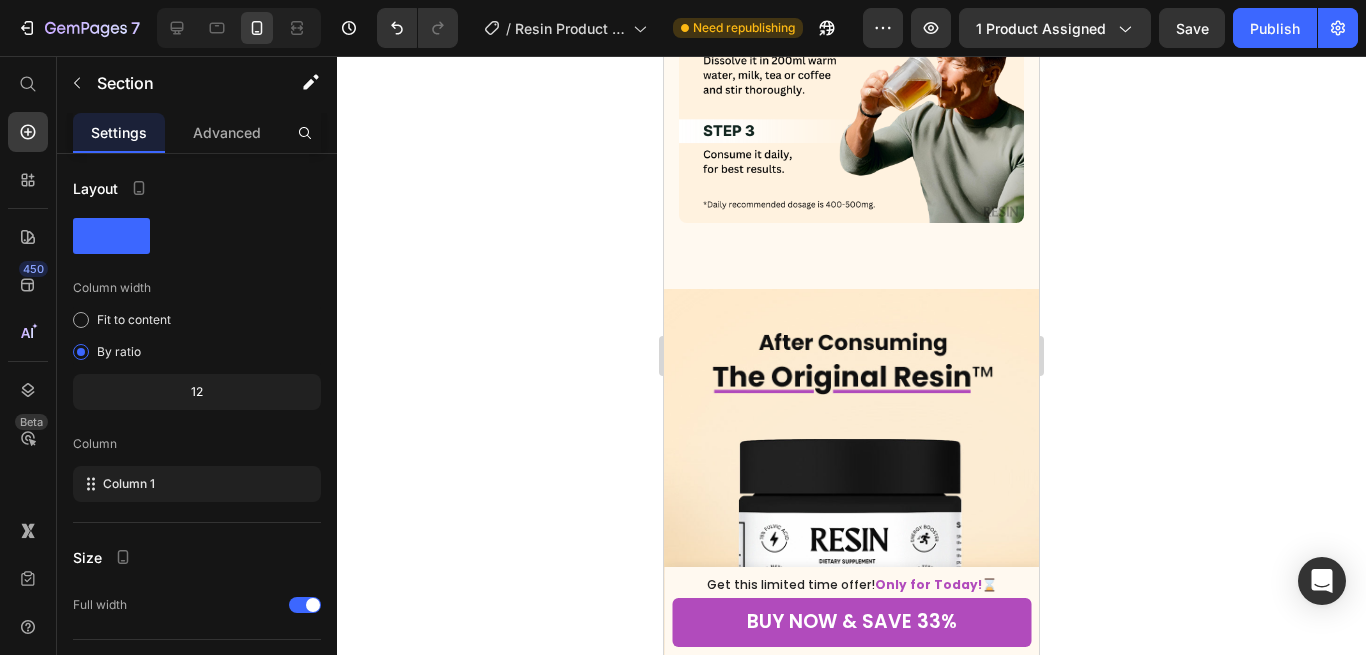 scroll, scrollTop: 5603, scrollLeft: 0, axis: vertical 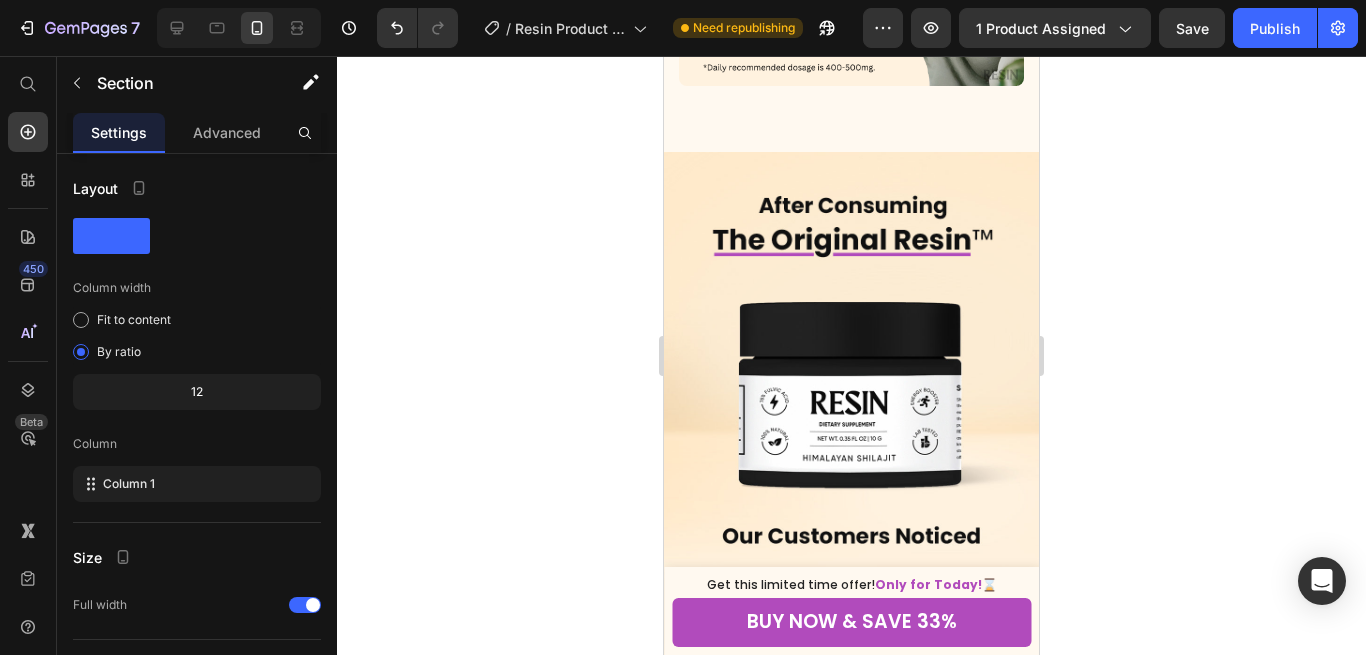 click at bounding box center (851, 574) 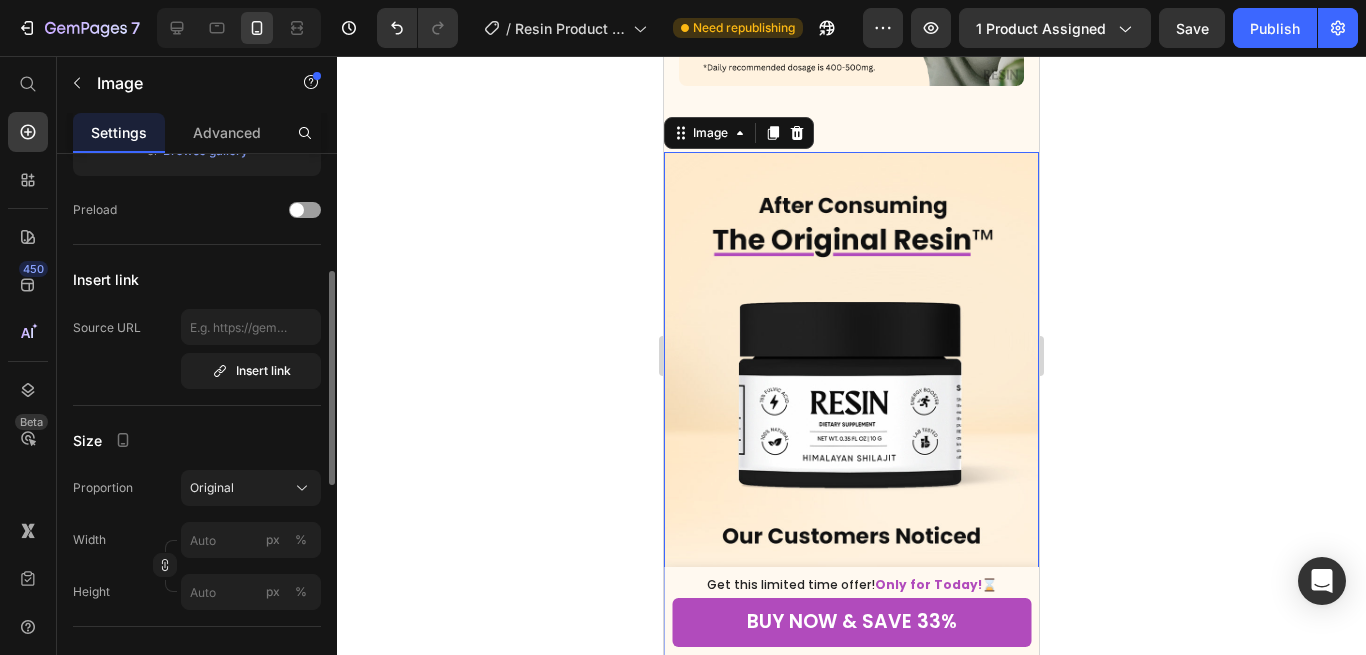 scroll, scrollTop: 204, scrollLeft: 0, axis: vertical 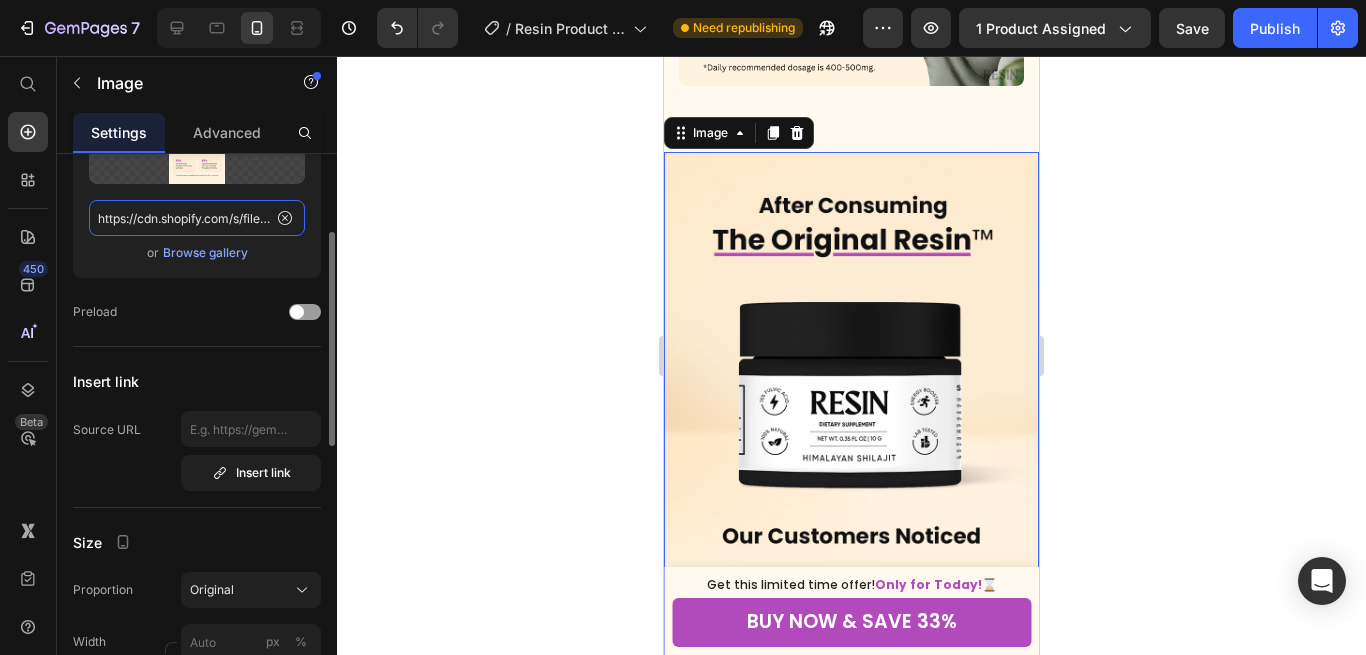 click on "https://cdn.shopify.com/s/files/1/0869/2672/1319/files/Resin_New_Product-Page_Img_3-1.jpg?v=1721398146" 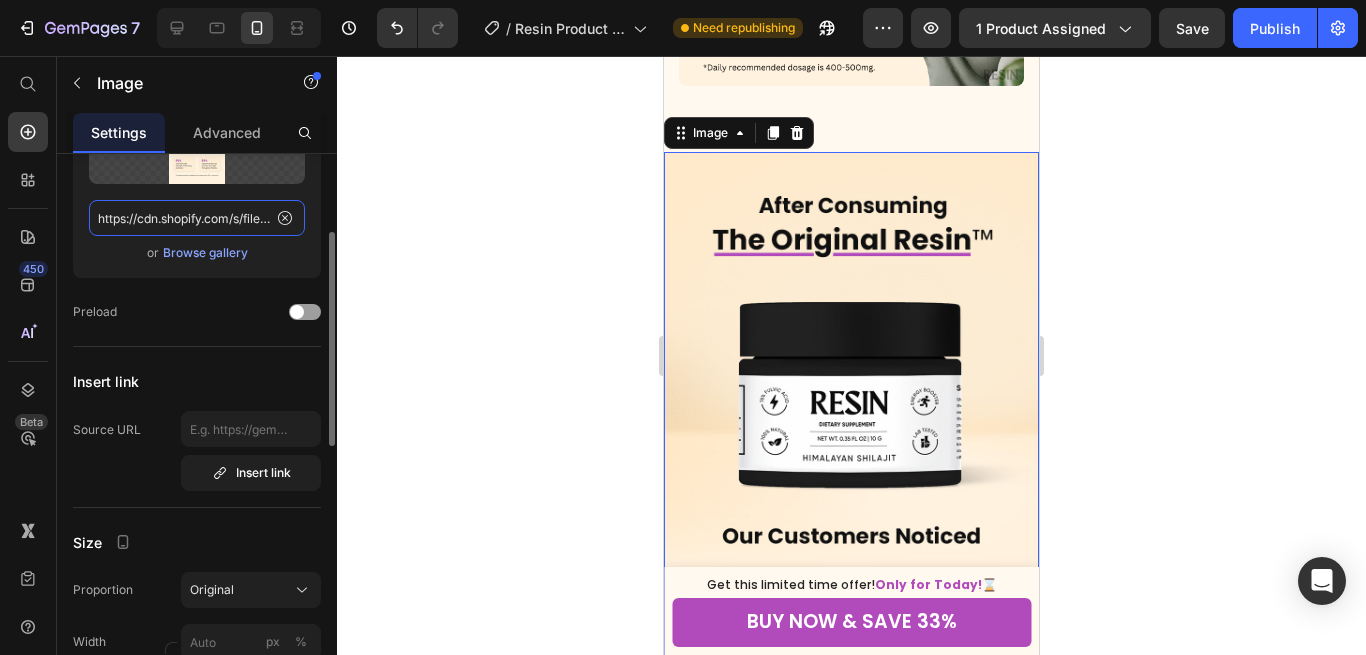 paste on "755/8846/8960/files/Resin_New_Product-Page_Img_3-1.webp?v=1752489365" 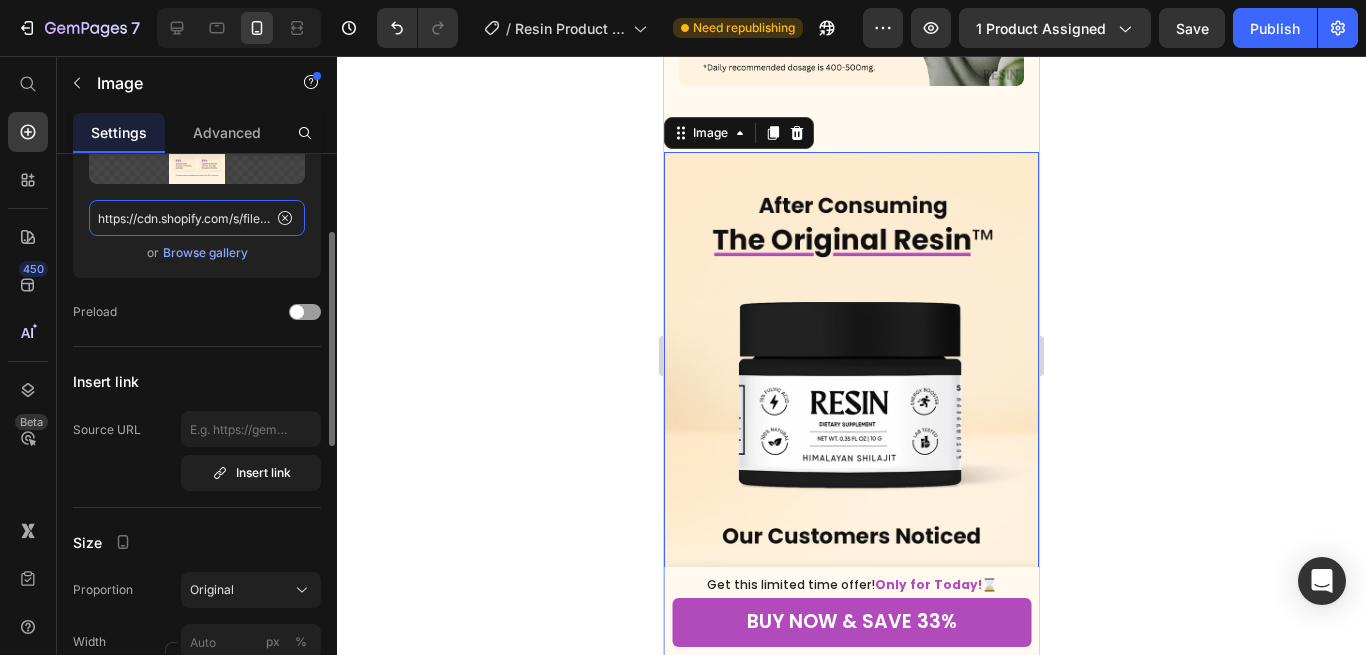 scroll, scrollTop: 0, scrollLeft: 464, axis: horizontal 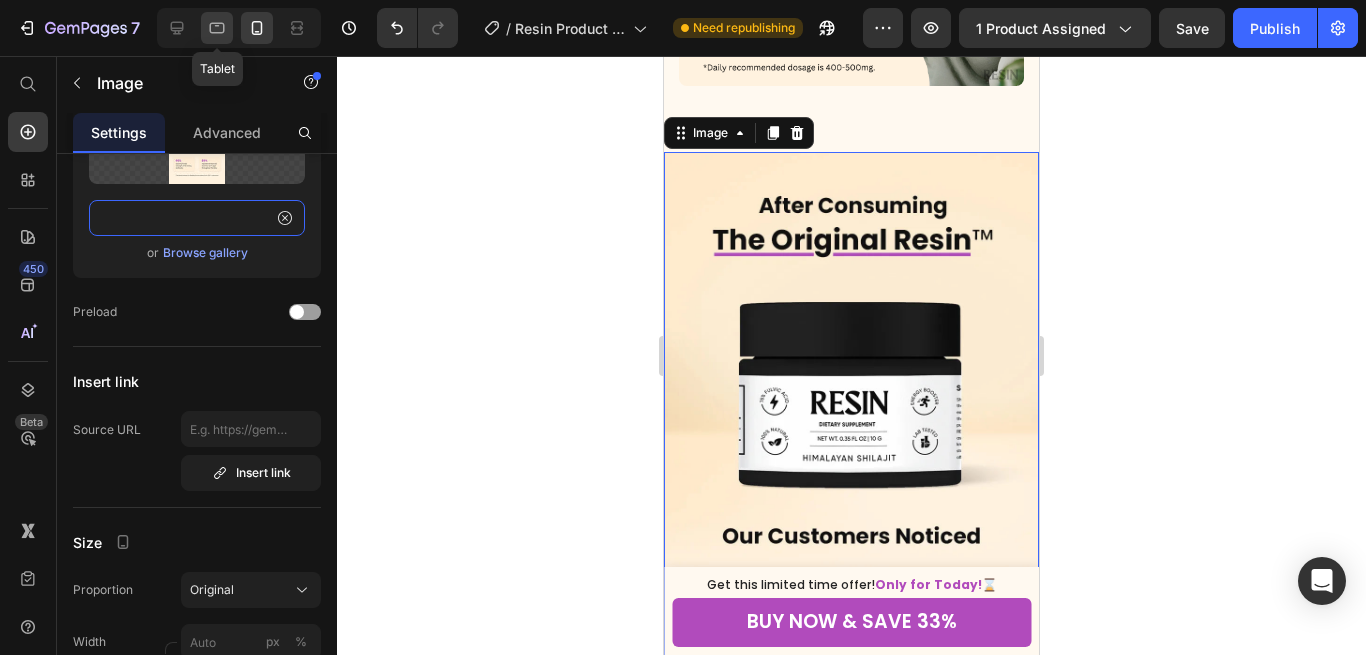 type on "https://cdn.shopify.com/s/files/1/0755/8846/8960/files/Resin_New_Product-Page_Img_3-1.webp?v=1752489365" 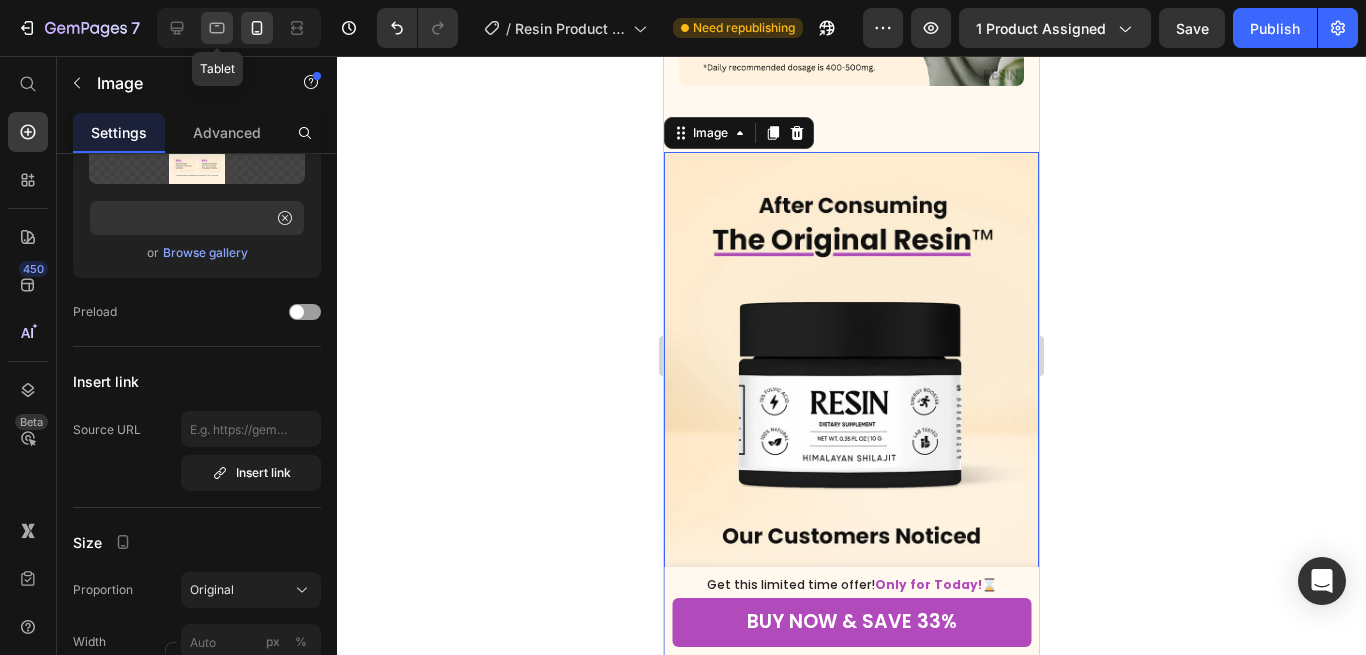 click 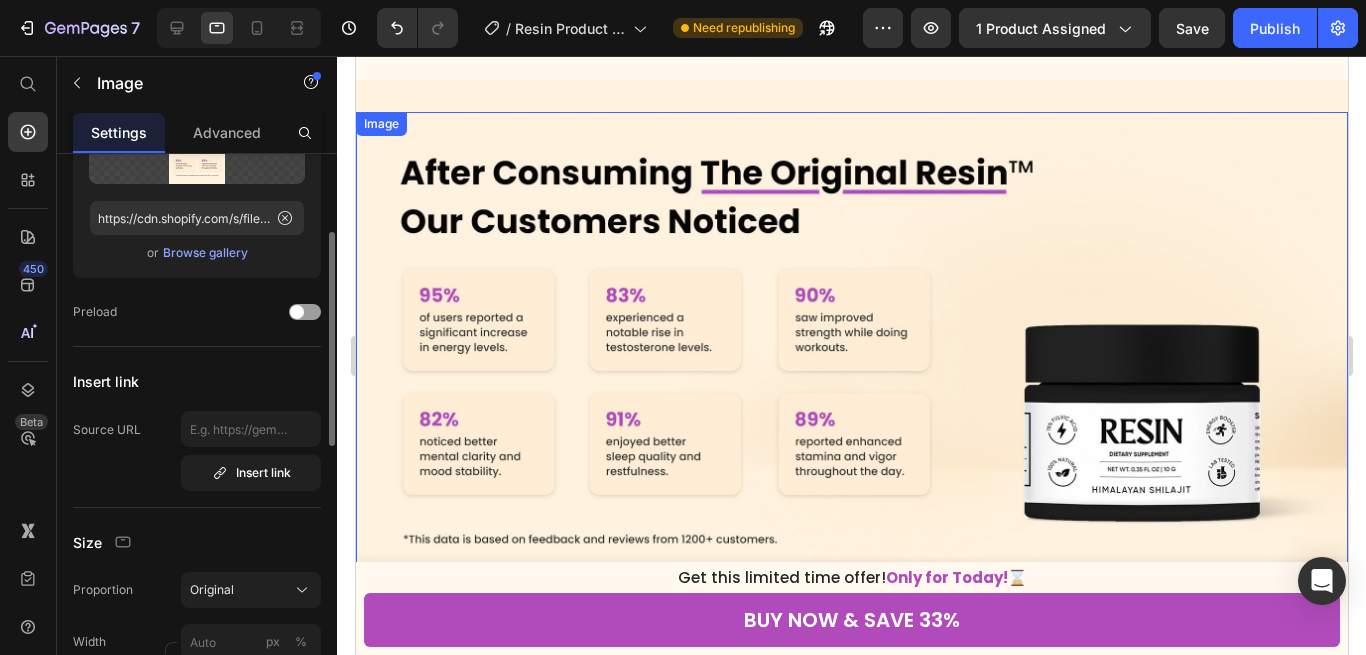 scroll, scrollTop: 5152, scrollLeft: 0, axis: vertical 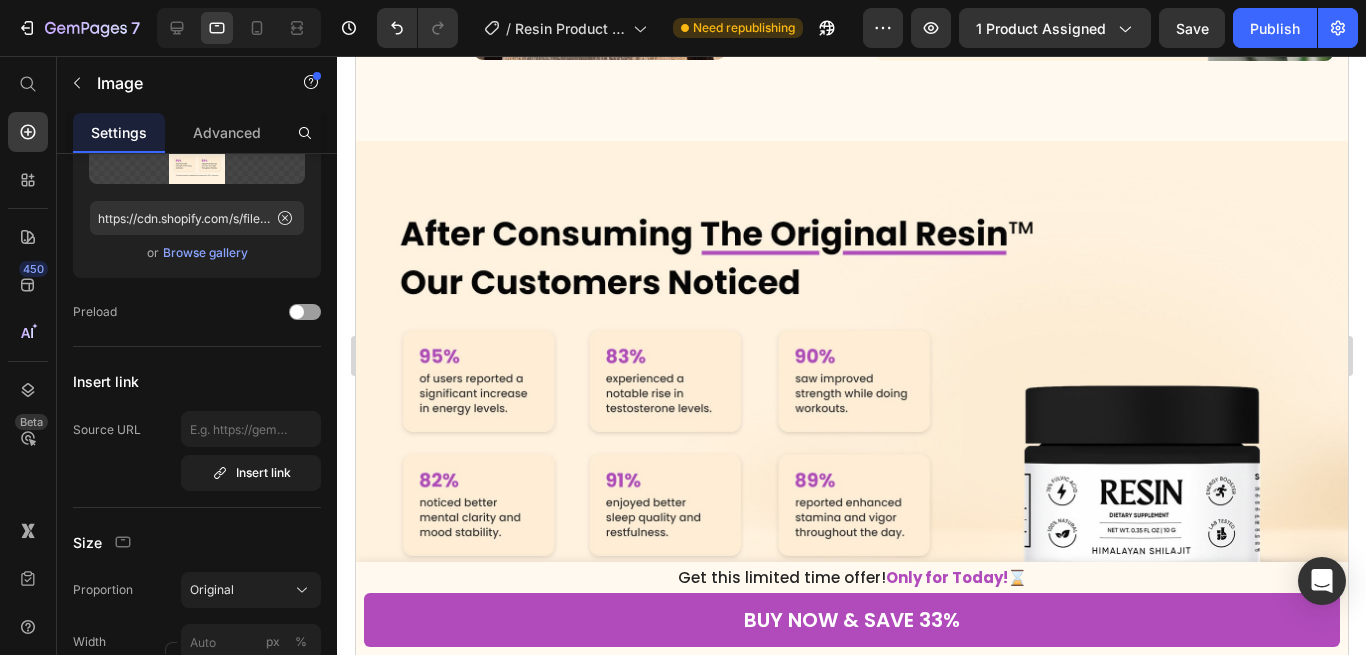 click 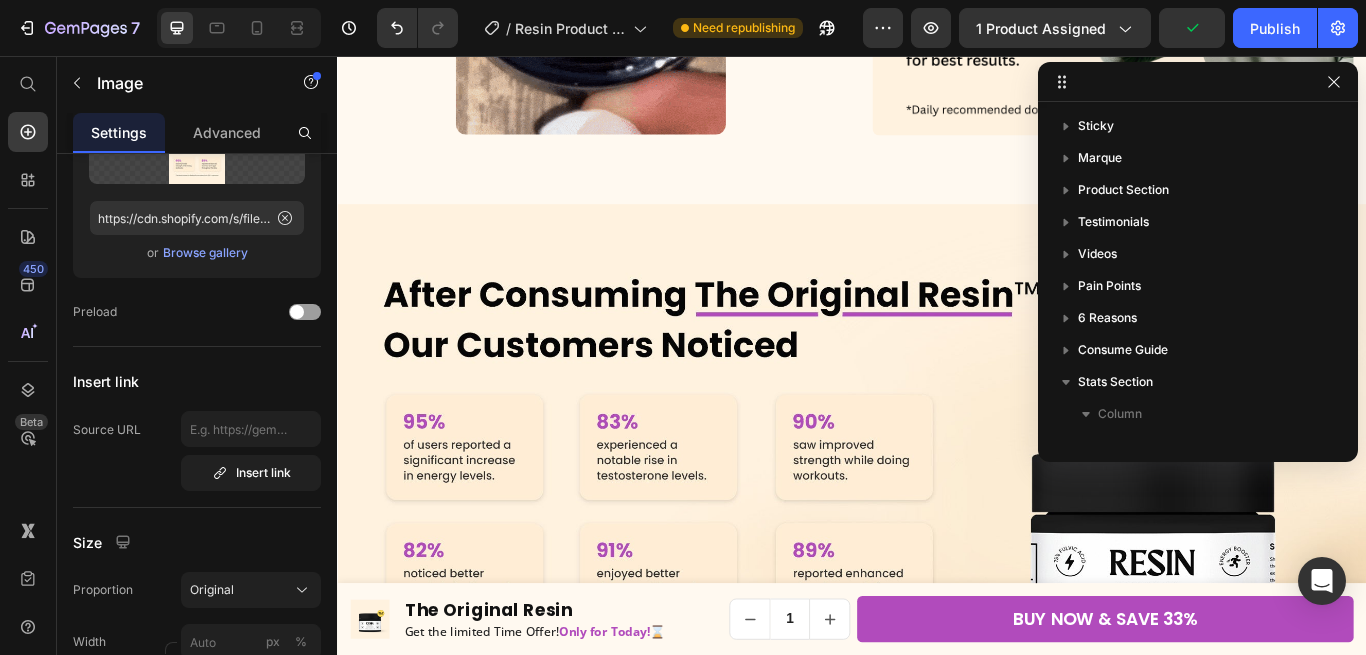 scroll, scrollTop: 246, scrollLeft: 0, axis: vertical 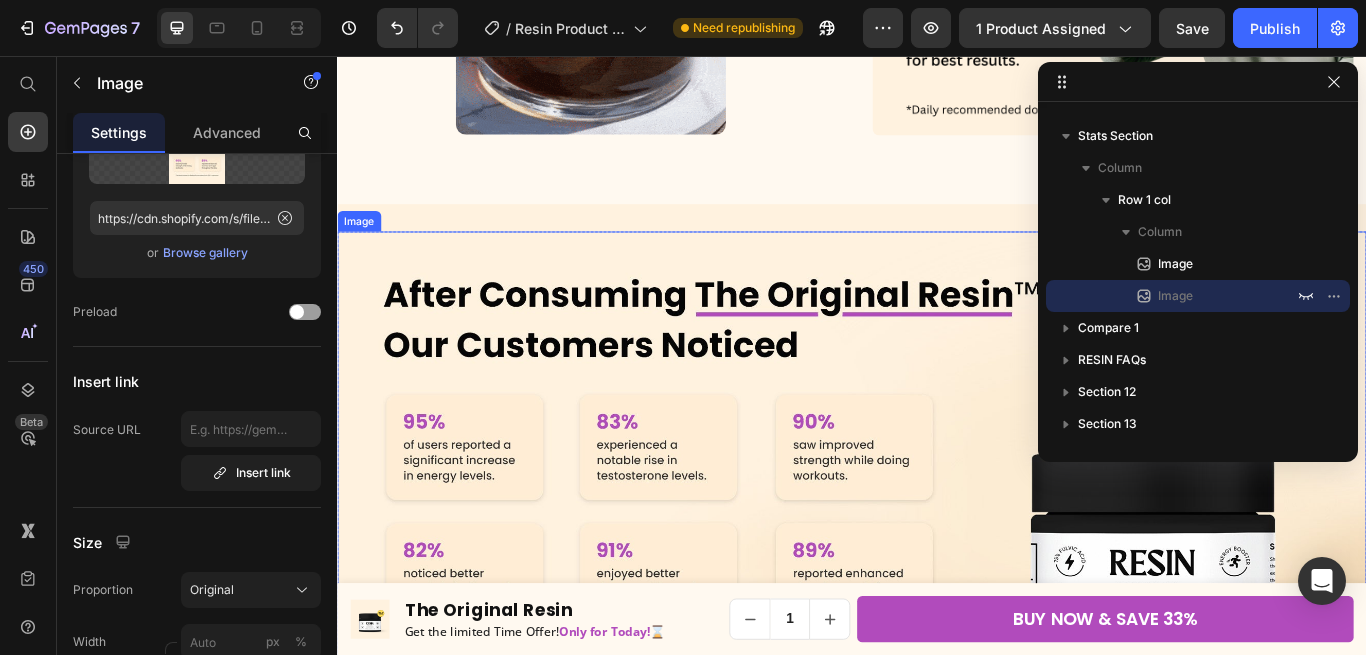 click at bounding box center [937, 561] 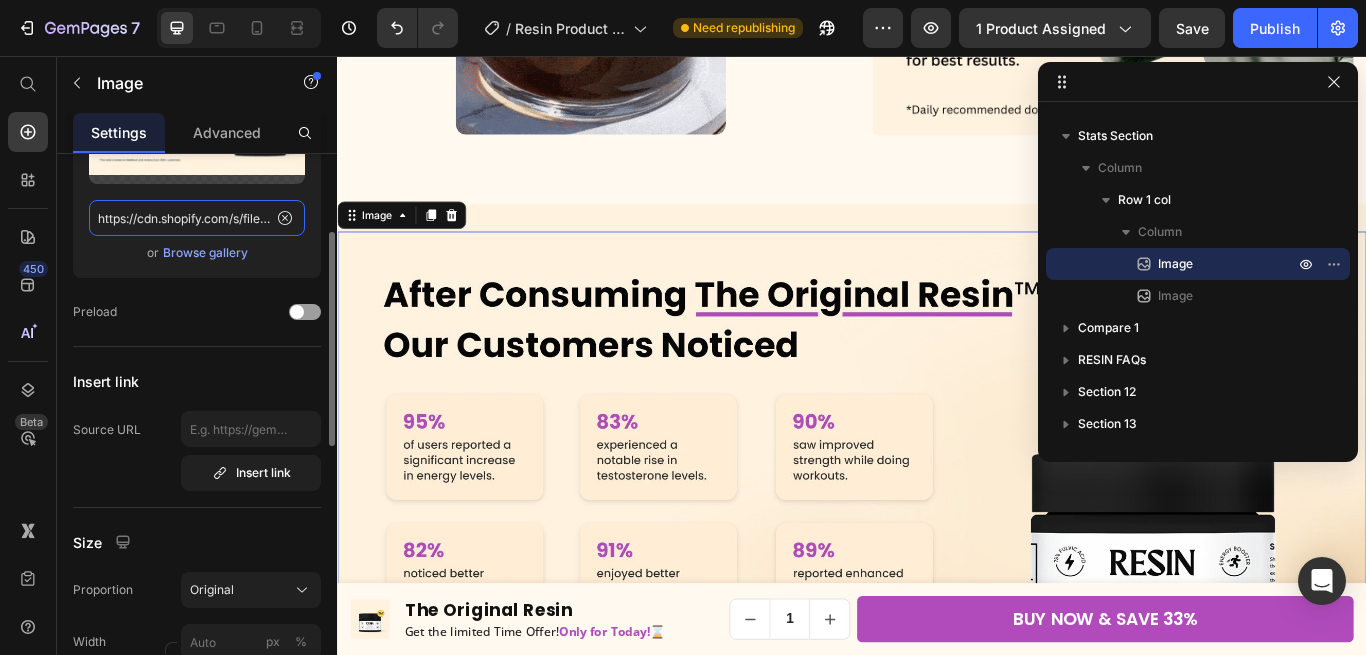 click on "https://cdn.shopify.com/s/files/1/0869/2672/1319/files/Resin_New_Product-Page_Img_3.jpg?v=1721397891" 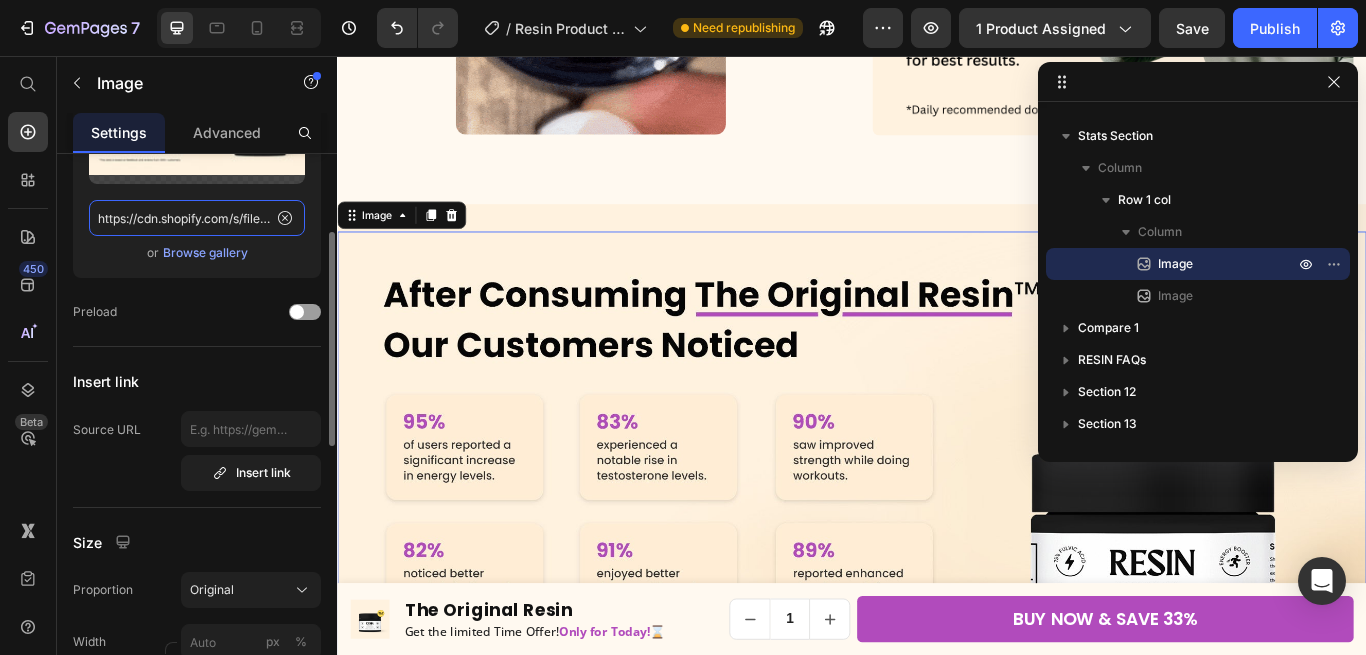 scroll, scrollTop: 0, scrollLeft: 454, axis: horizontal 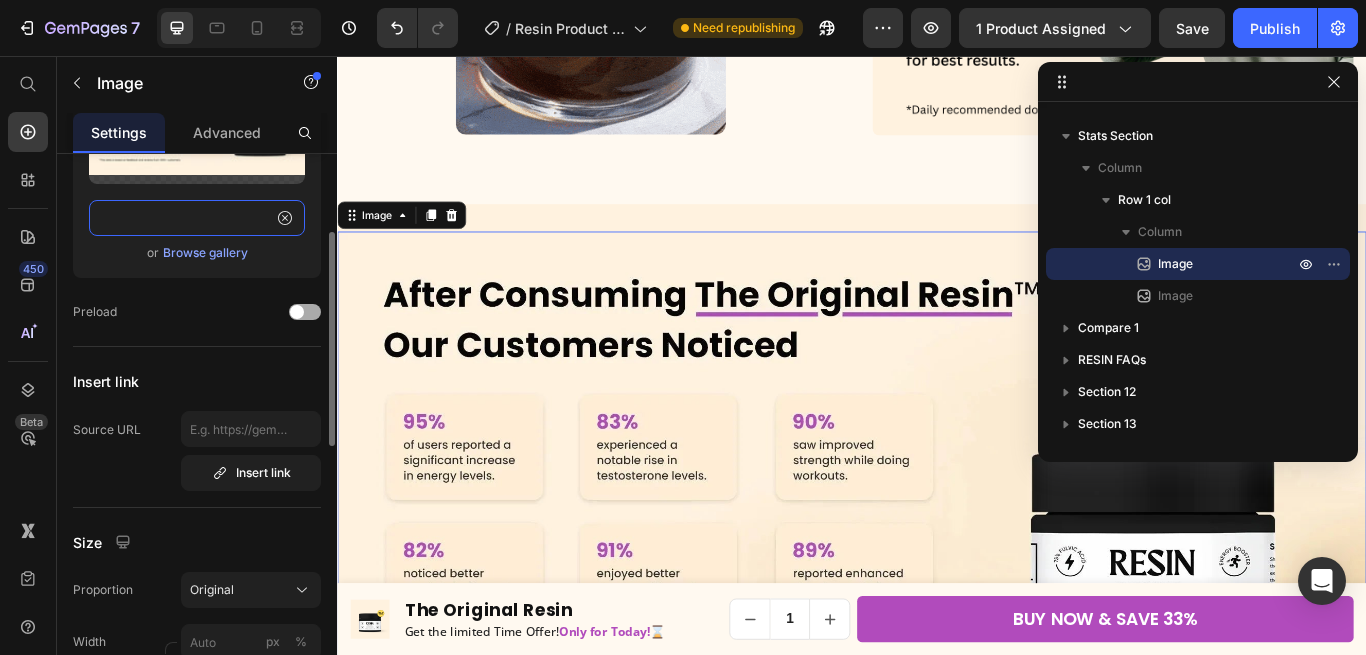type on "https://cdn.shopify.com/s/files/1/0755/8846/8960/files/Resin_New_Product-Page_Img_3.webp?v=1752489447" 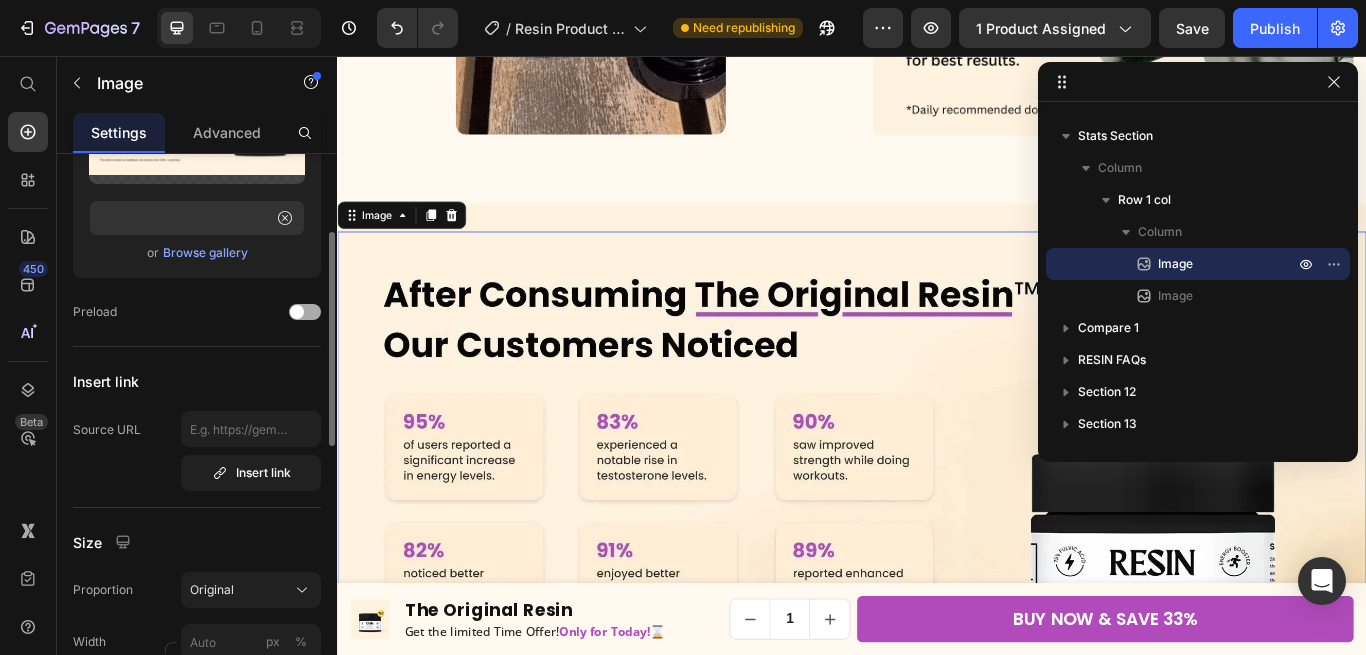click on "Preload" 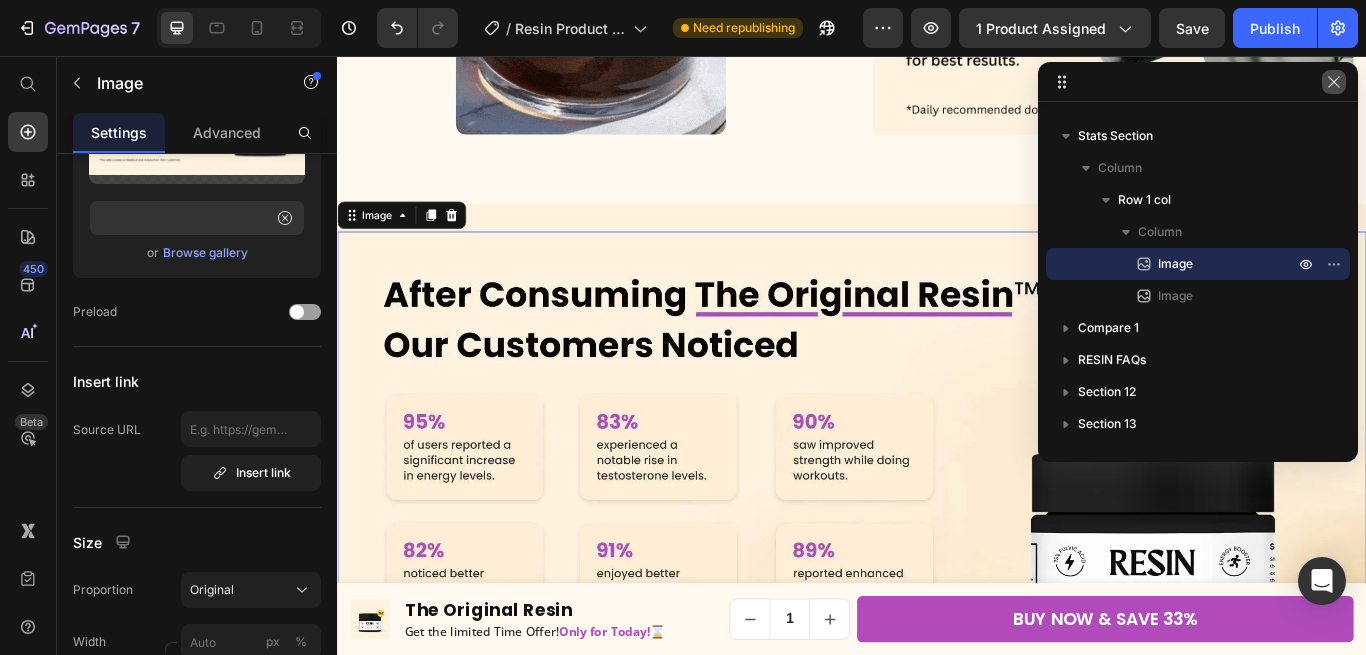 click at bounding box center (1334, 82) 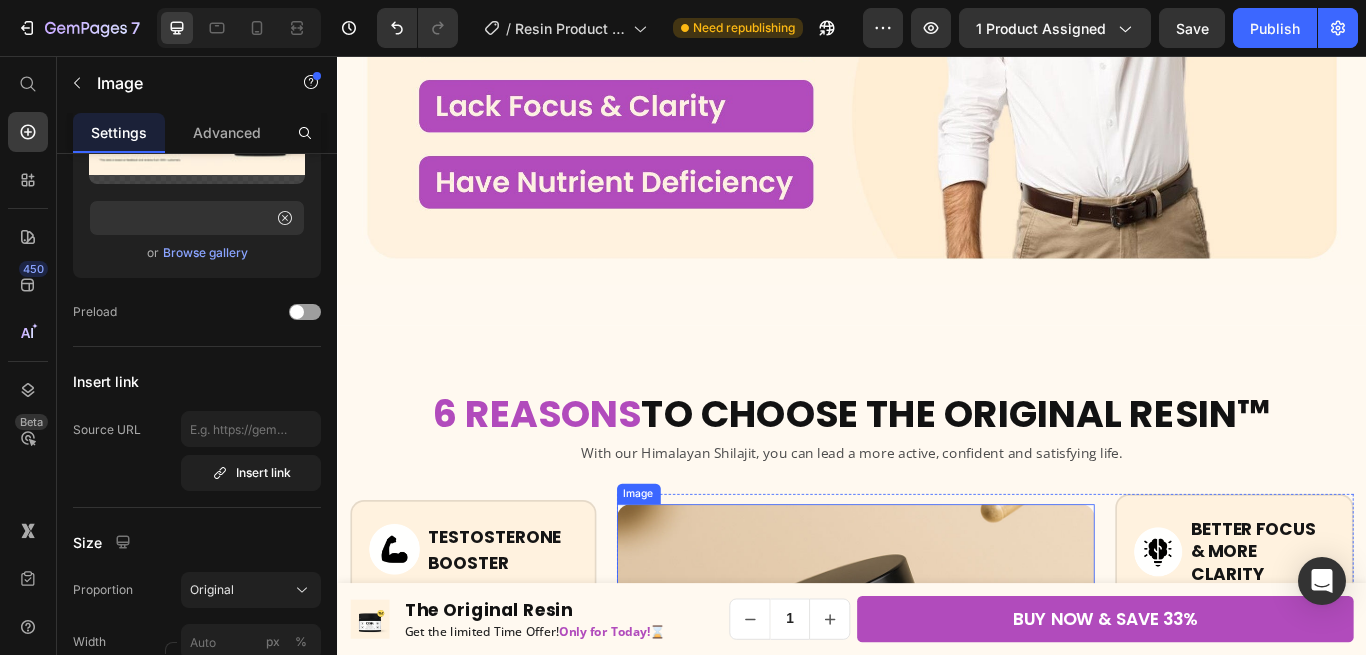 scroll, scrollTop: 3582, scrollLeft: 0, axis: vertical 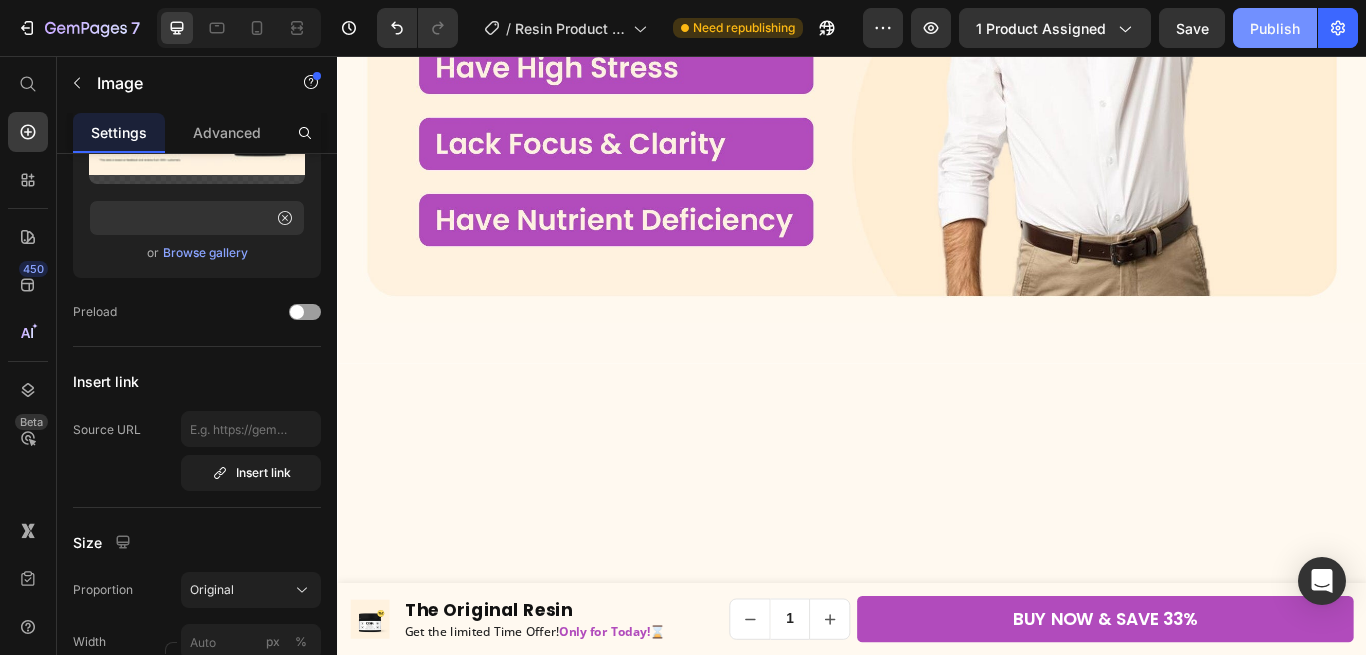 click on "Publish" at bounding box center [1275, 28] 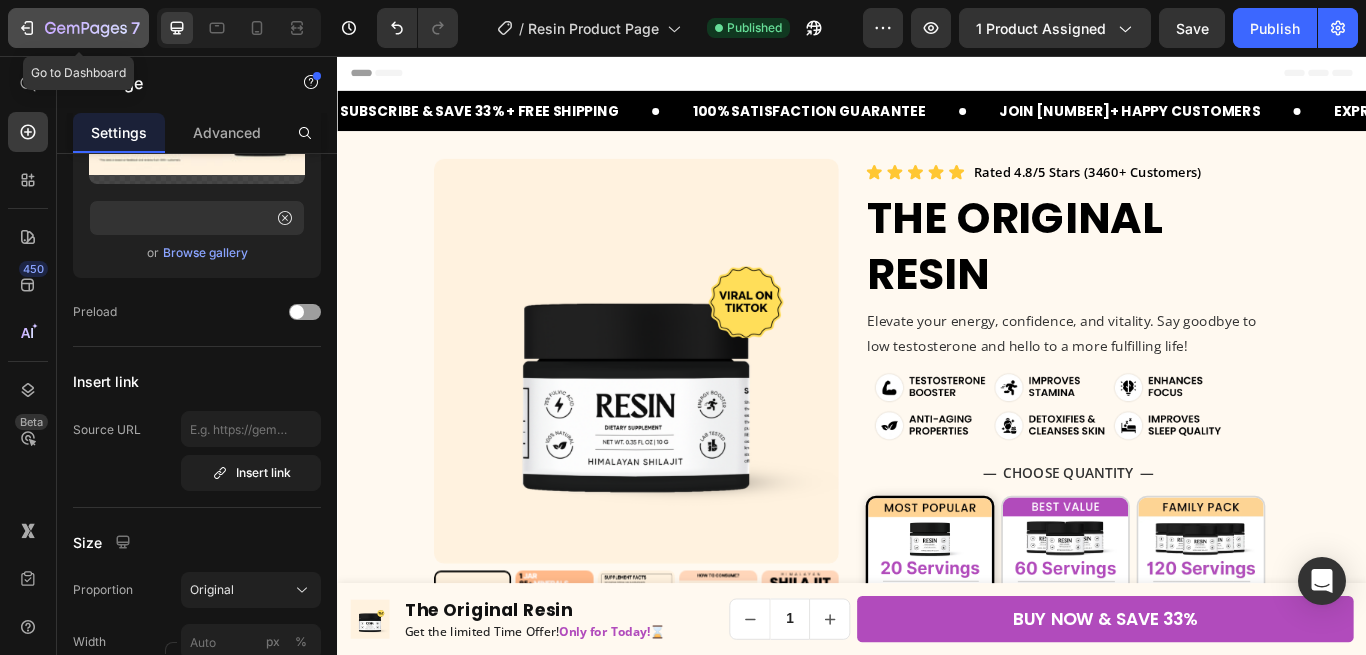 click 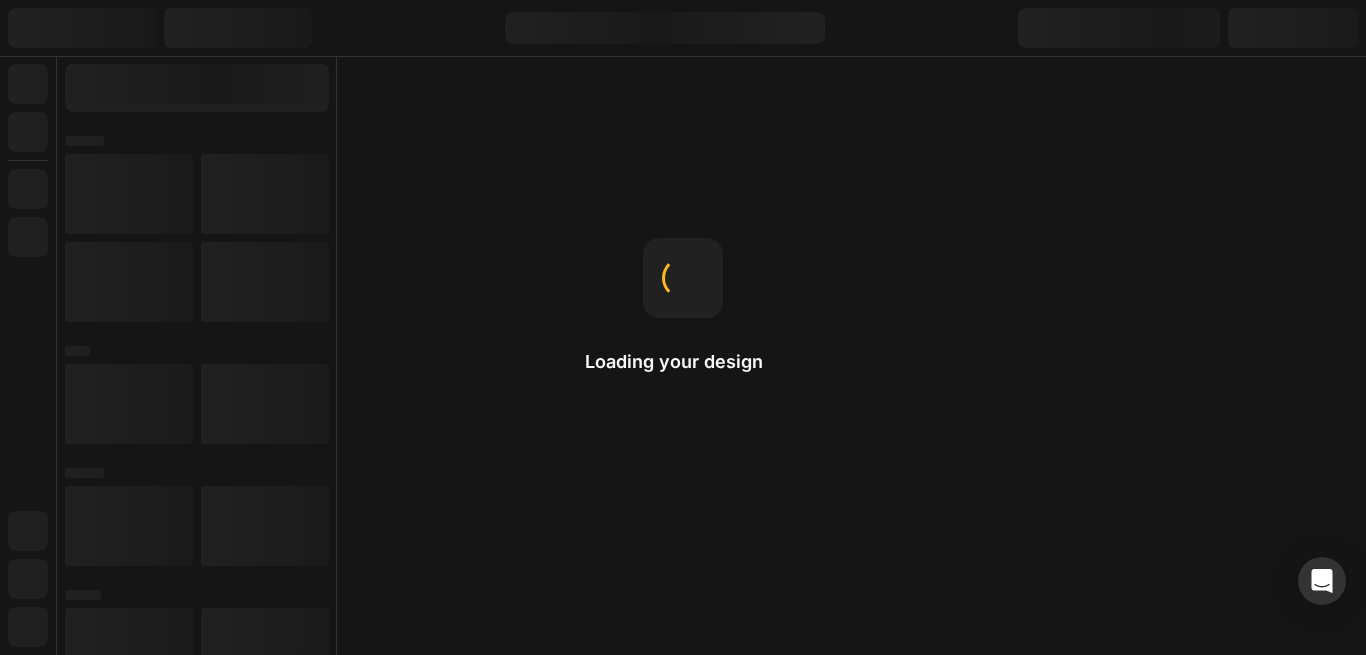 scroll, scrollTop: 0, scrollLeft: 0, axis: both 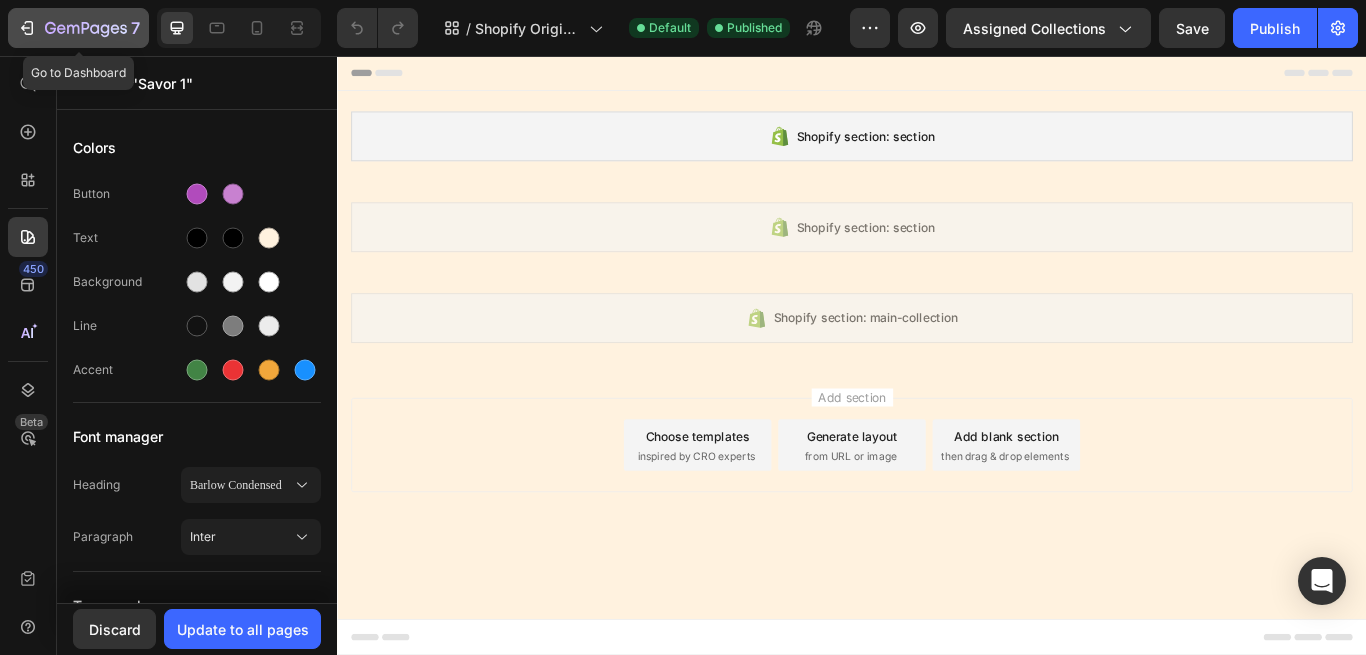 click 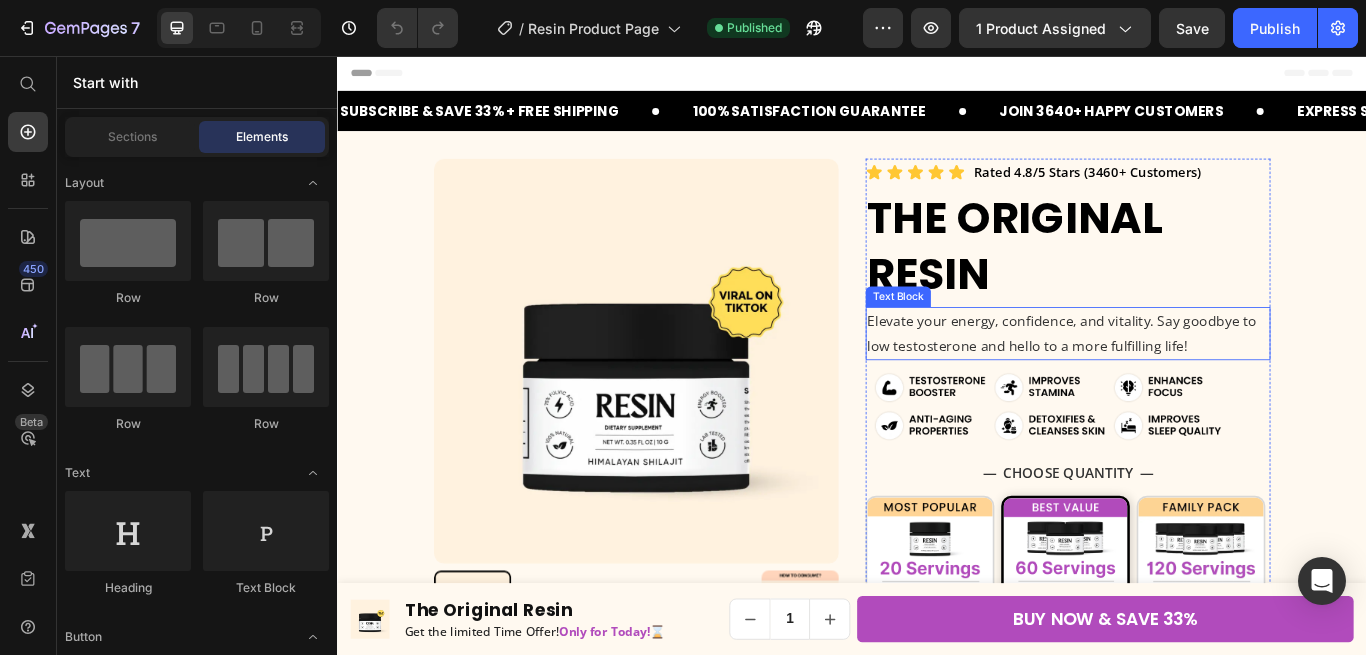 scroll, scrollTop: 305, scrollLeft: 0, axis: vertical 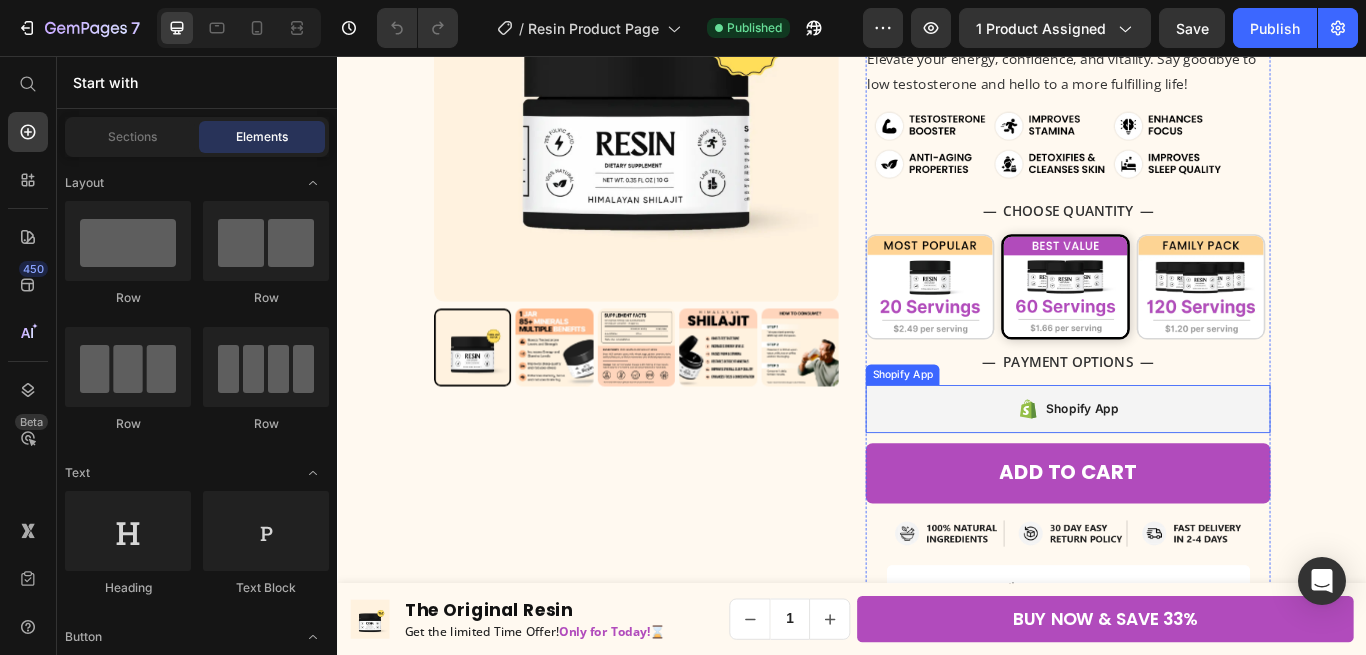 click on "Shopify App" at bounding box center [1189, 468] 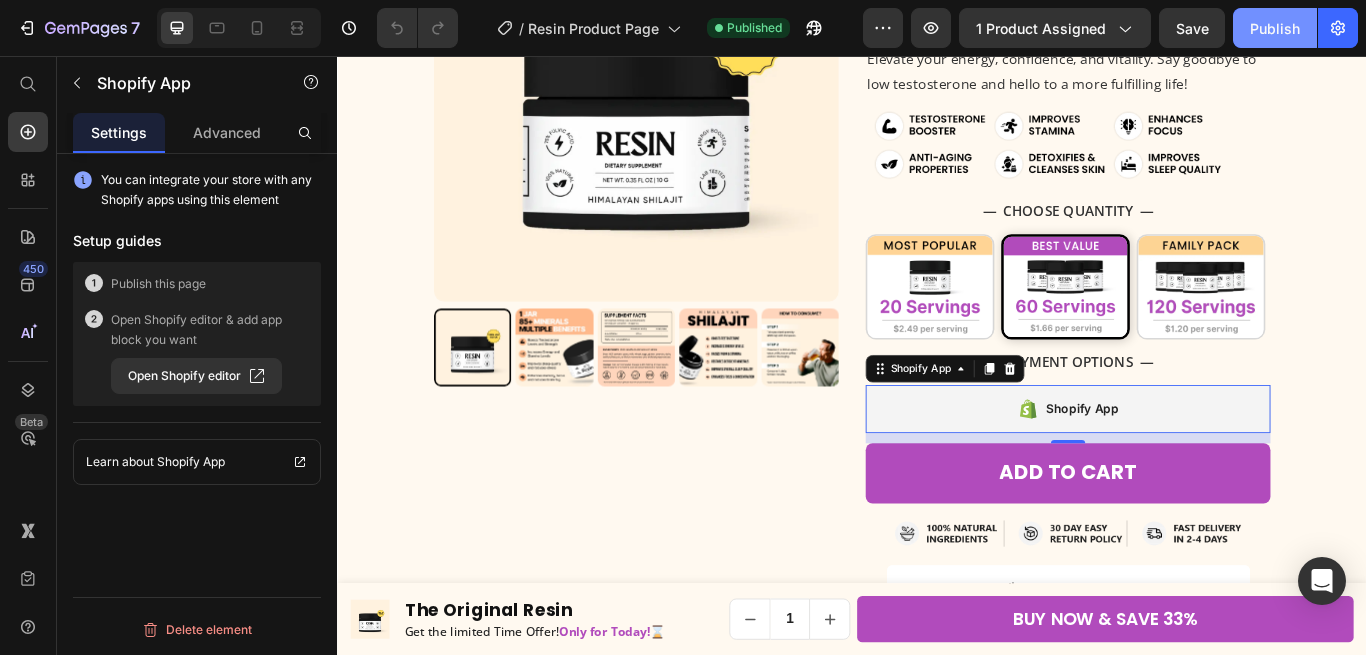 drag, startPoint x: 1273, startPoint y: 35, endPoint x: 283, endPoint y: 122, distance: 993.81537 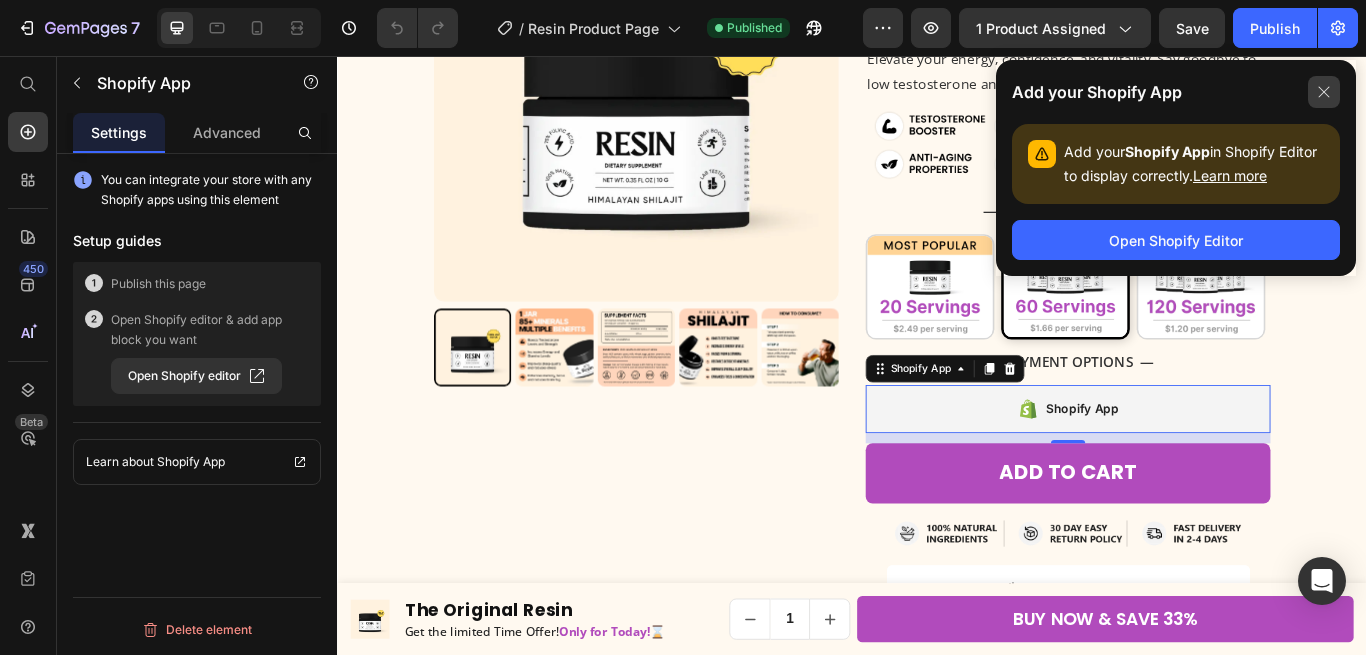 click 